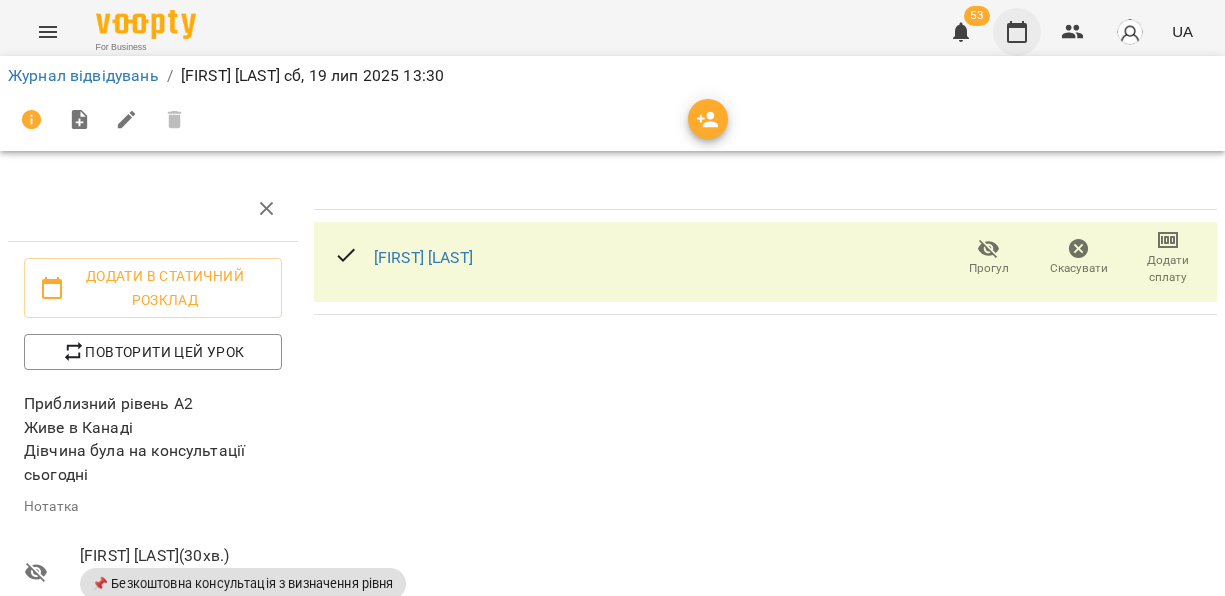 scroll, scrollTop: 0, scrollLeft: 0, axis: both 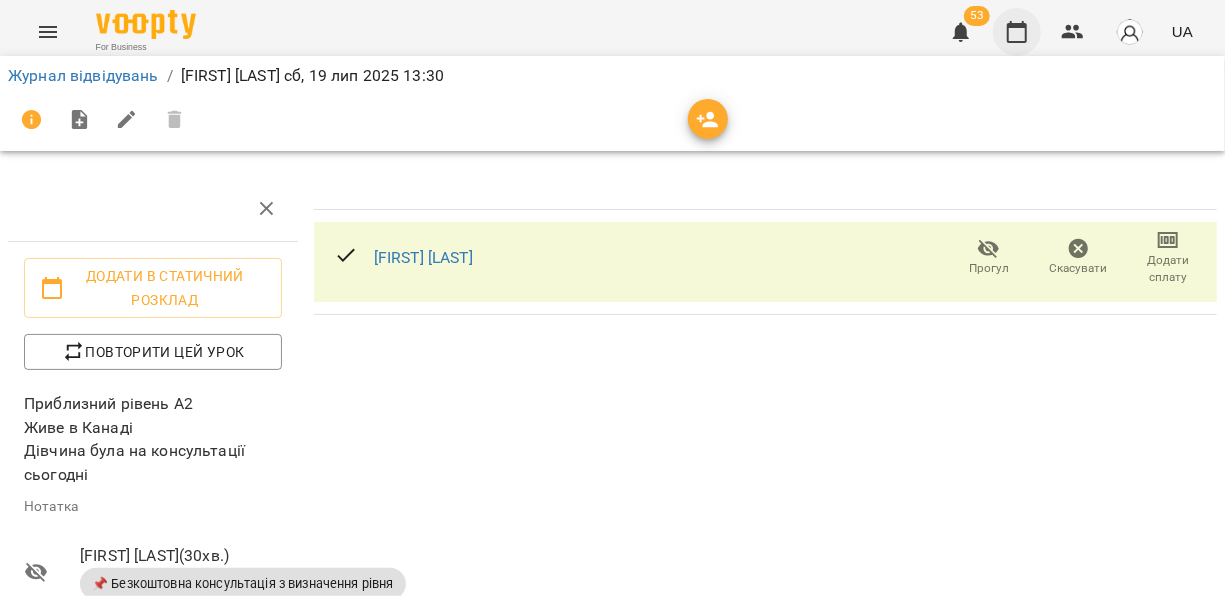click 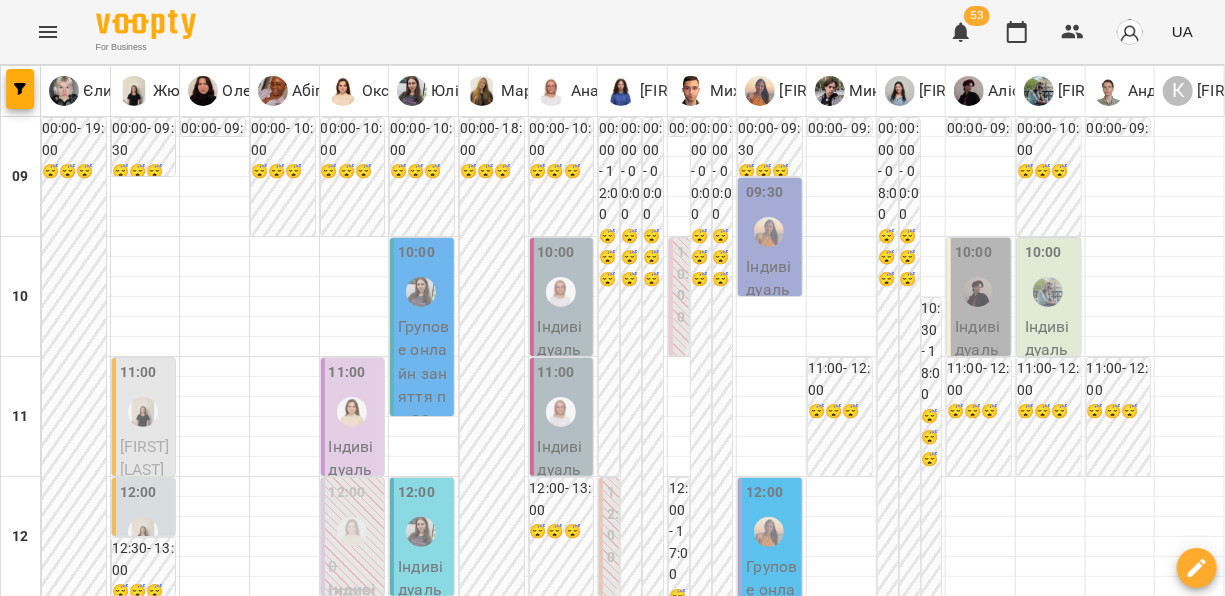 click on "15 лип" at bounding box center [199, 1842] 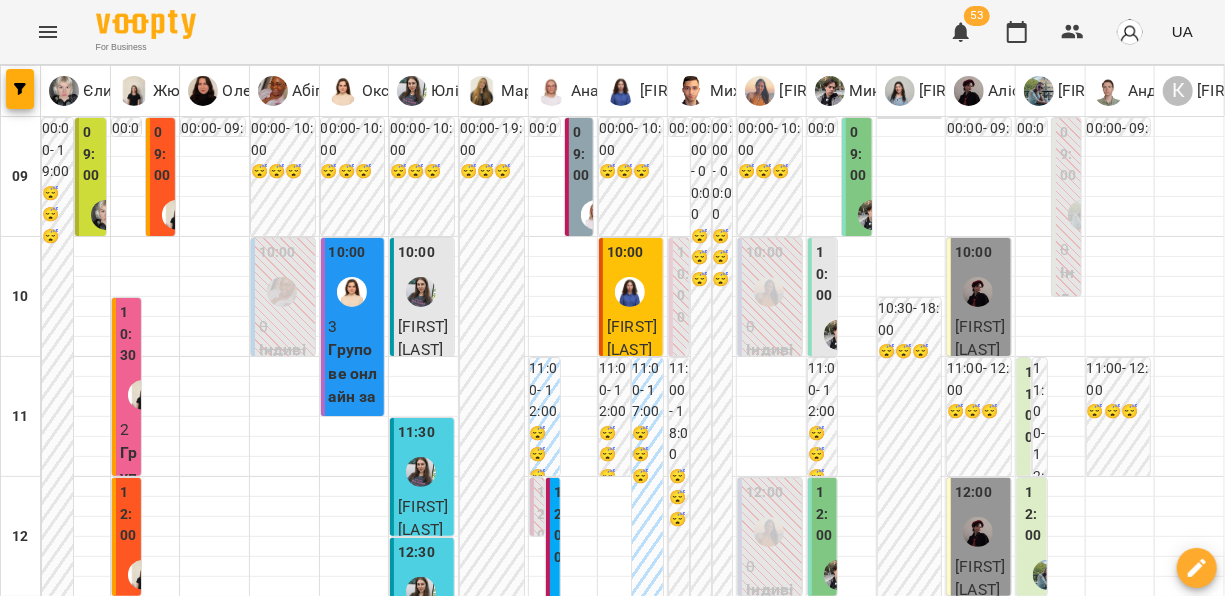 scroll, scrollTop: 402, scrollLeft: 0, axis: vertical 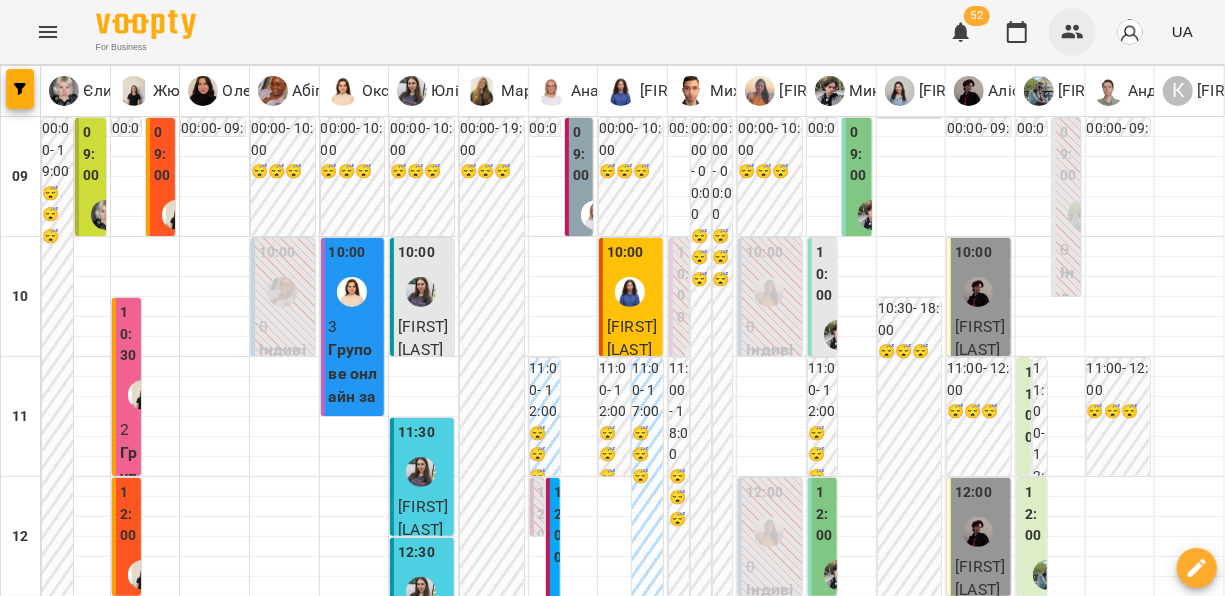 click 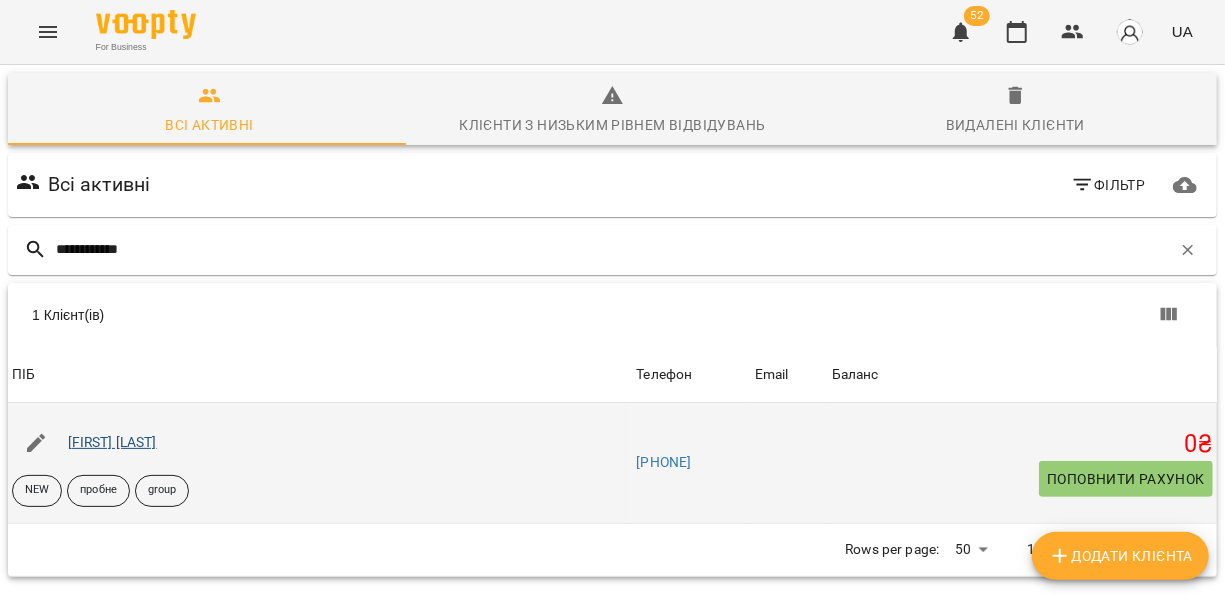 type on "**********" 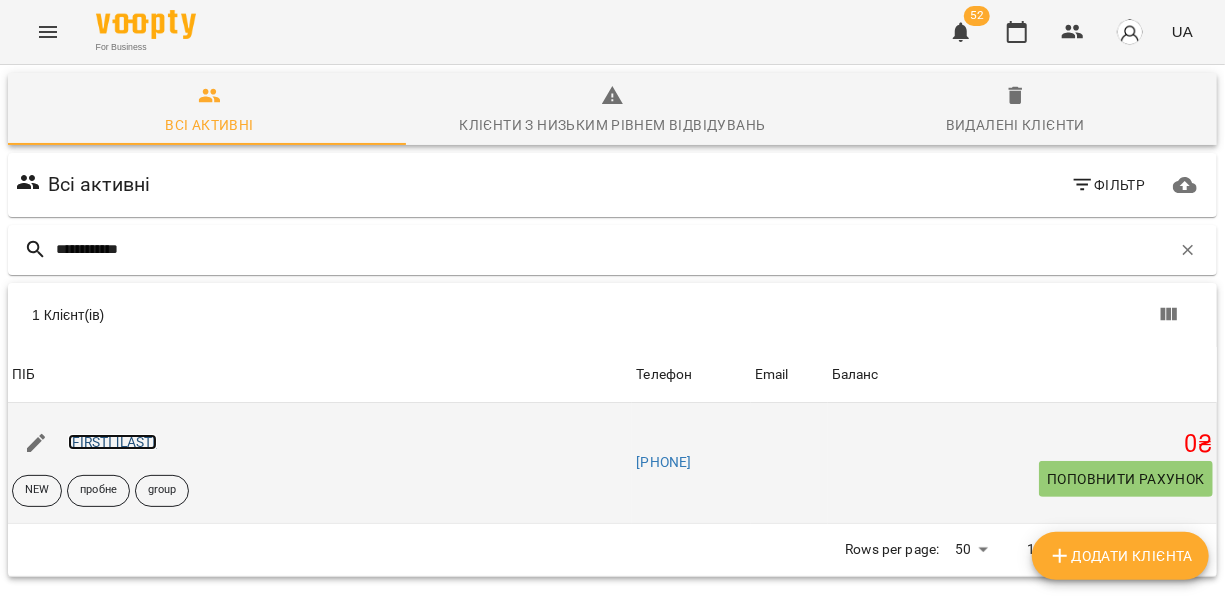 click on "[FIRST] [LAST]" at bounding box center [112, 442] 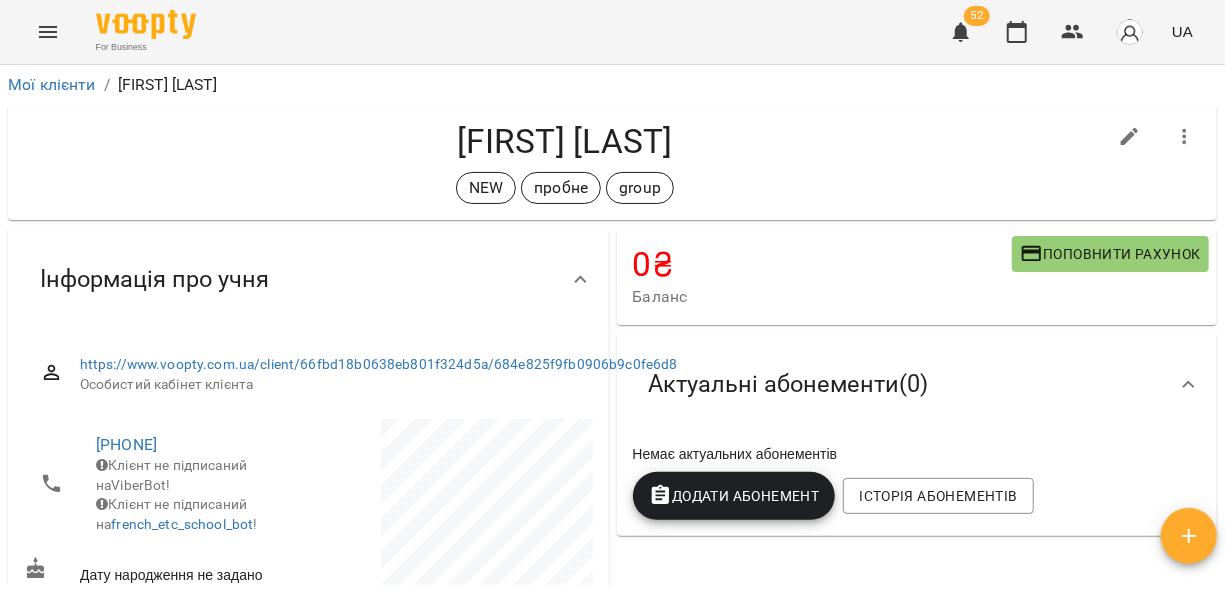 click 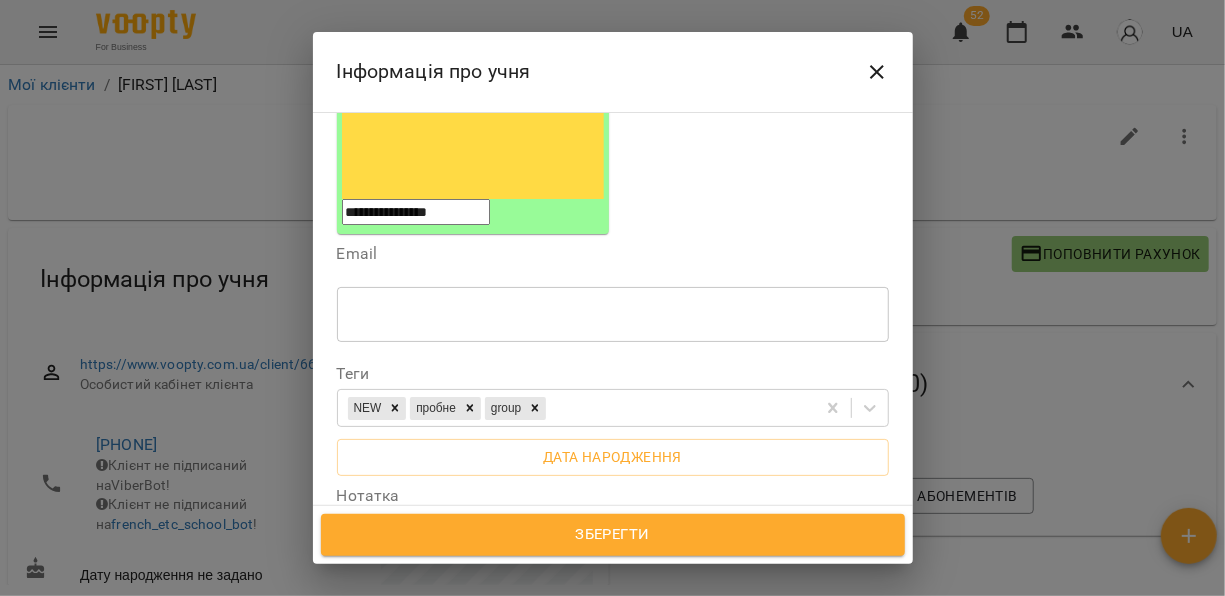 scroll, scrollTop: 351, scrollLeft: 0, axis: vertical 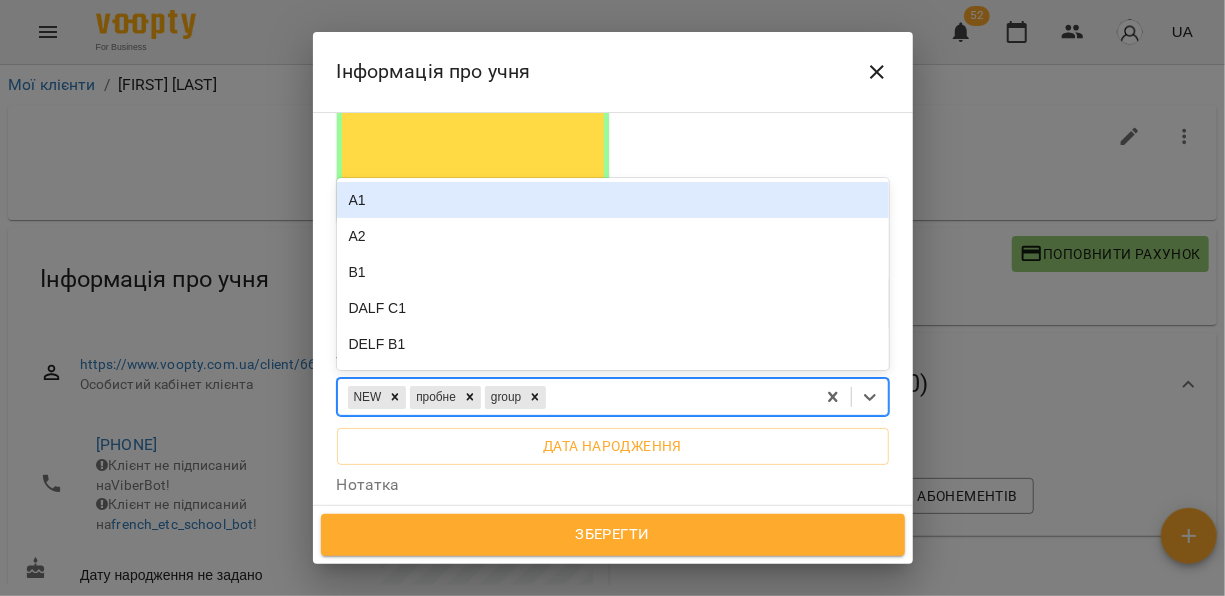 click on "NEW пробне group" at bounding box center (576, 397) 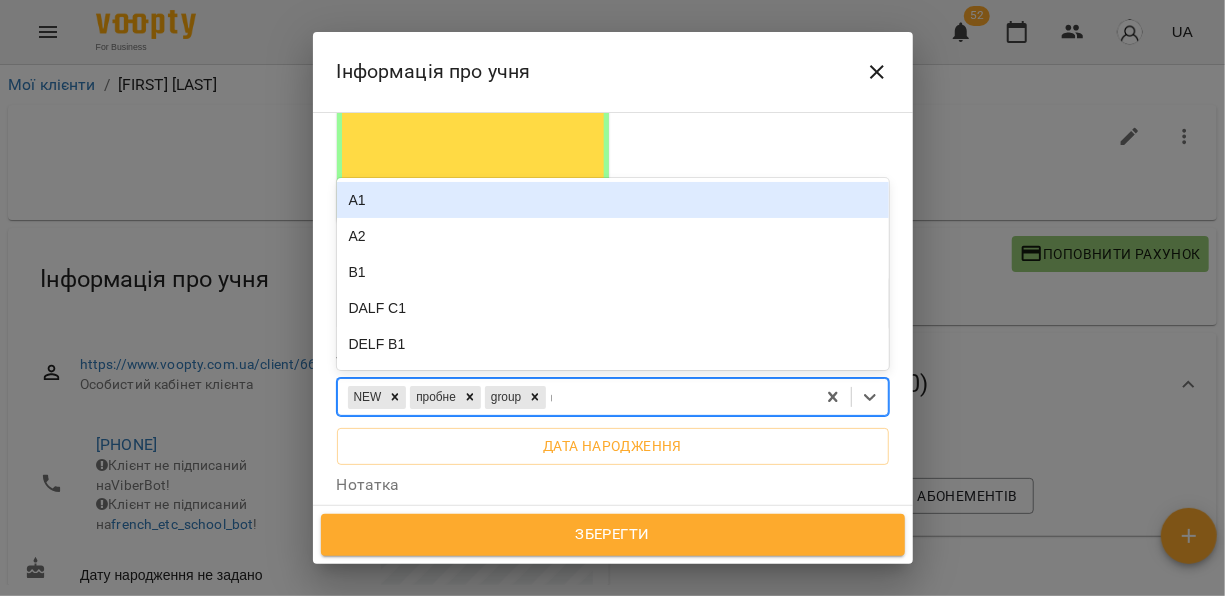 type on "**" 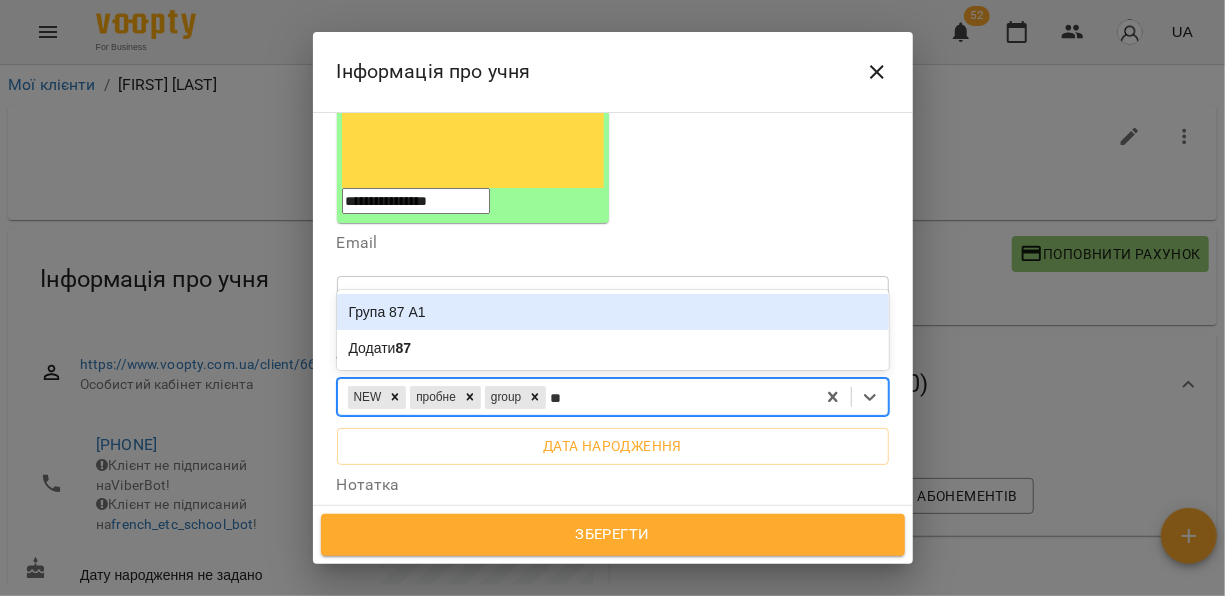 click on "Група 87 A1" at bounding box center [613, 312] 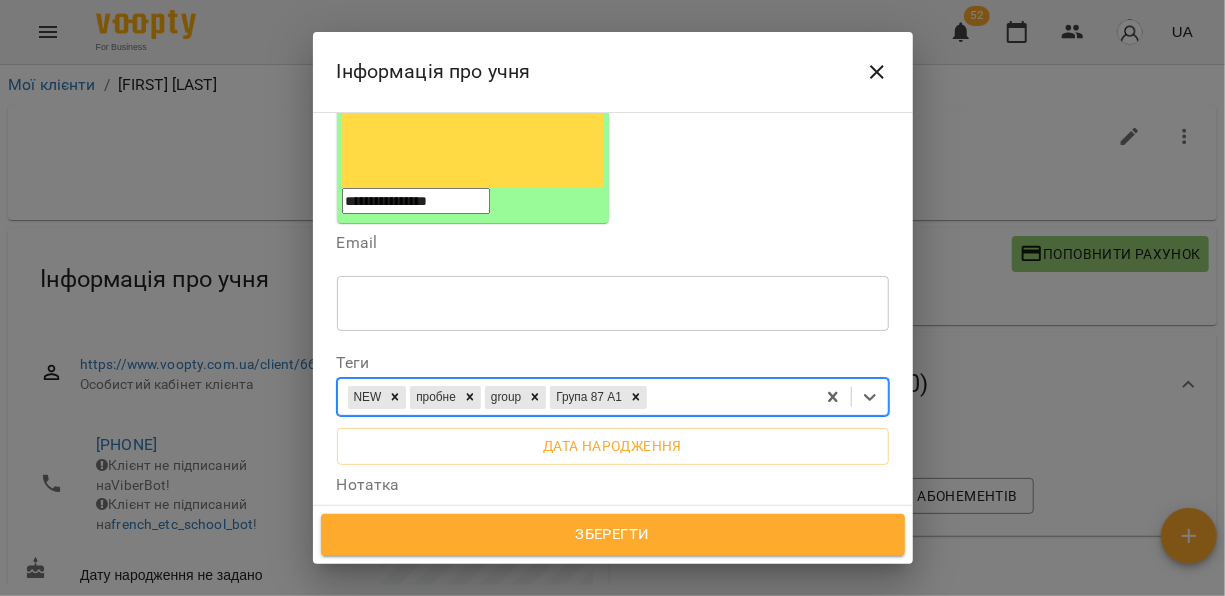 click on "Зберегти" at bounding box center [613, 535] 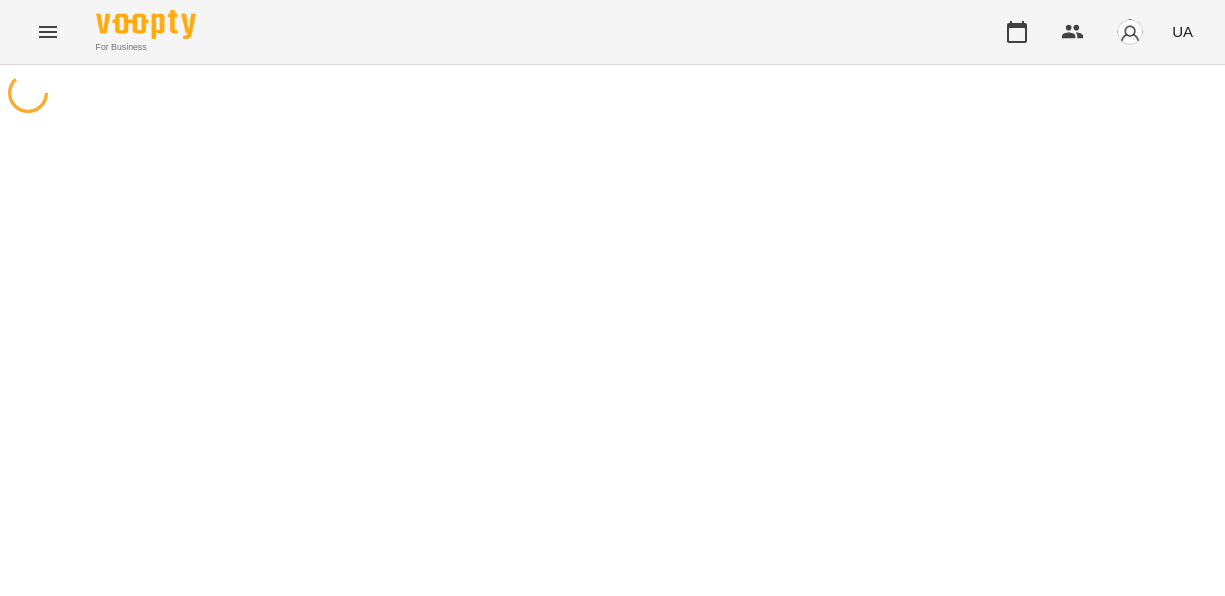 scroll, scrollTop: 0, scrollLeft: 0, axis: both 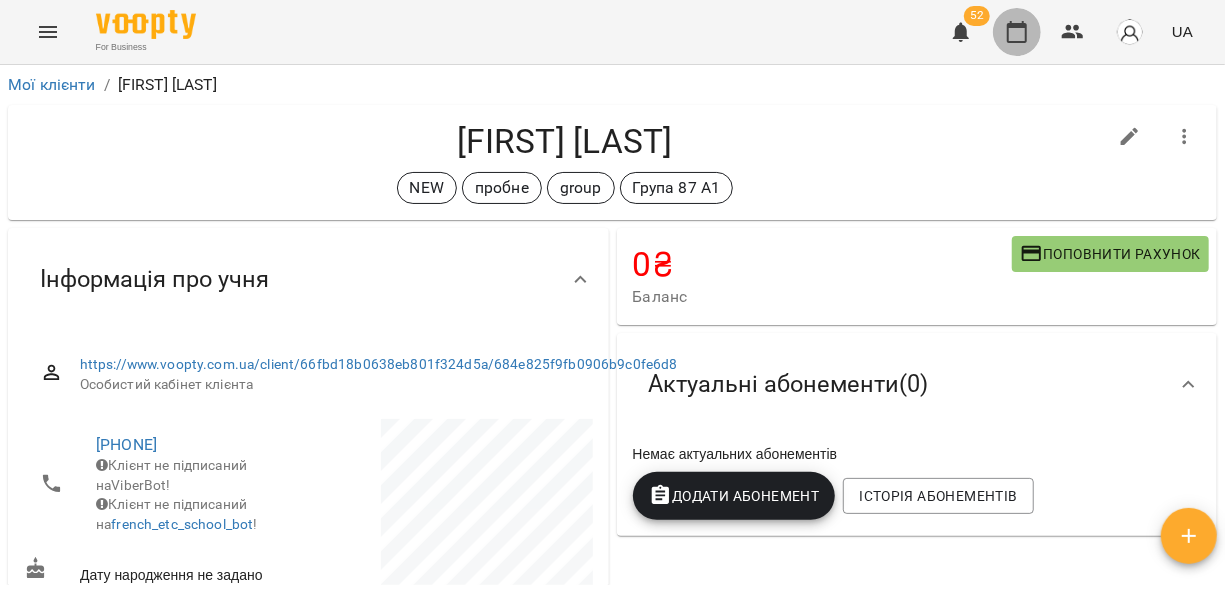 click 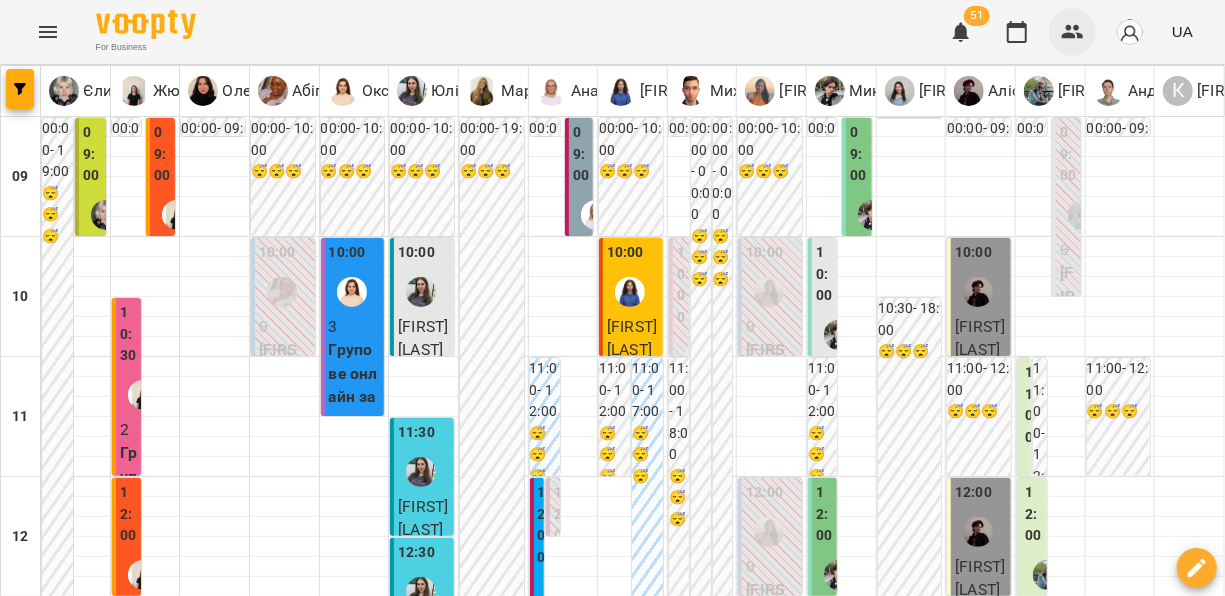 click 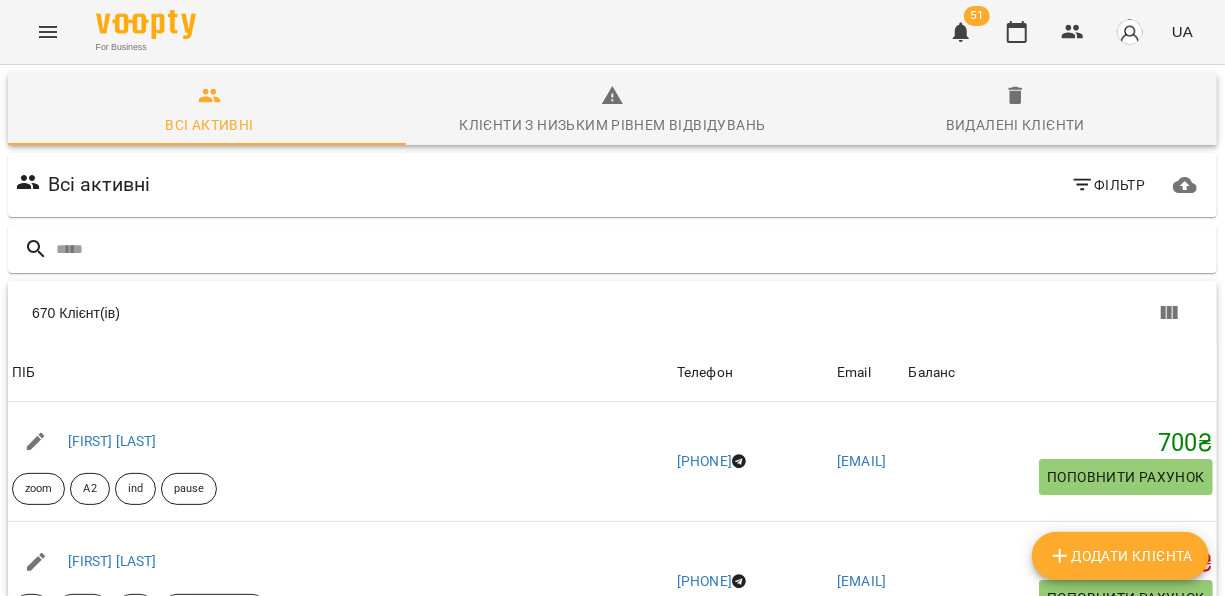 click on "Додати клієнта" at bounding box center (1120, 556) 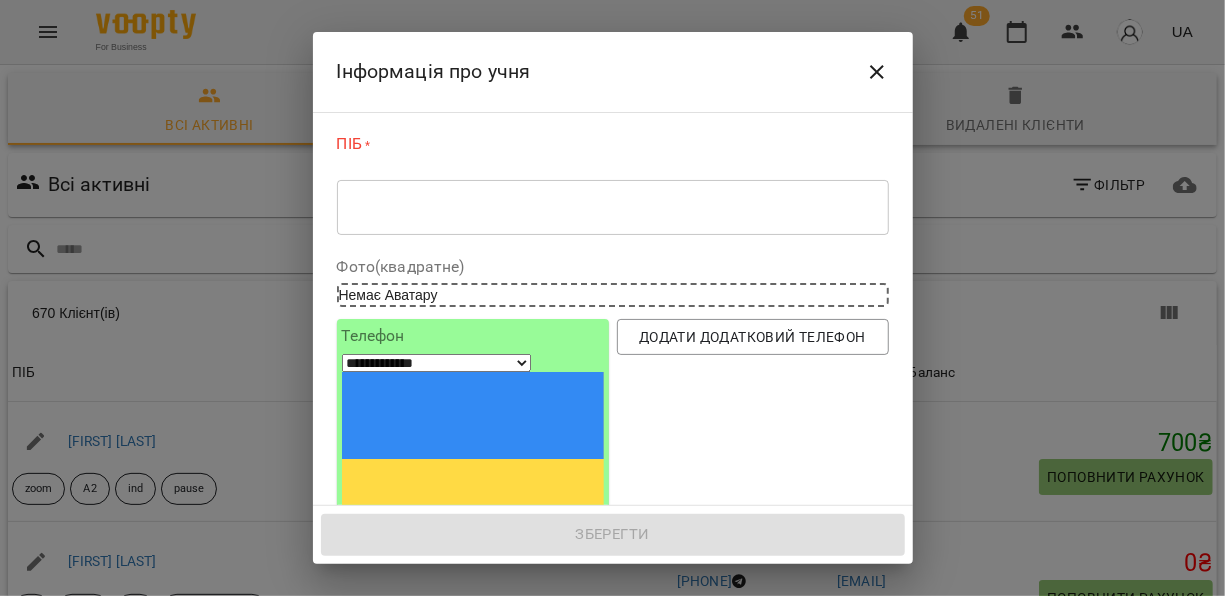 click at bounding box center (613, 207) 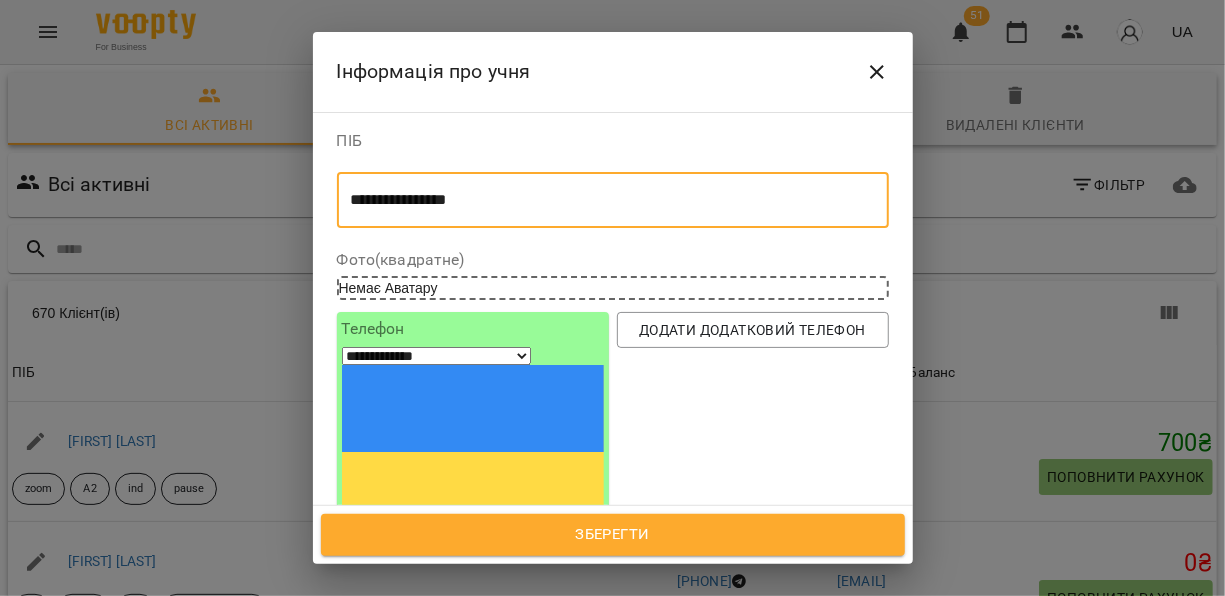 type on "**********" 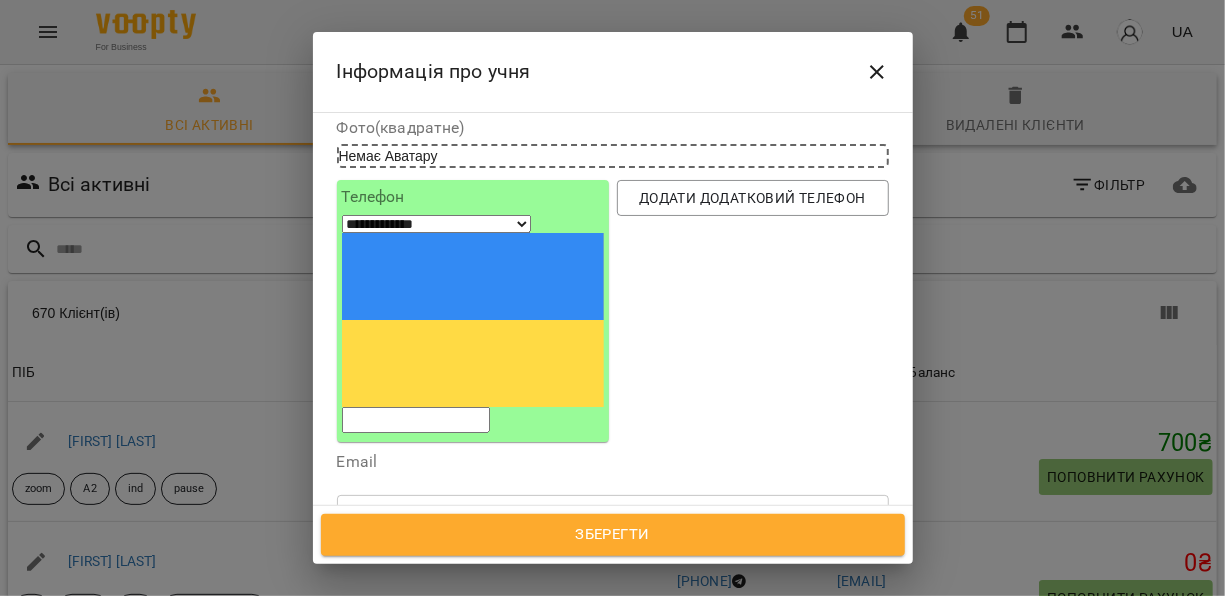 scroll, scrollTop: 145, scrollLeft: 0, axis: vertical 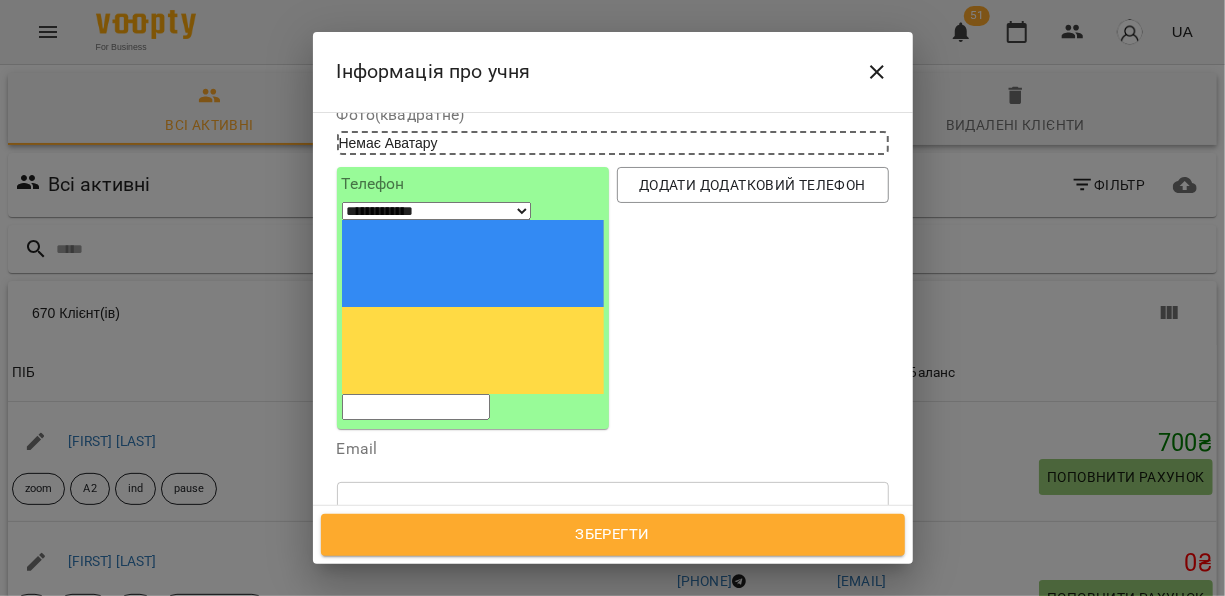 click 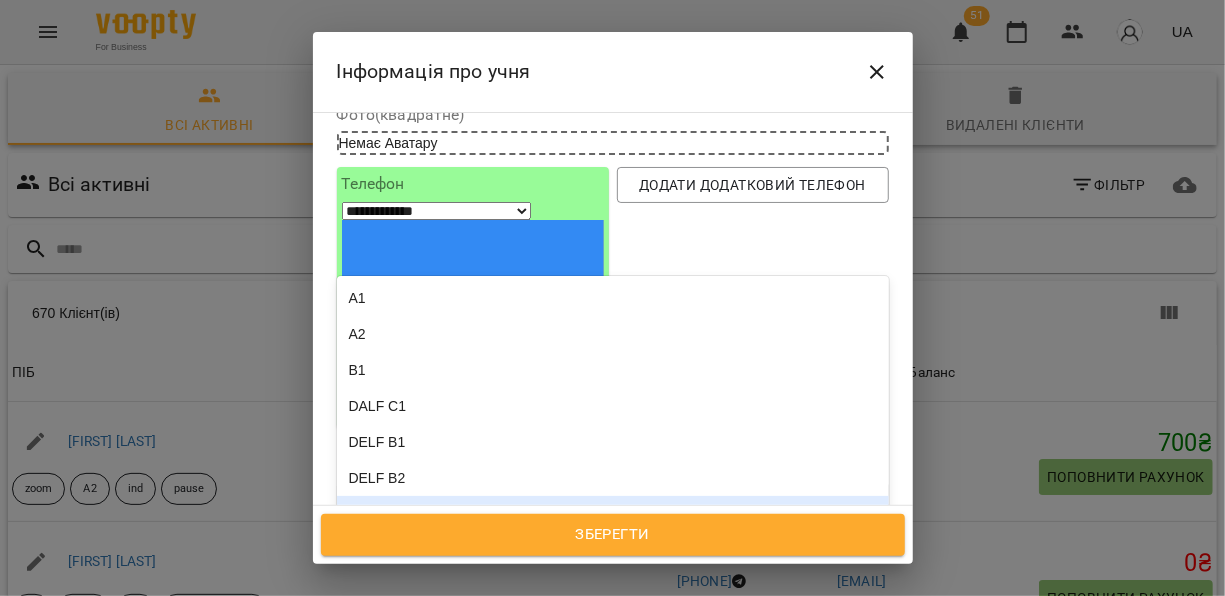 click on "NEW" at bounding box center (613, 514) 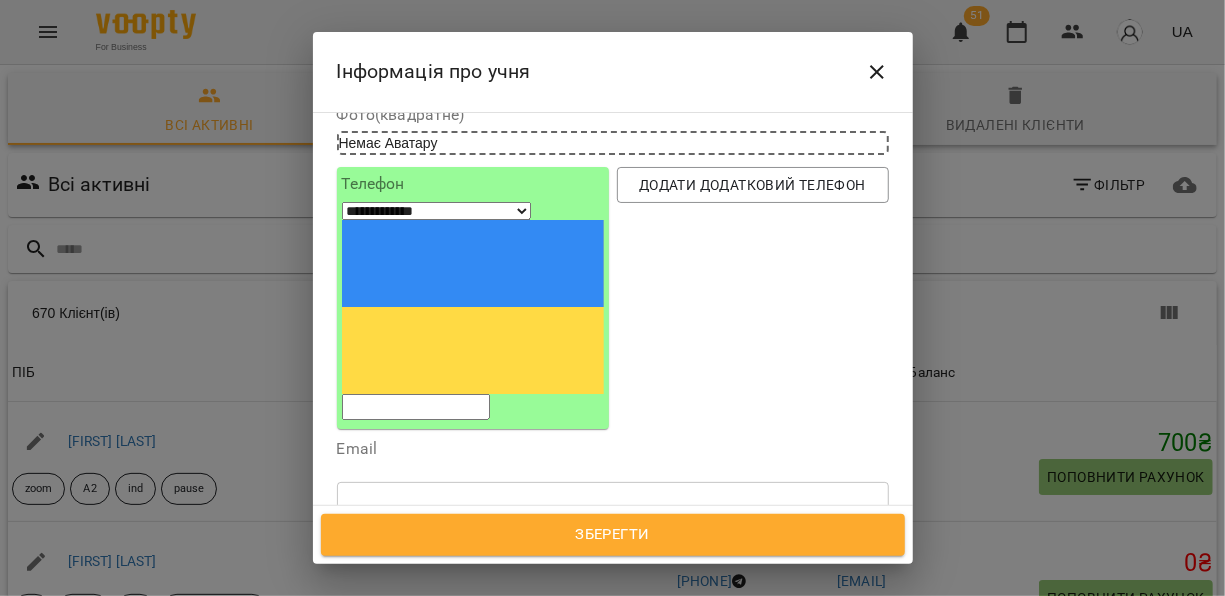 click 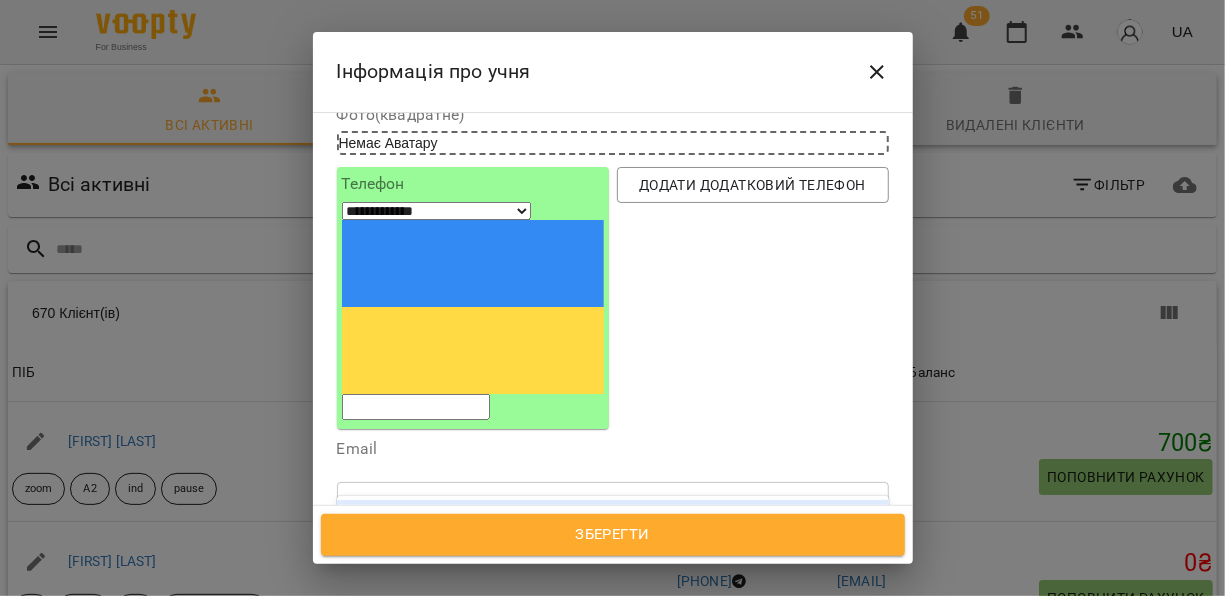 type on "***" 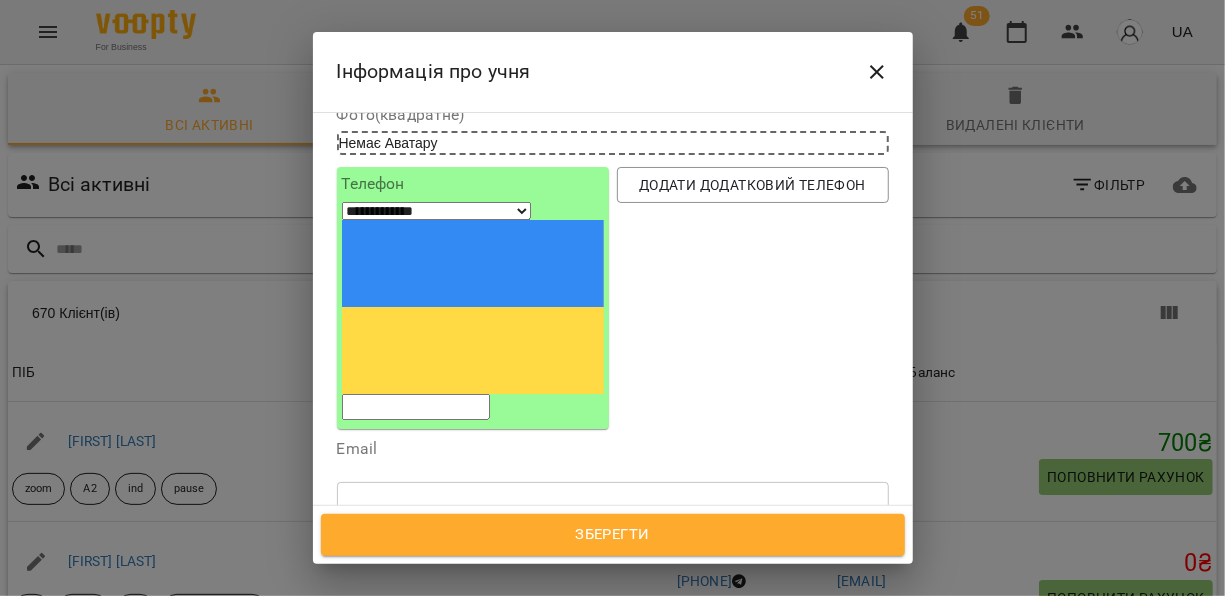 type on "***" 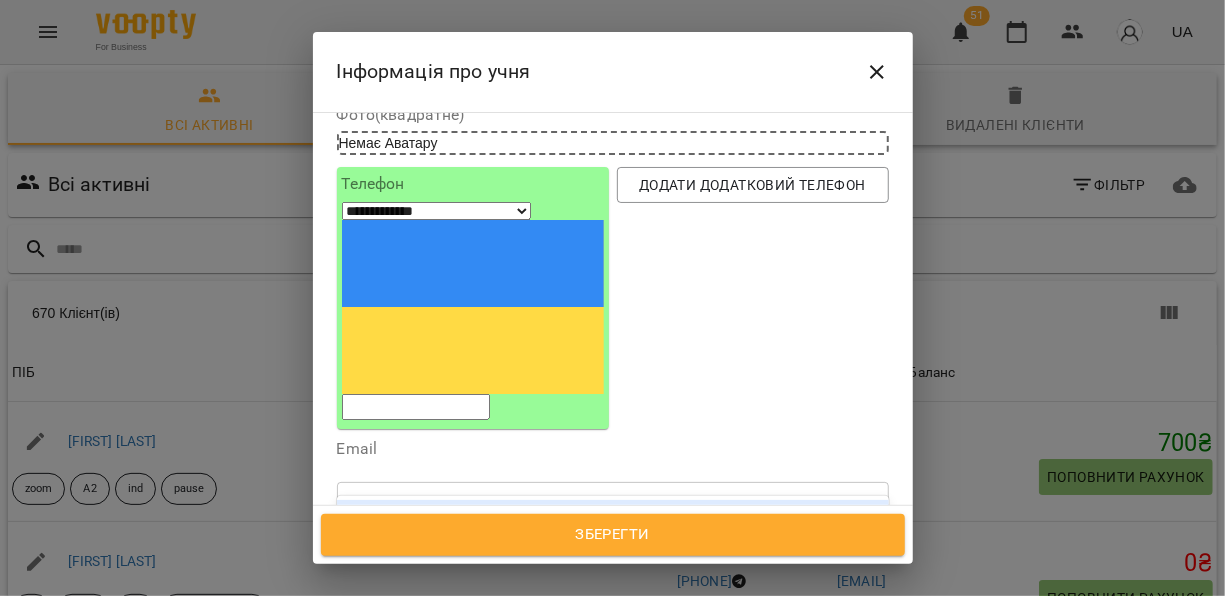 click on "current_student" at bounding box center [613, 518] 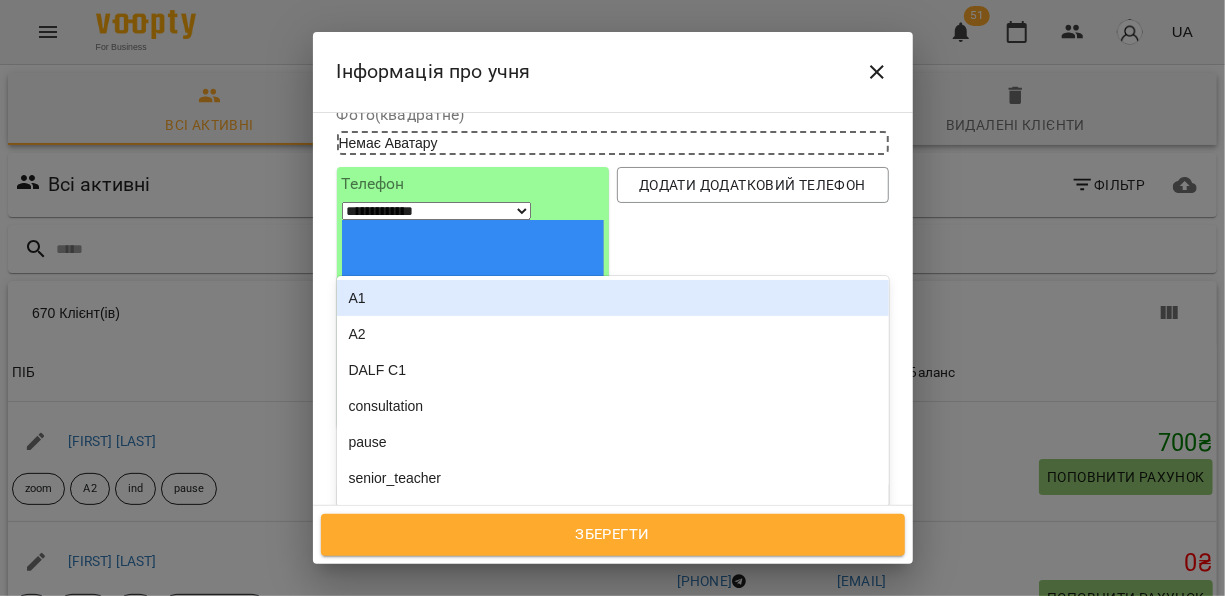 type on "**" 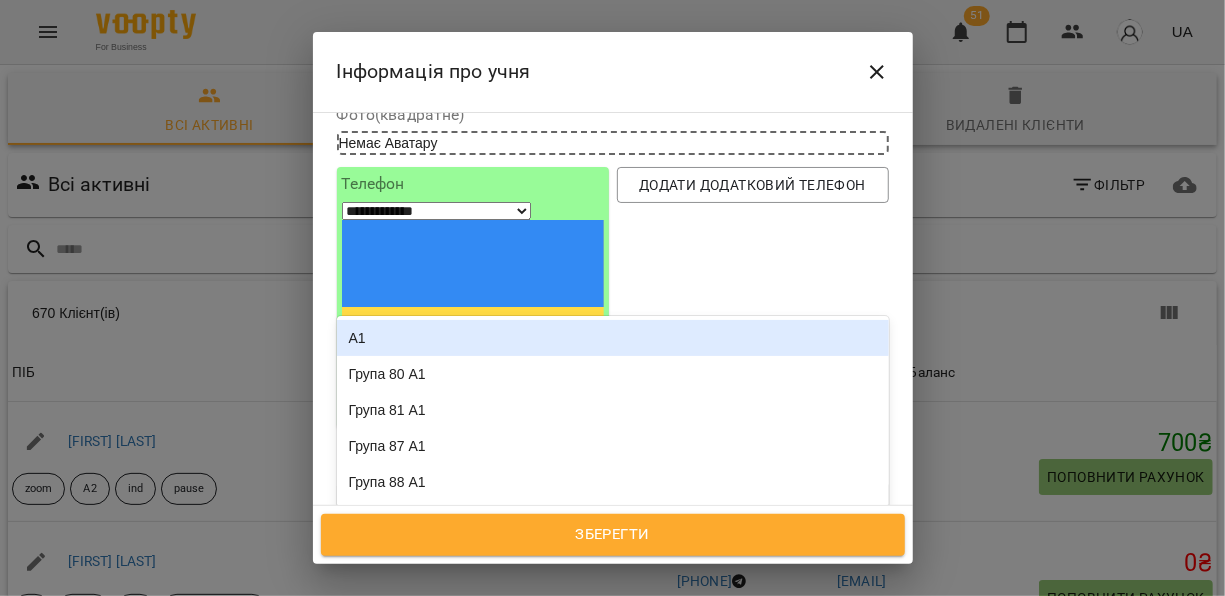 click on "A1" at bounding box center [613, 338] 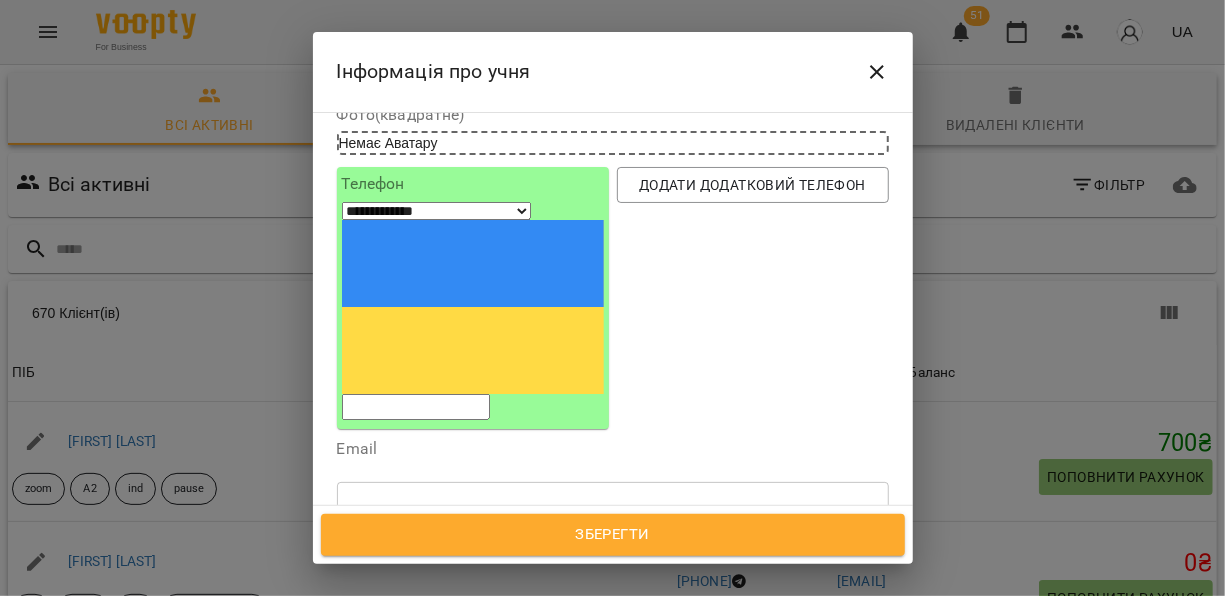 click on "Зберегти" at bounding box center (613, 535) 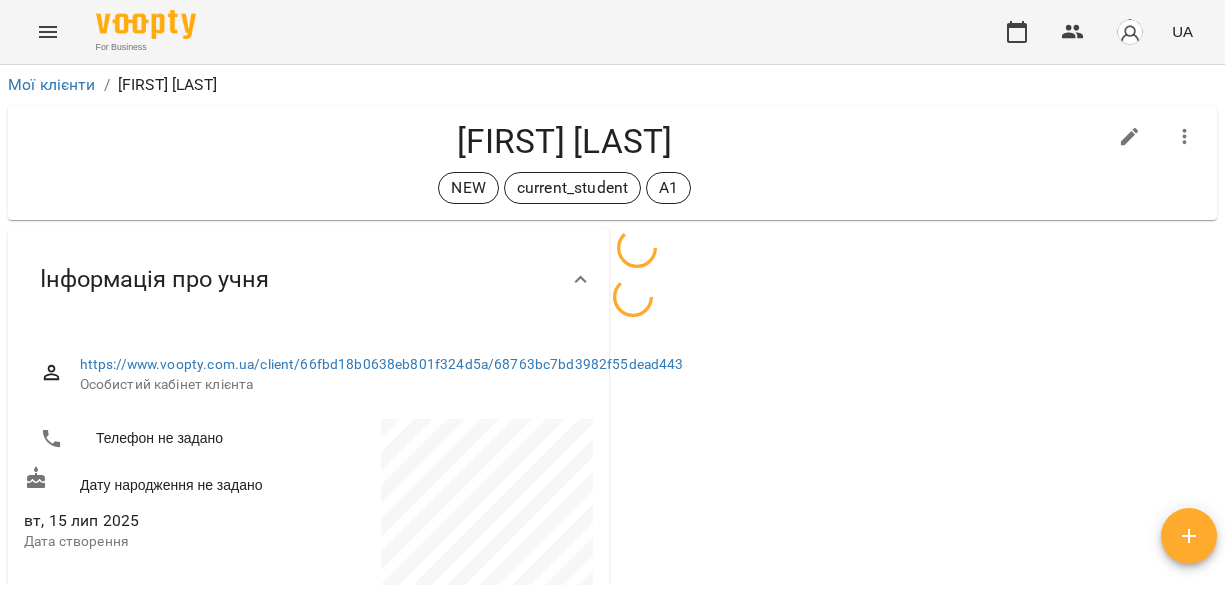 scroll, scrollTop: 0, scrollLeft: 0, axis: both 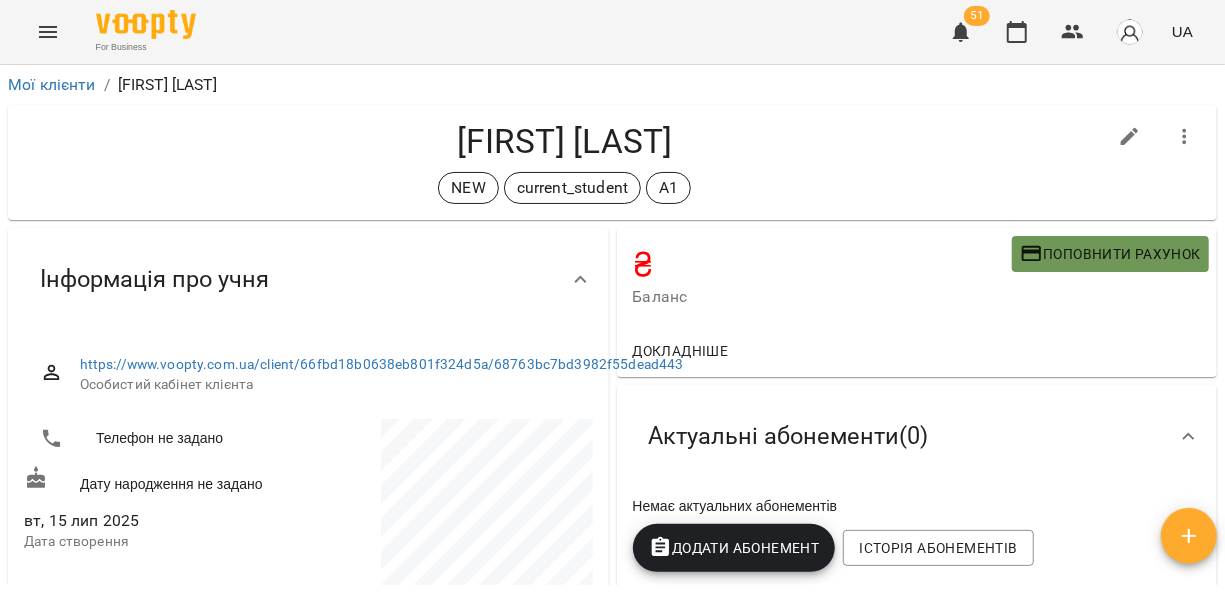 click on "Поповнити рахунок" at bounding box center [1110, 254] 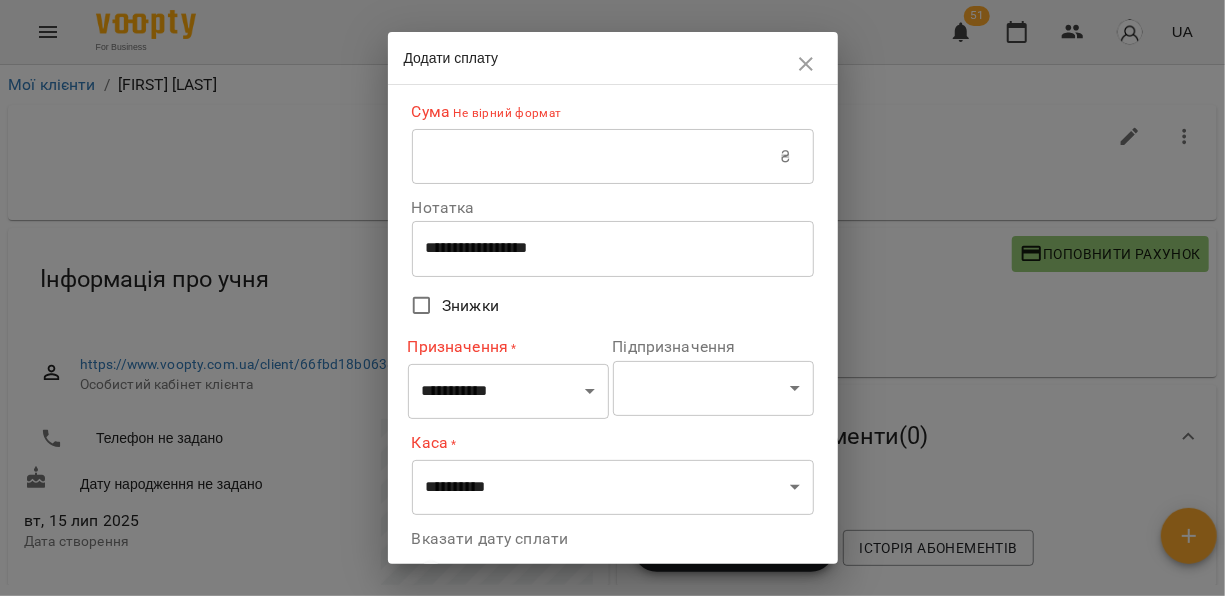 click at bounding box center (596, 157) 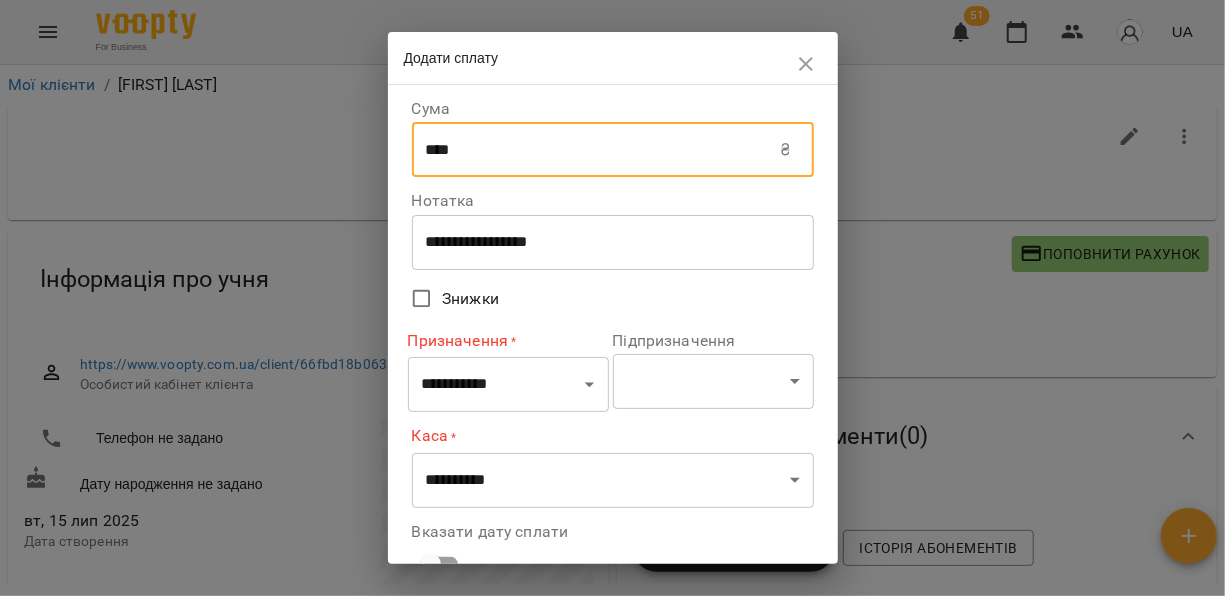 type on "****" 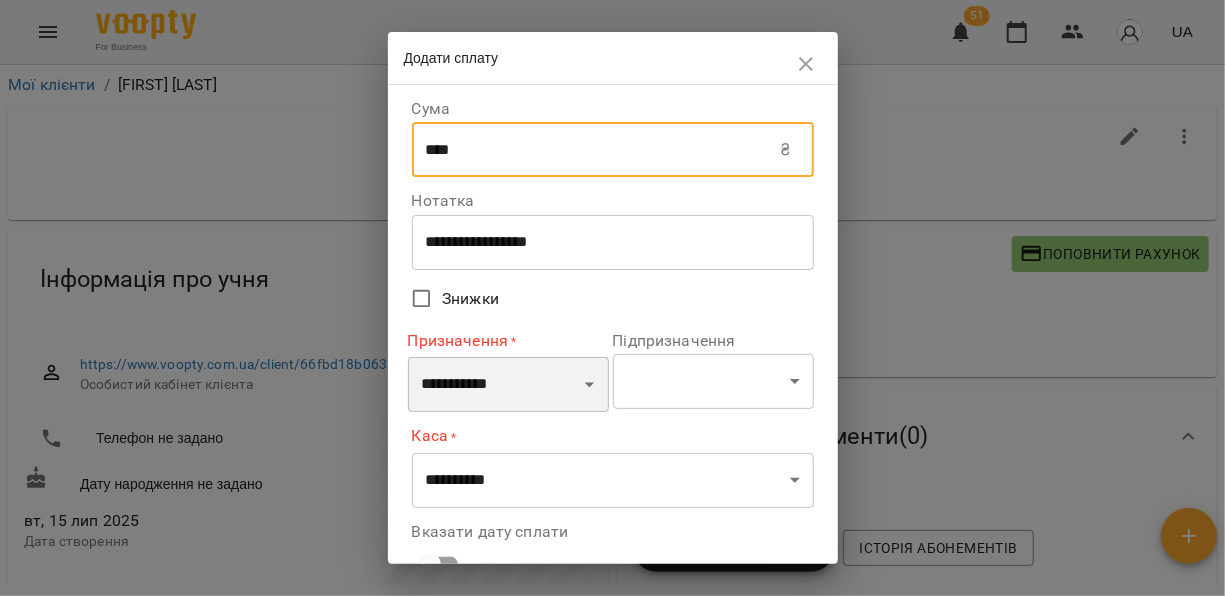 click on "**********" at bounding box center (508, 385) 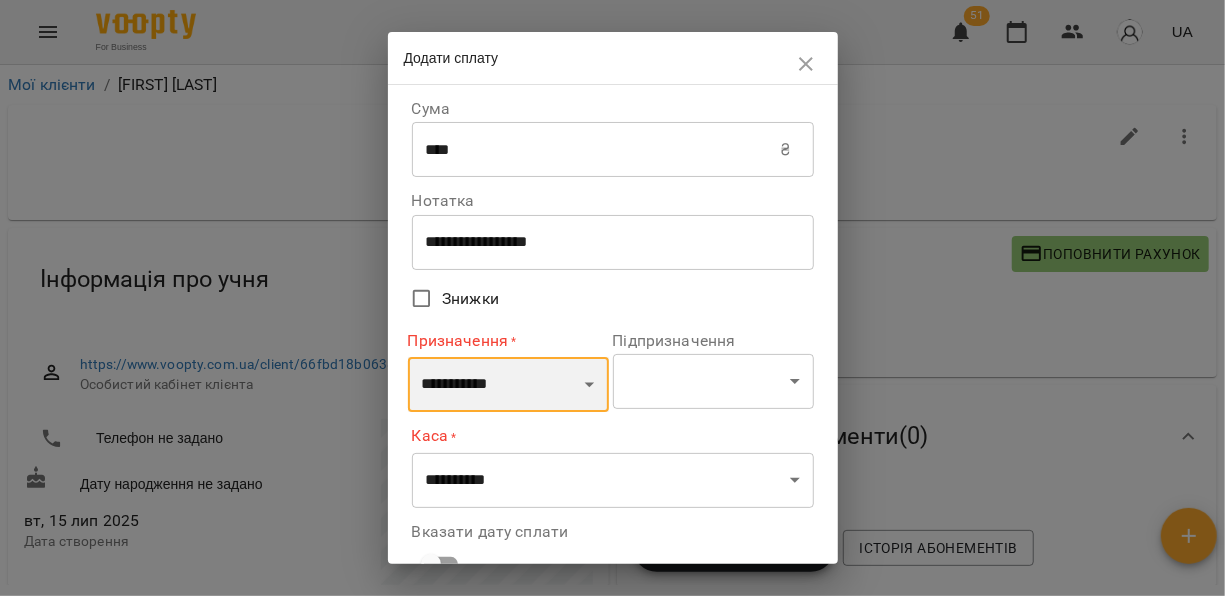 select on "*********" 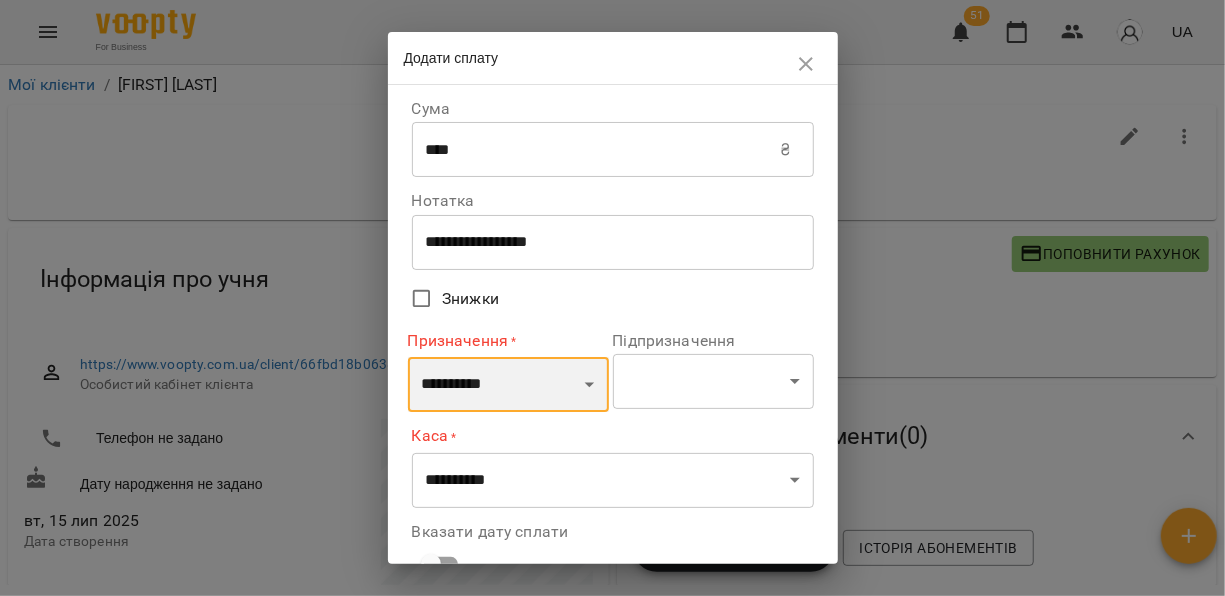 click on "**********" at bounding box center [508, 385] 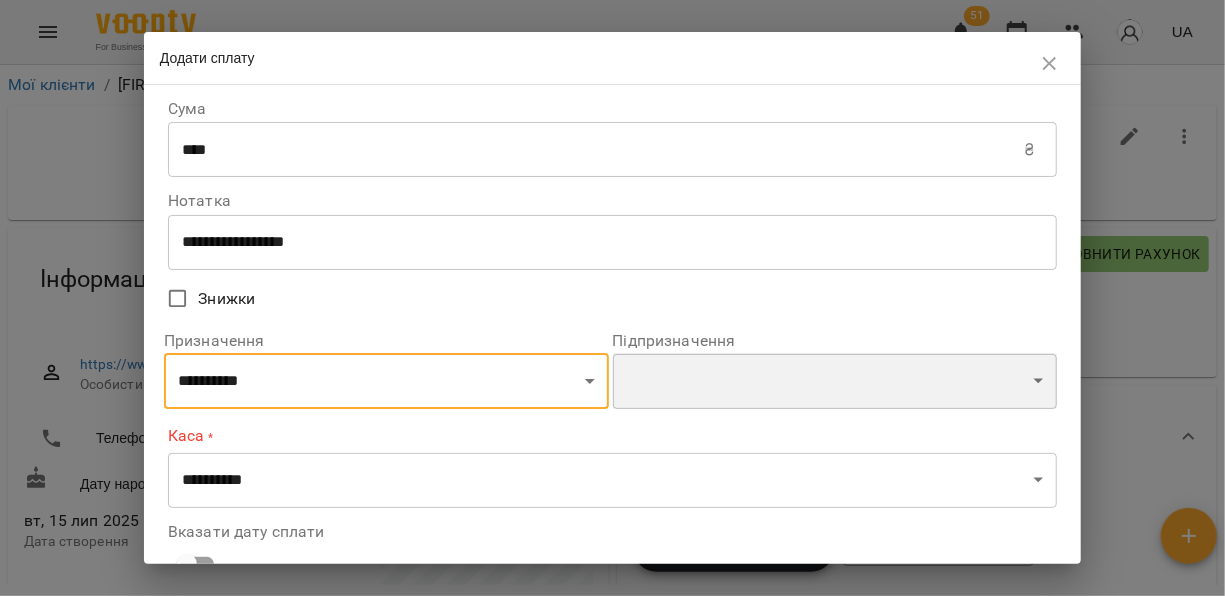 click on "**********" at bounding box center (835, 381) 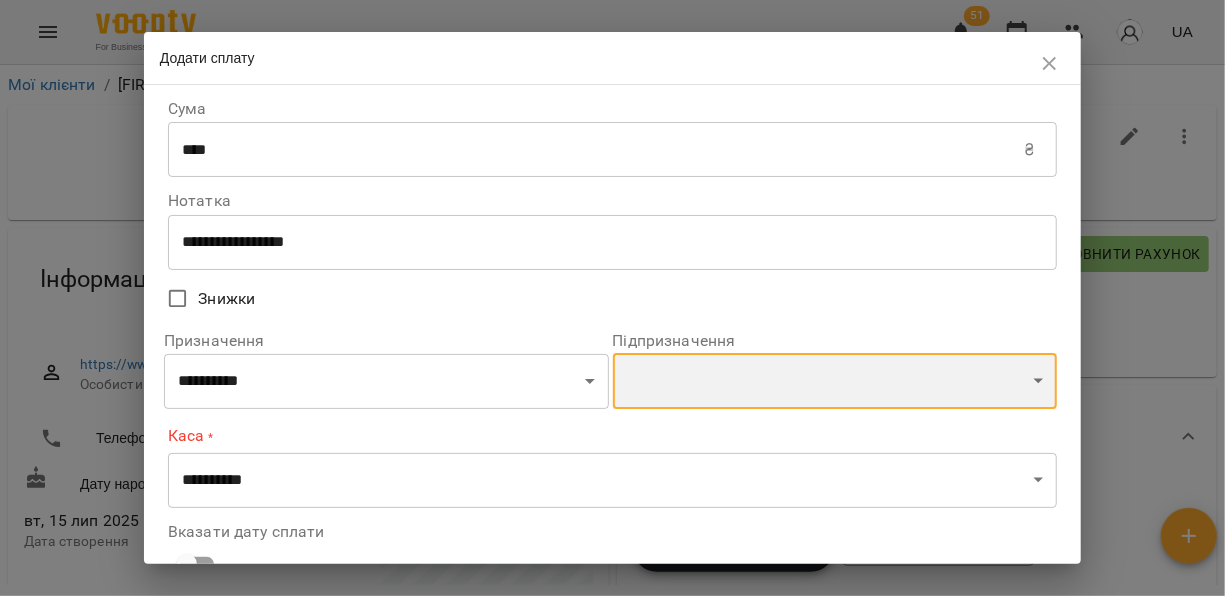 select on "**********" 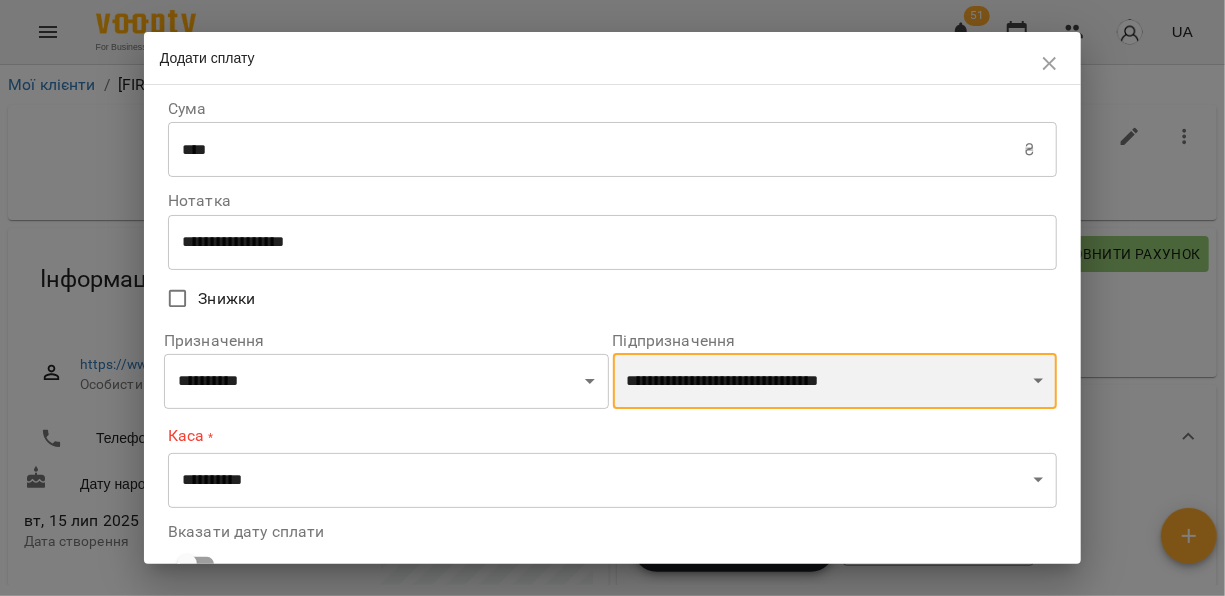click on "**********" at bounding box center [835, 381] 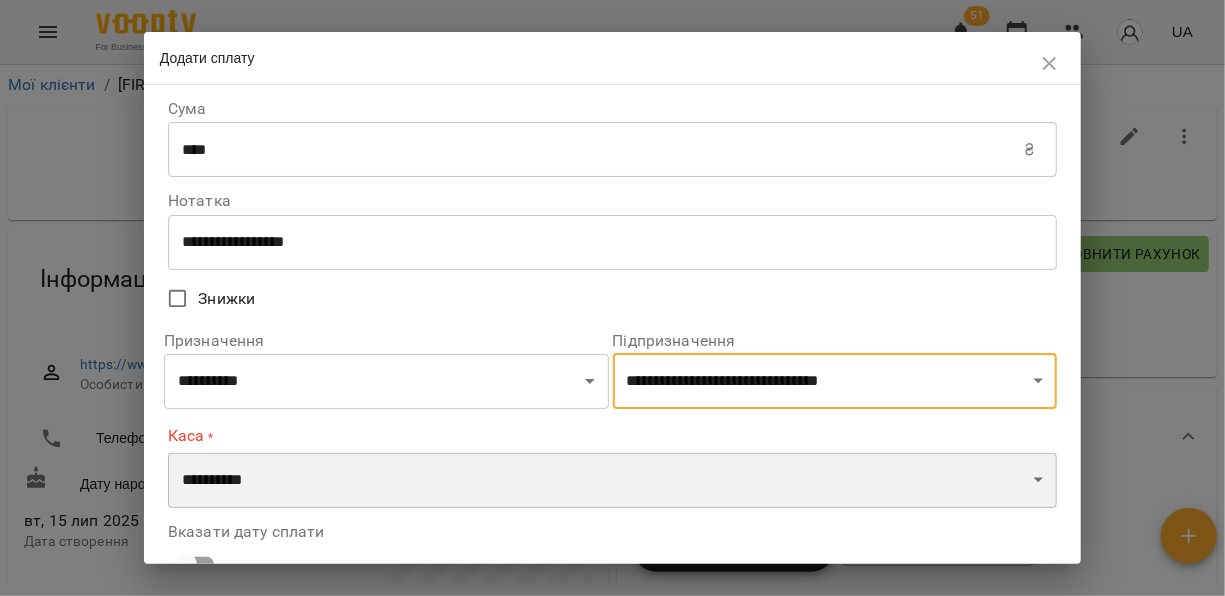 click on "**********" at bounding box center [612, 481] 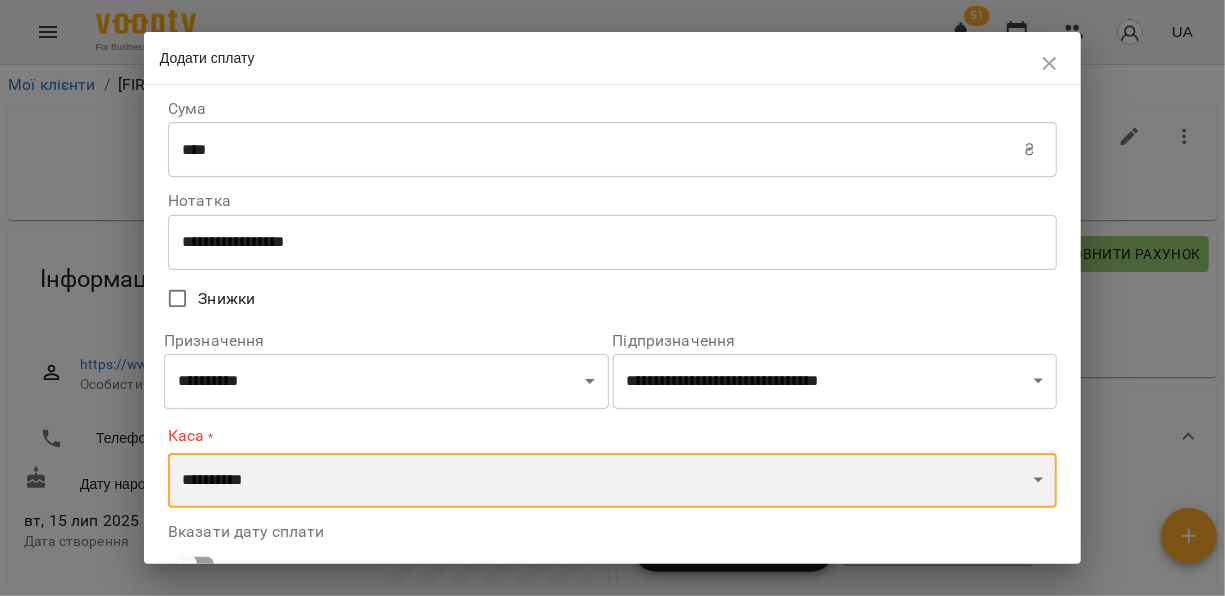 select on "****" 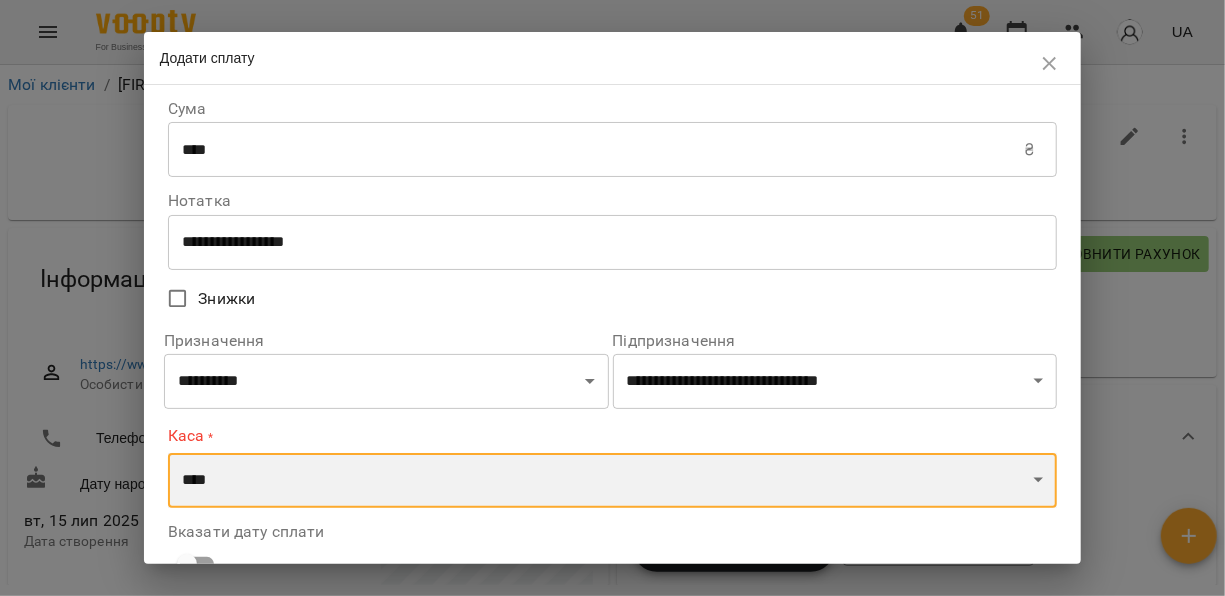 click on "**********" at bounding box center [612, 481] 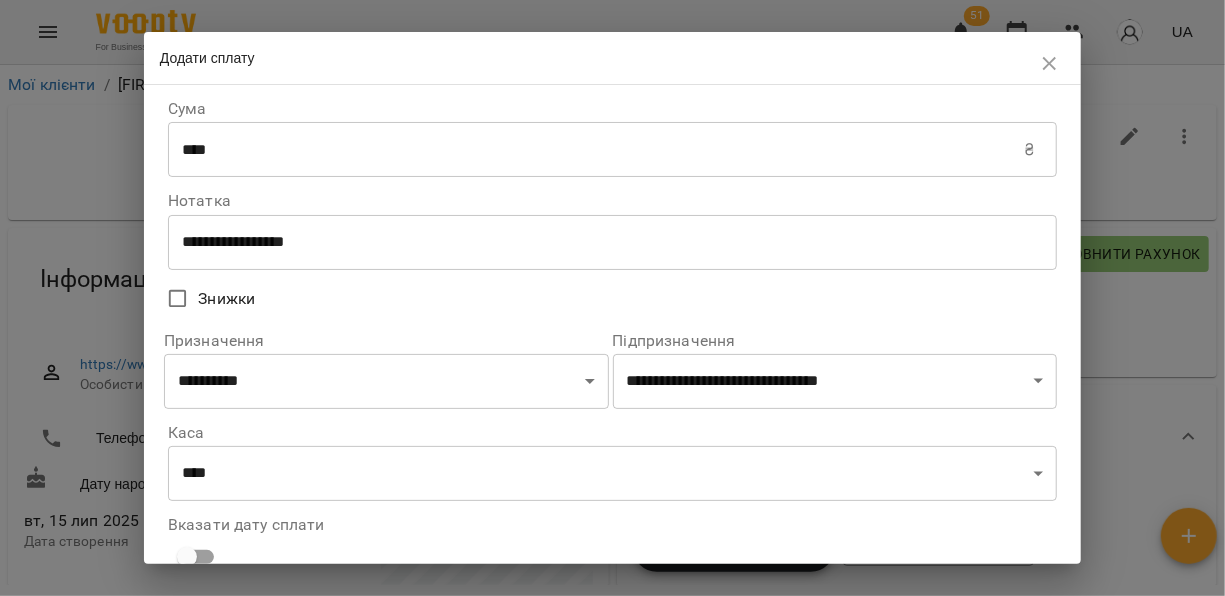 scroll, scrollTop: 152, scrollLeft: 0, axis: vertical 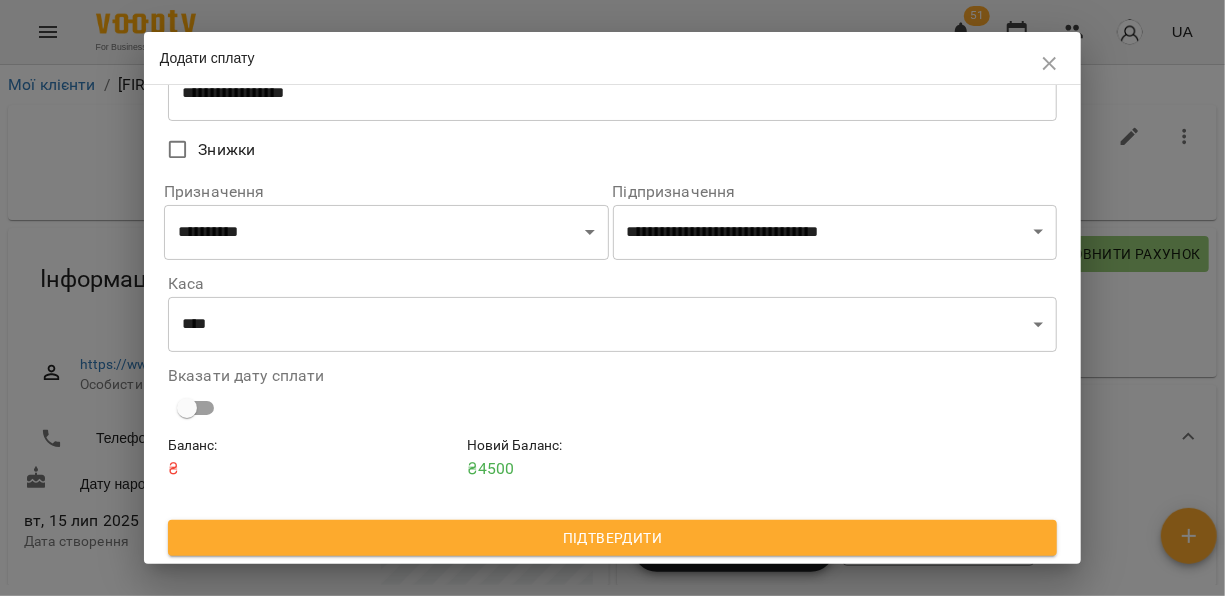 click on "Підтвердити" at bounding box center (612, 538) 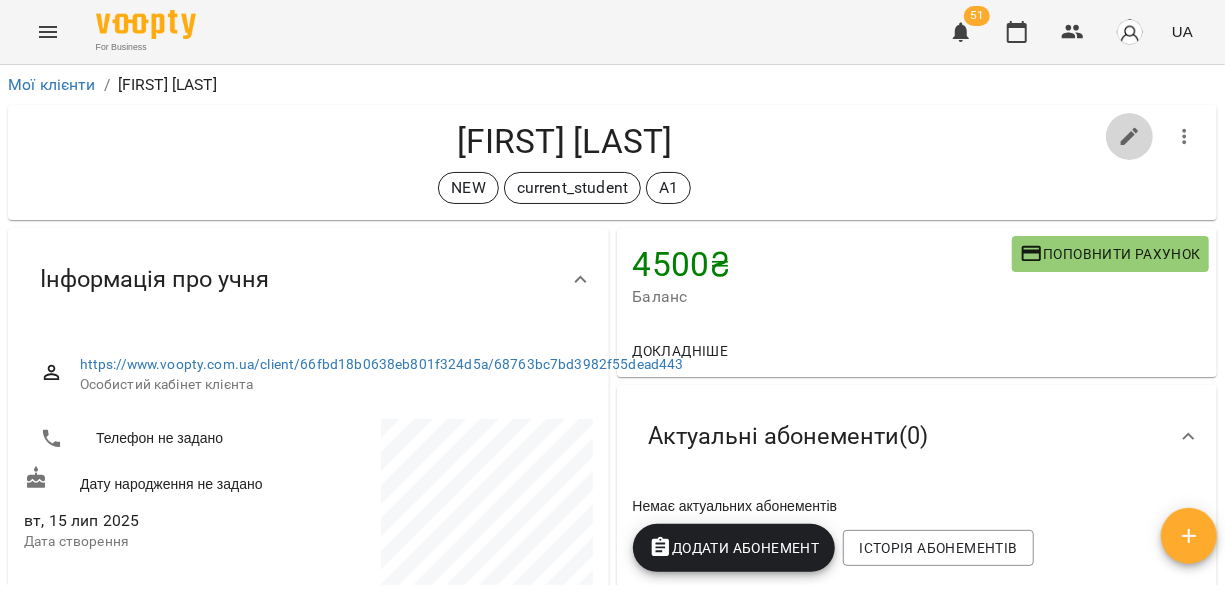 click 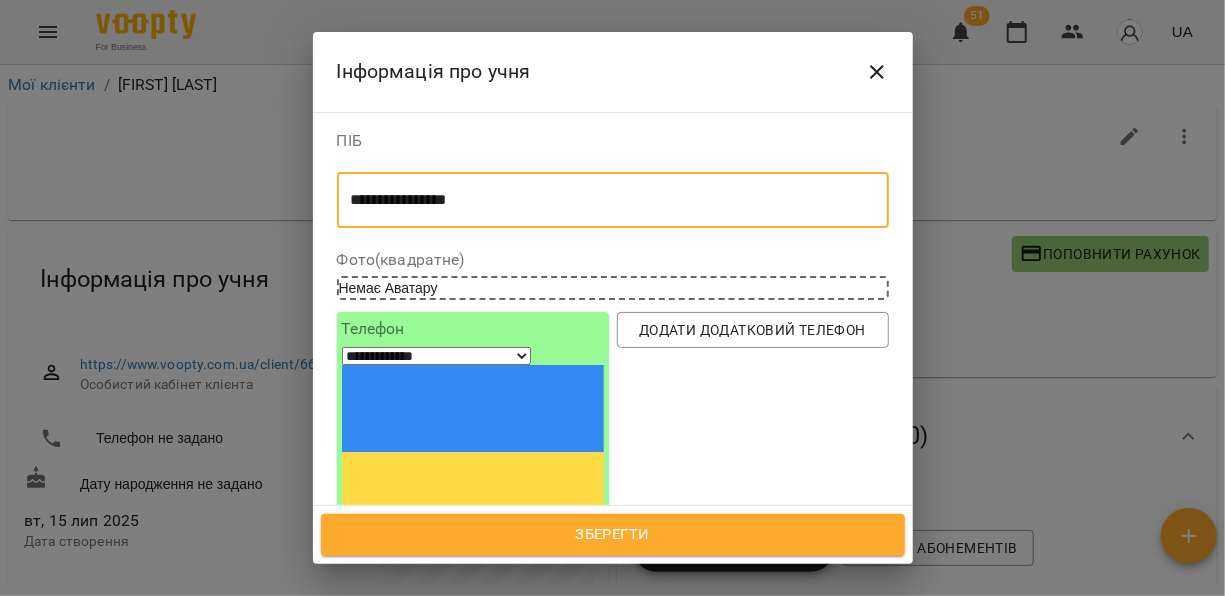type on "**********" 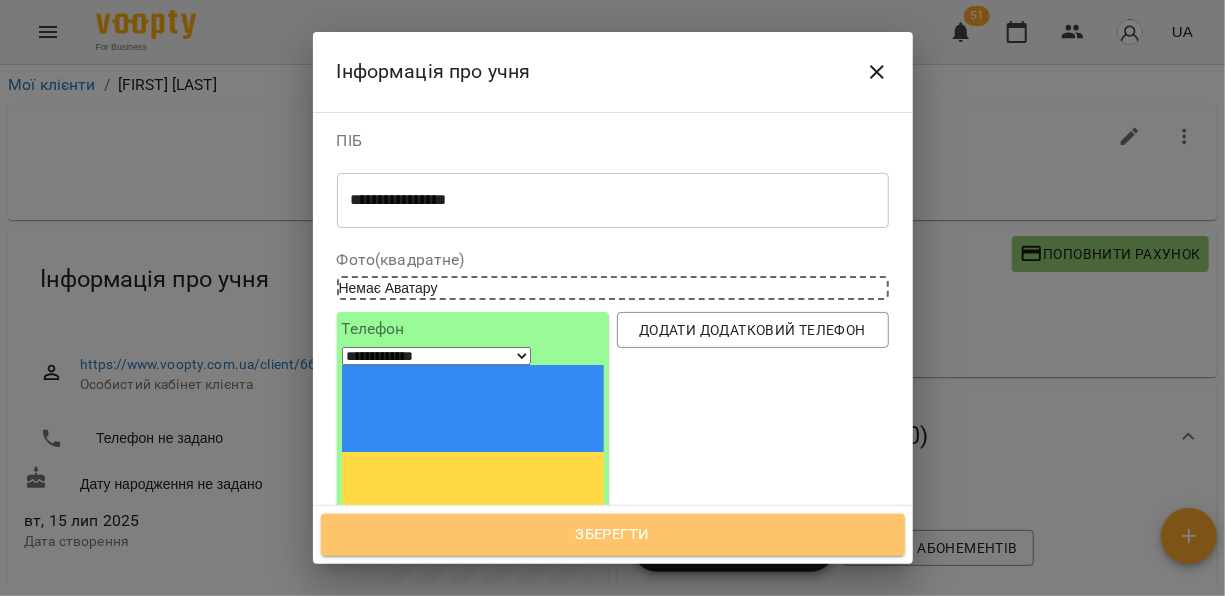 click on "Зберегти" at bounding box center (613, 535) 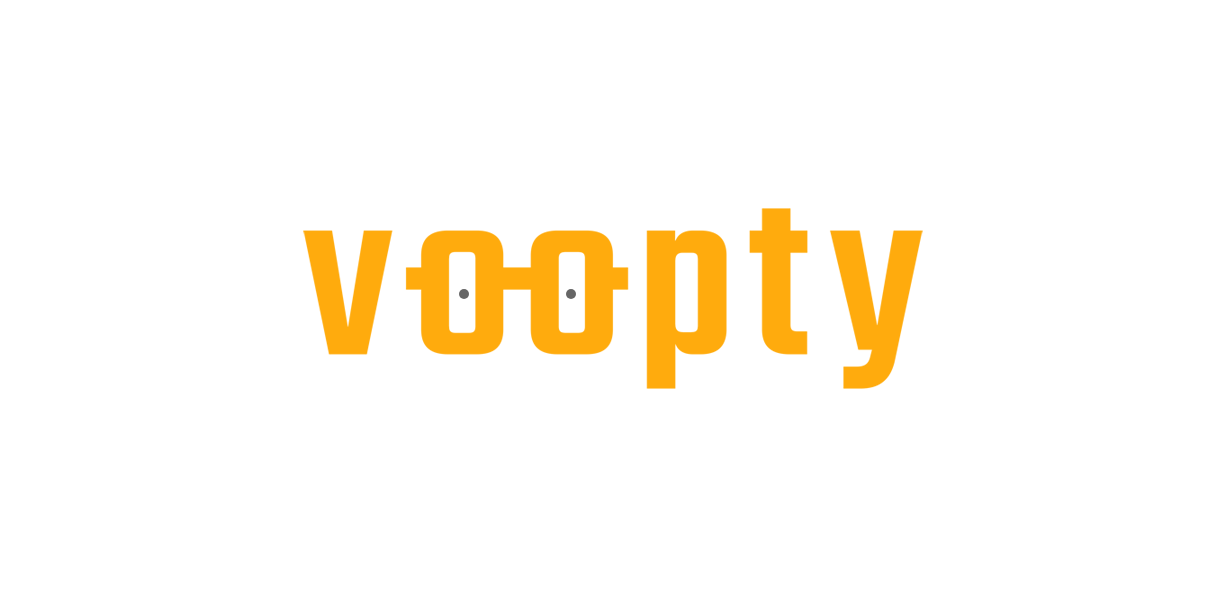scroll, scrollTop: 0, scrollLeft: 0, axis: both 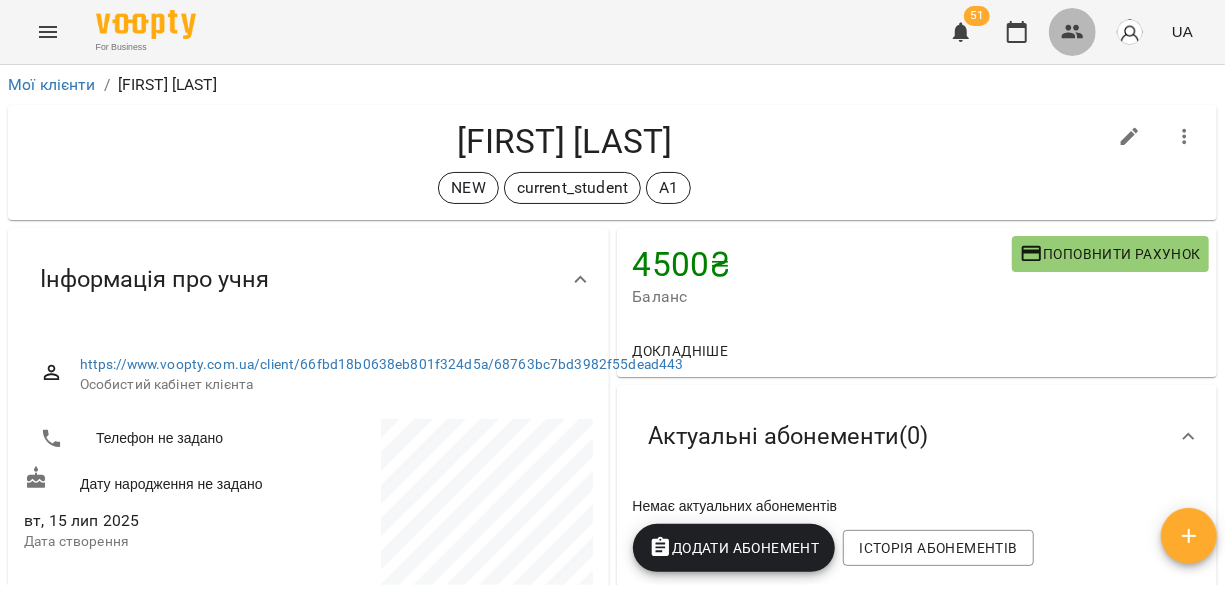 click 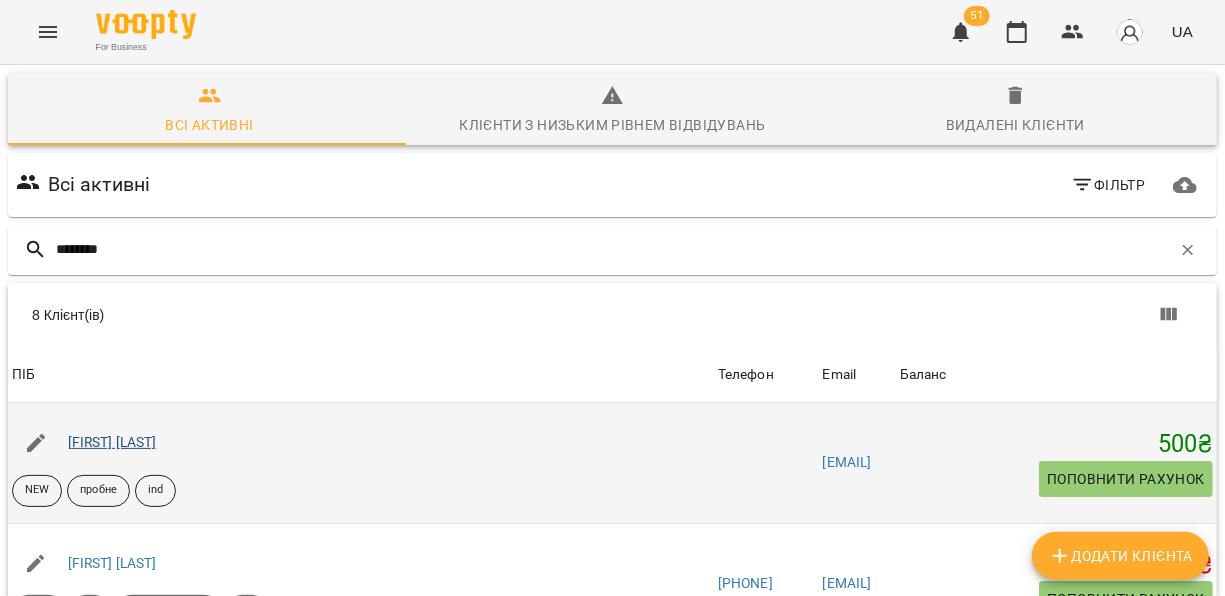 type on "********" 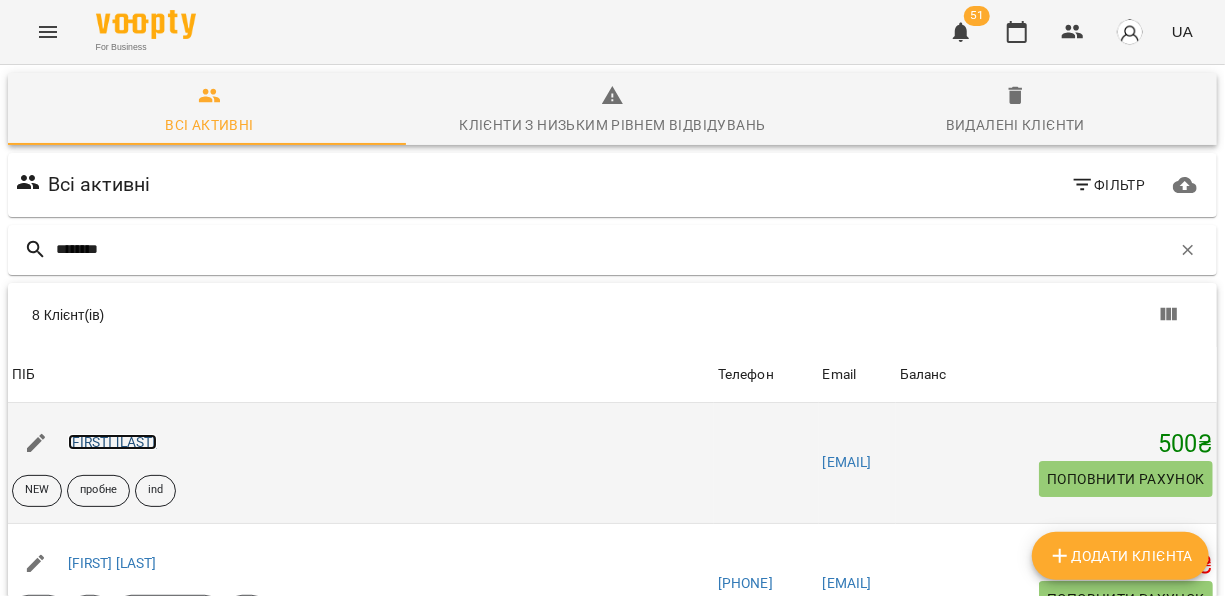 click on "[FIRST] [LAST]" at bounding box center (112, 442) 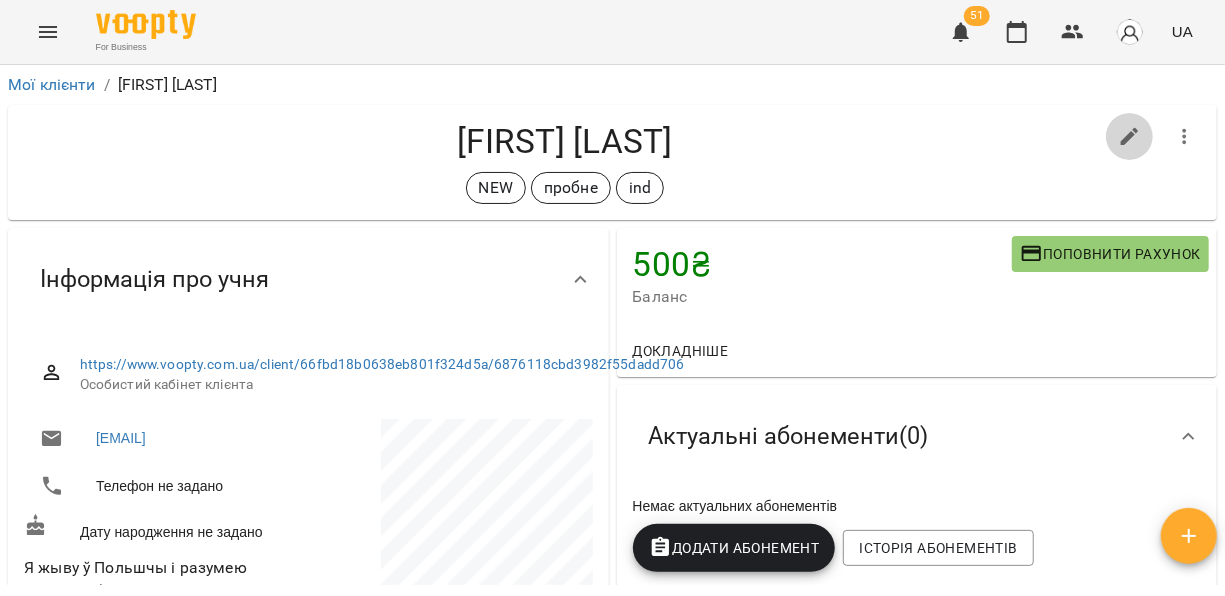 click 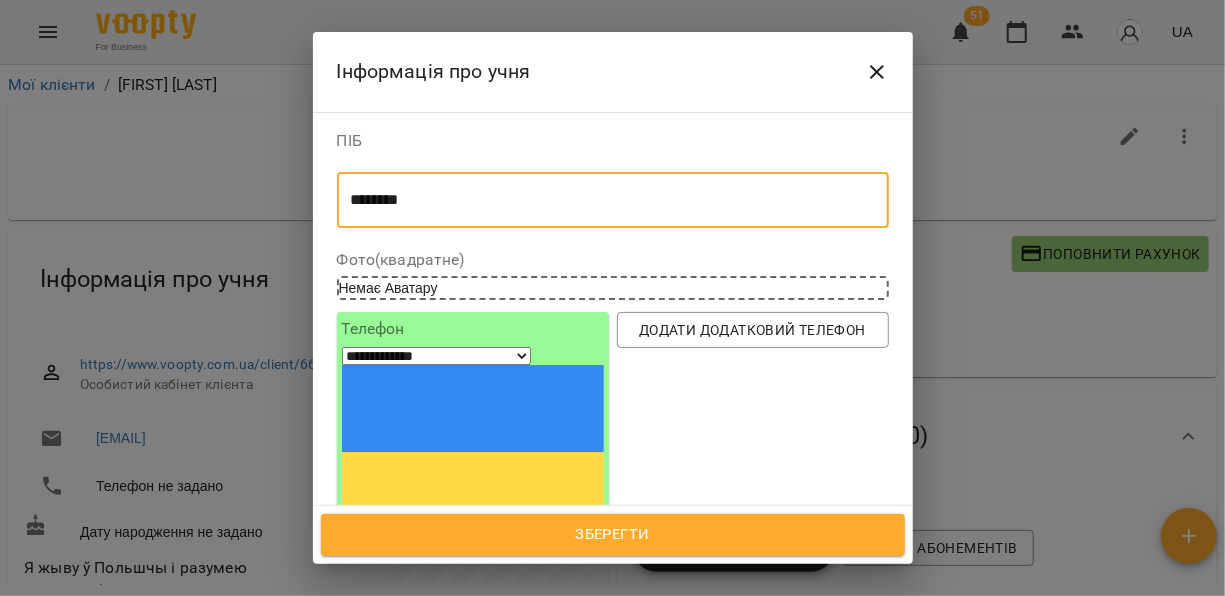 click on "********" at bounding box center [605, 200] 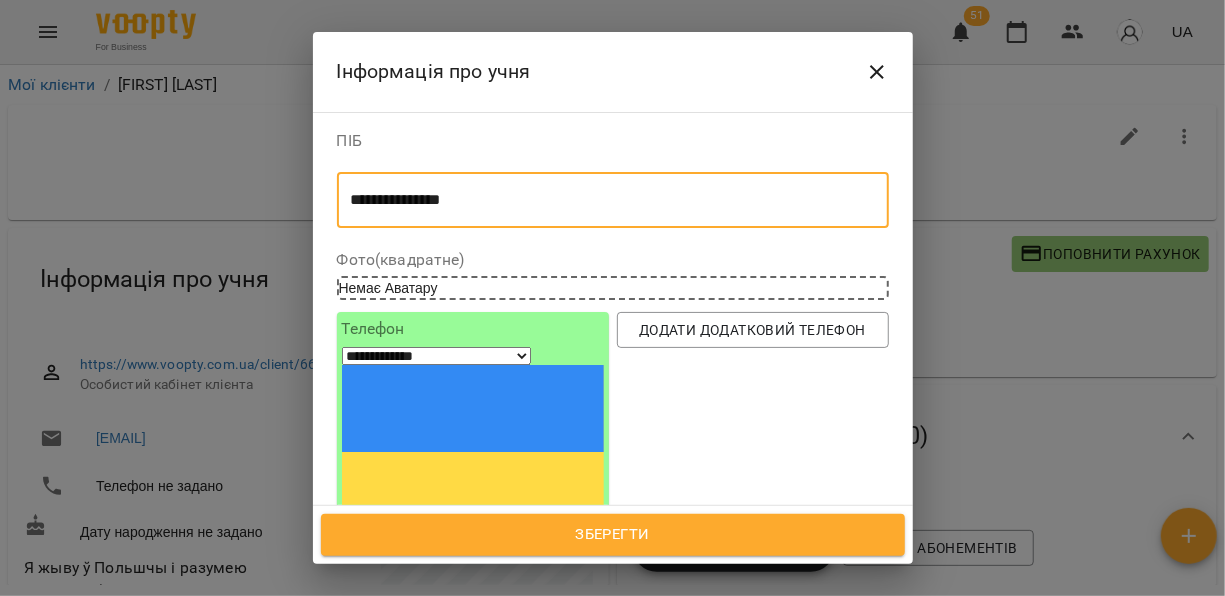 type on "**********" 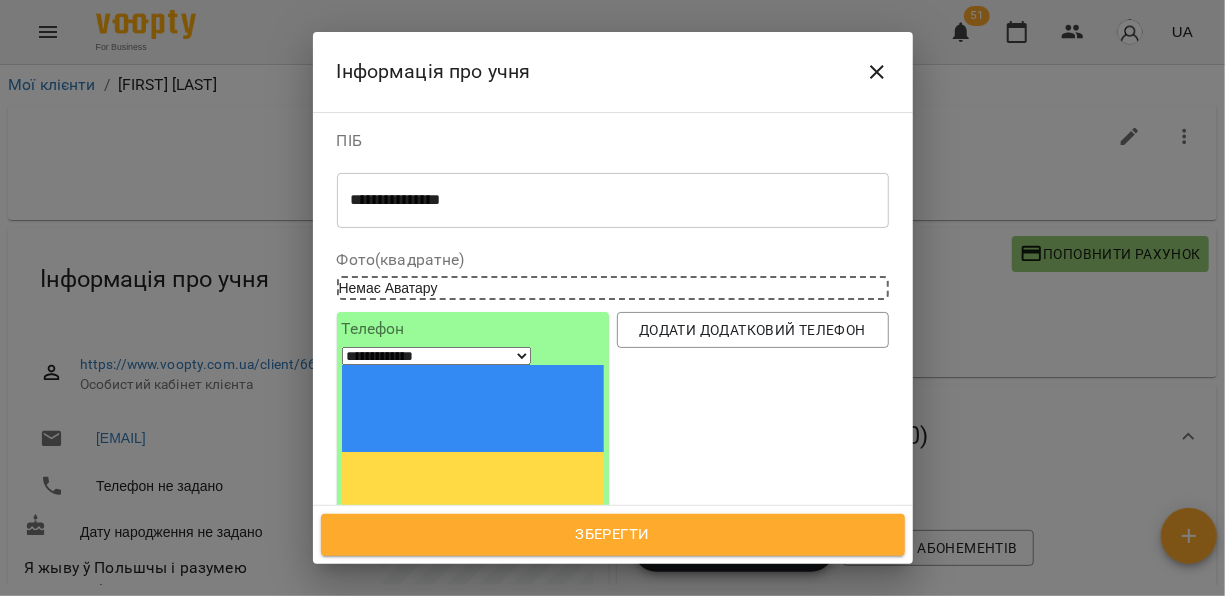 type 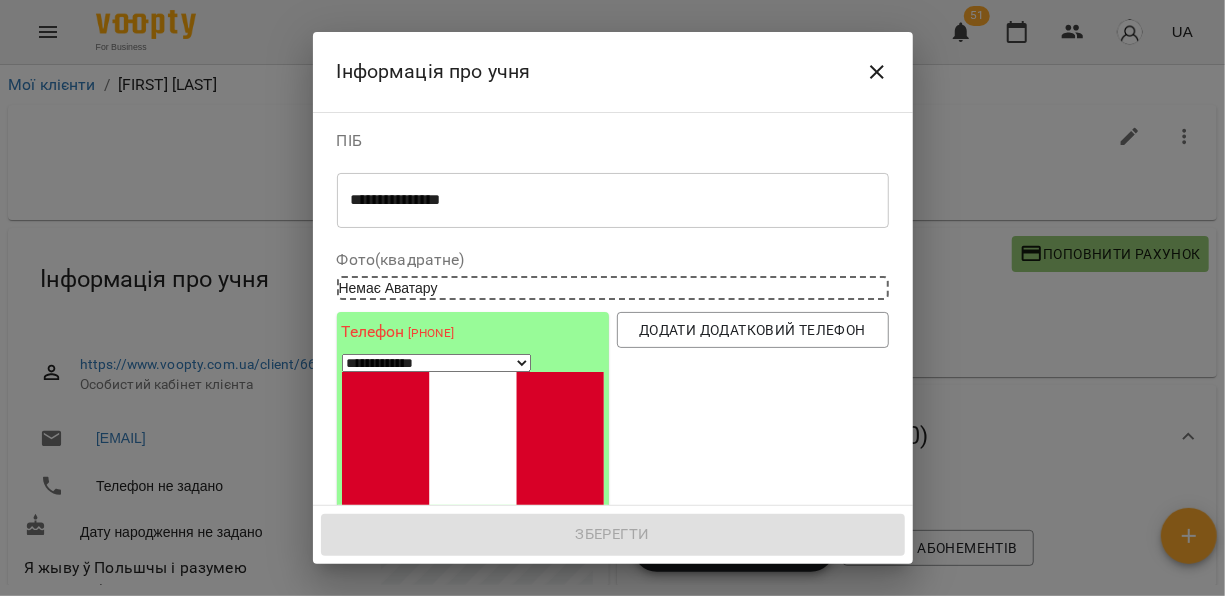 click on "**********" at bounding box center (416, 559) 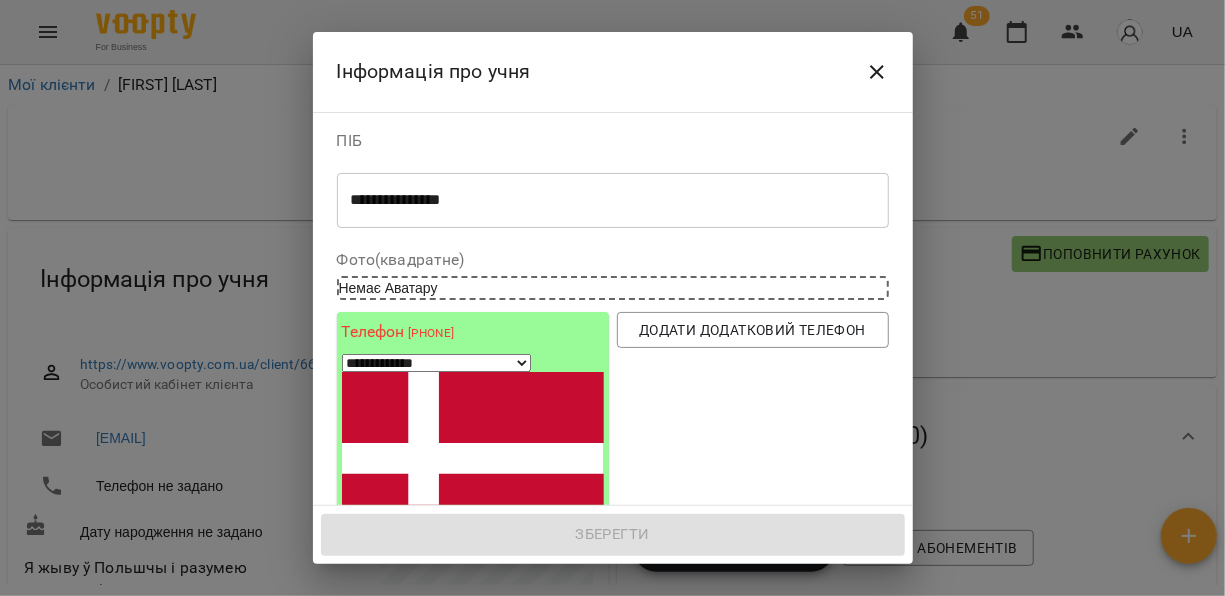 select on "**" 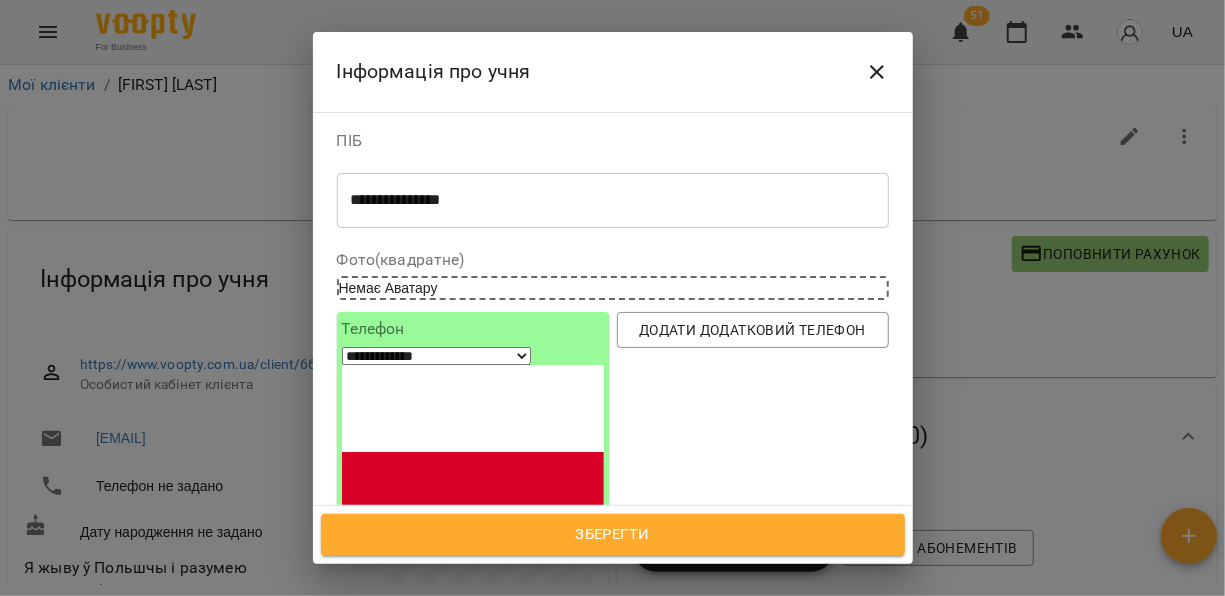 type on "**********" 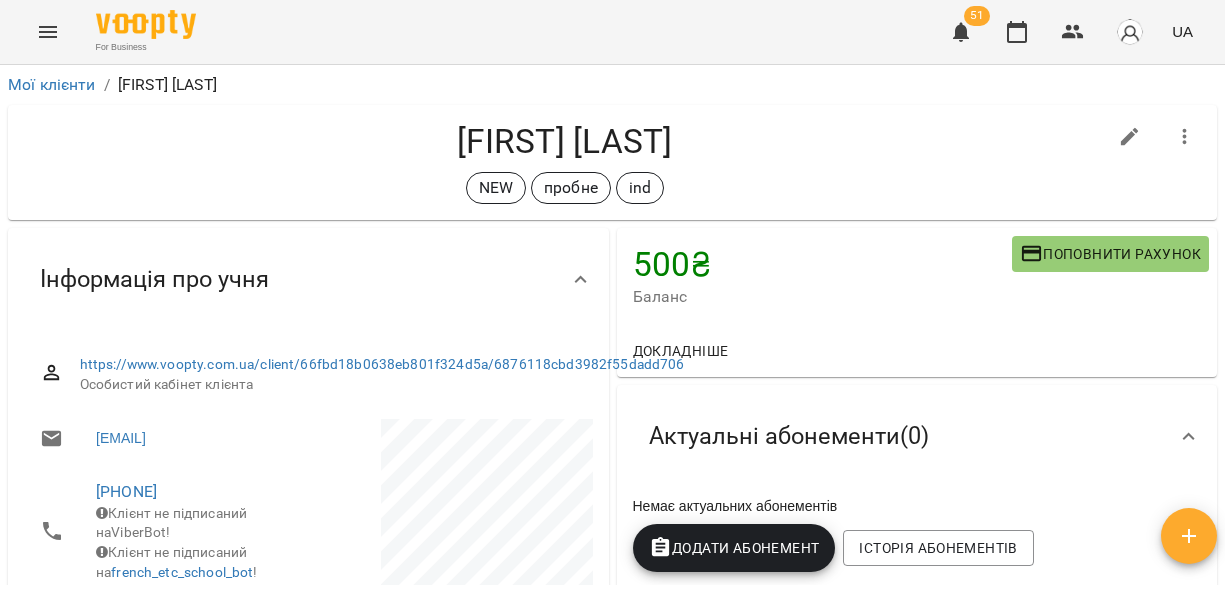 scroll, scrollTop: 0, scrollLeft: 0, axis: both 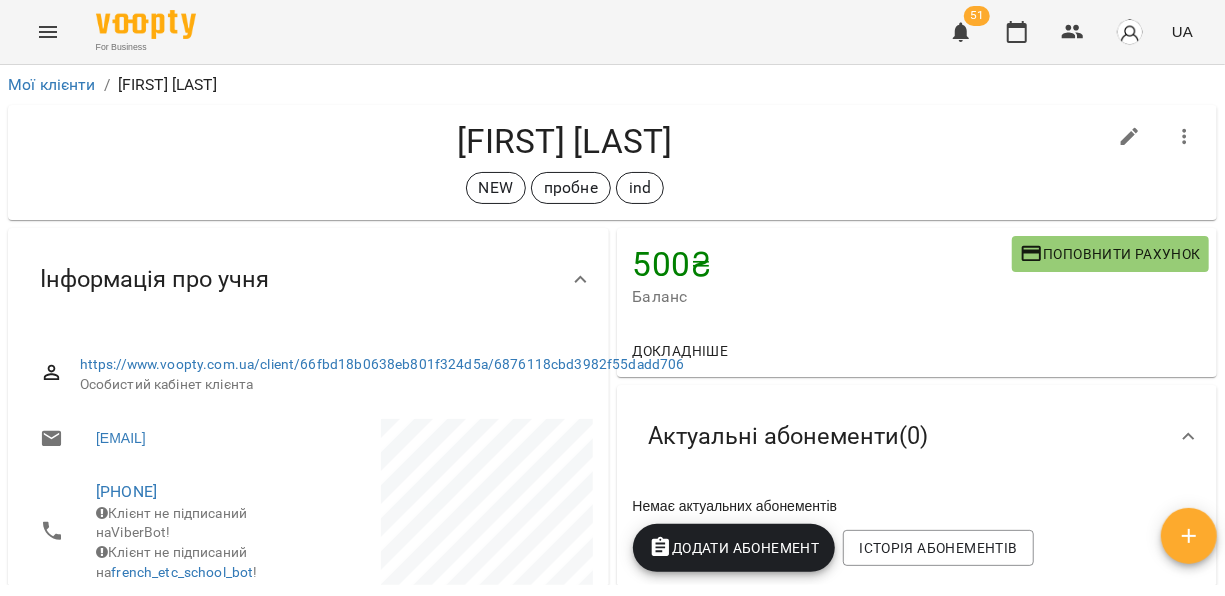 click at bounding box center [1189, 536] 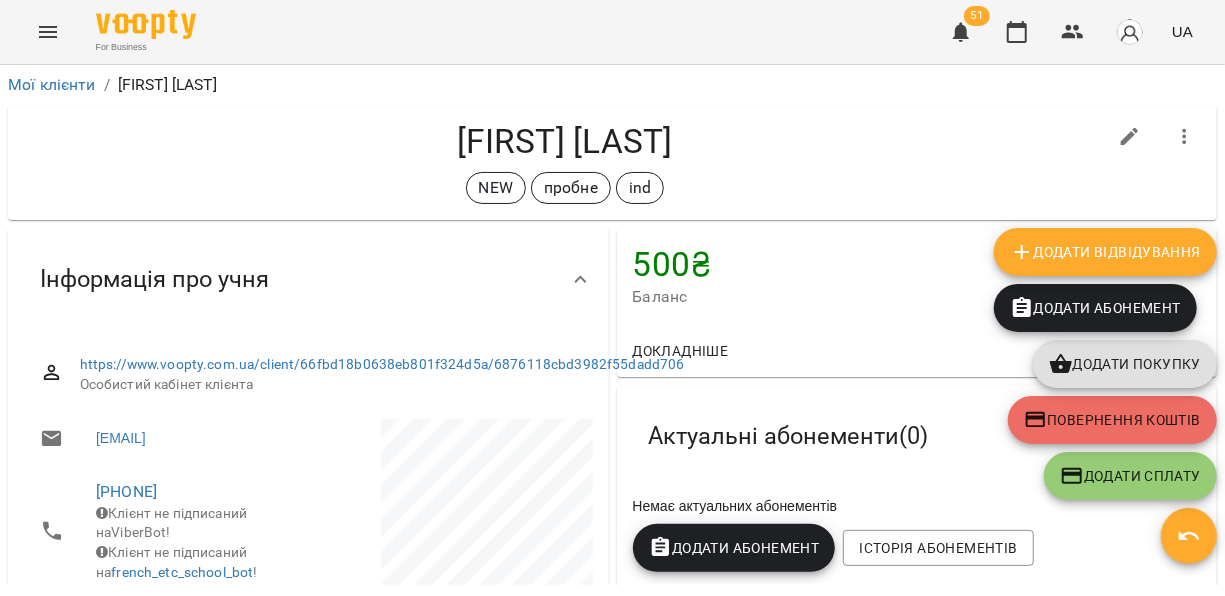 click on "Додати Відвідування" at bounding box center (1105, 252) 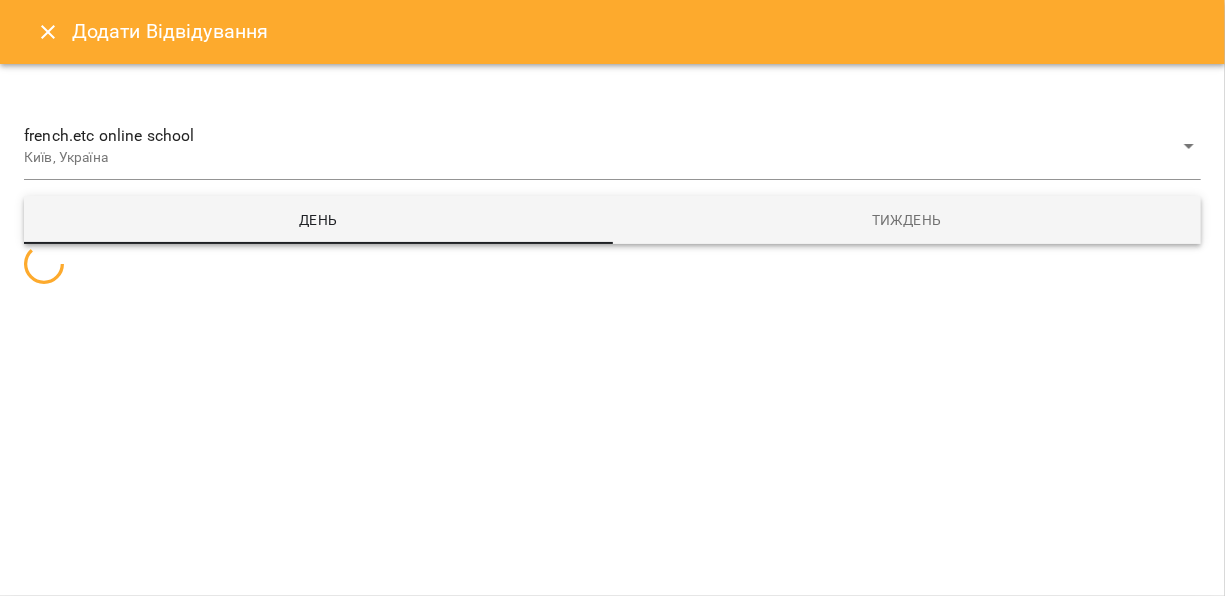 select 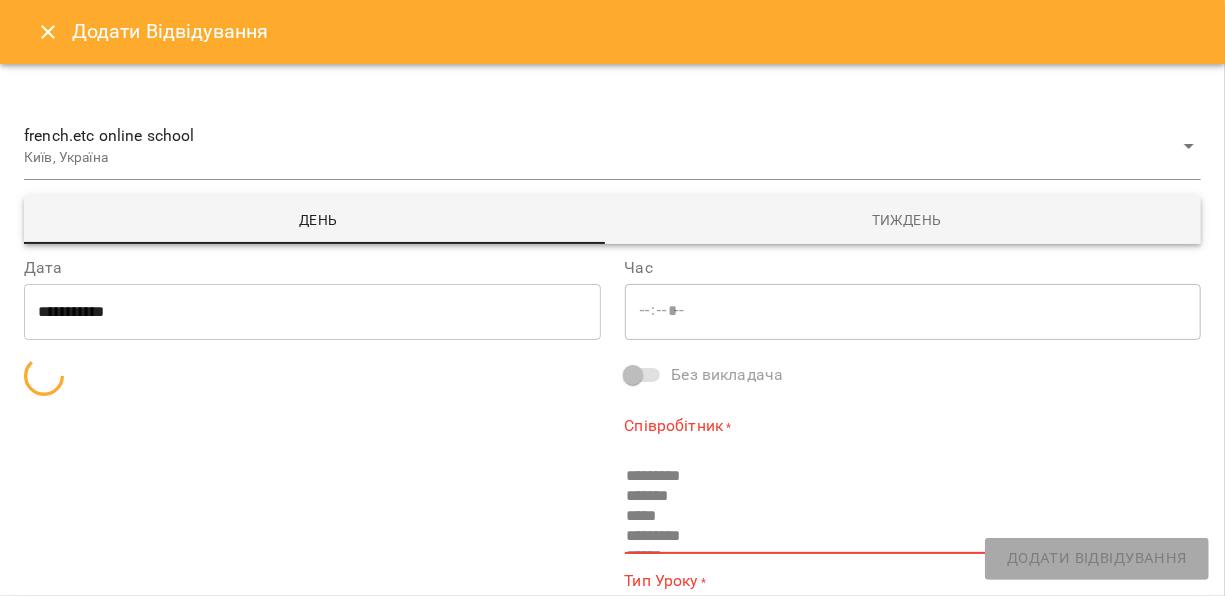 type on "*****" 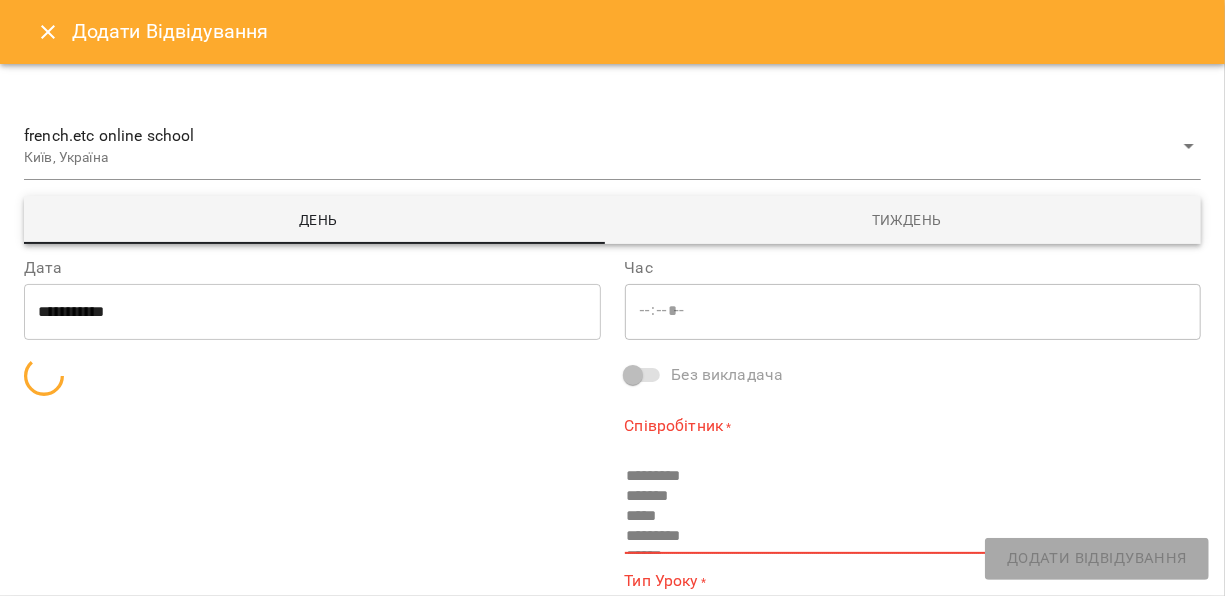 type on "**********" 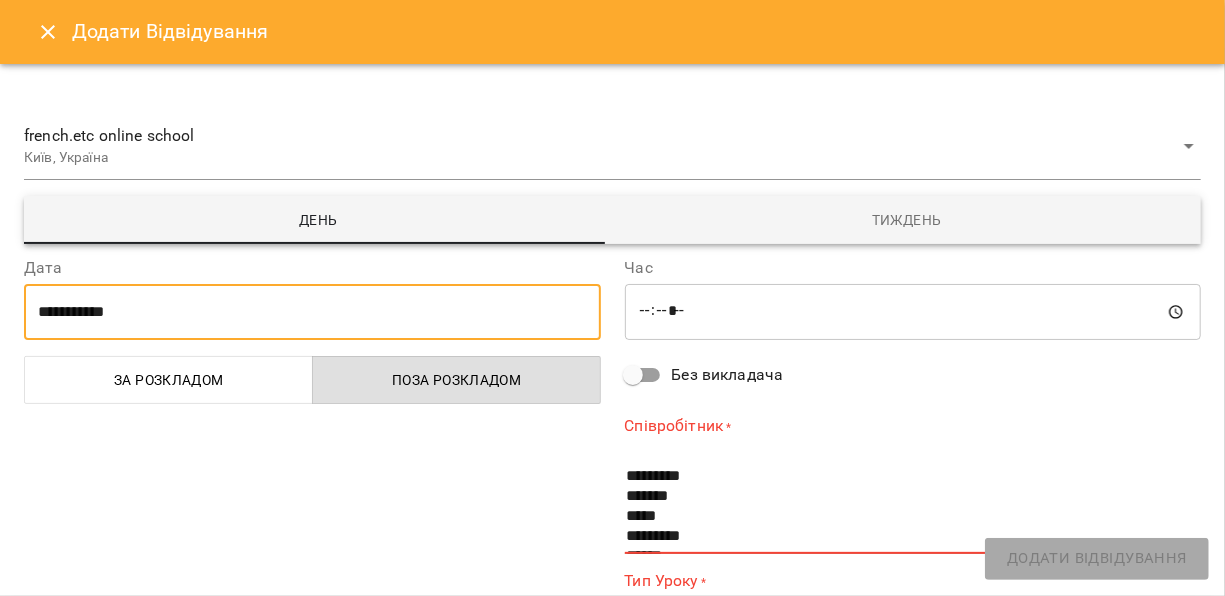 click on "**********" at bounding box center [312, 312] 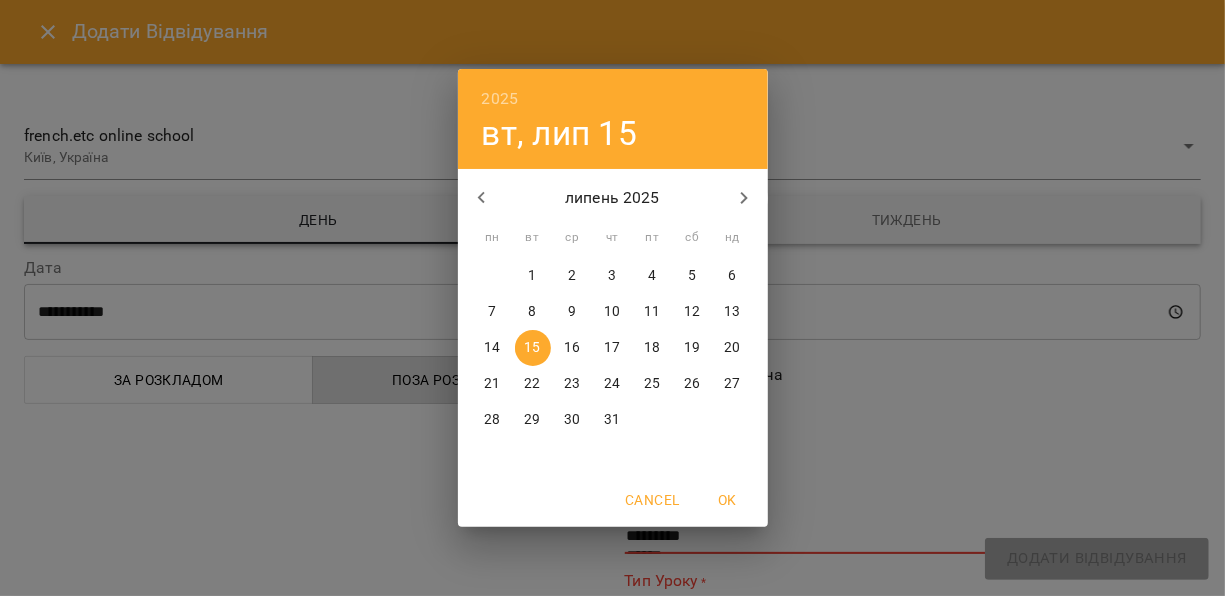 click on "17" at bounding box center (612, 348) 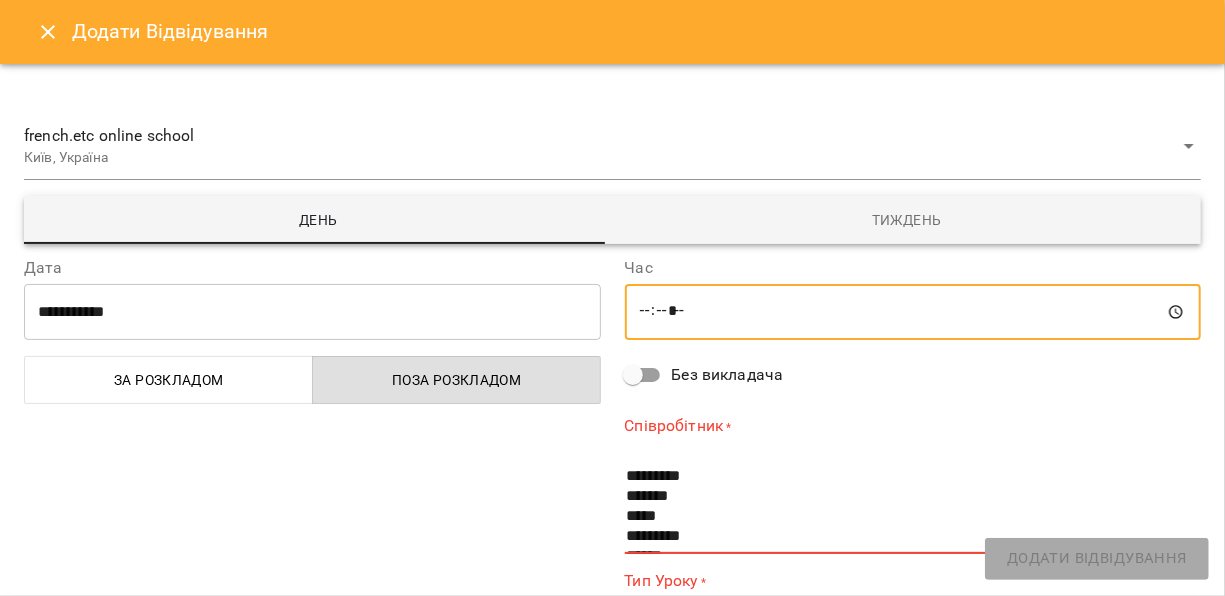 click on "*****" at bounding box center [913, 312] 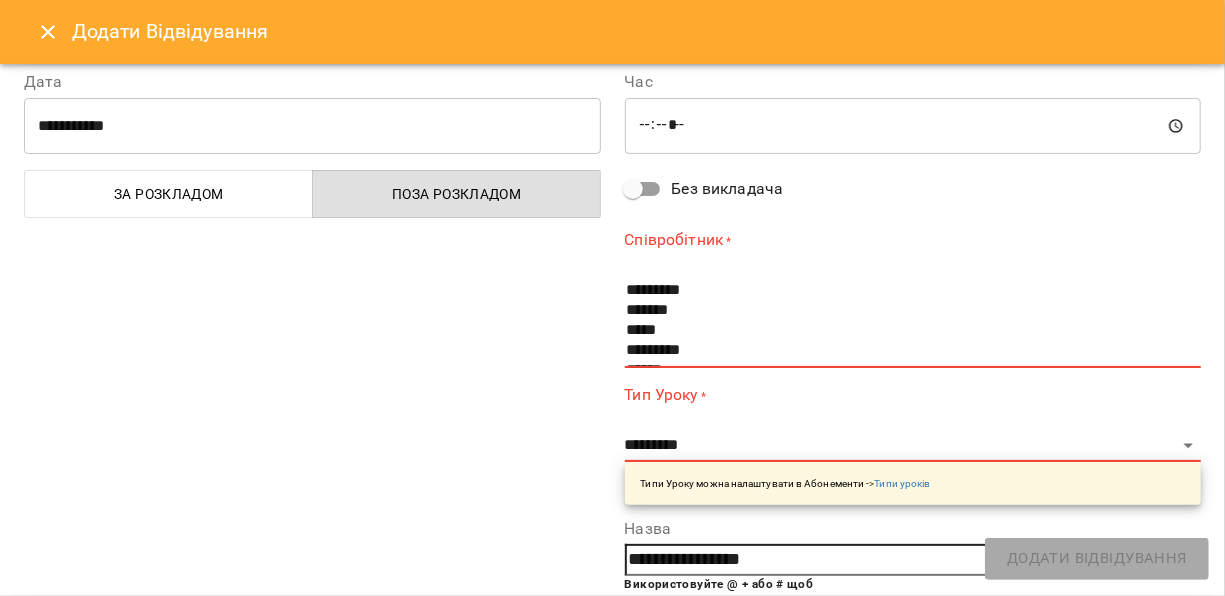 scroll, scrollTop: 190, scrollLeft: 0, axis: vertical 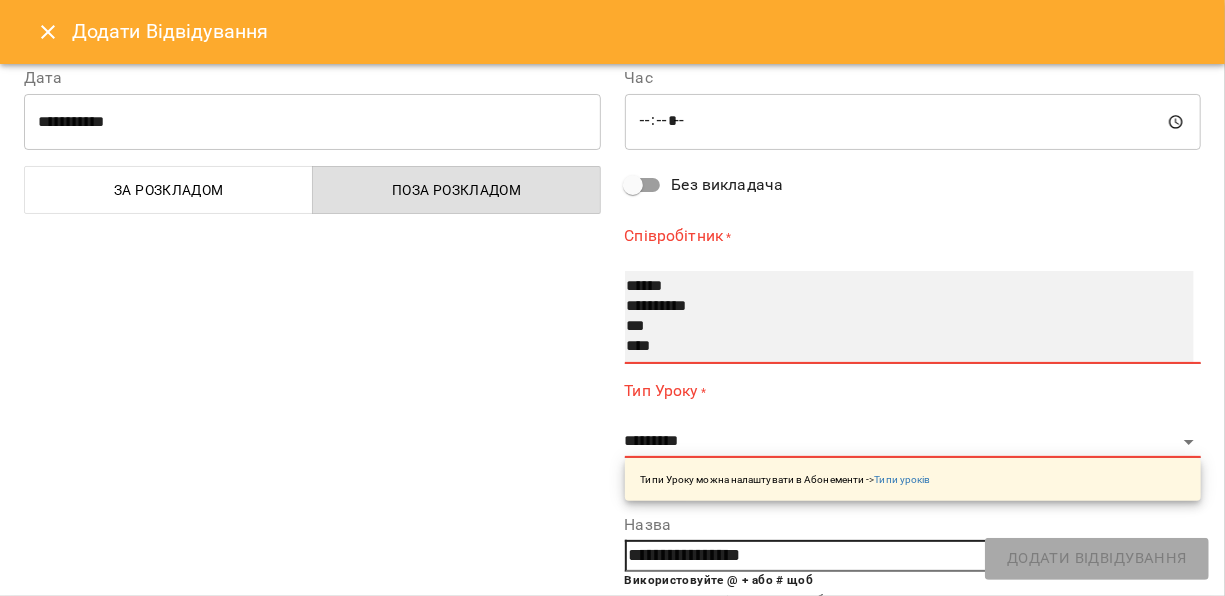 select on "**********" 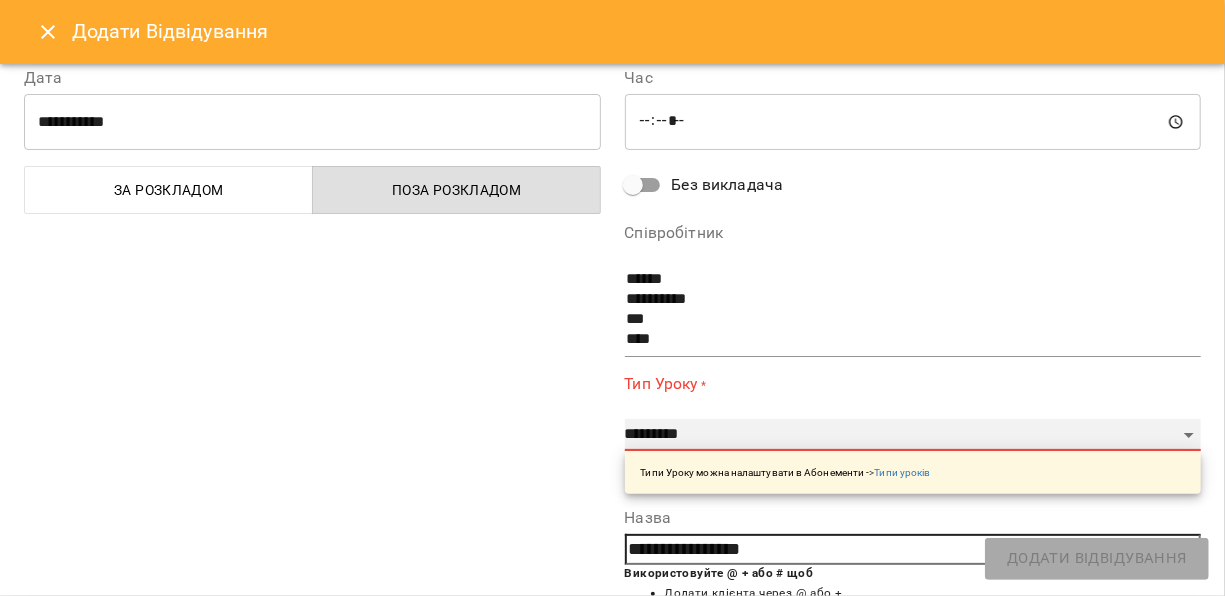 click on "**********" at bounding box center [913, 435] 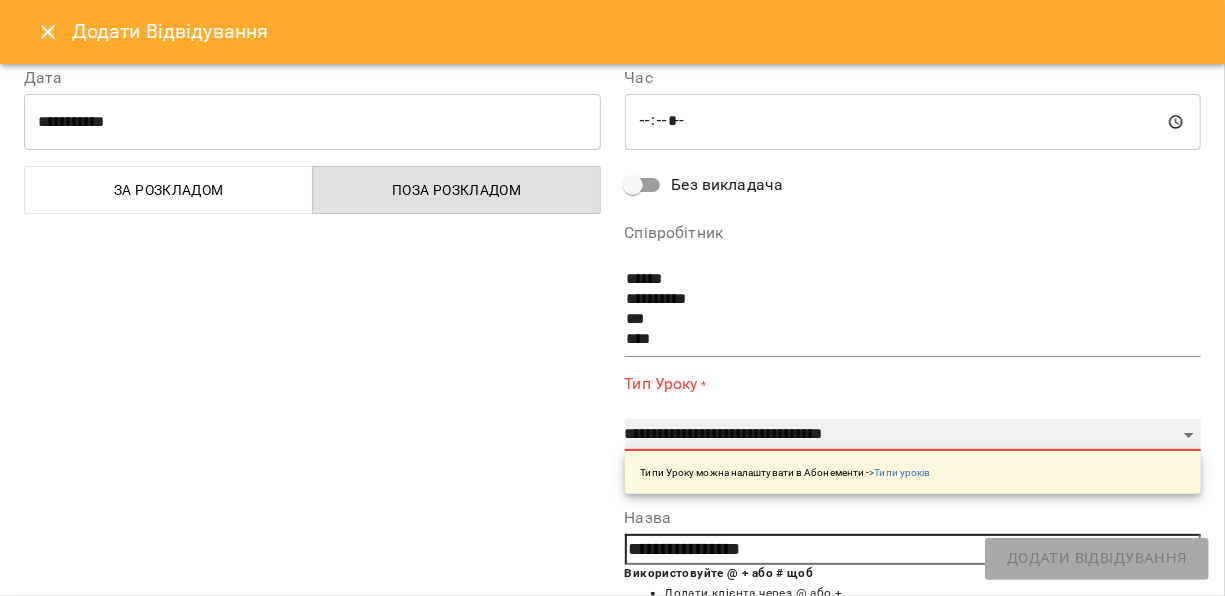 click on "**********" at bounding box center [913, 435] 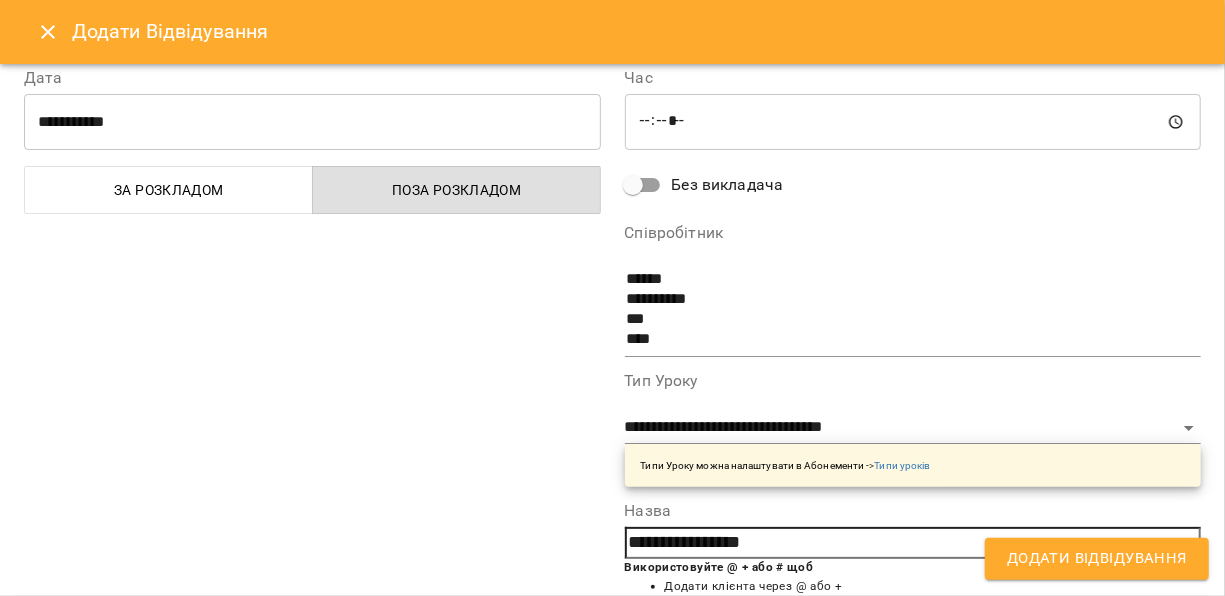 drag, startPoint x: 795, startPoint y: 539, endPoint x: 614, endPoint y: 538, distance: 181.00276 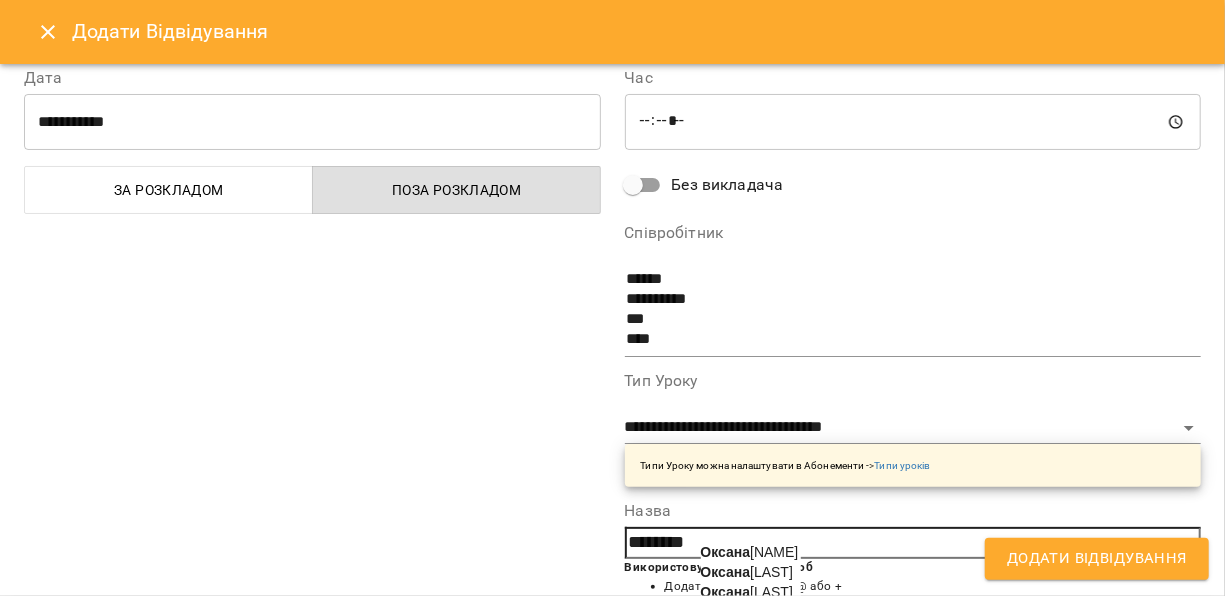 click on "Оксана" 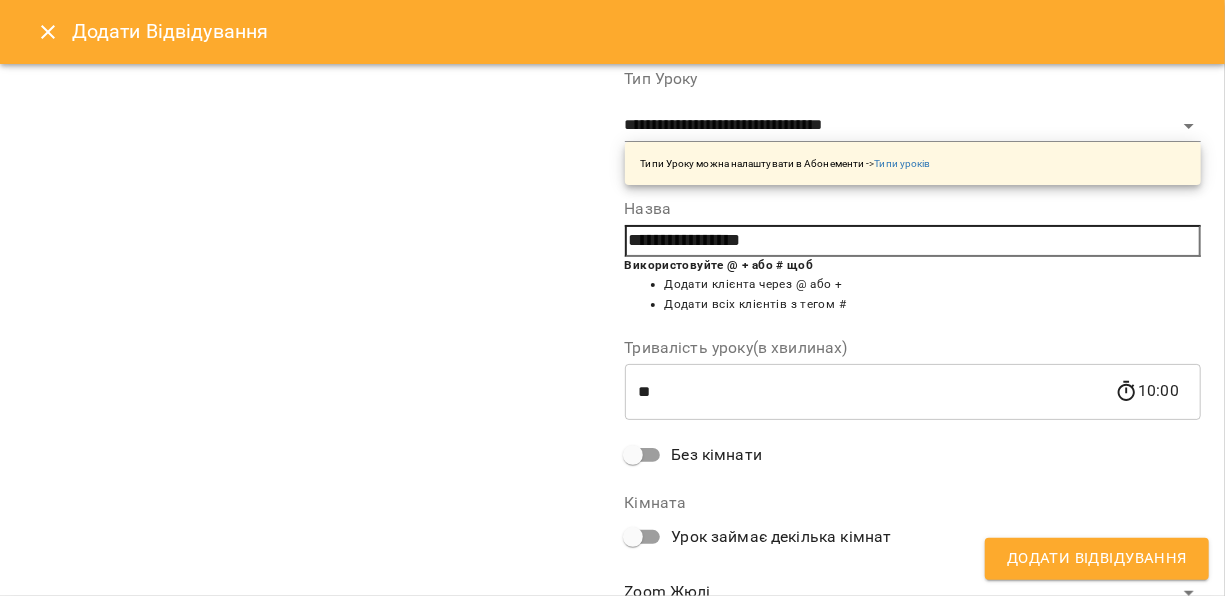 scroll, scrollTop: 572, scrollLeft: 0, axis: vertical 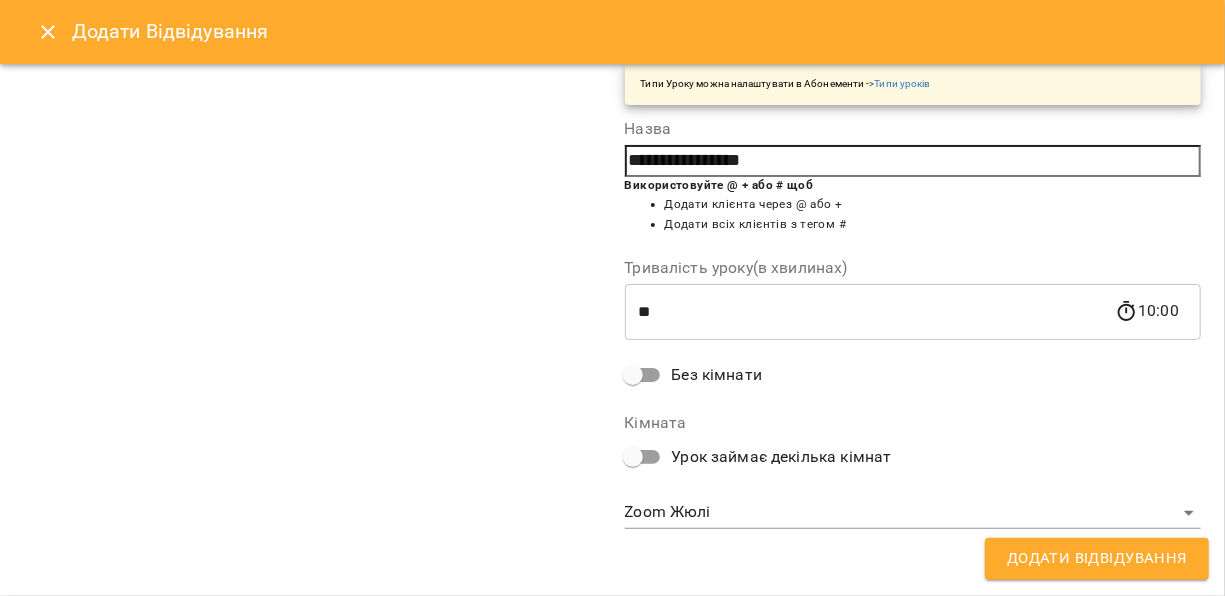click on "For Business 51 UA Мої клієнти / Оксана Бенедико Оксана Бенедико NEW пробне ind 500 ₴ Баланс Поповнити рахунок Докладніше 500   ₴ Разові Відвідування 500 ₴   Пробне індивідульне заняття 50 хв         Актуальні абонементи ( 0 ) Немає актуальних абонементів Додати Абонемент Історія абонементів Інформація про учня https://www.voopty.com.ua/client/66fbd18b0638eb801f324d5a/6876118cbd3982f55dadd706 Особистий кабінет клієнта oxanabrsw@gmail.com +48518040125 Клієнт не підписаний на  ViberBot! Клієнт не підписаний на  french_etc_school_bot ! Дату народження не задано Нотатка вт, 15 лип 2025 Дата створення Нотатки З З" at bounding box center (612, 330) 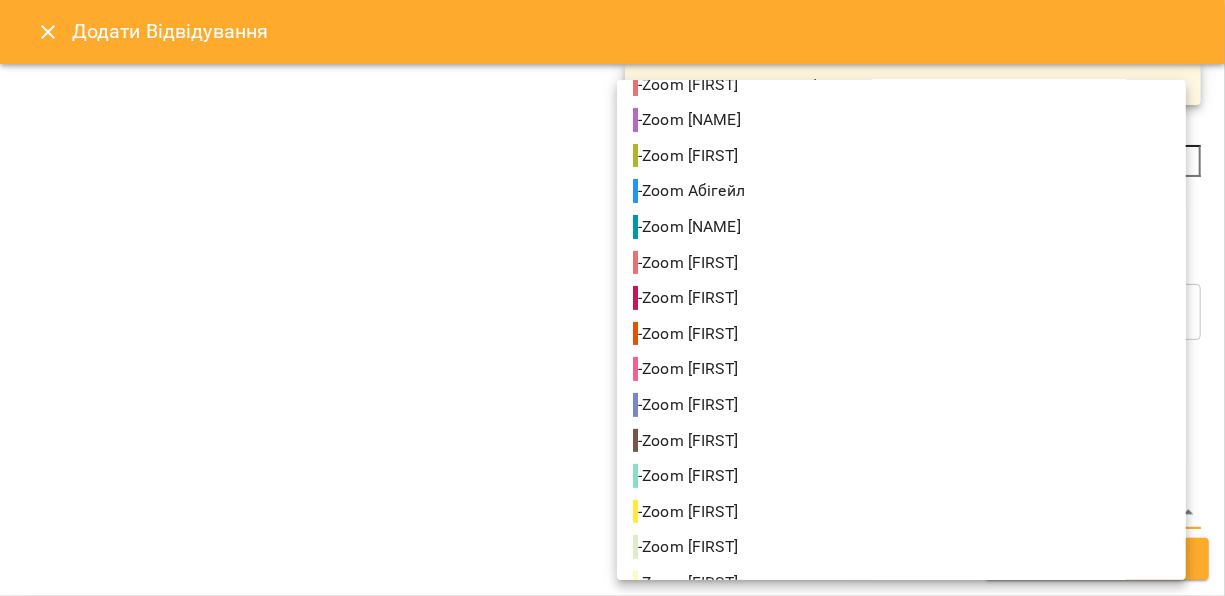 scroll, scrollTop: 227, scrollLeft: 0, axis: vertical 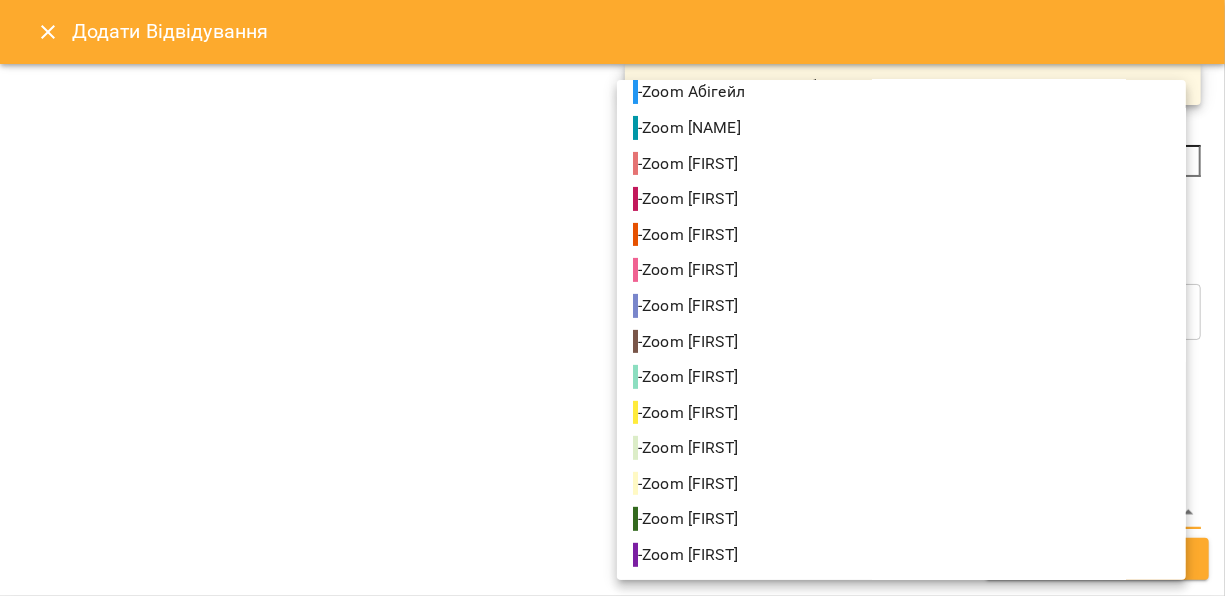 click on "-  Zoom Юля" at bounding box center [901, 448] 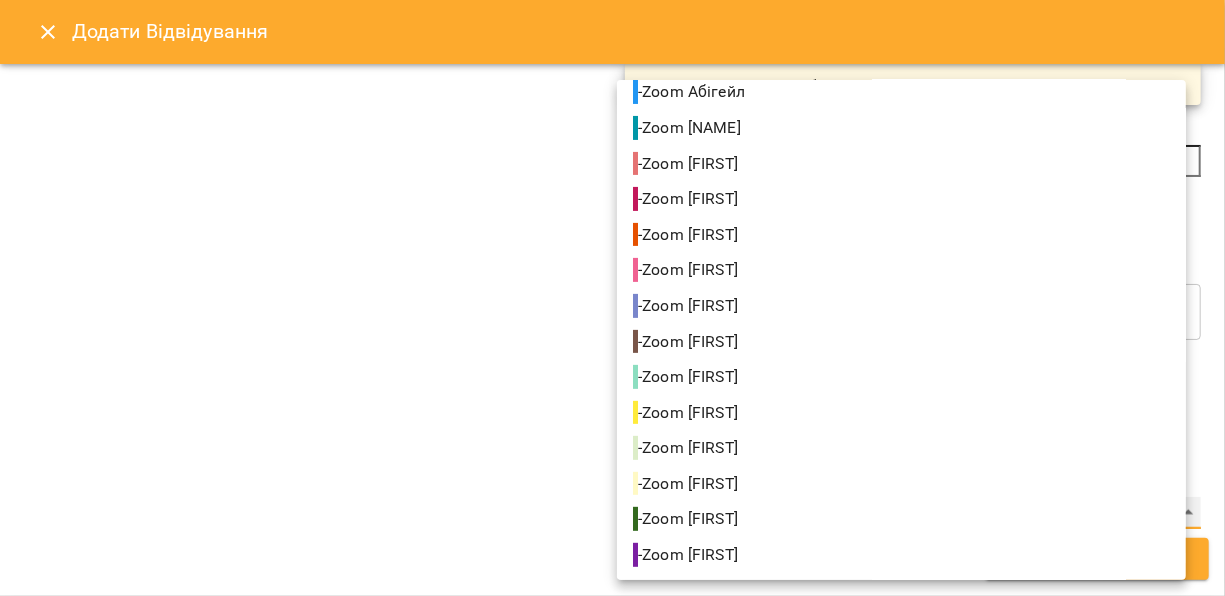 type on "**********" 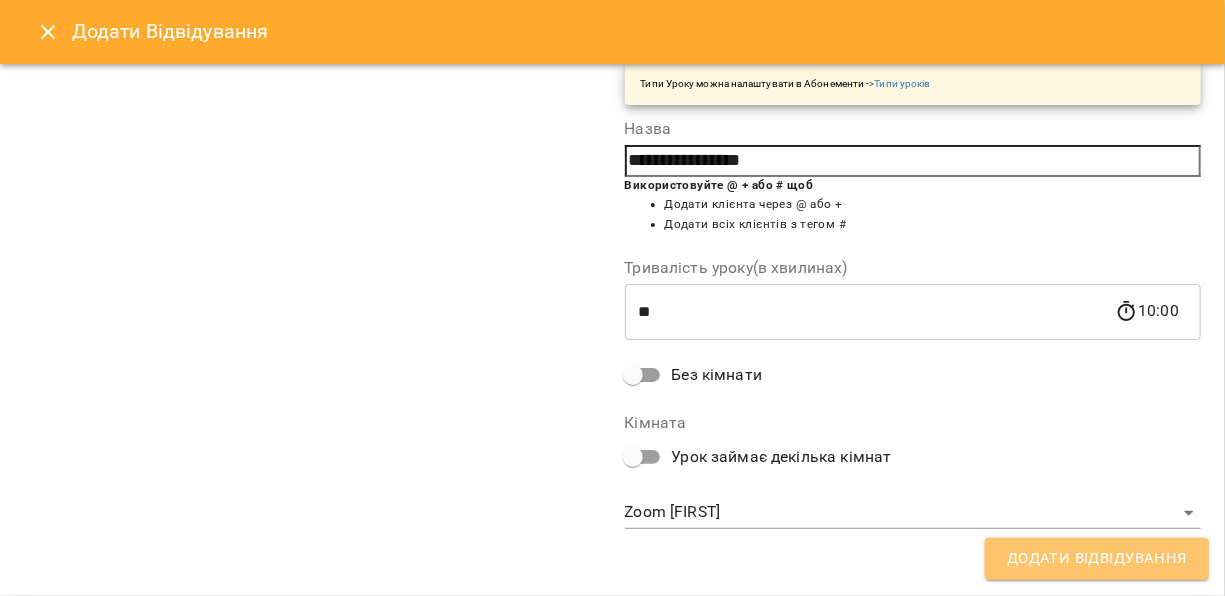 click on "Додати Відвідування" at bounding box center (1097, 559) 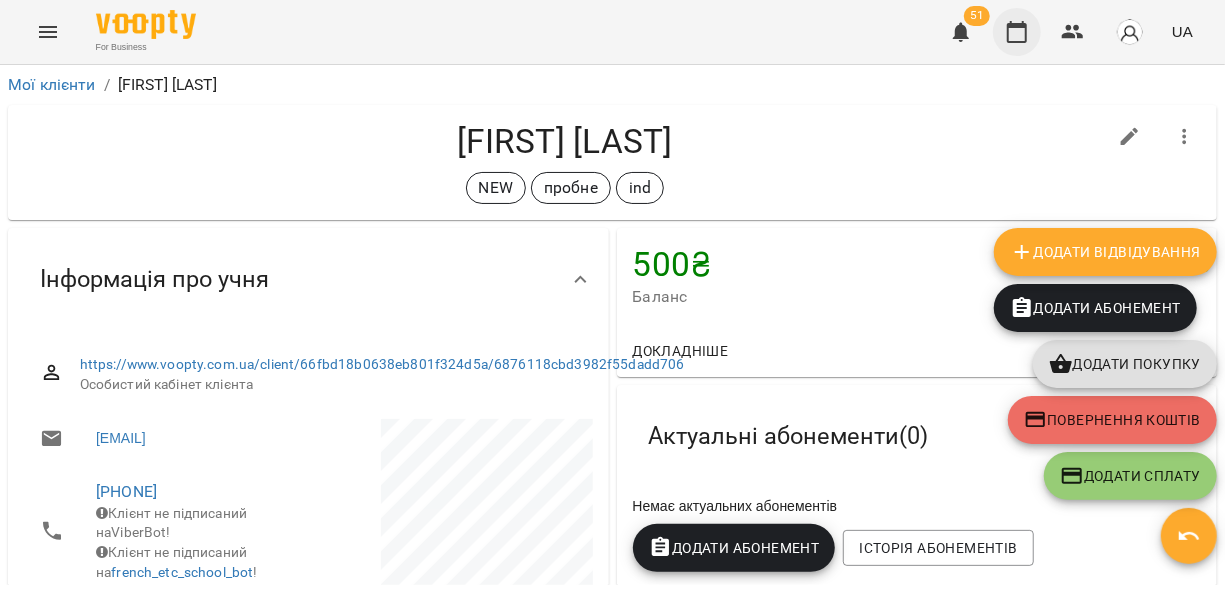 click at bounding box center (1017, 32) 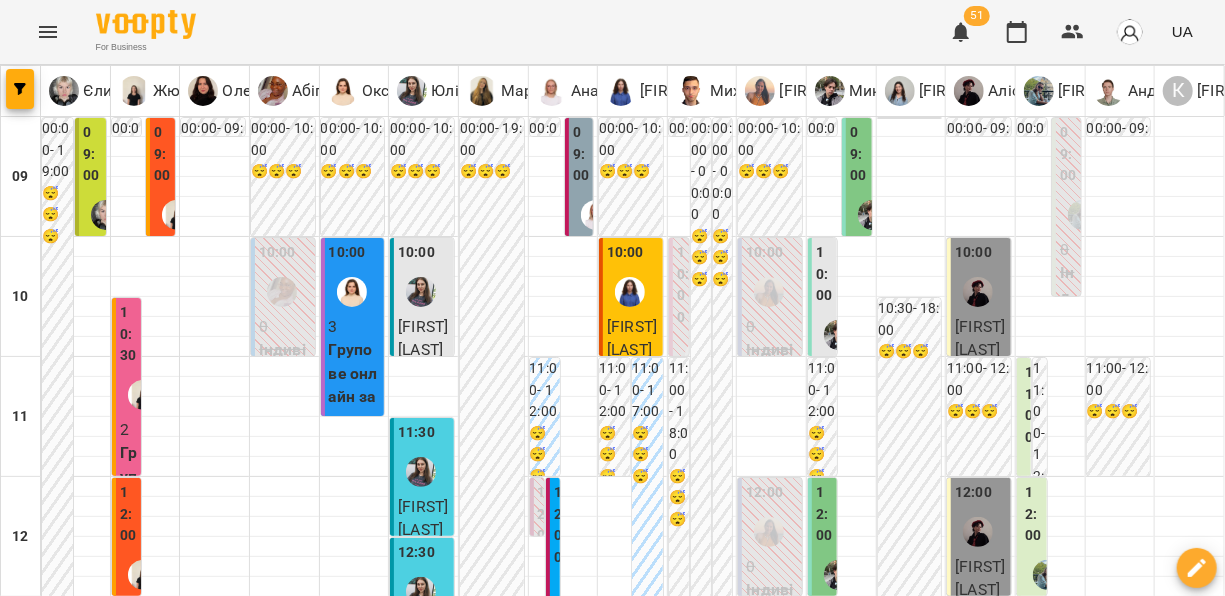 click on "**********" at bounding box center [613, 1888] 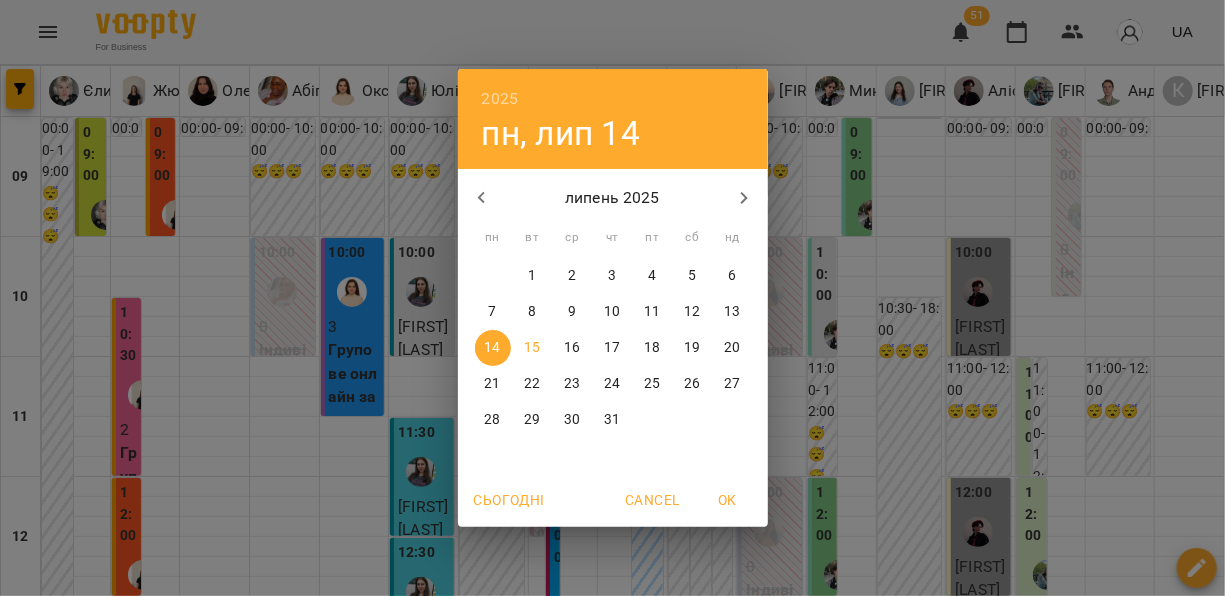 click on "17" at bounding box center [613, 348] 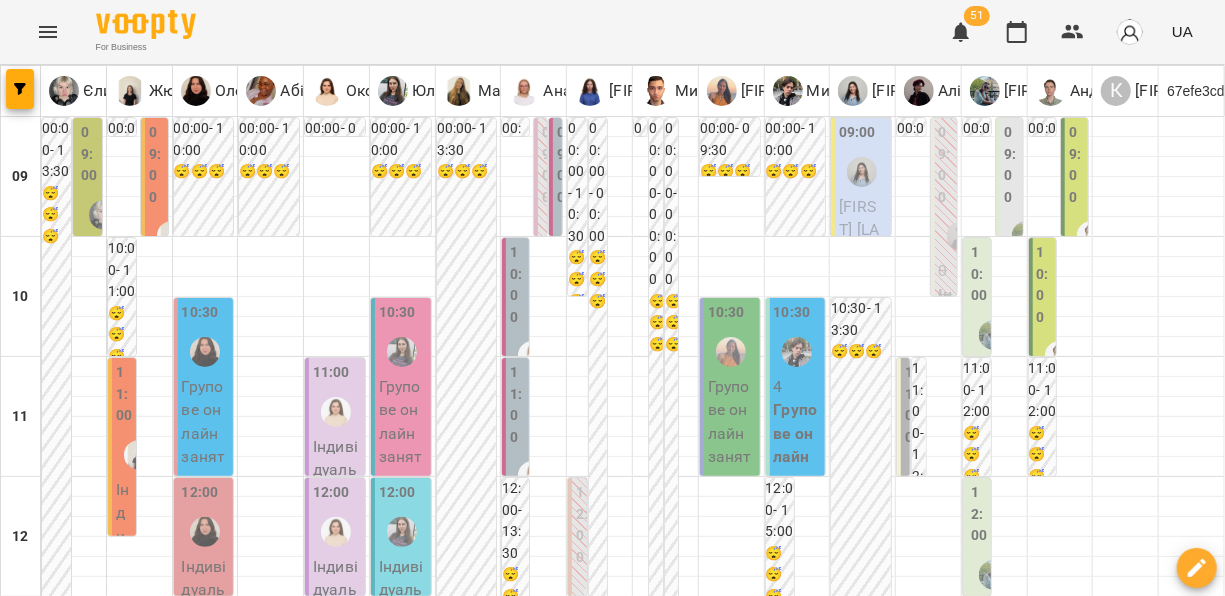 click on "09:00 Оксана Бенедико Пробне індивідульне заняття 50 хв" at bounding box center [1009, 603] 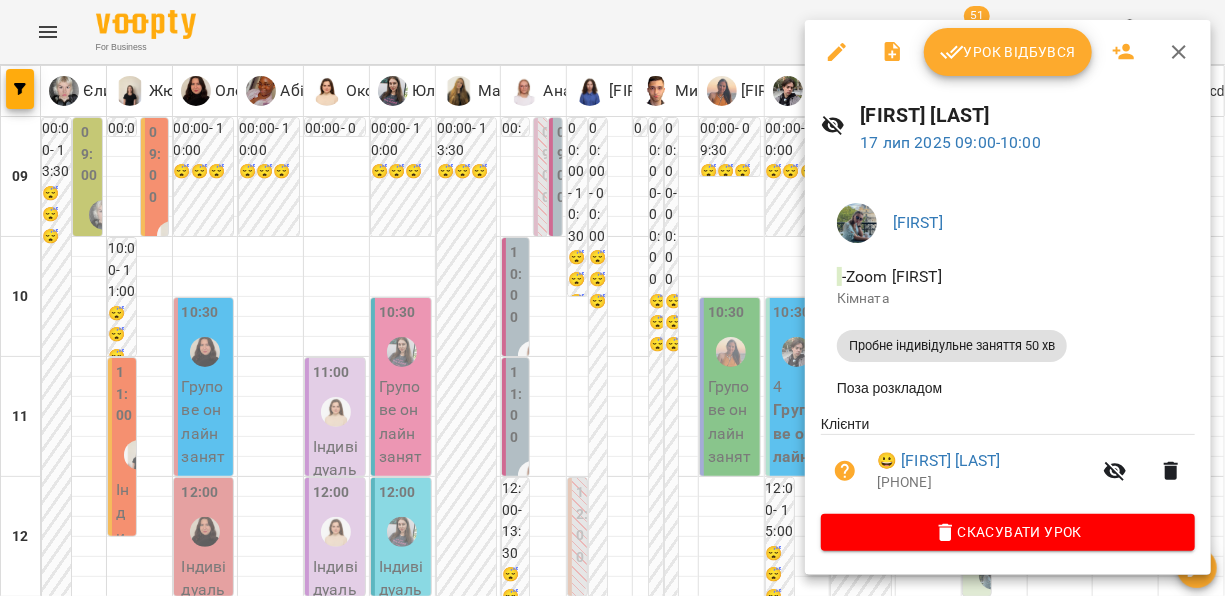 click at bounding box center [612, 298] 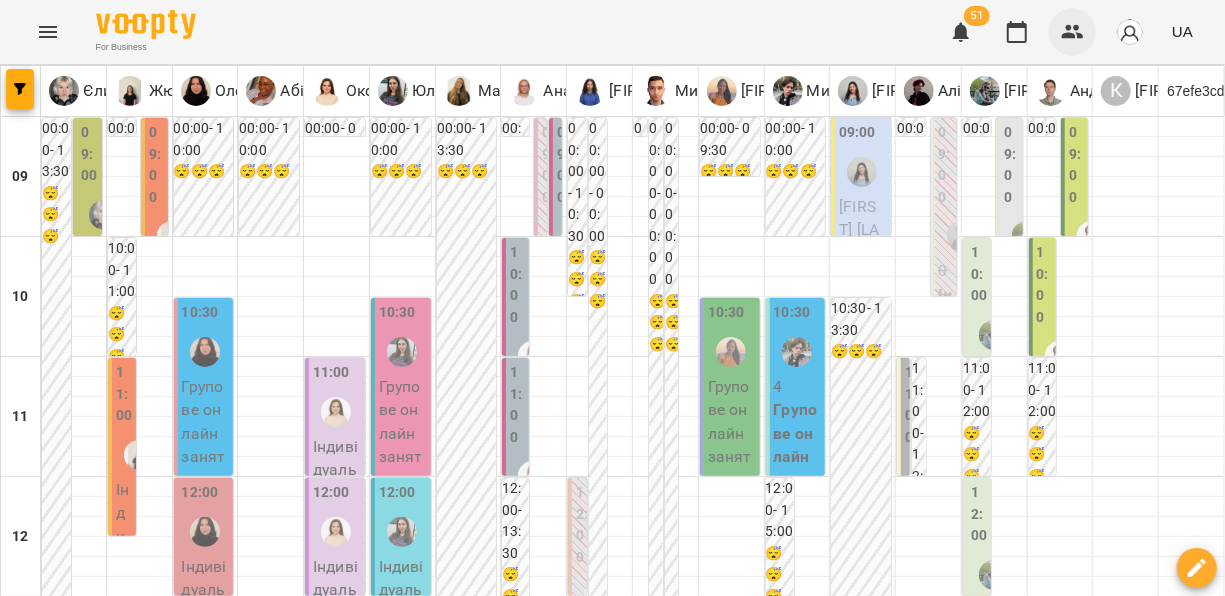 click 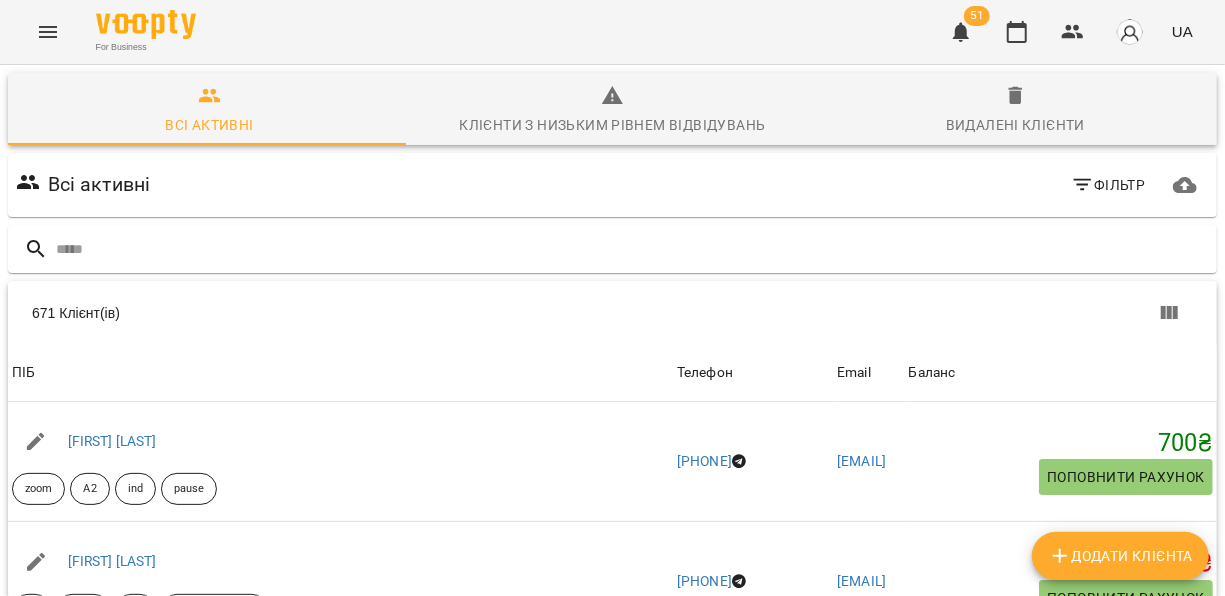 type on "*" 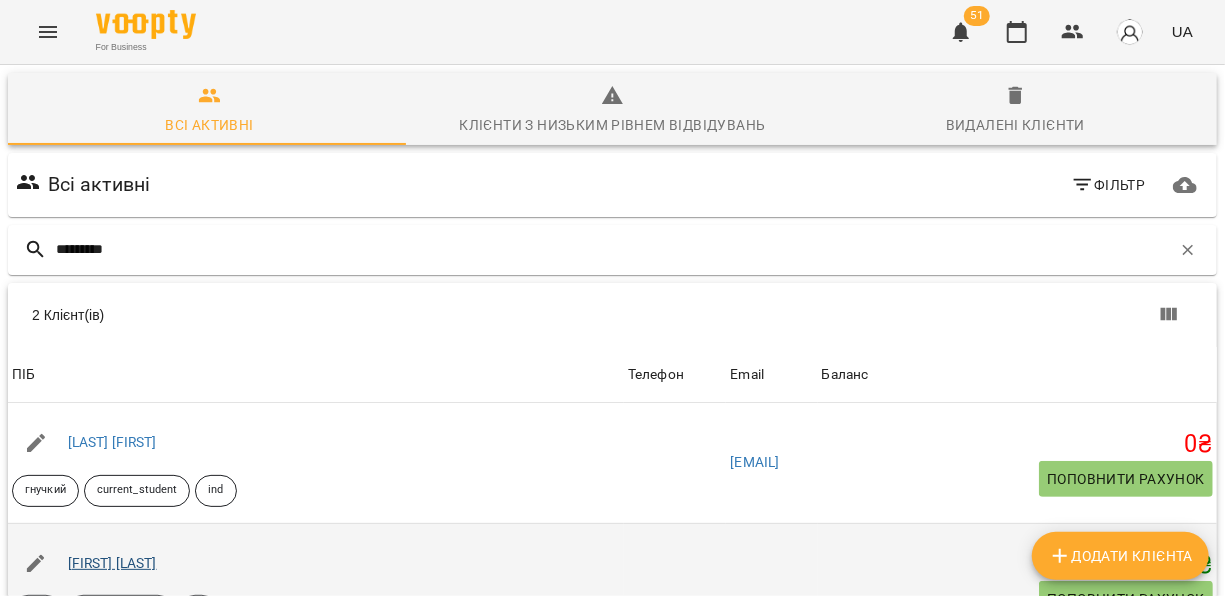 type on "*********" 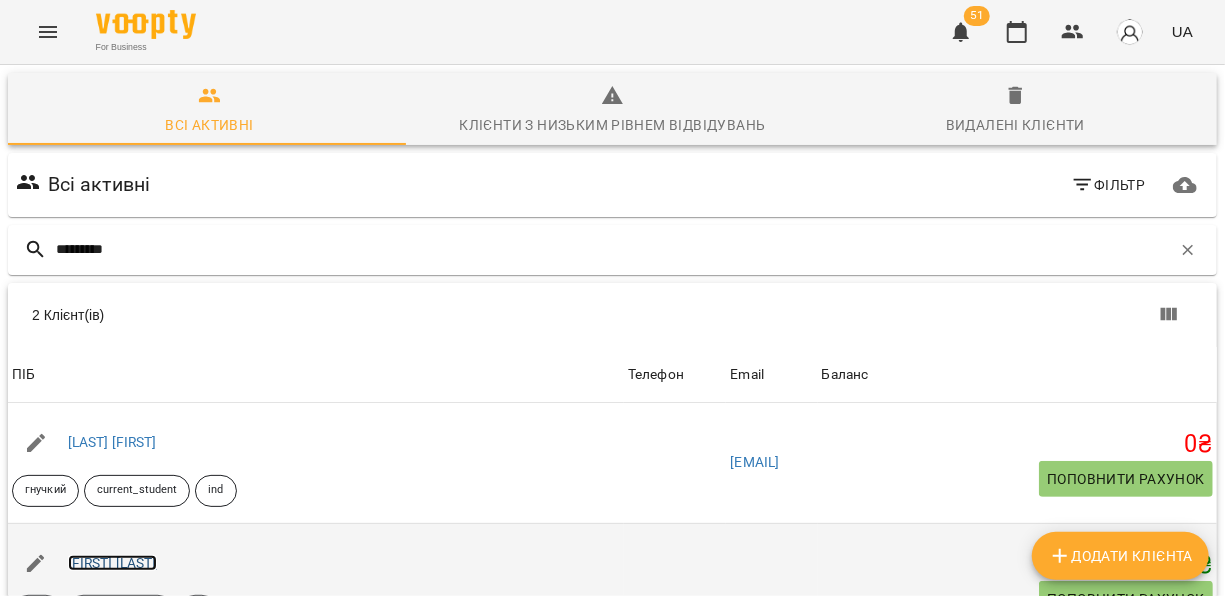 click on "Марина Гордієнко" at bounding box center [112, 563] 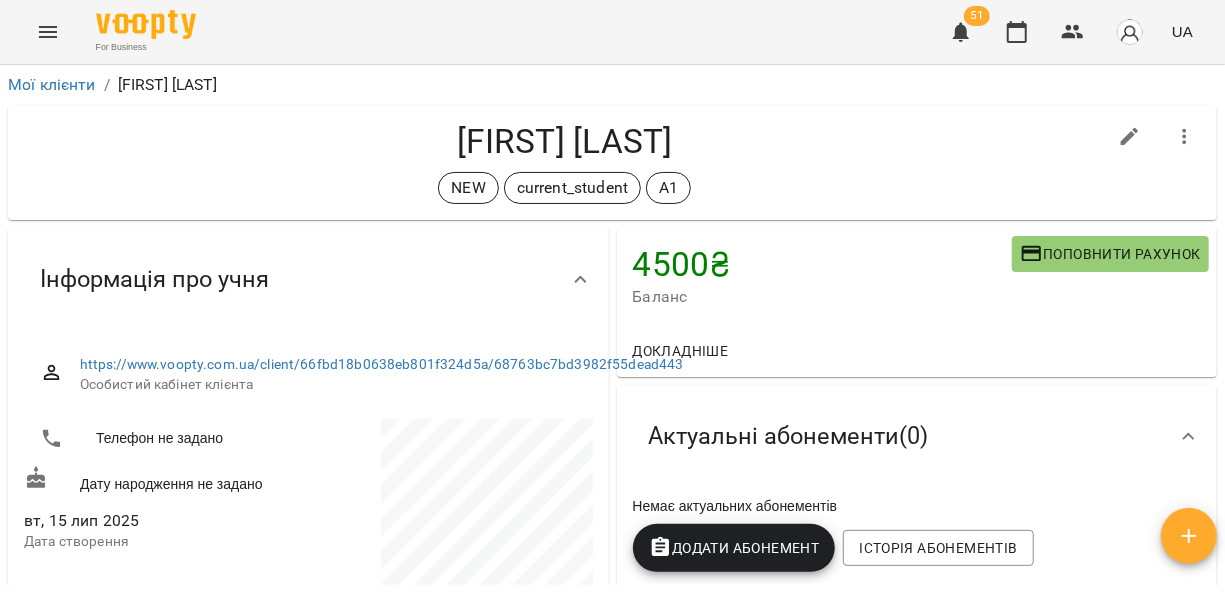 click 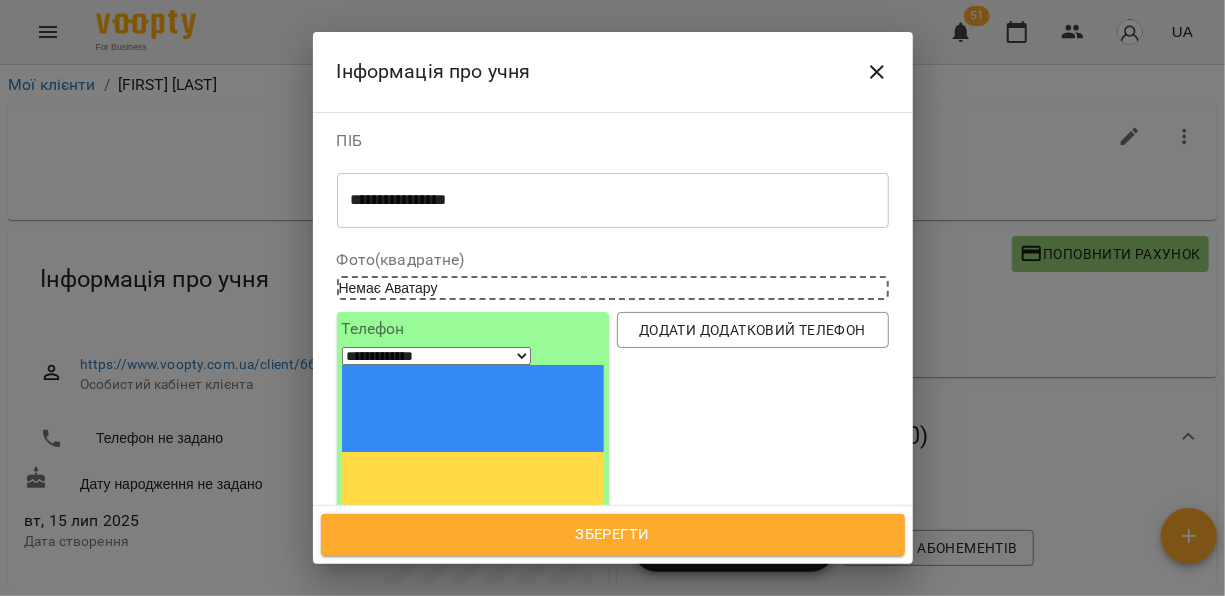 click at bounding box center (613, 654) 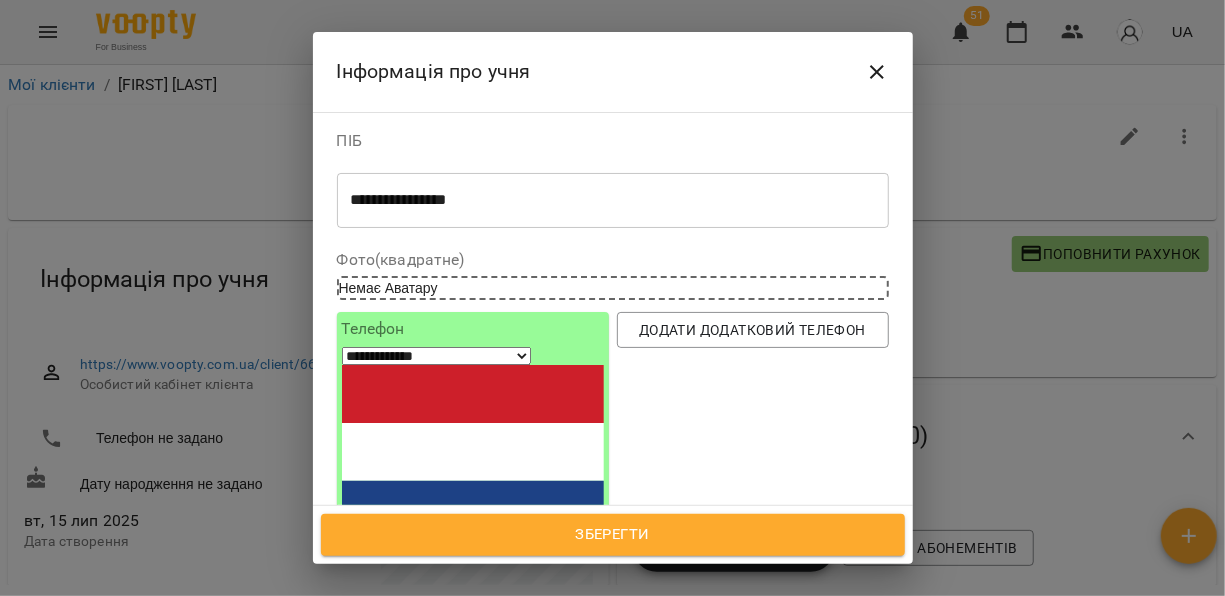 type on "**********" 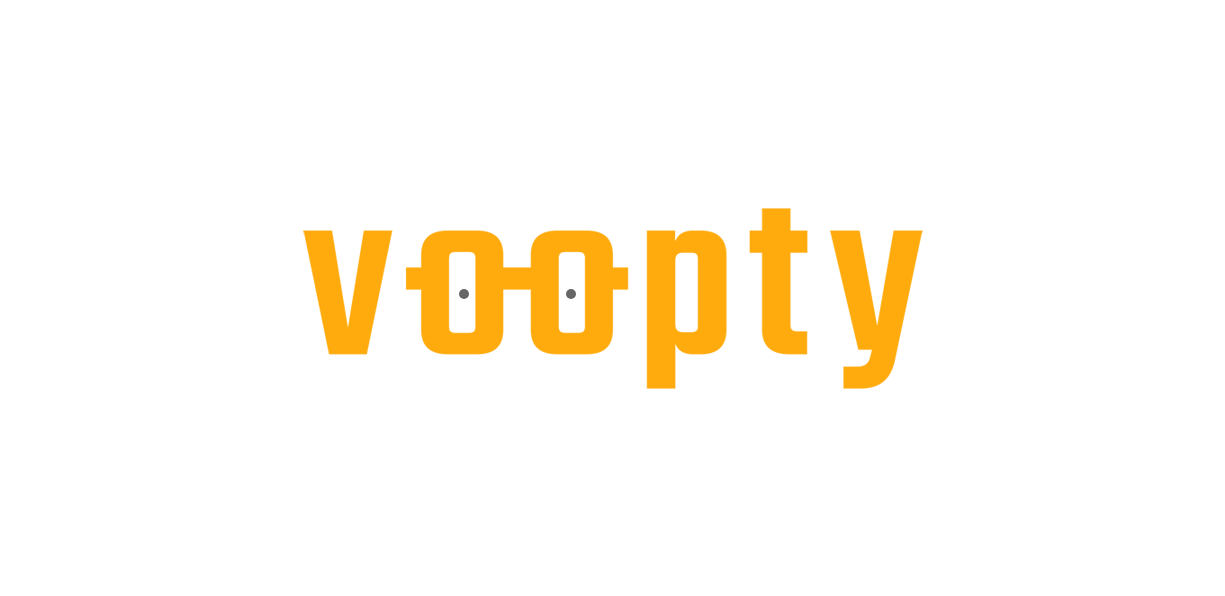 scroll, scrollTop: 0, scrollLeft: 0, axis: both 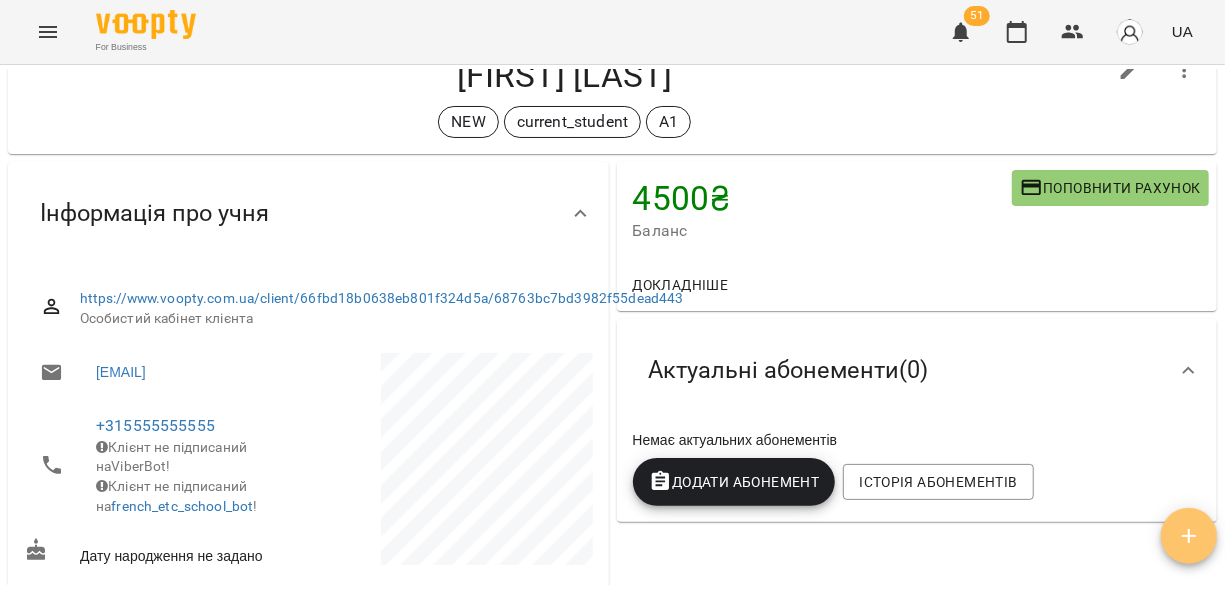 click 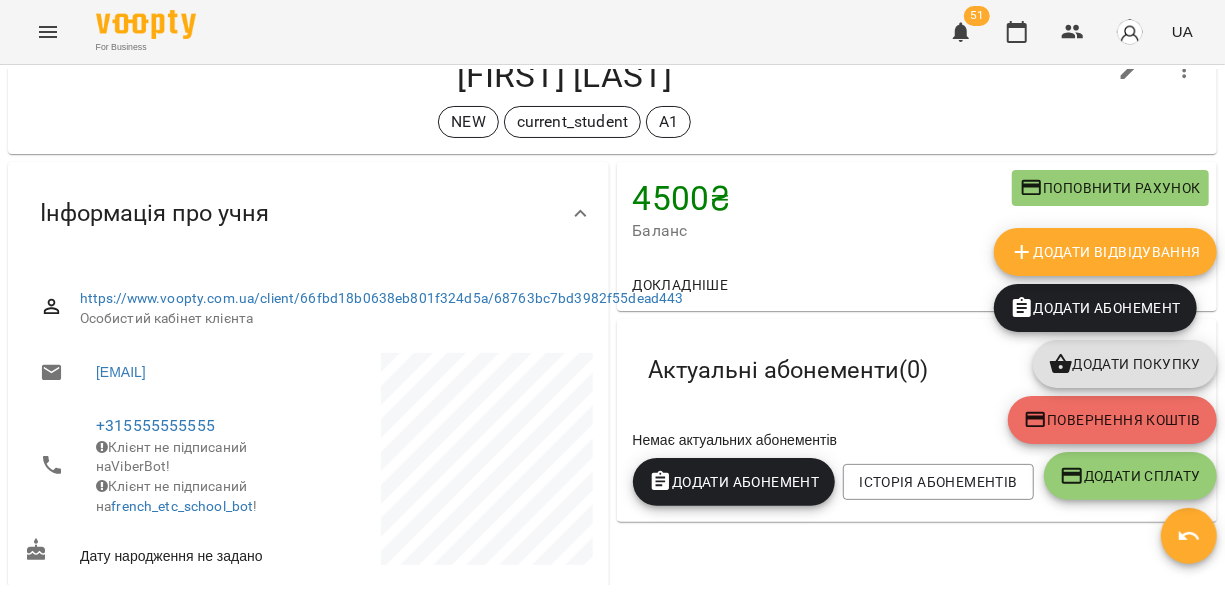 click on "4500 ₴ Баланс Поповнити рахунок Докладніше 4500   ₴ Абонементи 4500 ₴   10 групових уроків А1-В1 (80 хв) Актуальні абонементи ( 0 ) Немає актуальних абонементів Додати Абонемент Історія абонементів" at bounding box center [917, 544] 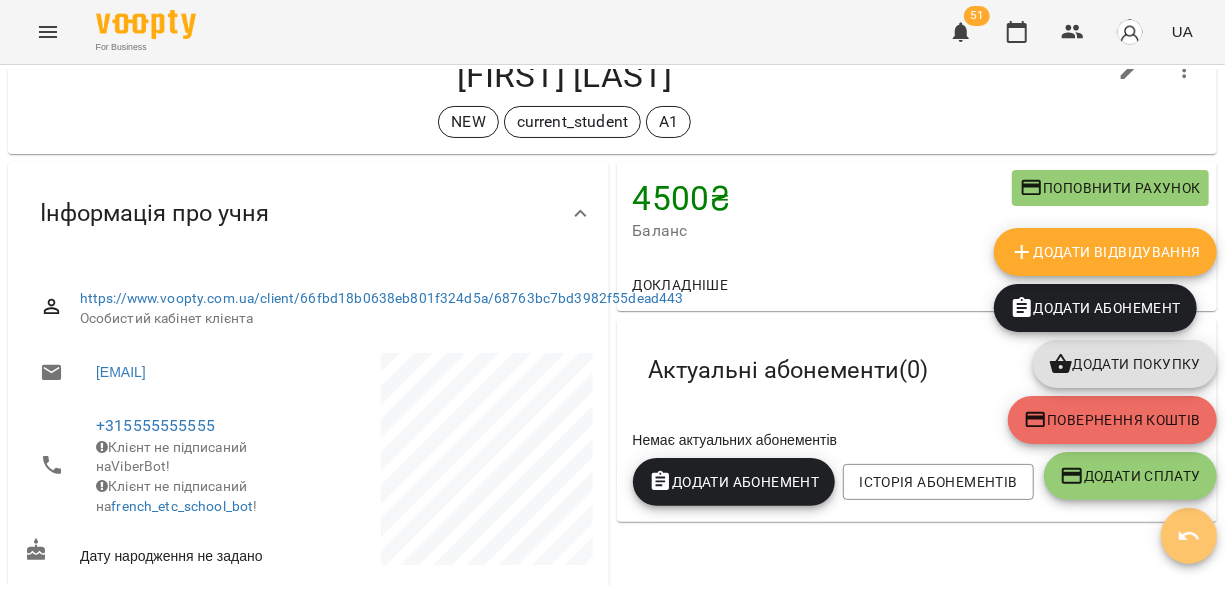 click at bounding box center (1189, 536) 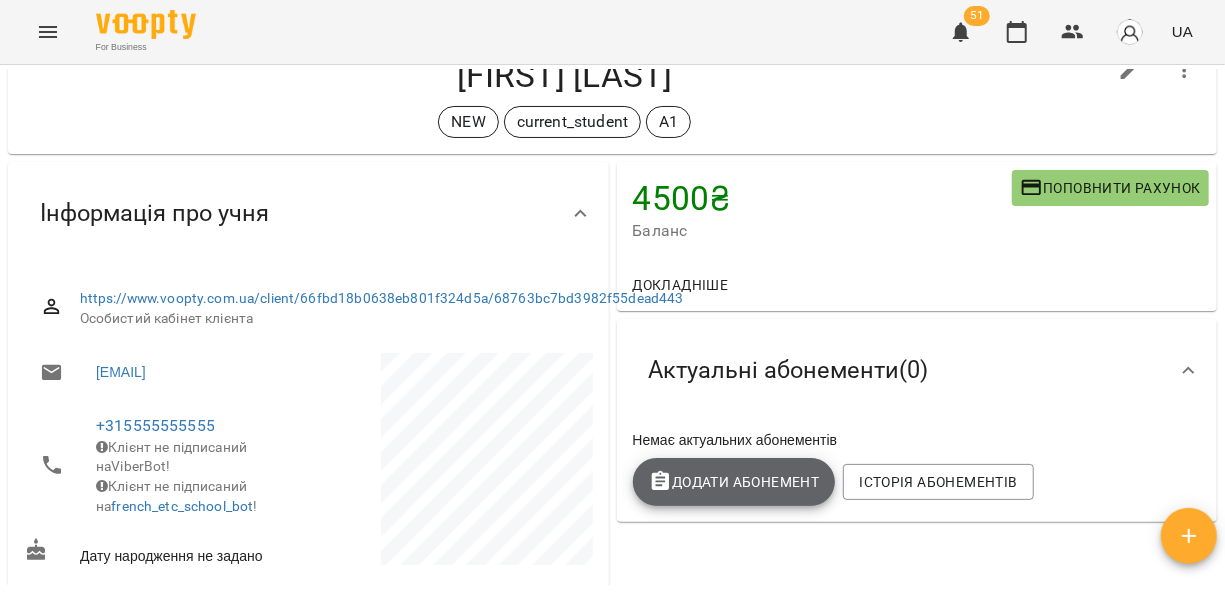 click on "Додати Абонемент" at bounding box center (734, 482) 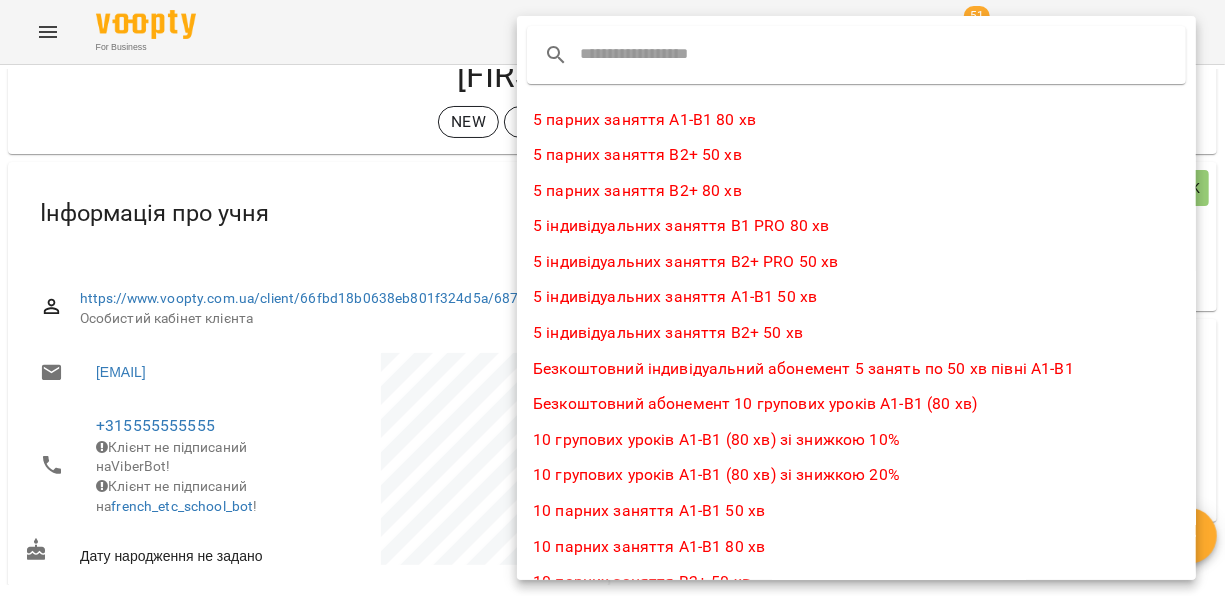 click at bounding box center [659, 55] 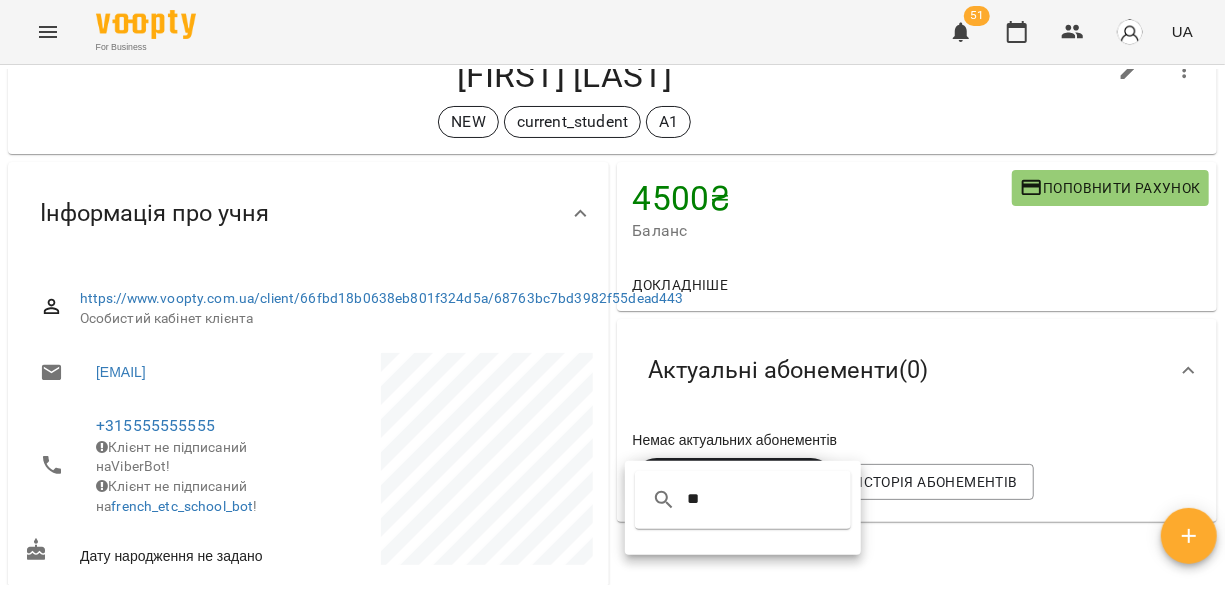type on "*" 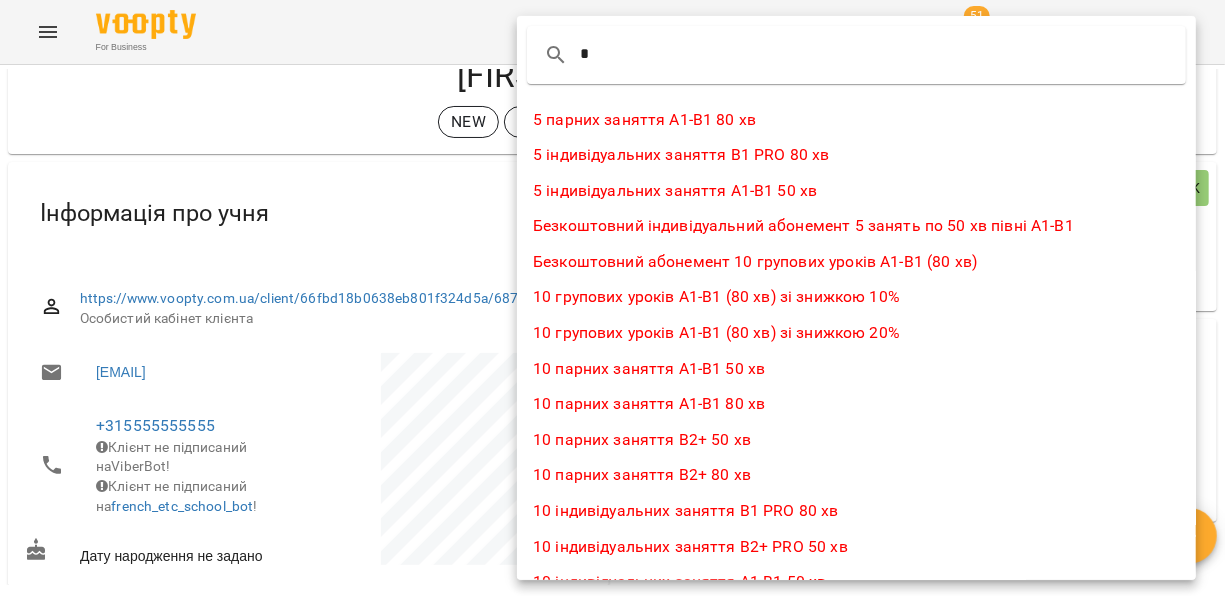 type 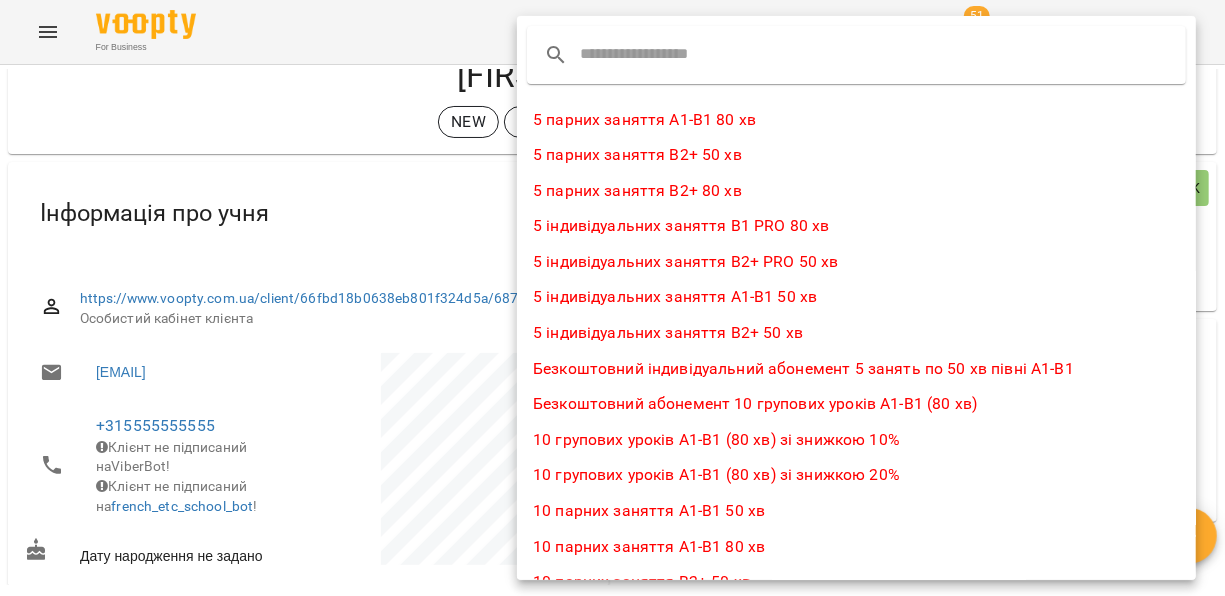 click at bounding box center (612, 298) 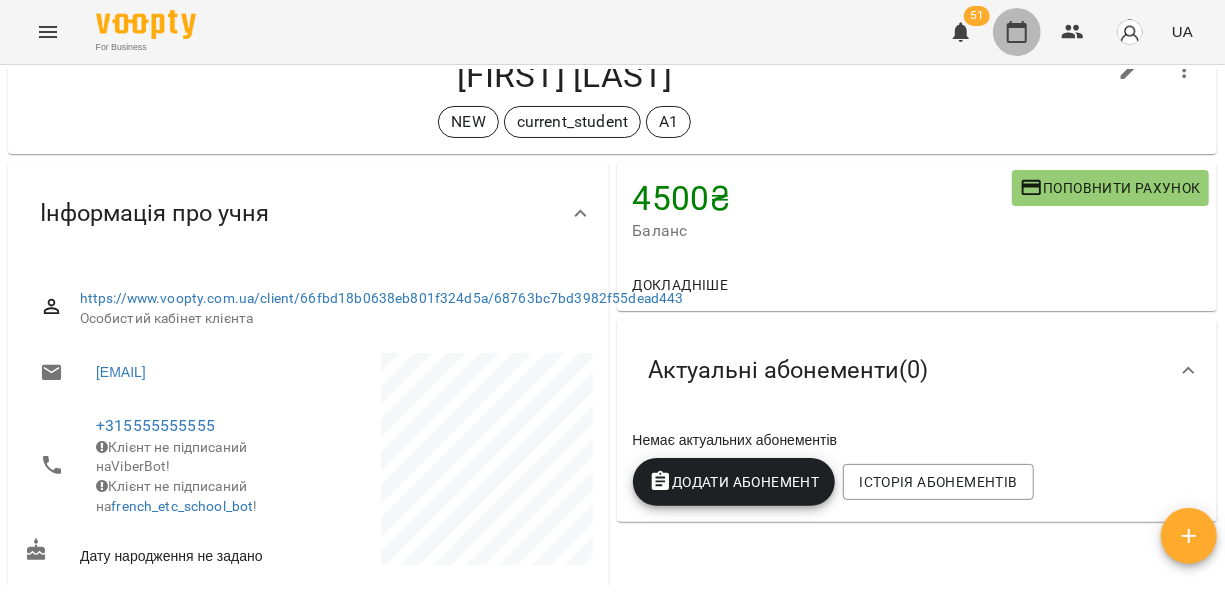 click at bounding box center (1017, 32) 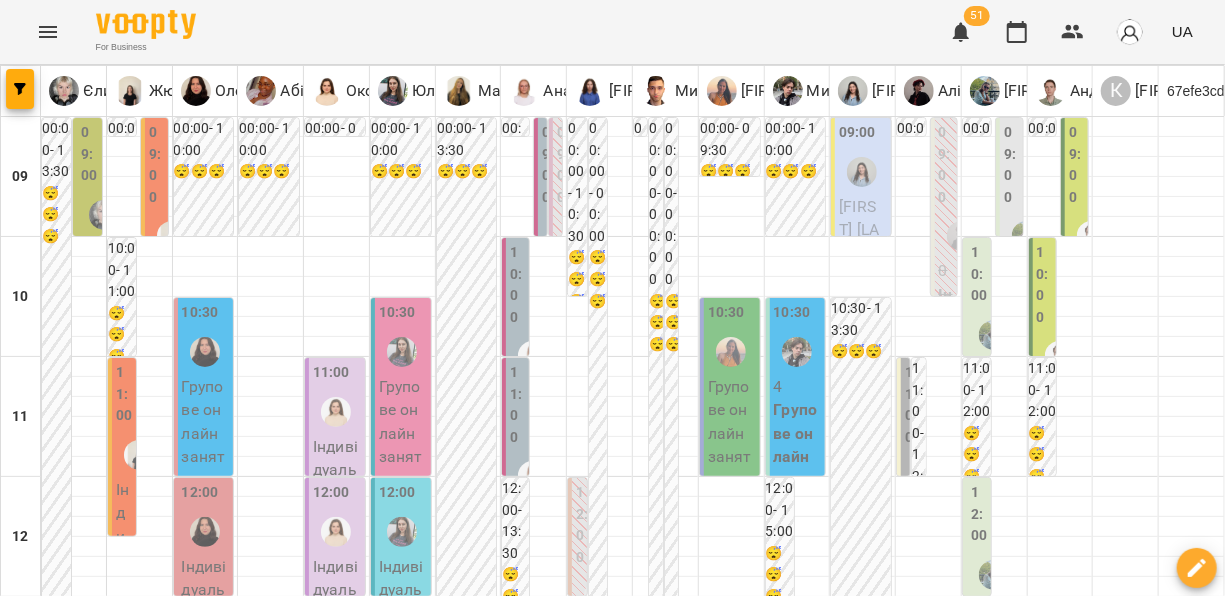 click on "**********" at bounding box center [613, 1888] 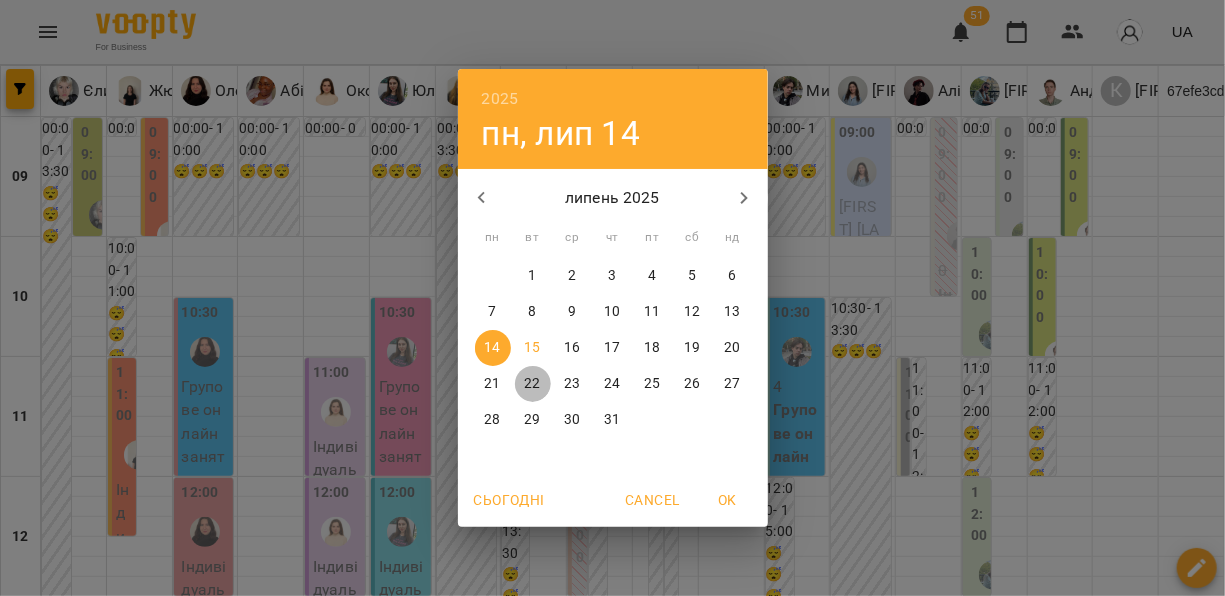 click on "22" at bounding box center [533, 384] 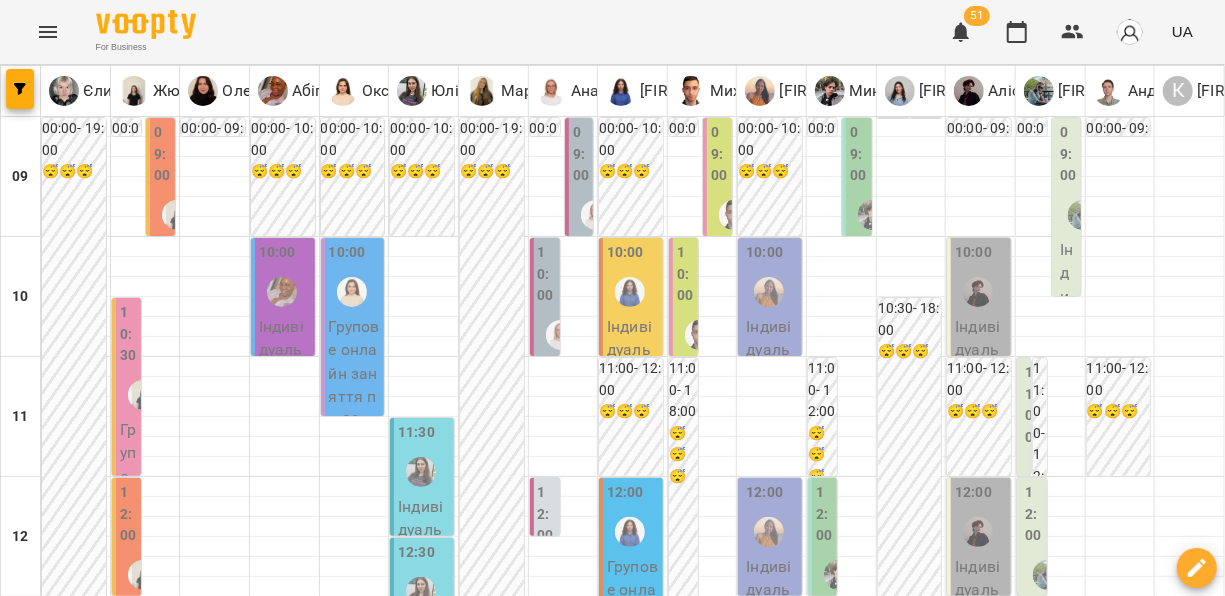 scroll, scrollTop: 1218, scrollLeft: 0, axis: vertical 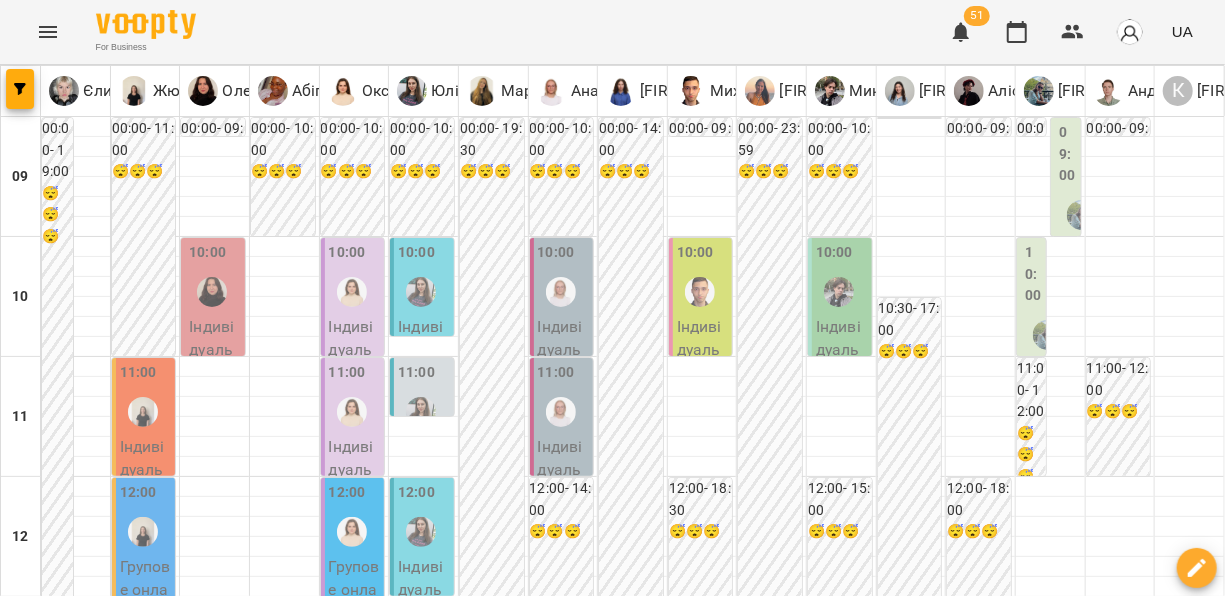 click on "пт" at bounding box center (863, 1823) 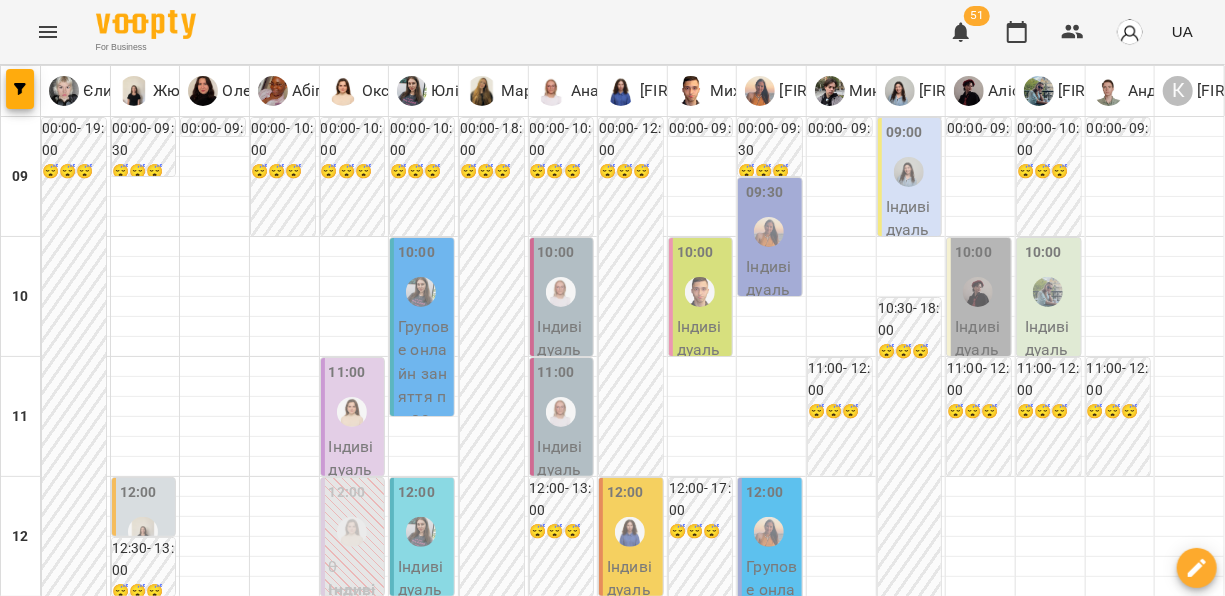 scroll, scrollTop: 1254, scrollLeft: 0, axis: vertical 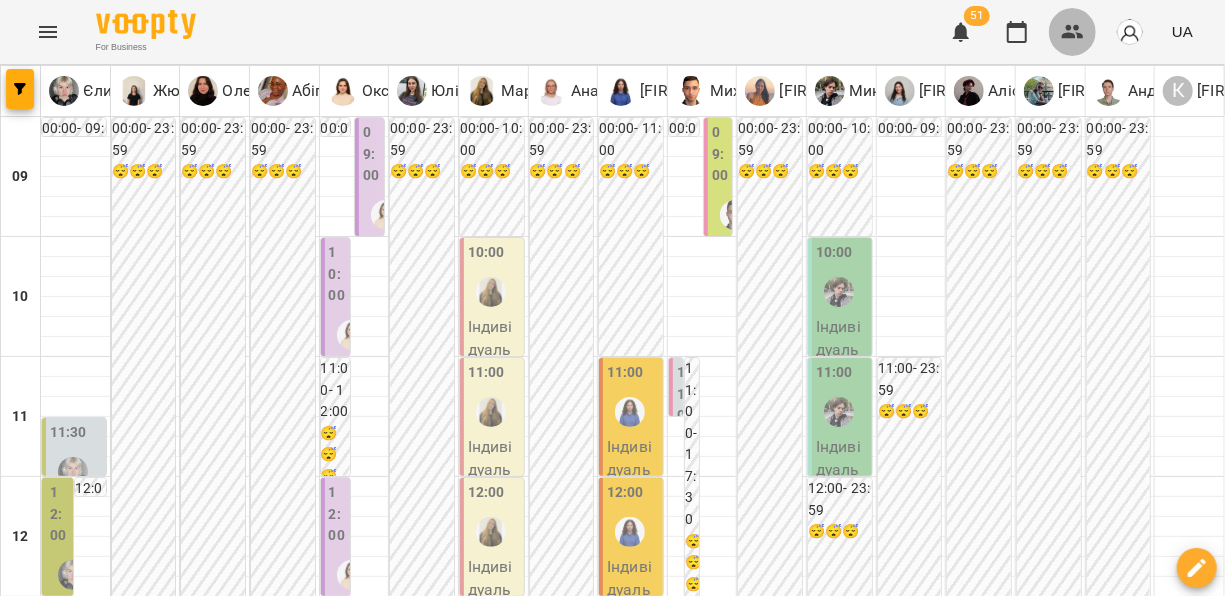 click 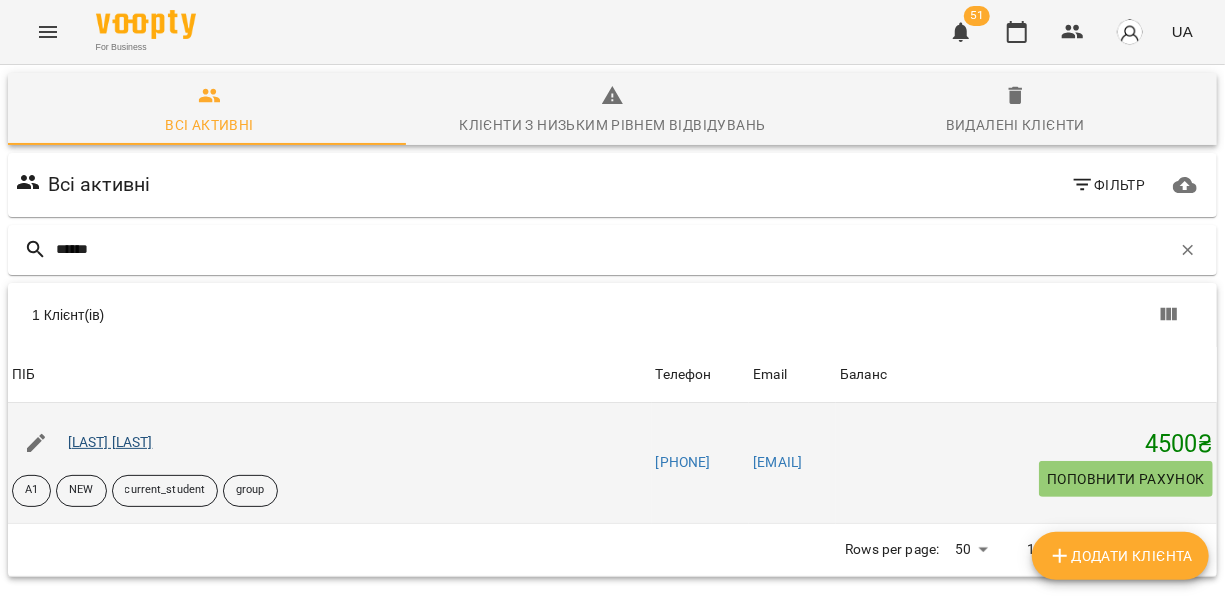 type on "******" 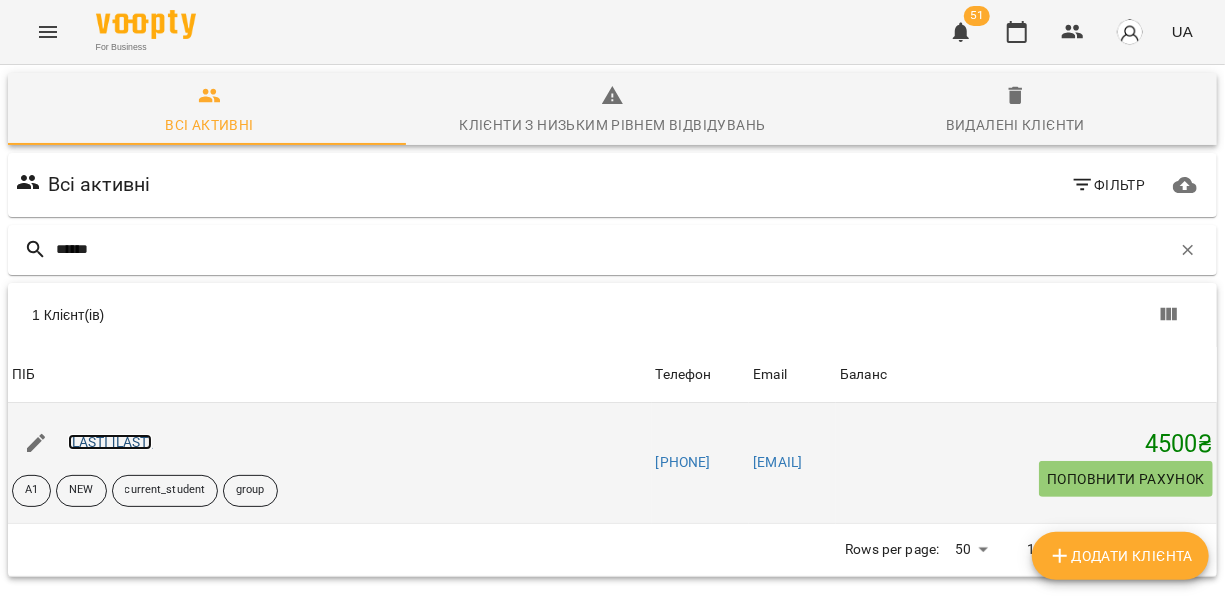 click on "Любов Кудлай" at bounding box center (110, 442) 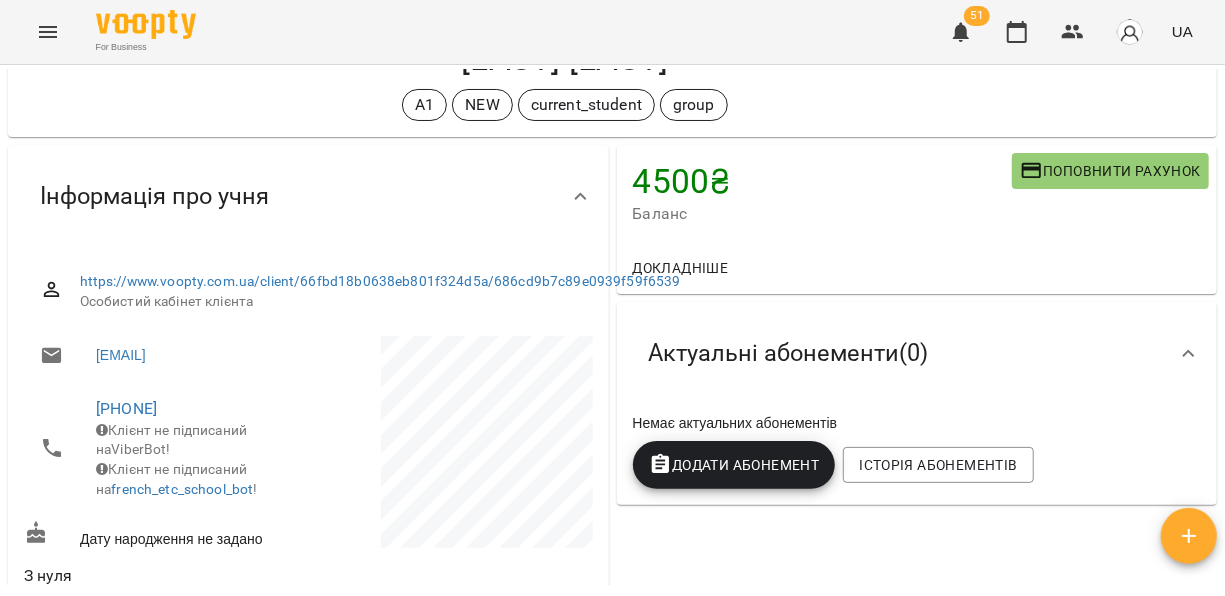 scroll, scrollTop: 94, scrollLeft: 0, axis: vertical 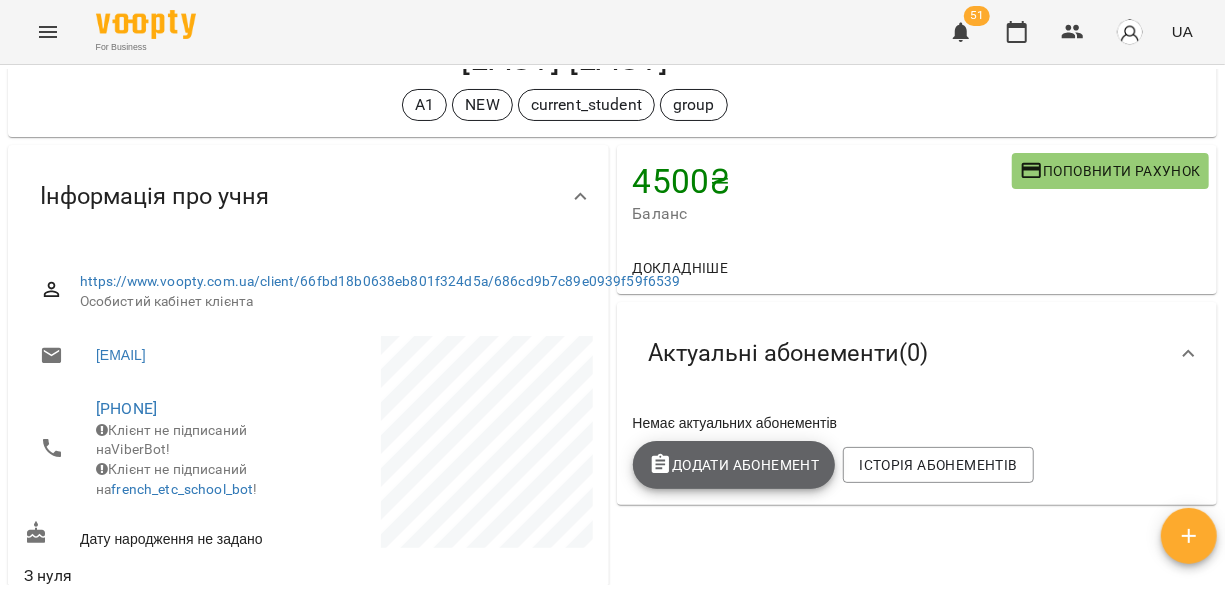 click on "Додати Абонемент" at bounding box center [734, 465] 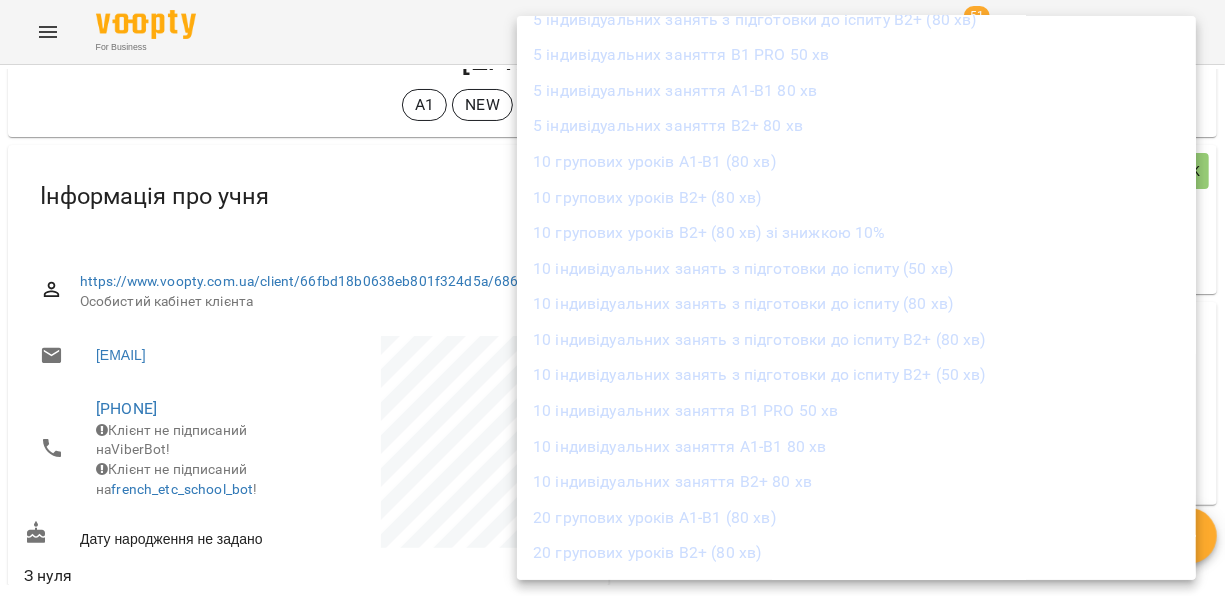 scroll, scrollTop: 1940, scrollLeft: 0, axis: vertical 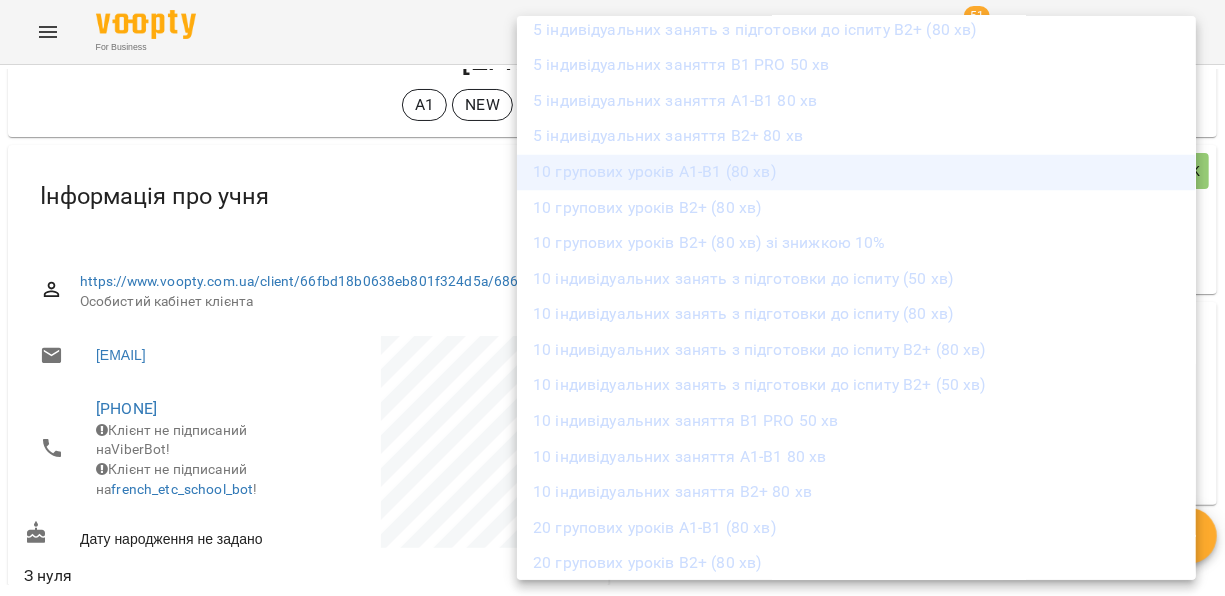 click on "10 групових уроків А1-В1 (80 хв)" at bounding box center (856, 172) 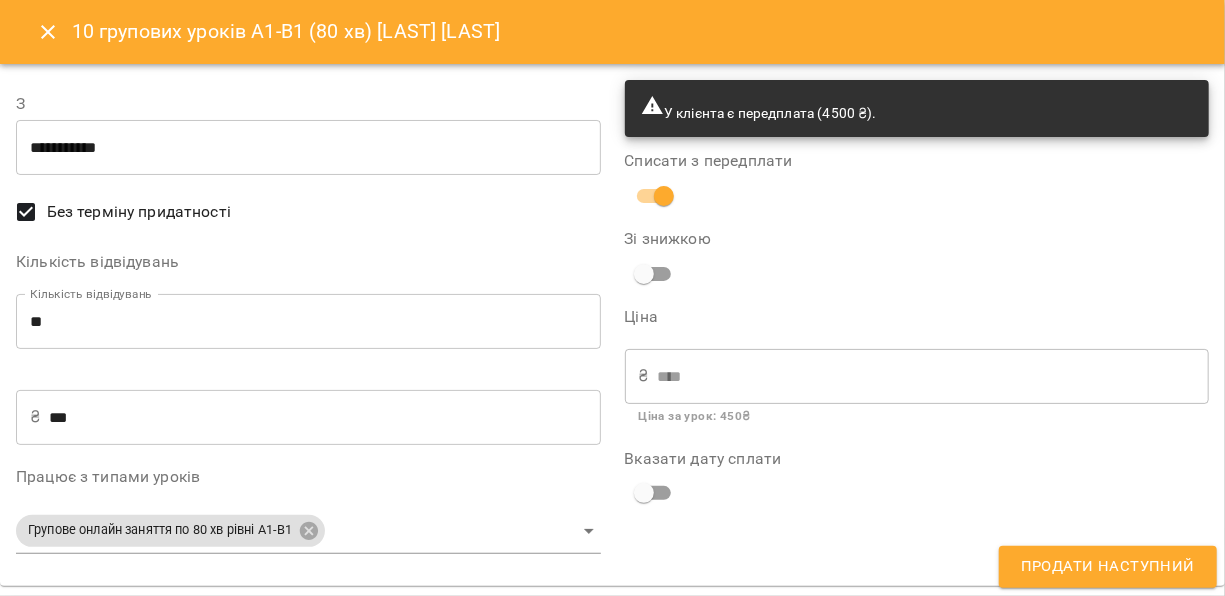 click on "**********" at bounding box center (308, 148) 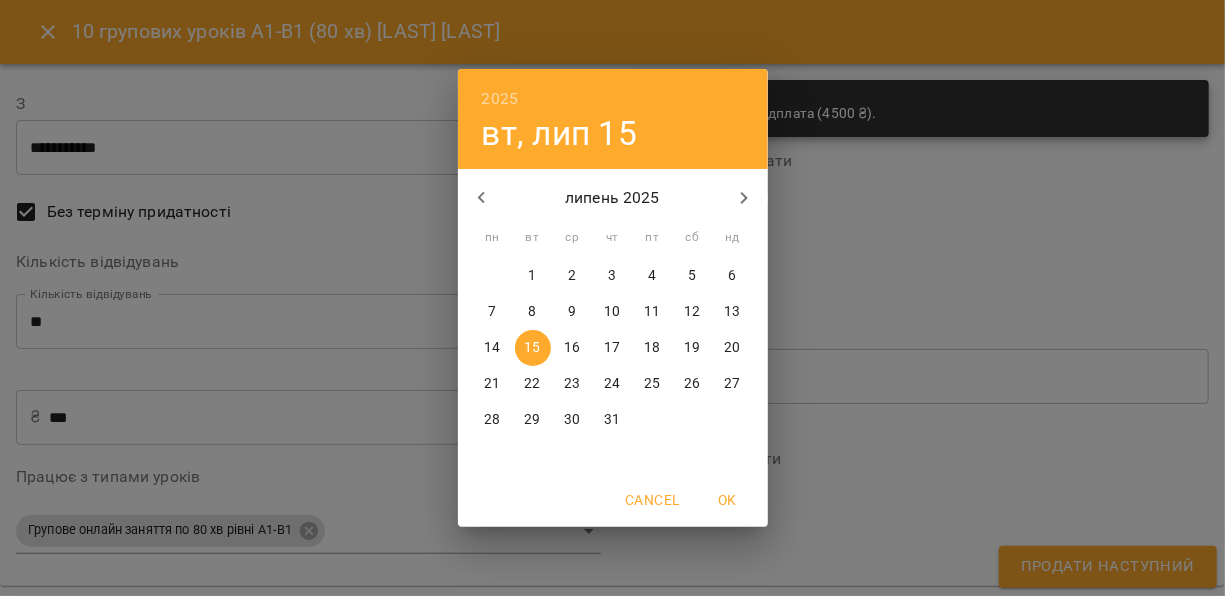 click on "31" at bounding box center (612, 420) 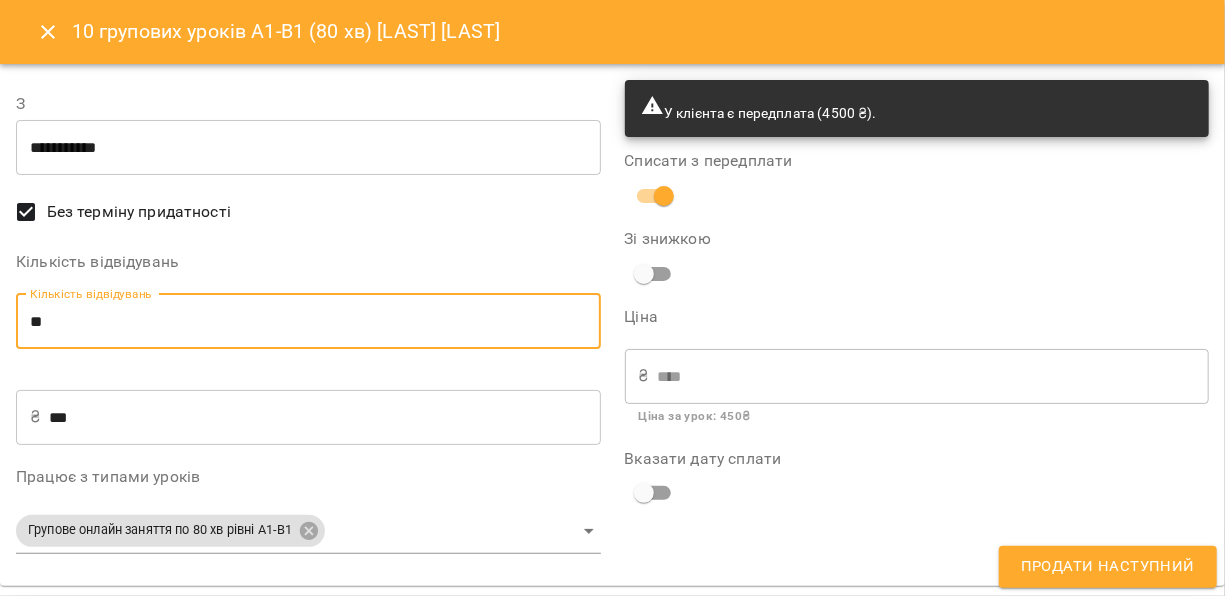 click on "**" at bounding box center [308, 322] 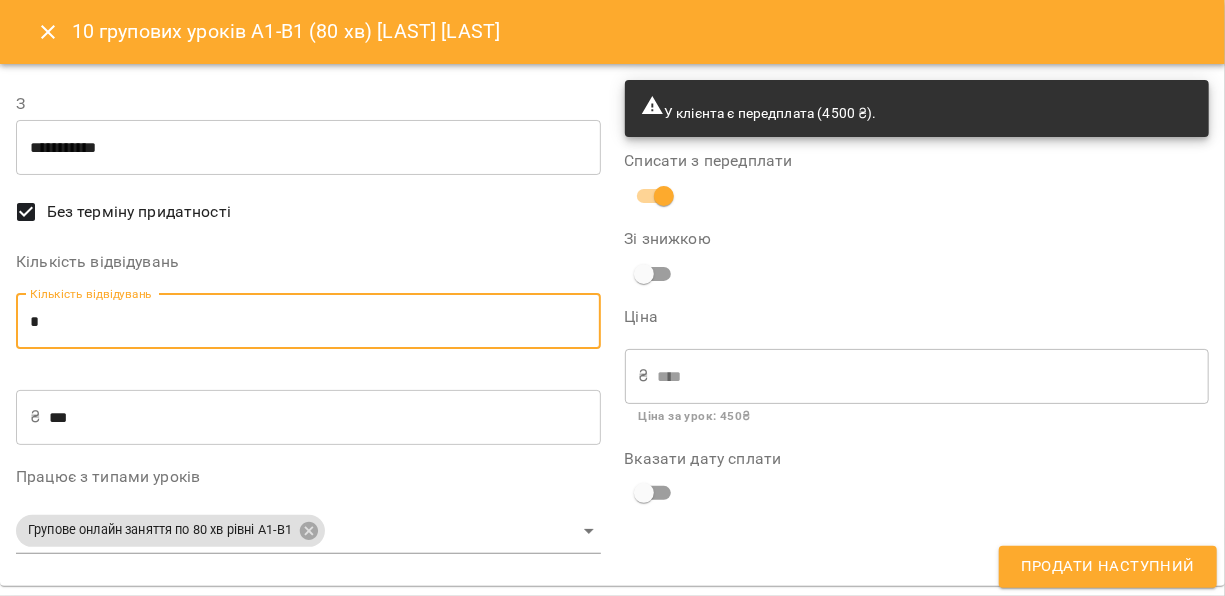 type on "***" 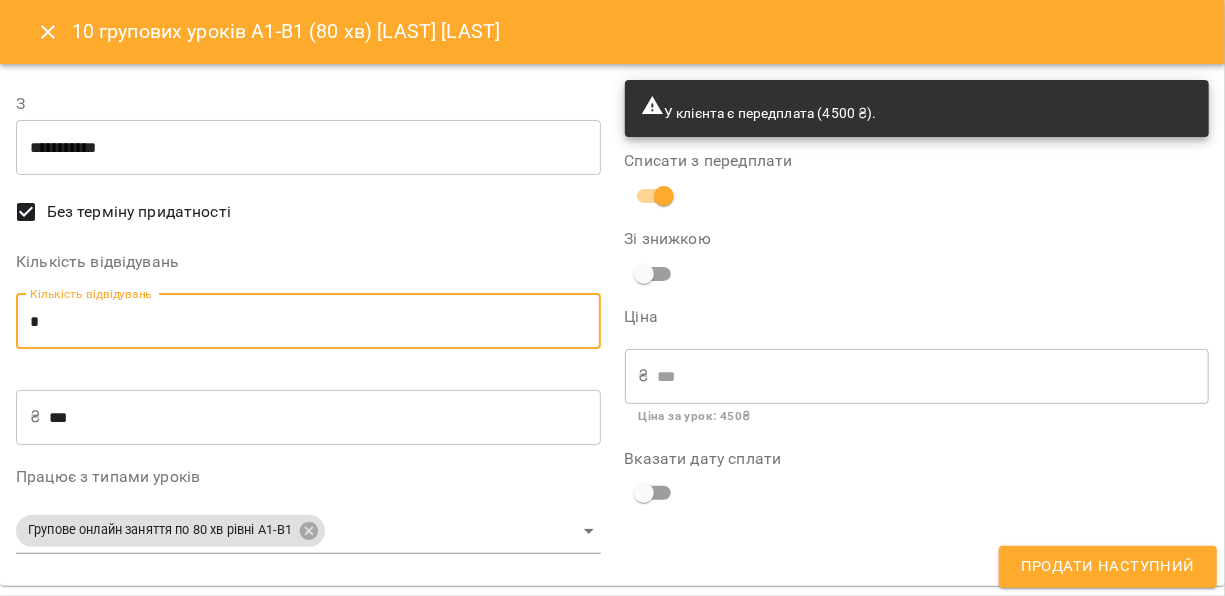 type on "**" 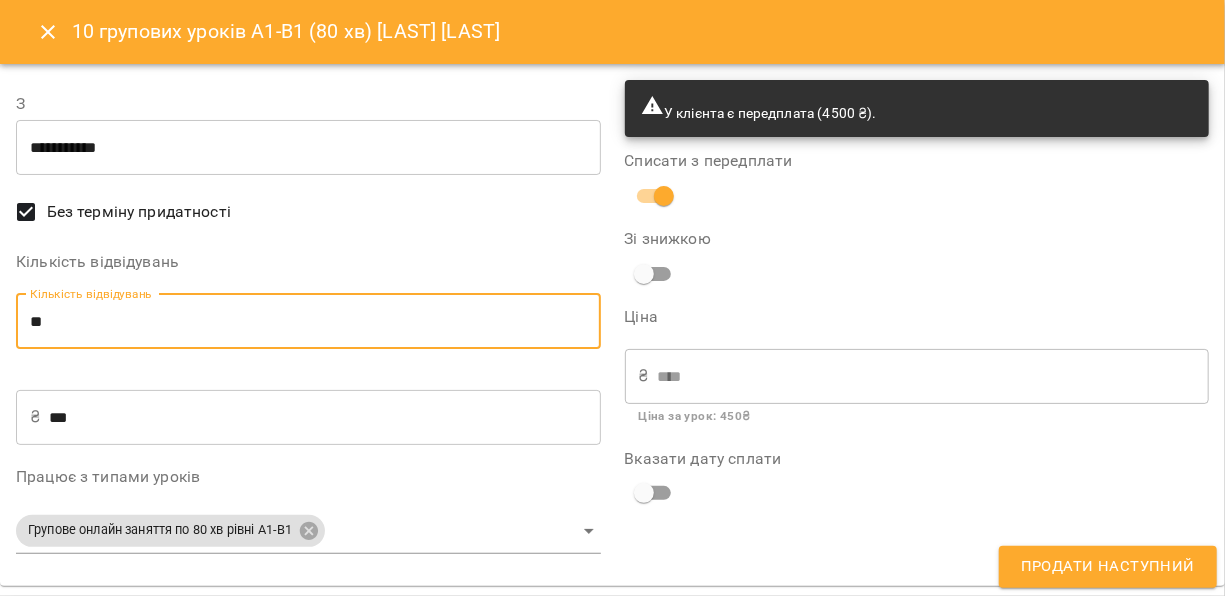 type on "**" 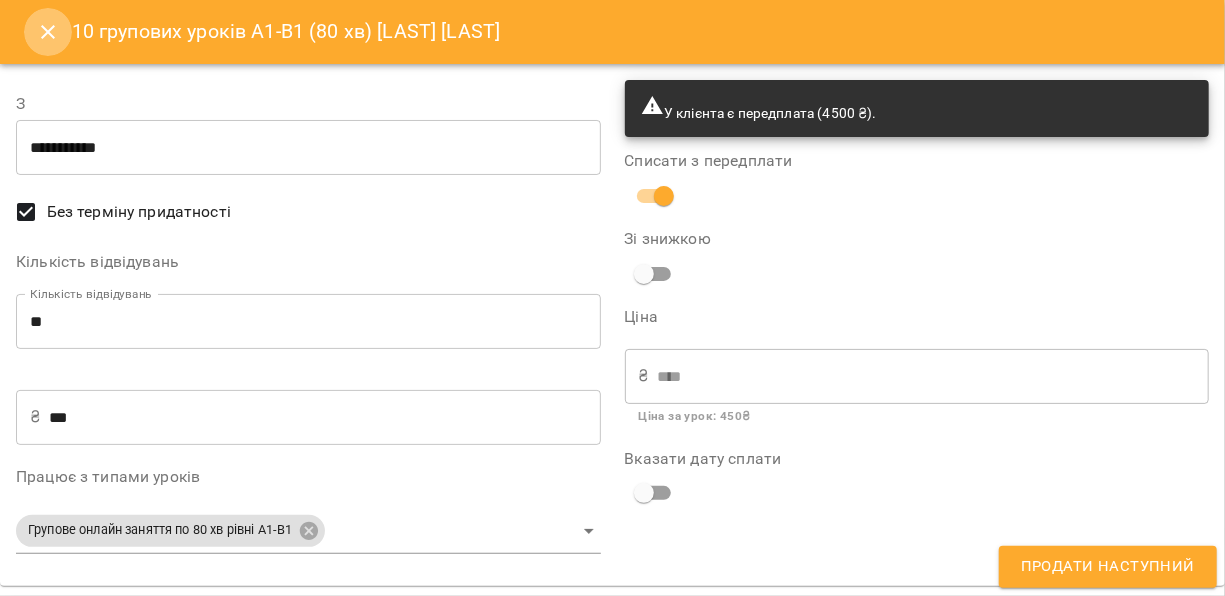 click 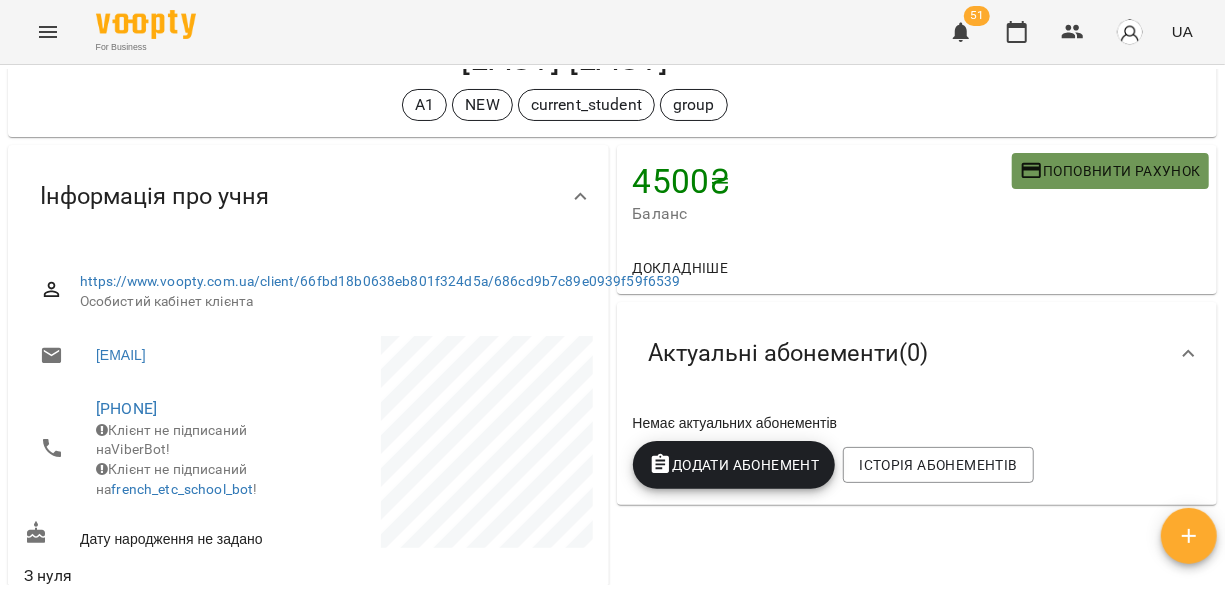 click on "Поповнити рахунок" at bounding box center (1110, 171) 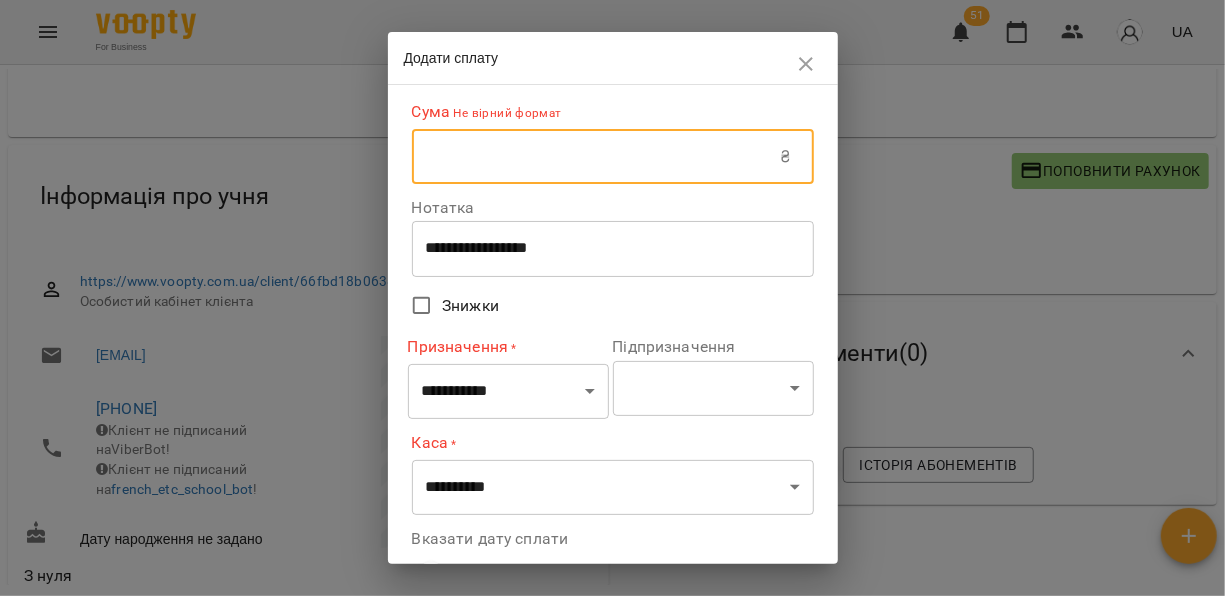 click at bounding box center [596, 157] 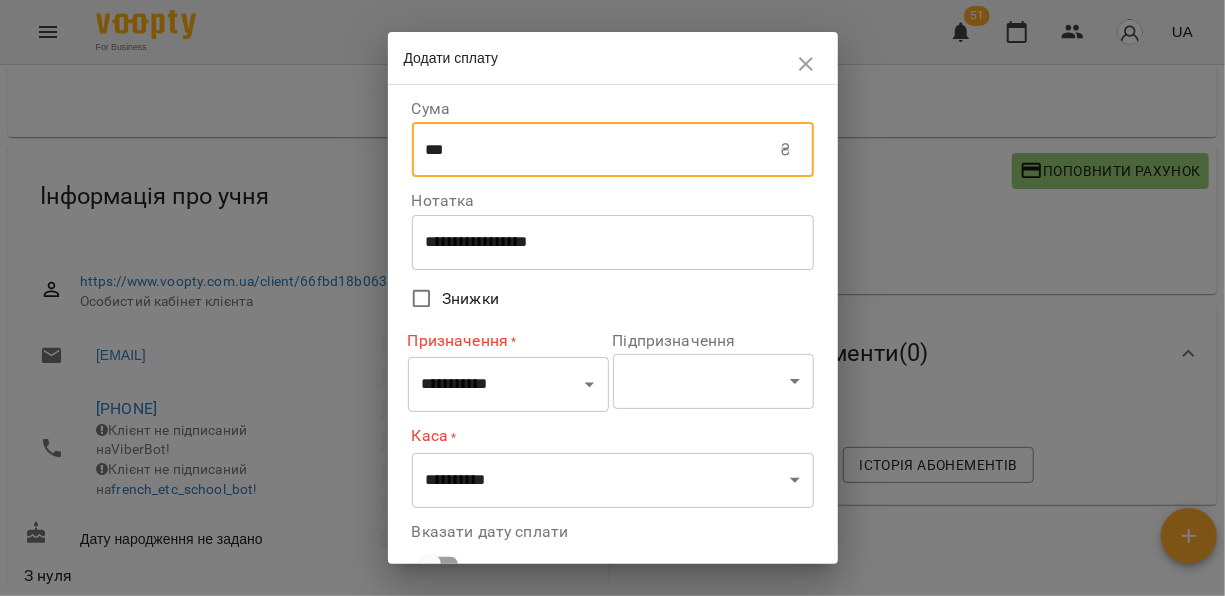 type on "***" 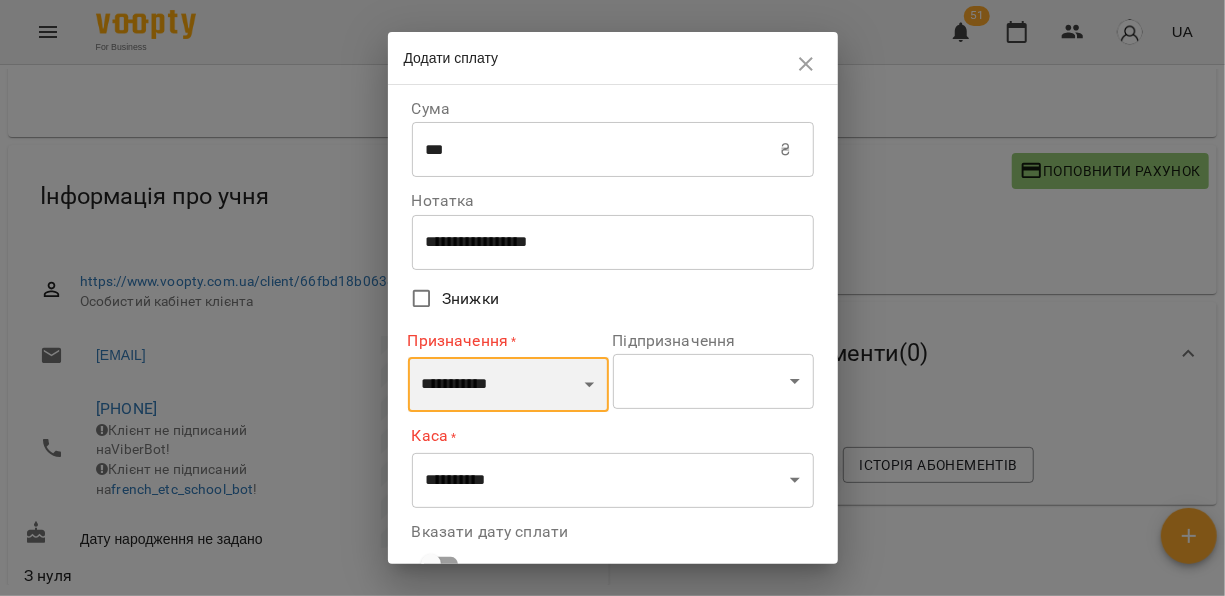 click on "**********" at bounding box center [508, 385] 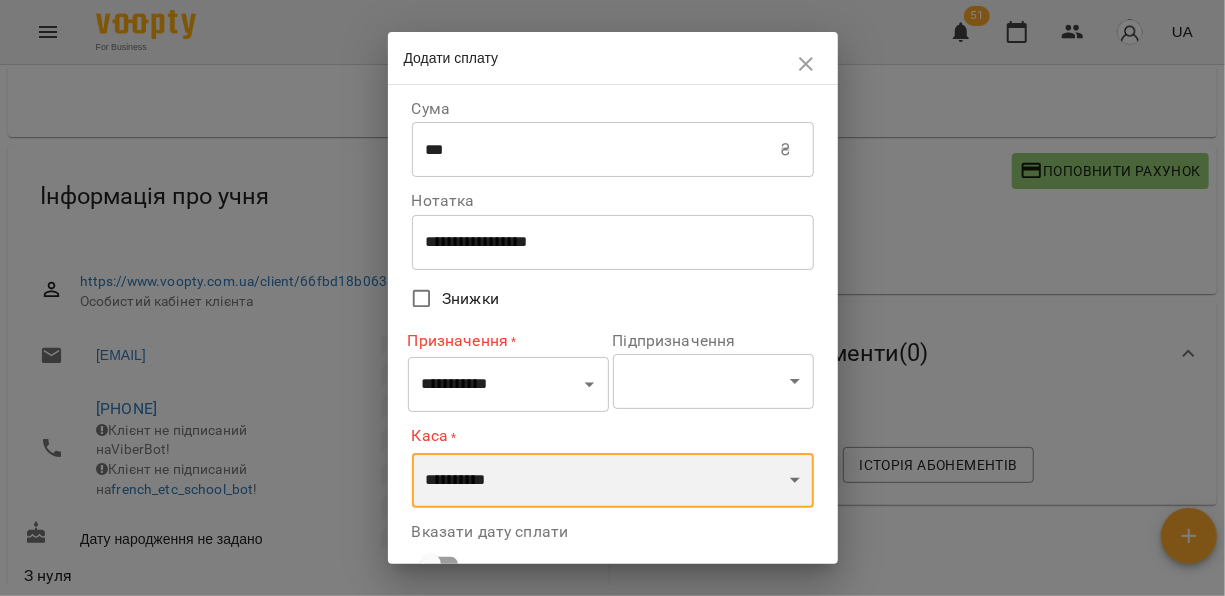 click on "**********" at bounding box center (613, 481) 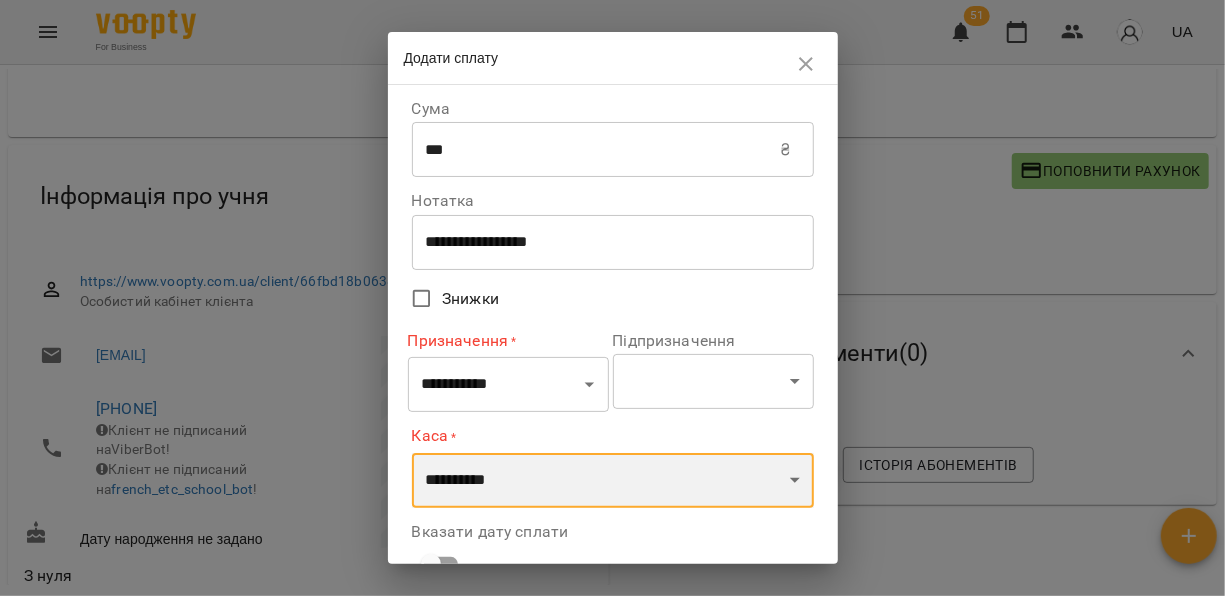 select on "****" 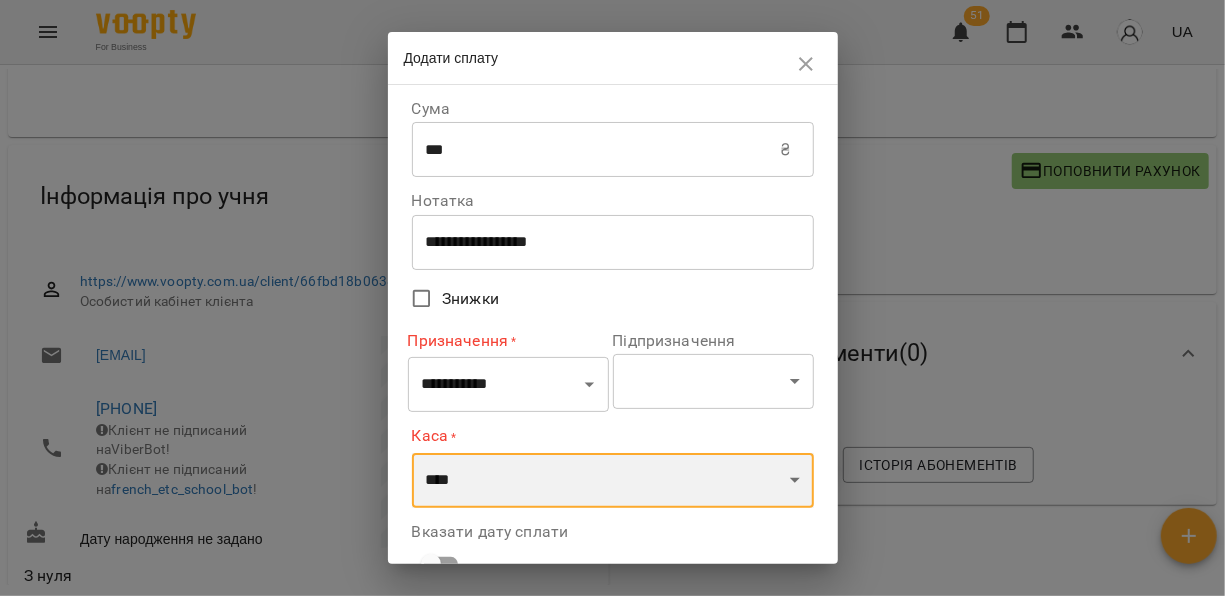 click on "**********" at bounding box center [613, 481] 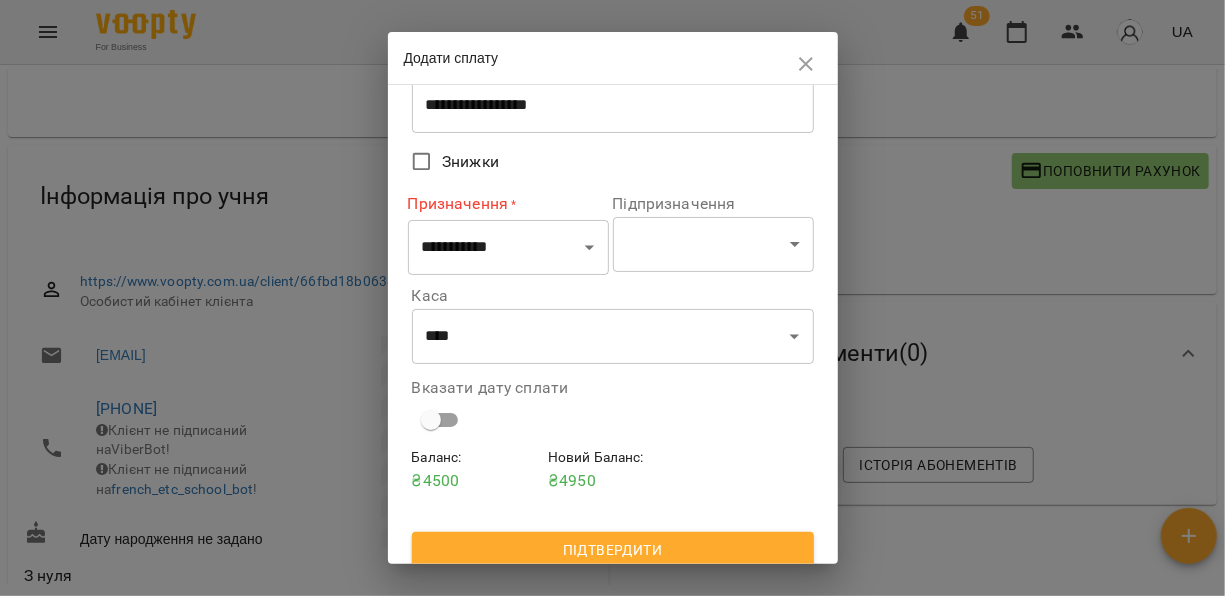 scroll, scrollTop: 152, scrollLeft: 0, axis: vertical 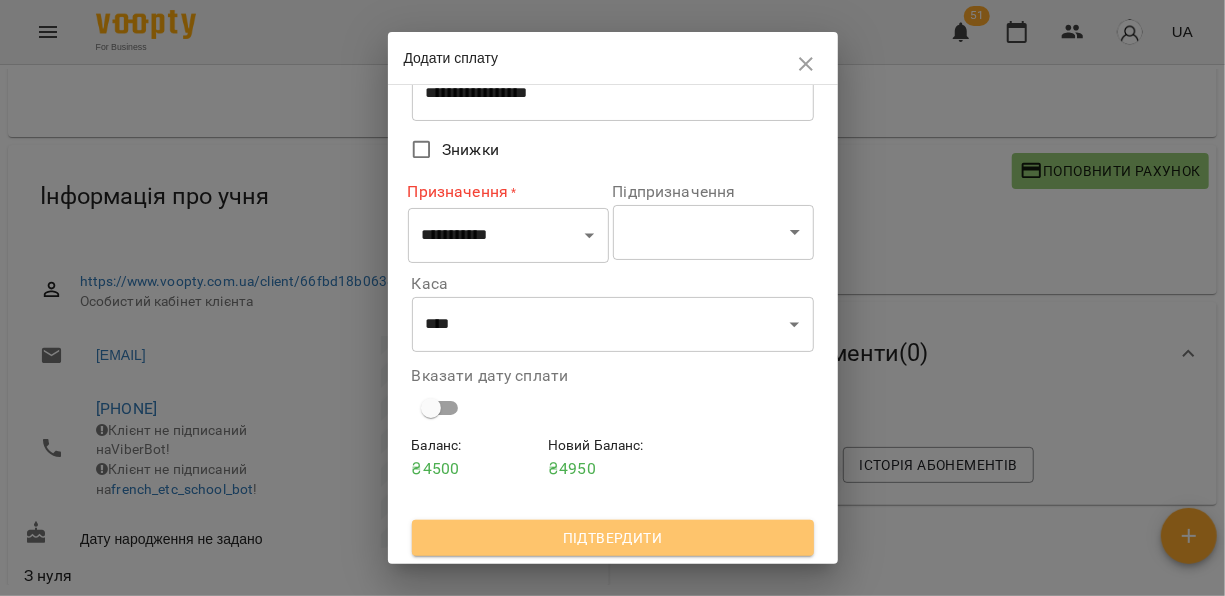 click on "Підтвердити" at bounding box center [613, 538] 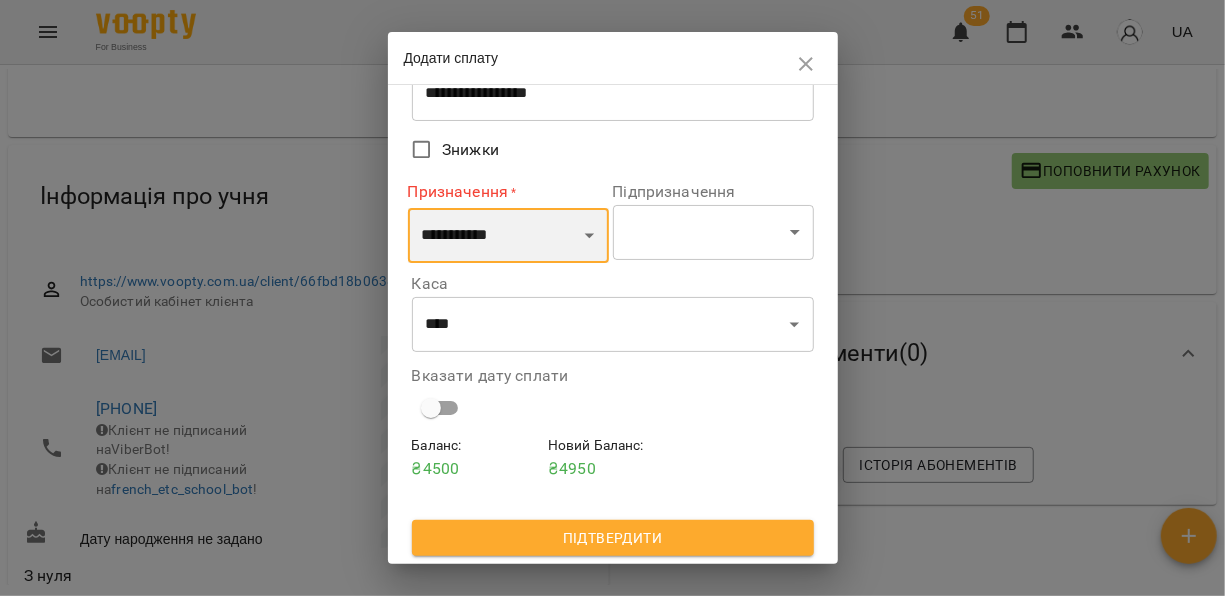 drag, startPoint x: 494, startPoint y: 247, endPoint x: 509, endPoint y: 366, distance: 119.94165 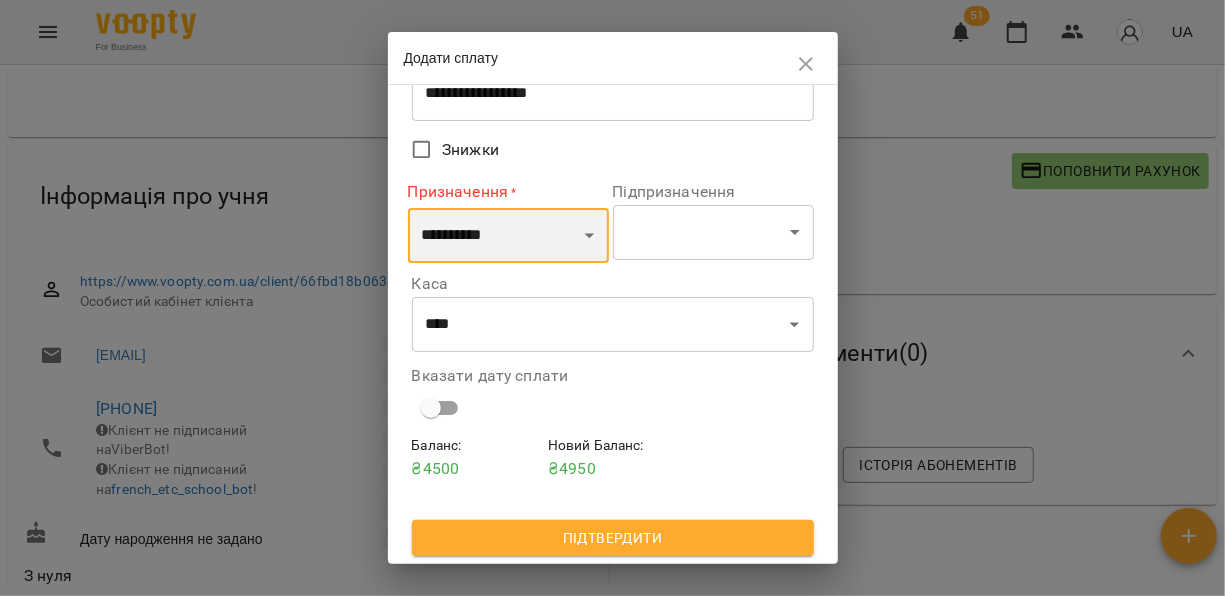click on "**********" at bounding box center [508, 236] 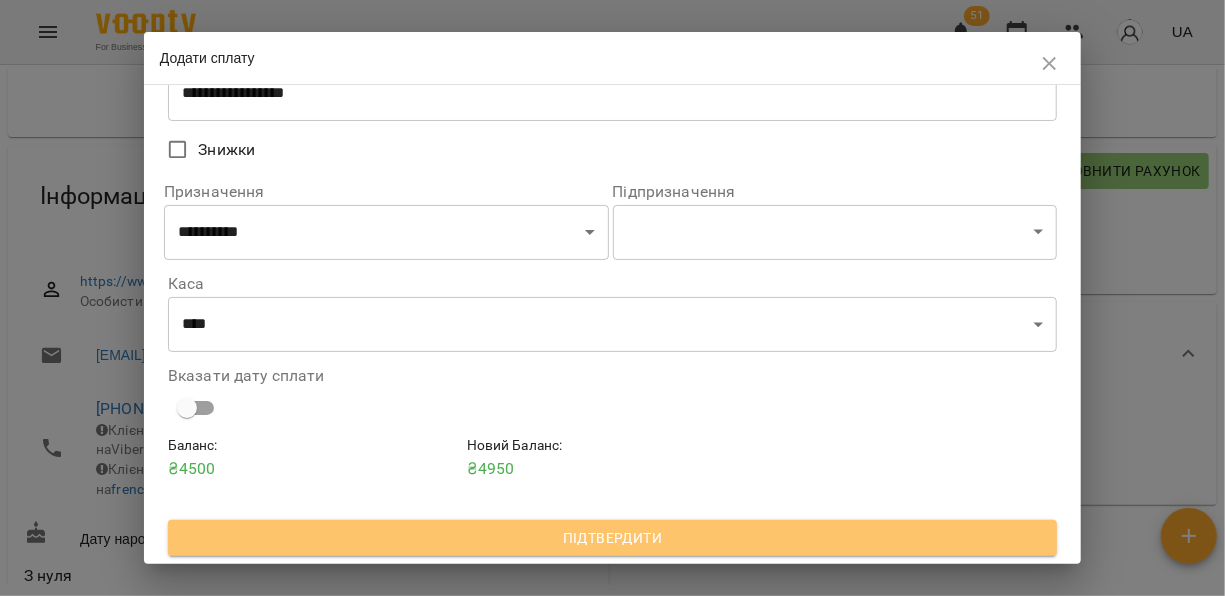 click on "Підтвердити" at bounding box center (612, 538) 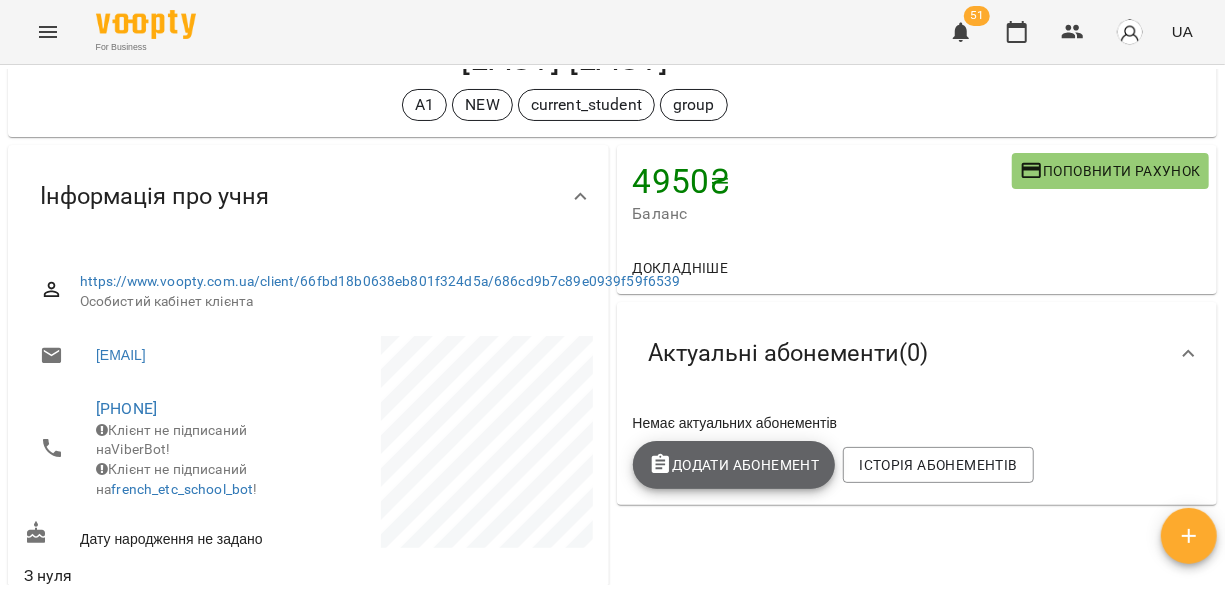 click on "Додати Абонемент" at bounding box center (734, 465) 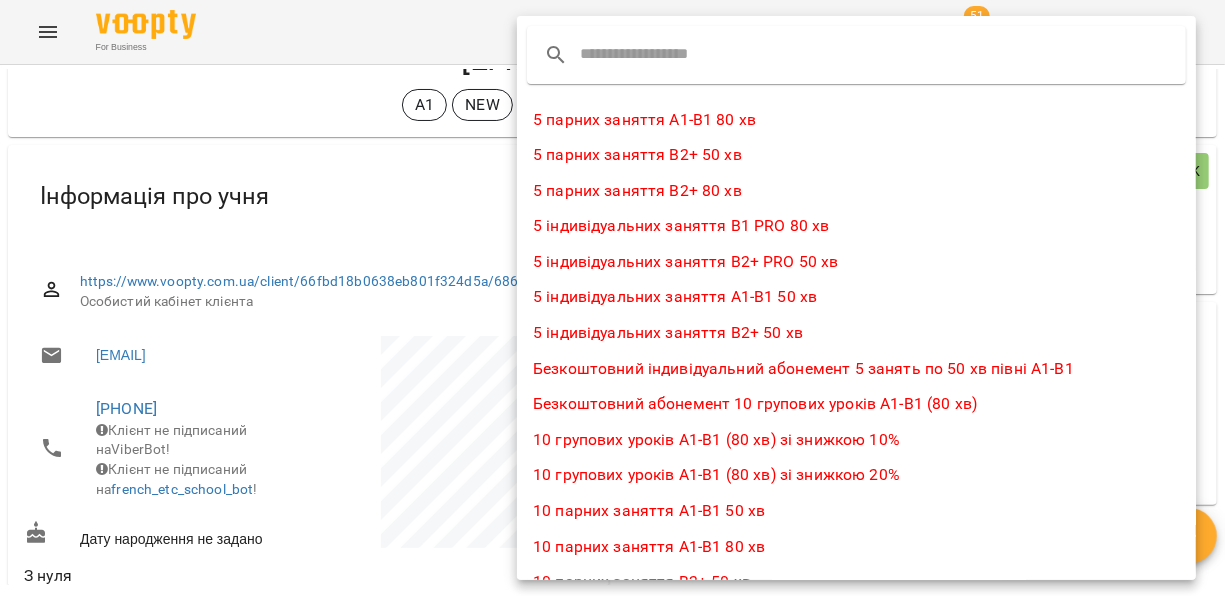 click at bounding box center (659, 55) 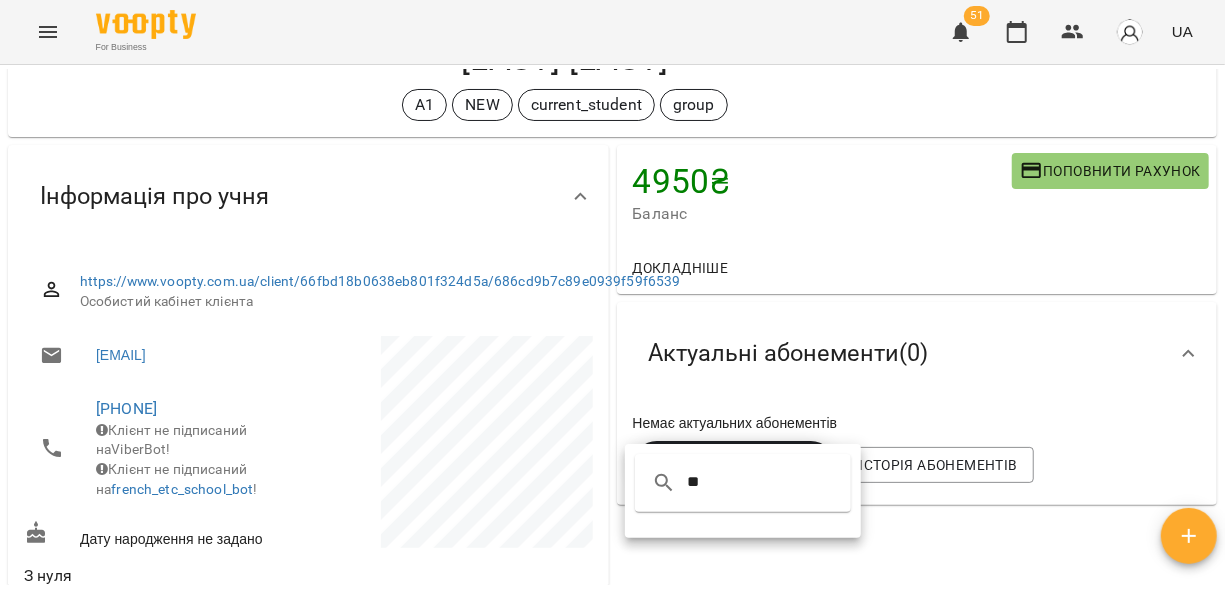 type on "*" 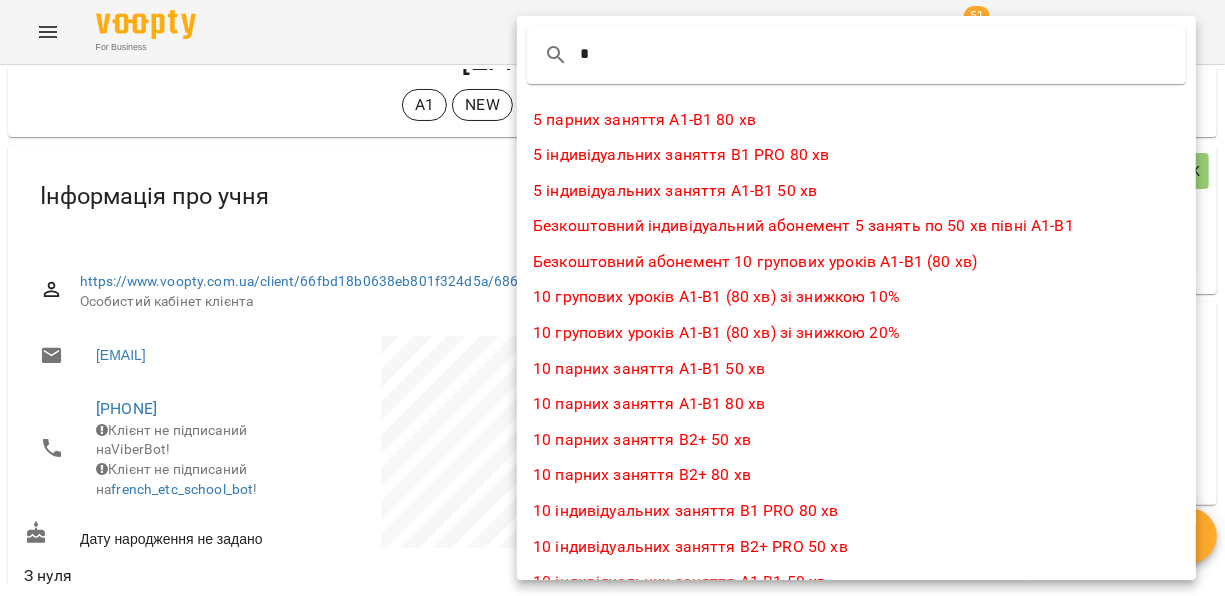 type 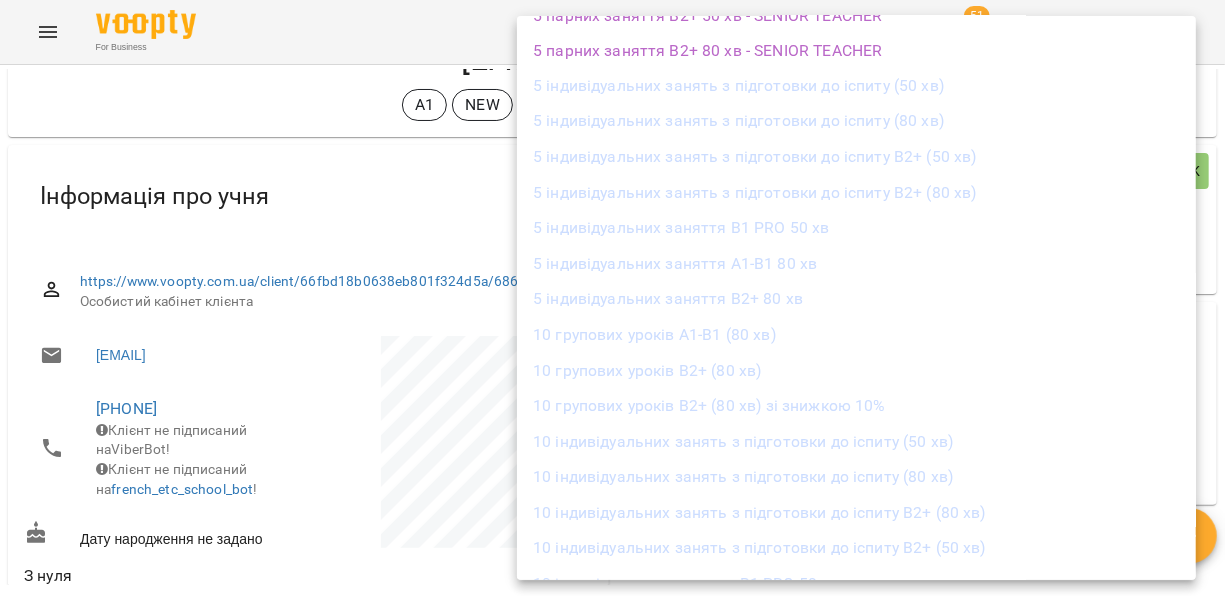 scroll, scrollTop: 1776, scrollLeft: 0, axis: vertical 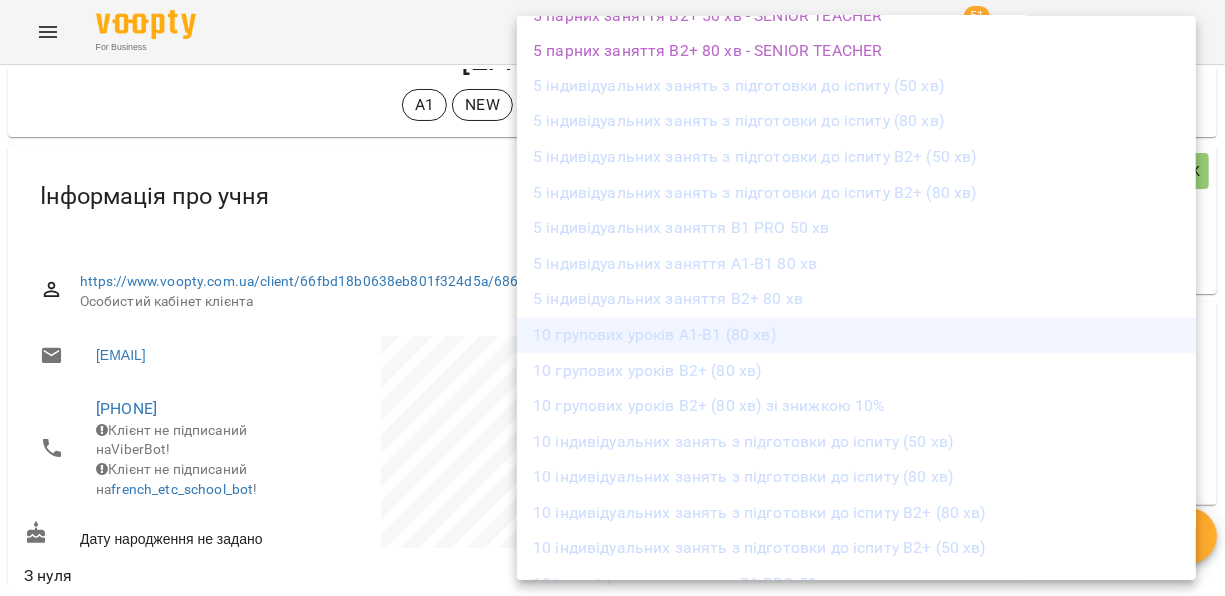click on "10 групових уроків А1-В1 (80 хв)" at bounding box center (856, 336) 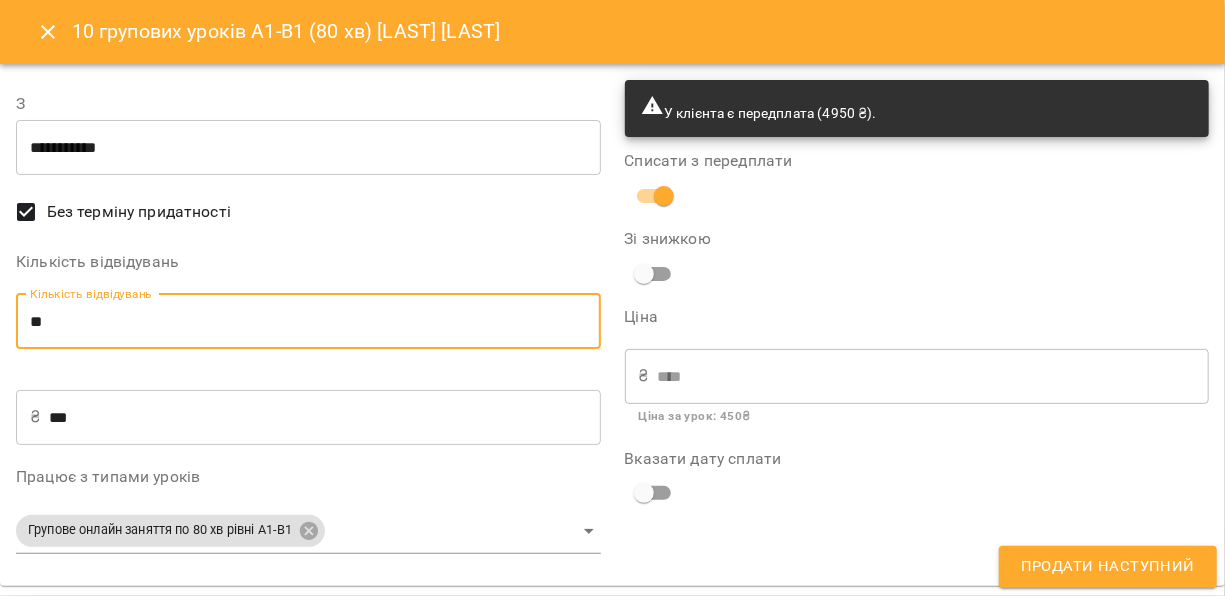 click on "**" at bounding box center (308, 322) 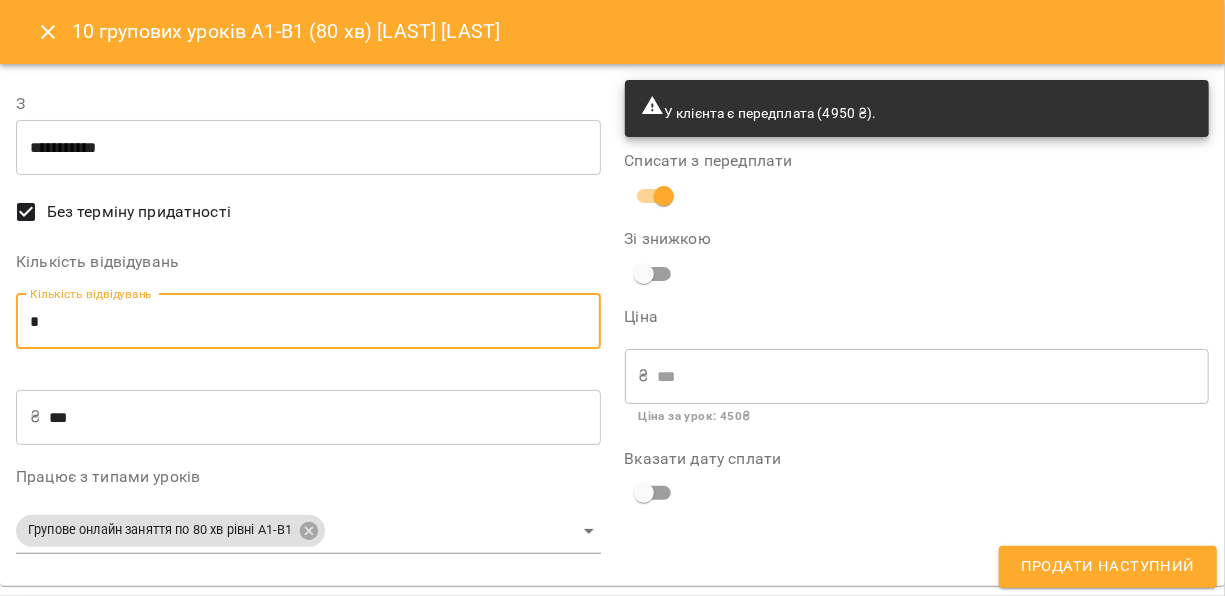 type on "**" 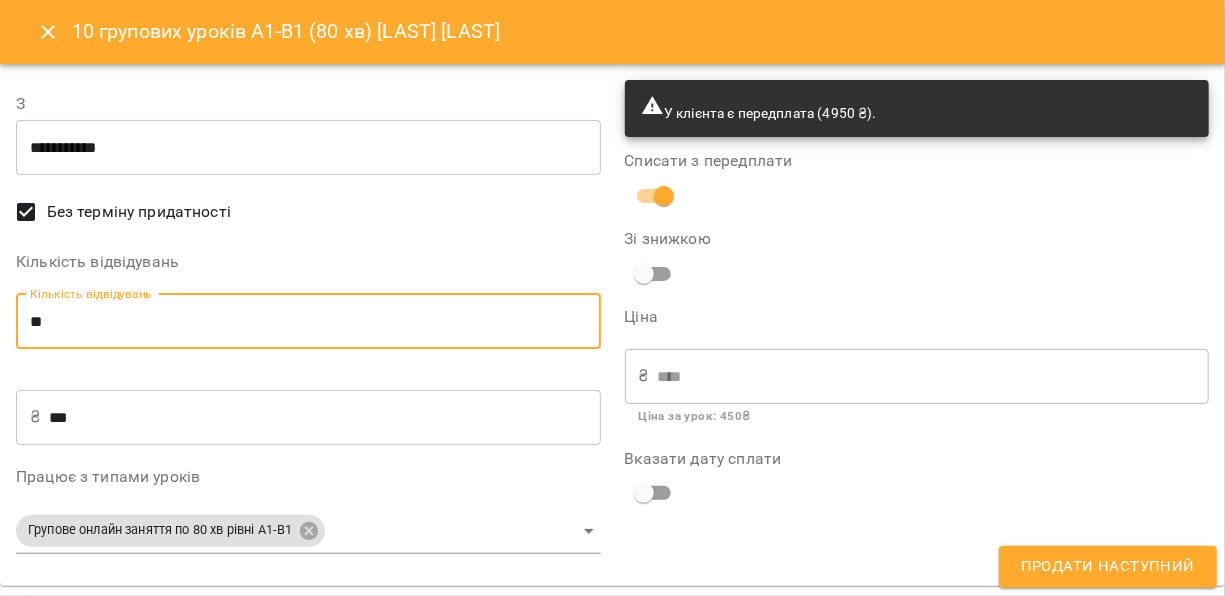 type on "**" 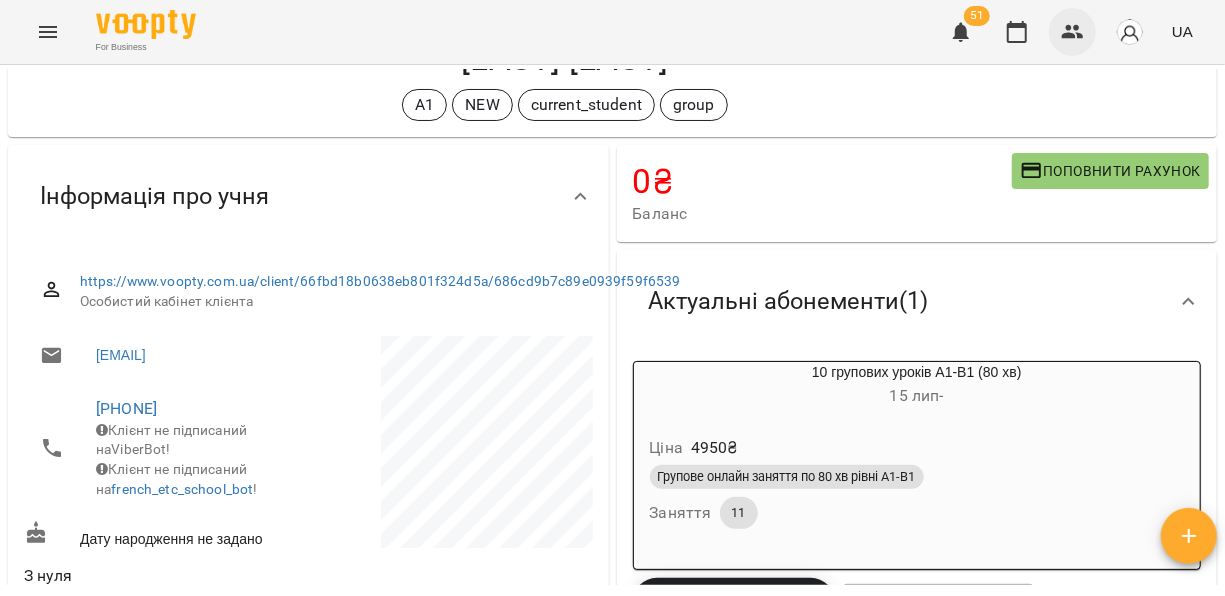 click 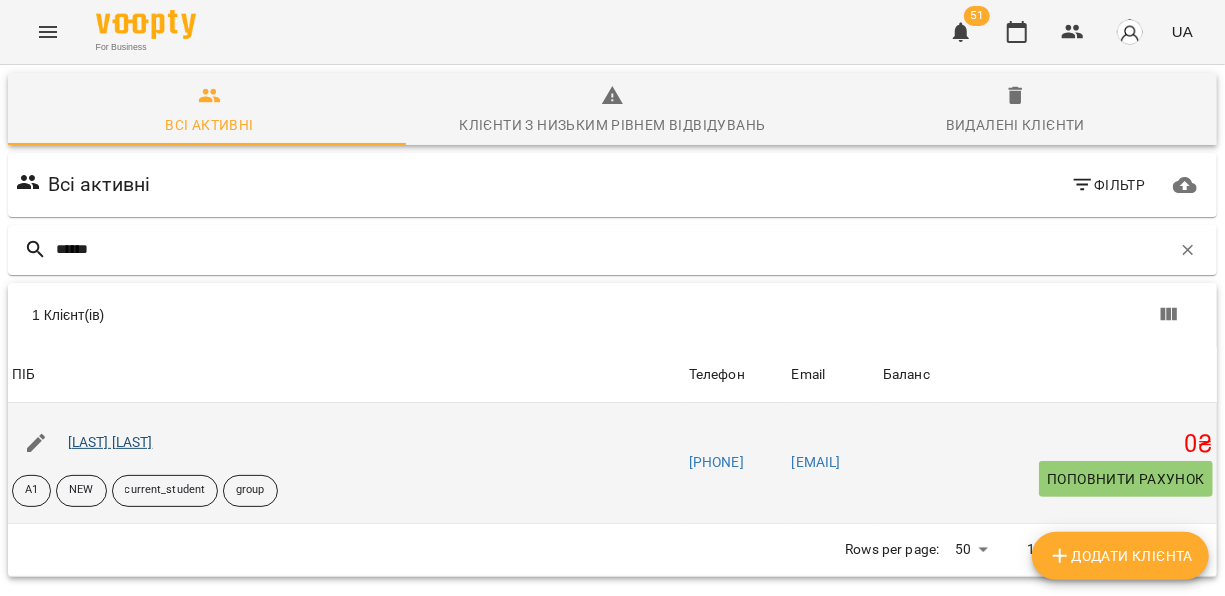 type on "******" 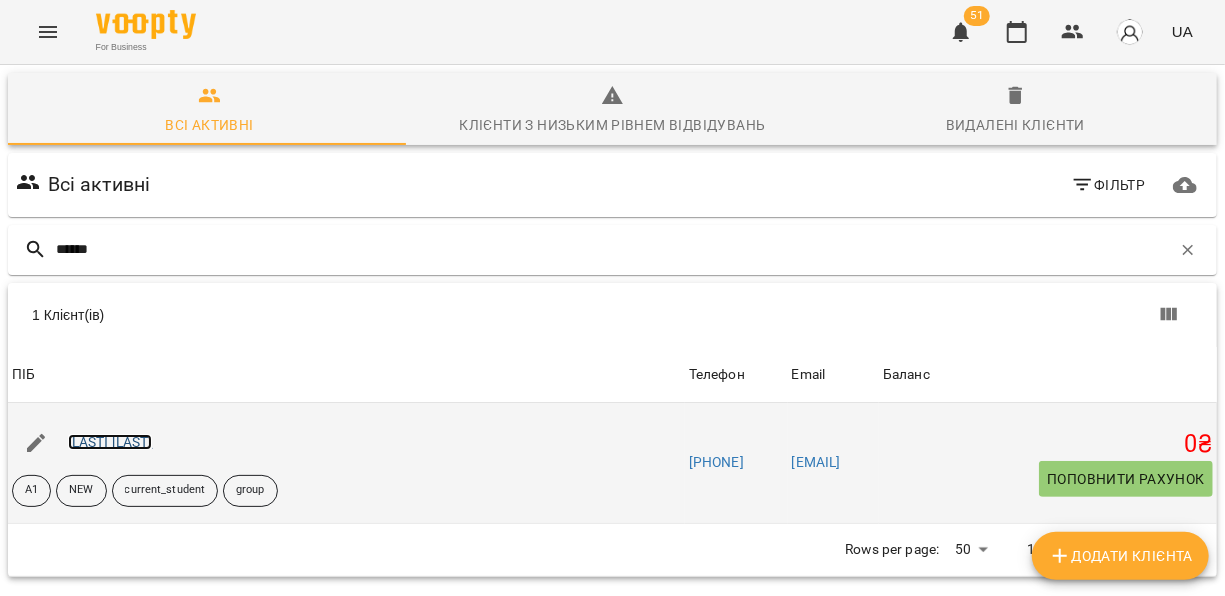 click on "[FIRST] [LAST]" at bounding box center [110, 442] 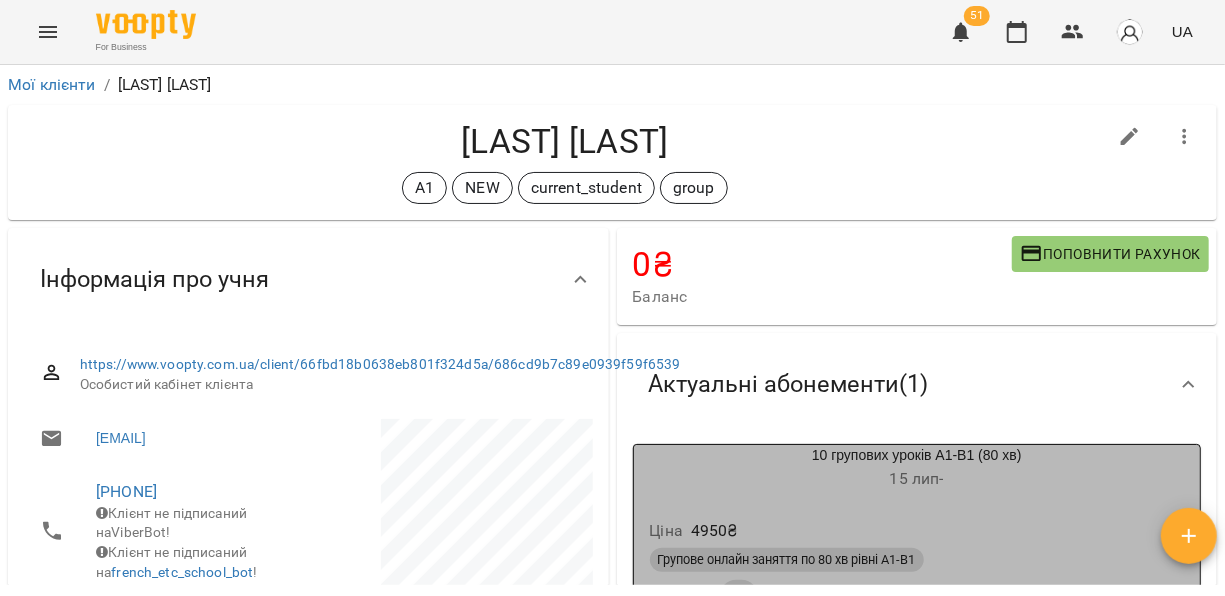 click on "15 лип  -" at bounding box center (917, 479) 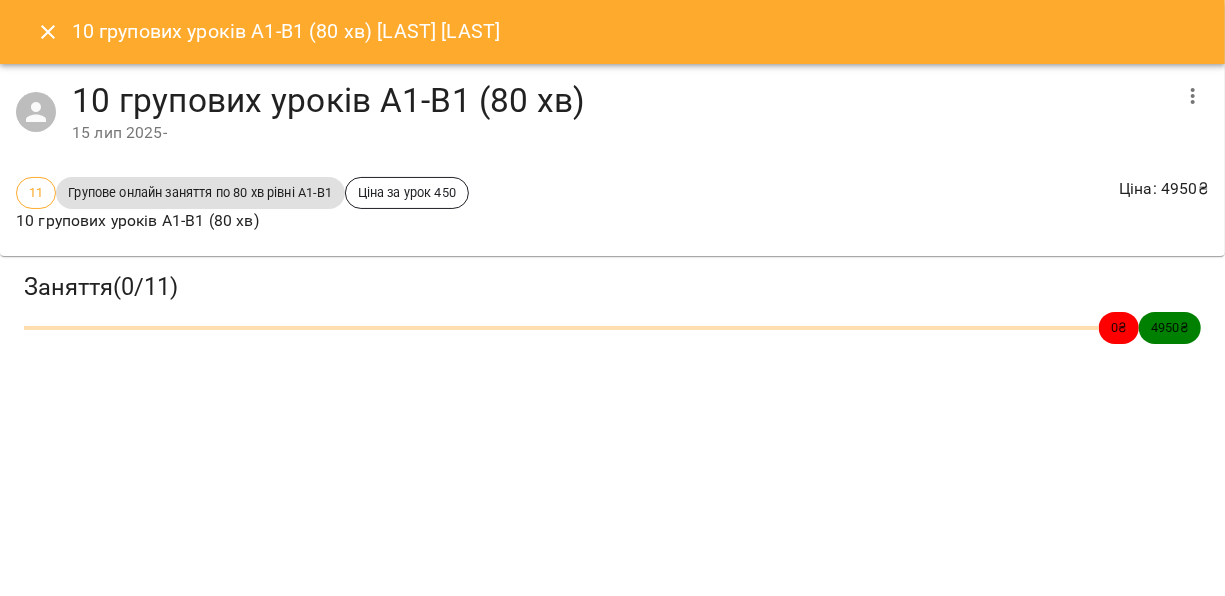 click 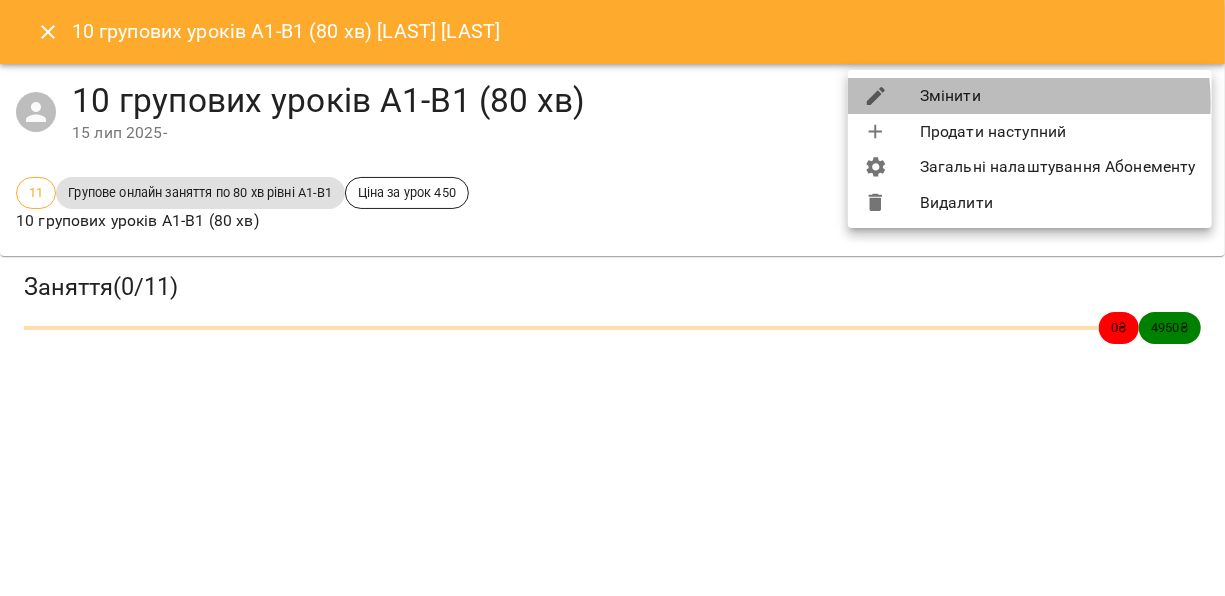 click on "Змінити" at bounding box center [1030, 96] 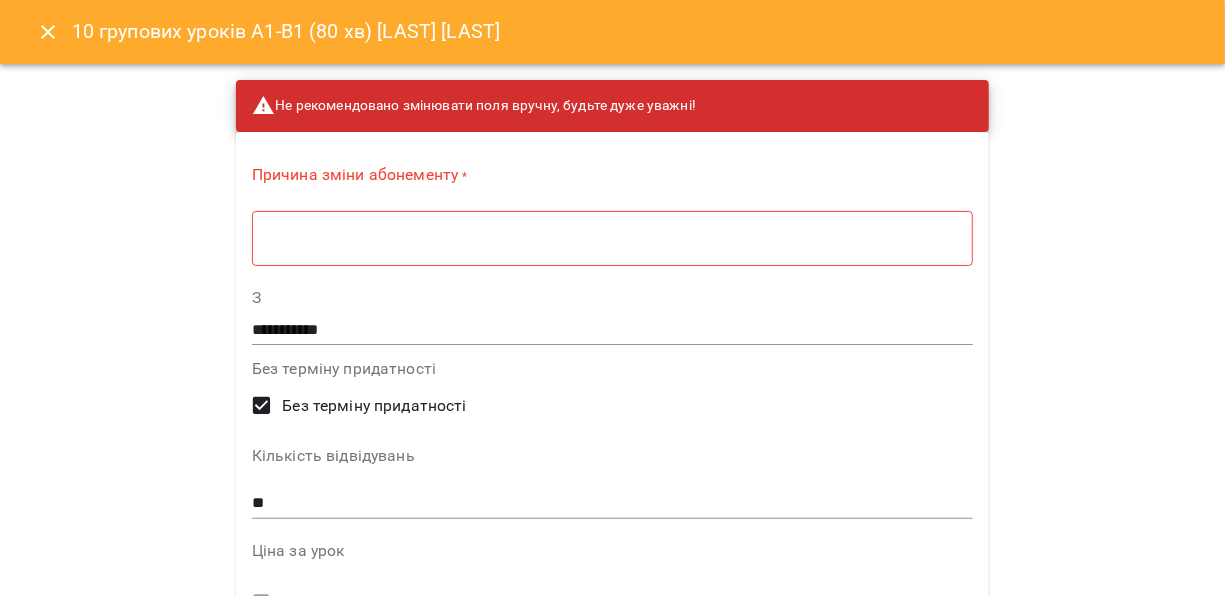 click on "* ​" at bounding box center (612, 238) 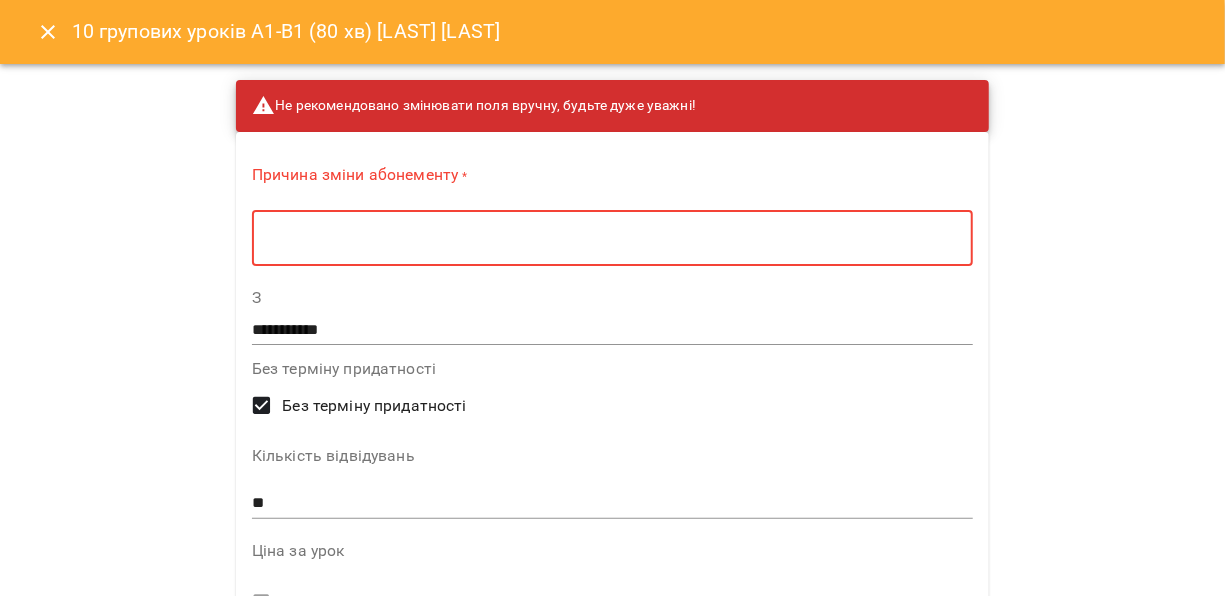 type on "*" 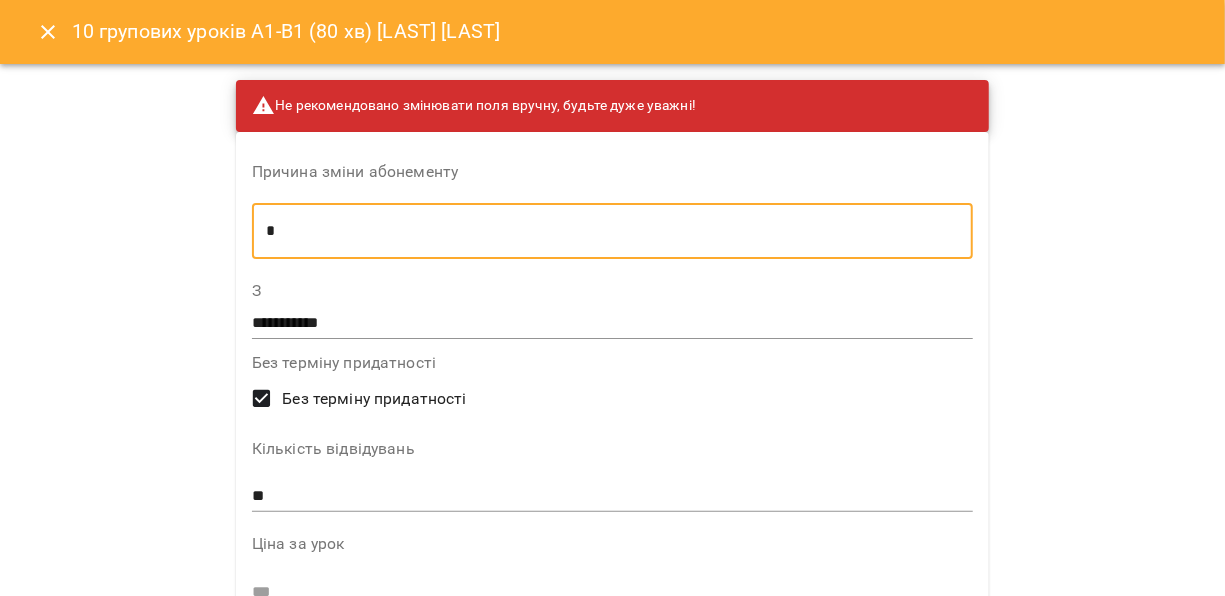 type 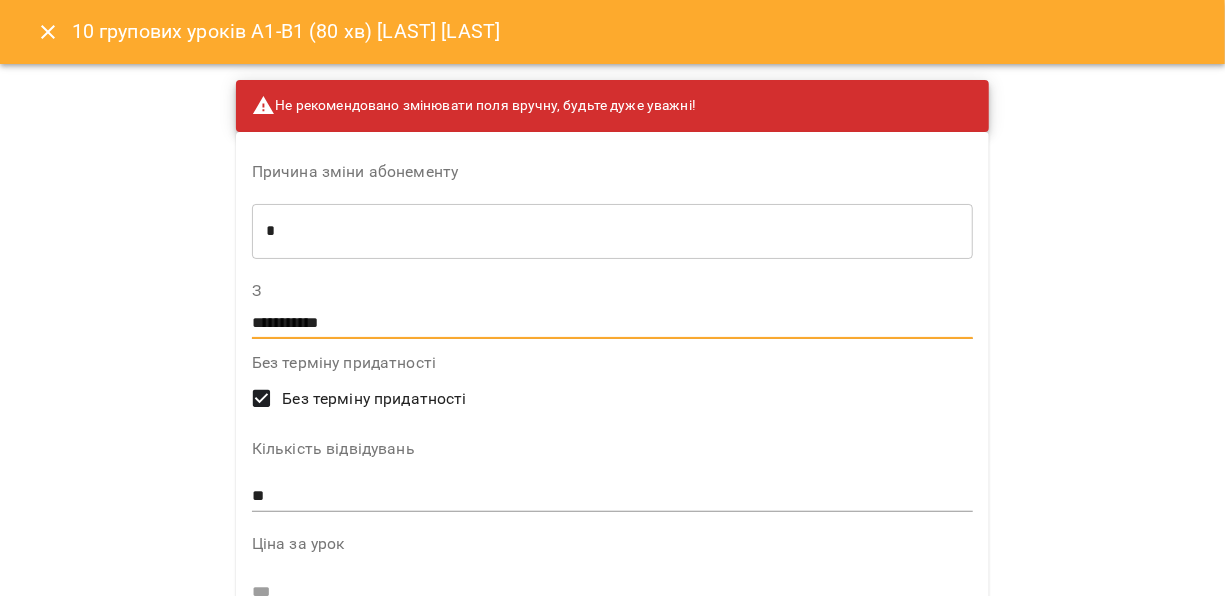 click on "**********" at bounding box center (612, 323) 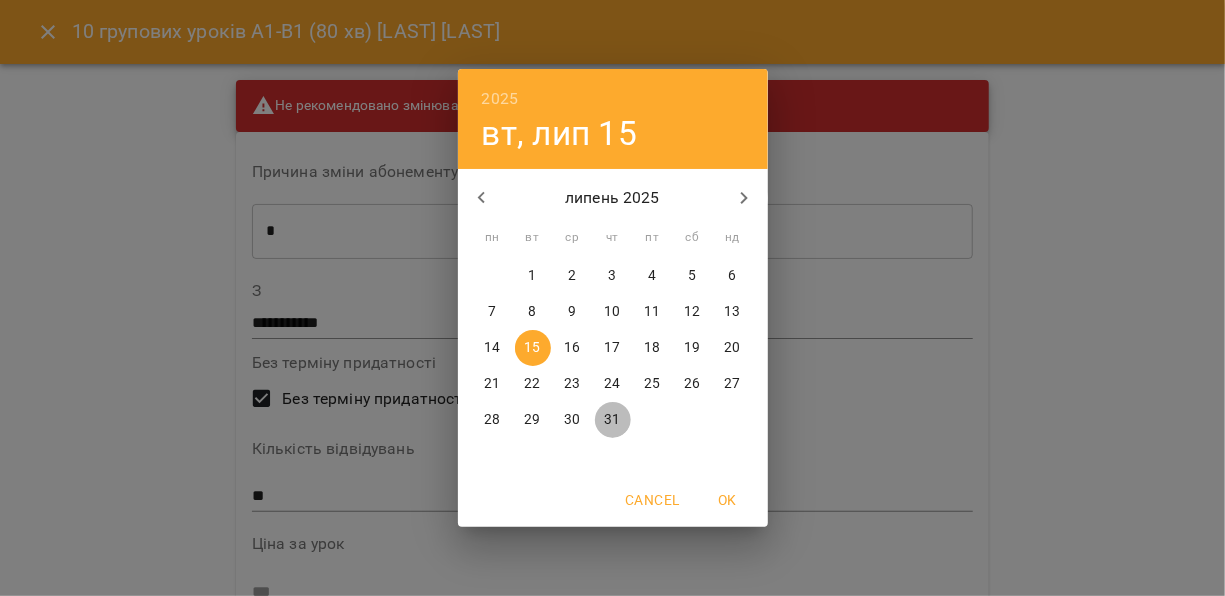 click on "31" at bounding box center (612, 420) 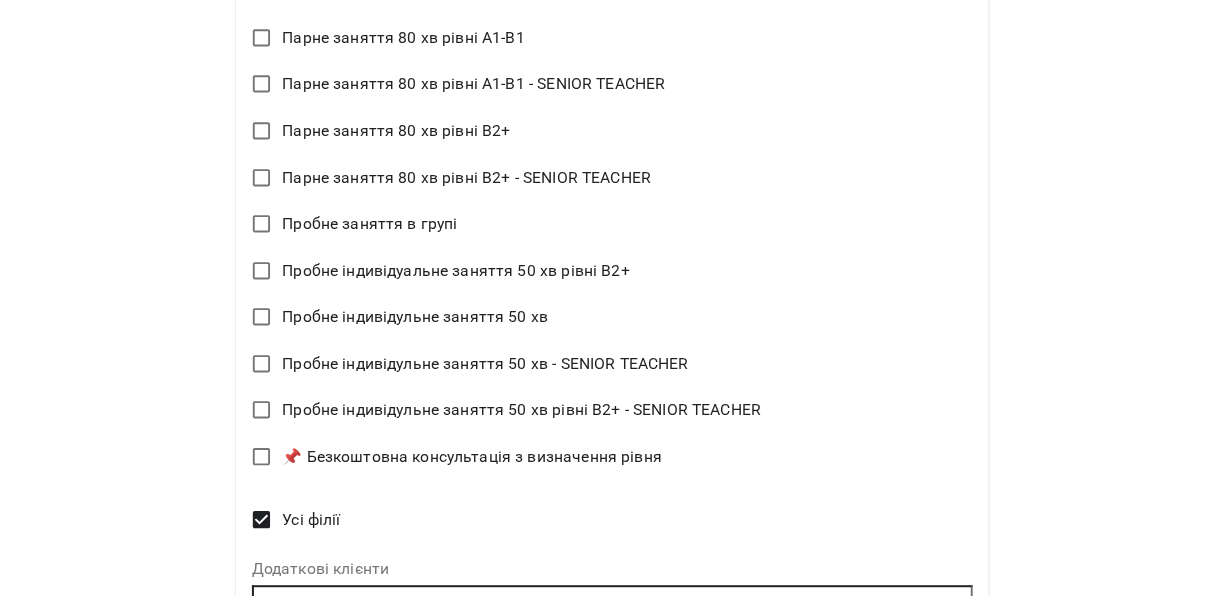 scroll, scrollTop: 2435, scrollLeft: 0, axis: vertical 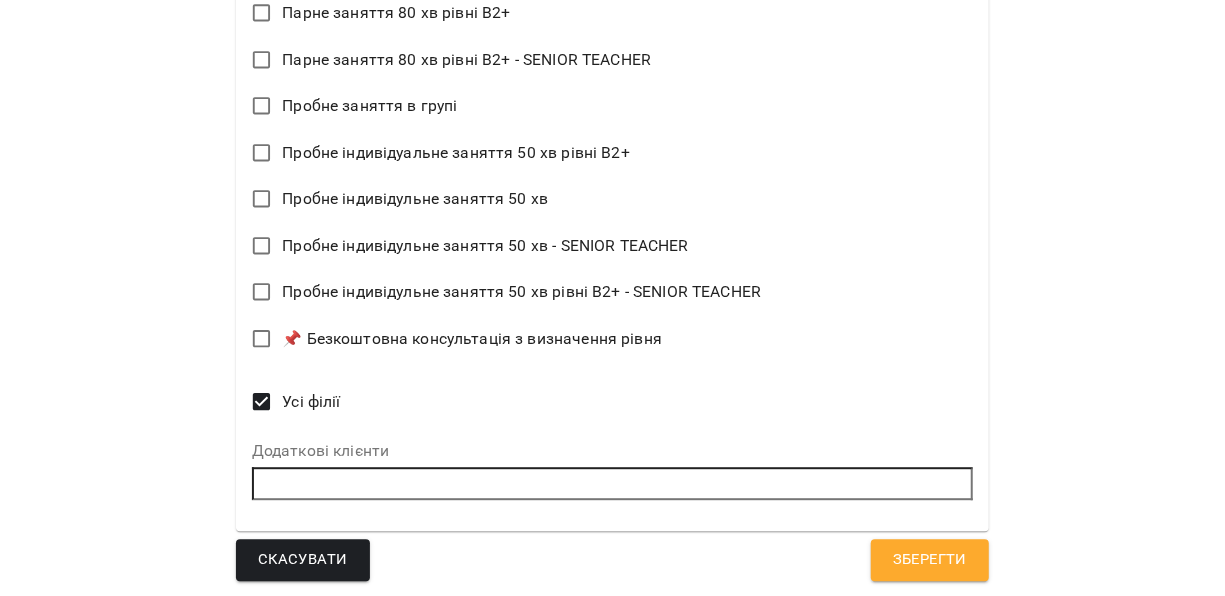 click on "Зберегти" at bounding box center (930, 560) 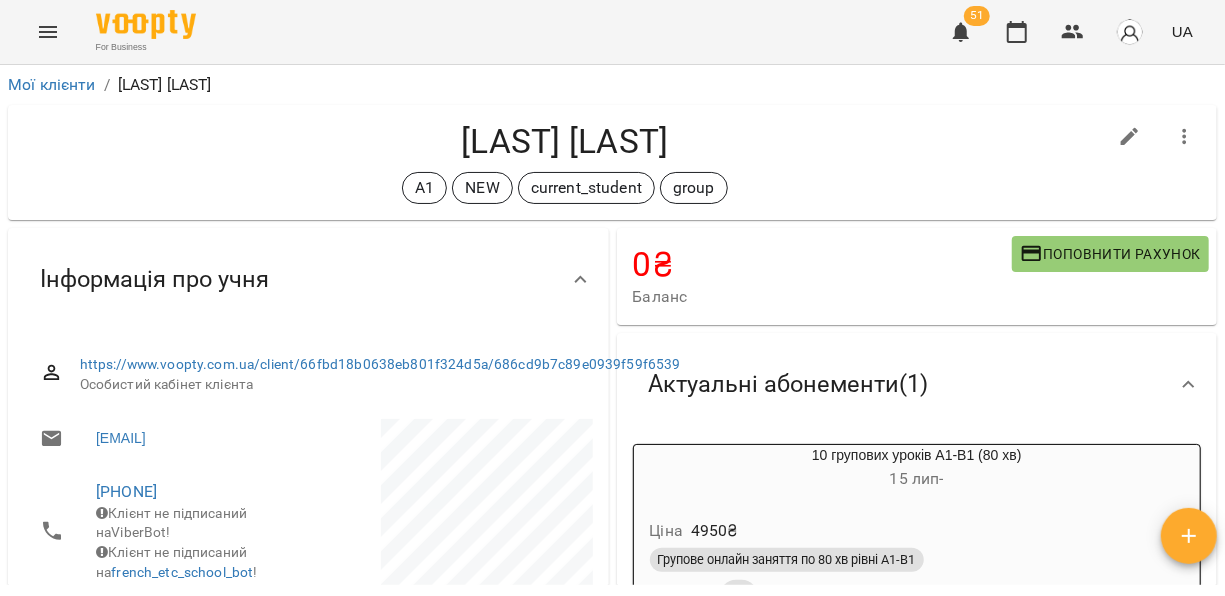 scroll, scrollTop: 54, scrollLeft: 0, axis: vertical 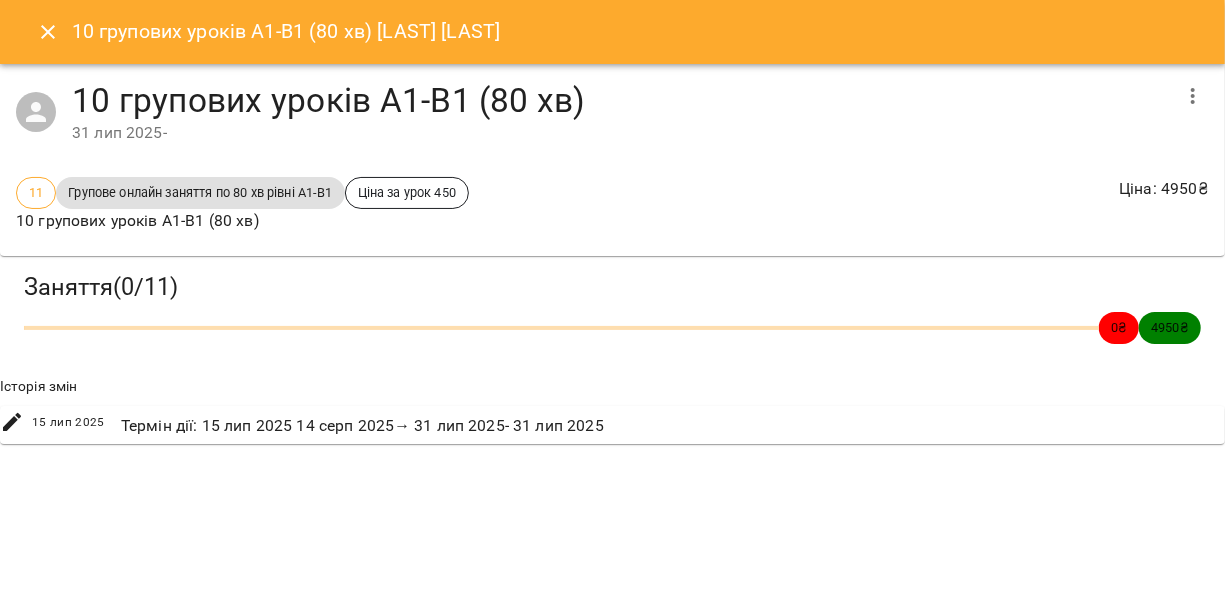 click on "10 групових уроків А1-В1 (80 хв)   Любов Кудлай" at bounding box center [612, 32] 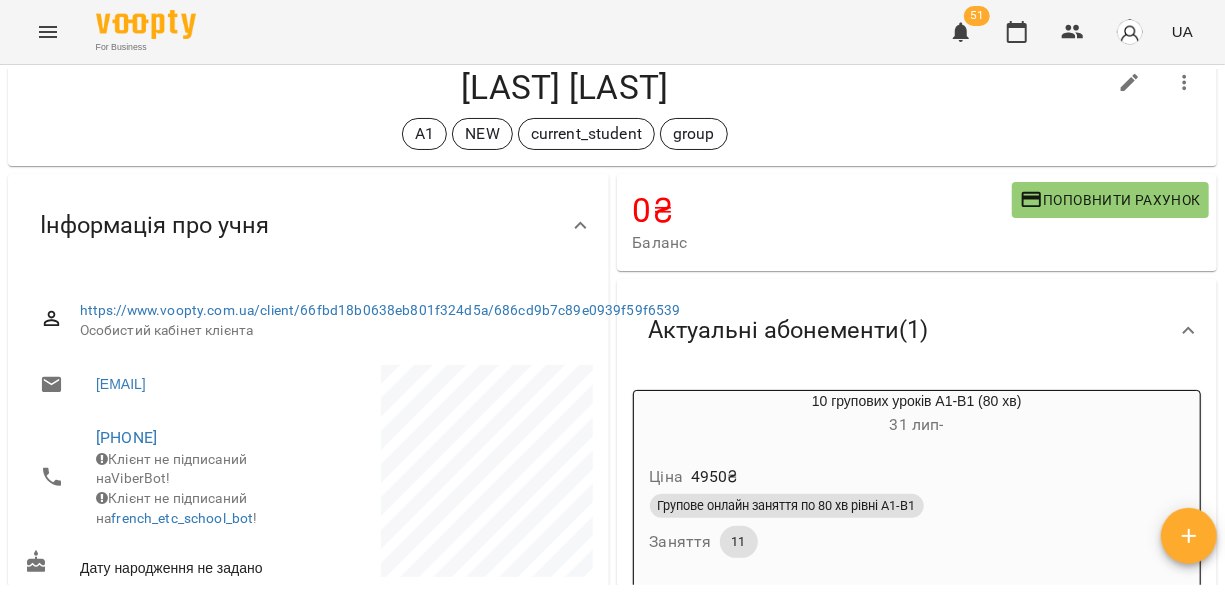 click on "Ціна 4950 ₴" at bounding box center (917, 477) 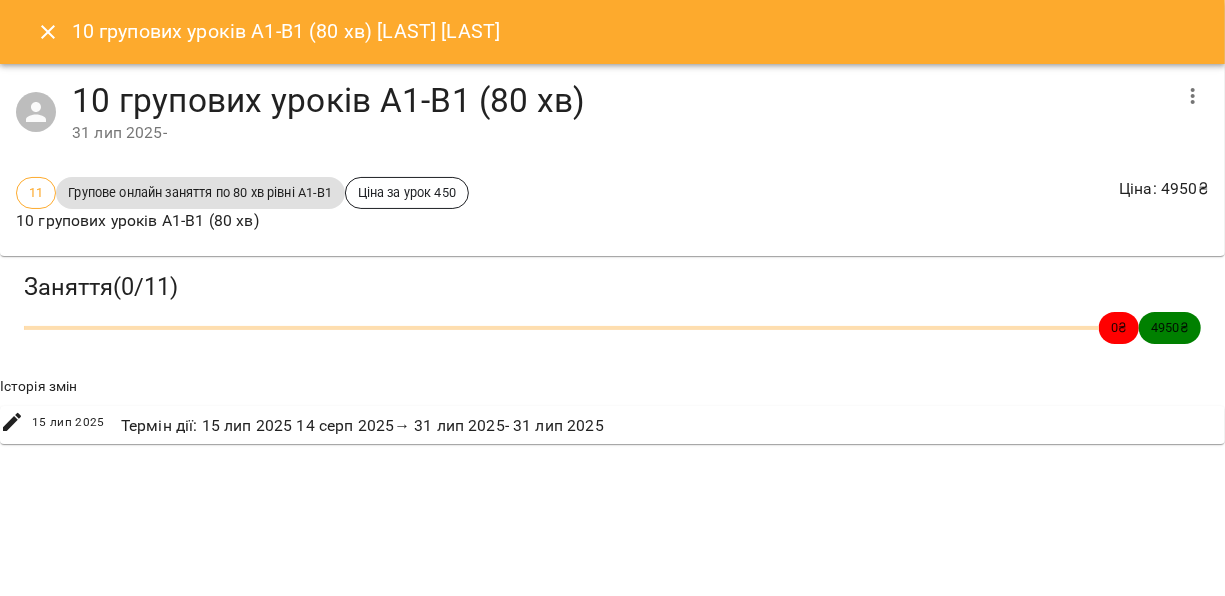 click 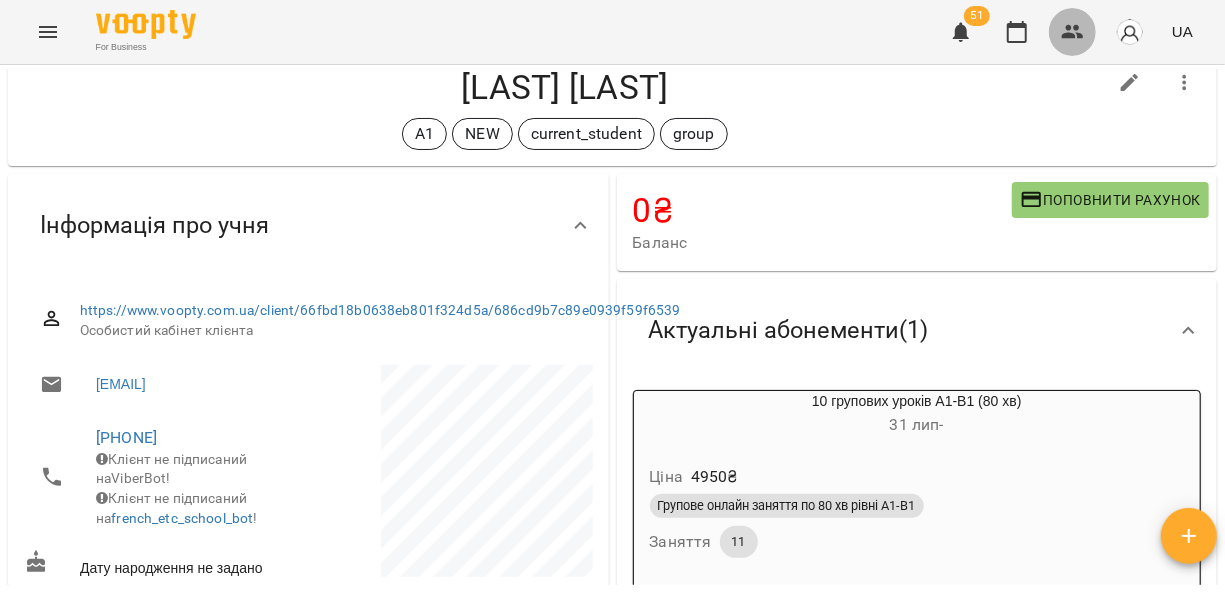 click at bounding box center (1073, 32) 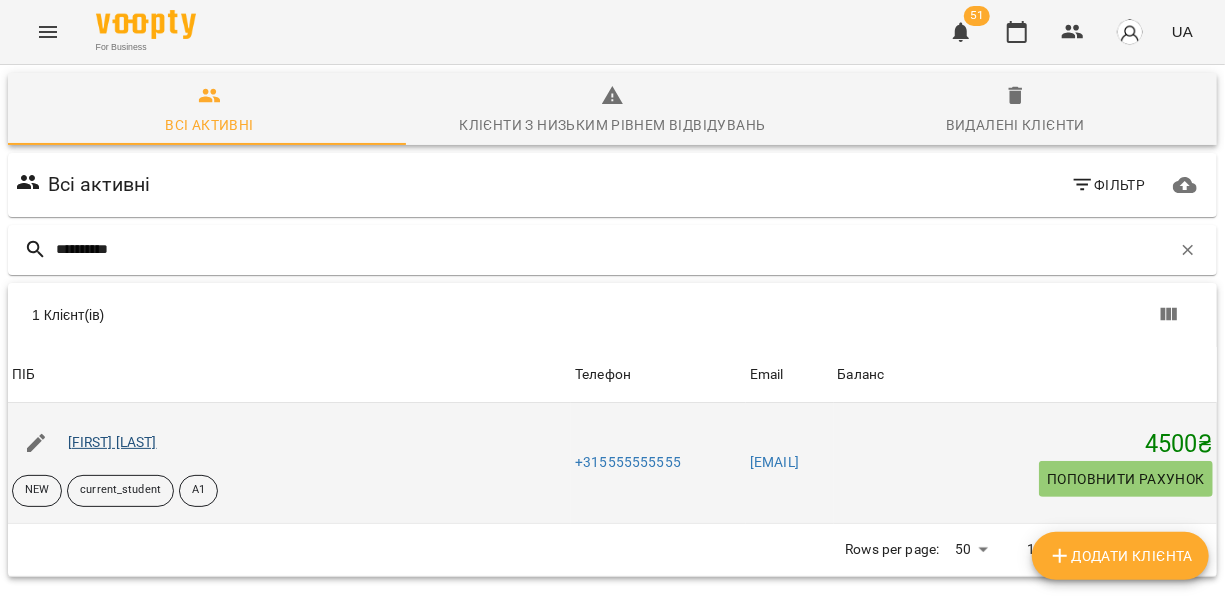 type on "**********" 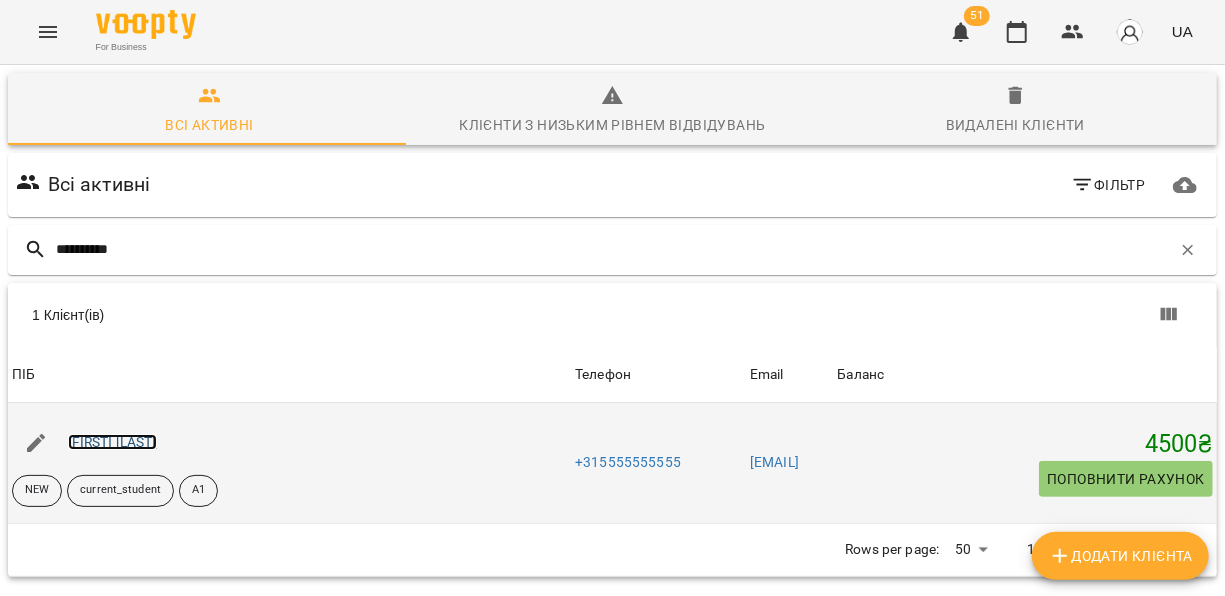 click on "[FIRST] [LAST]" at bounding box center [112, 442] 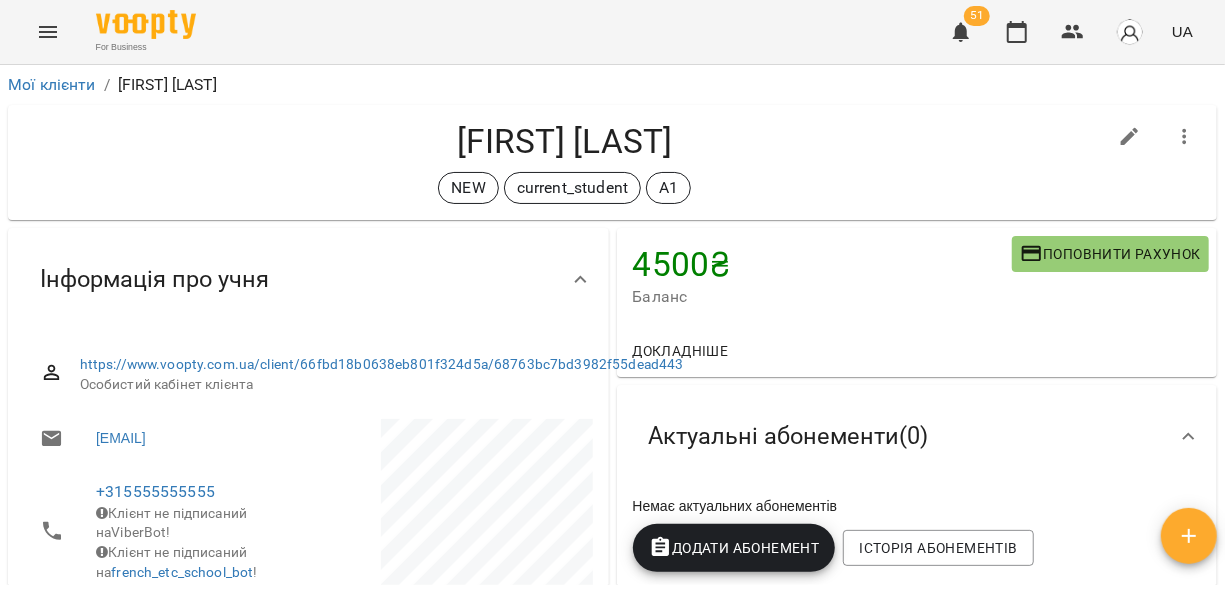 click on "Поповнити рахунок" at bounding box center (1110, 254) 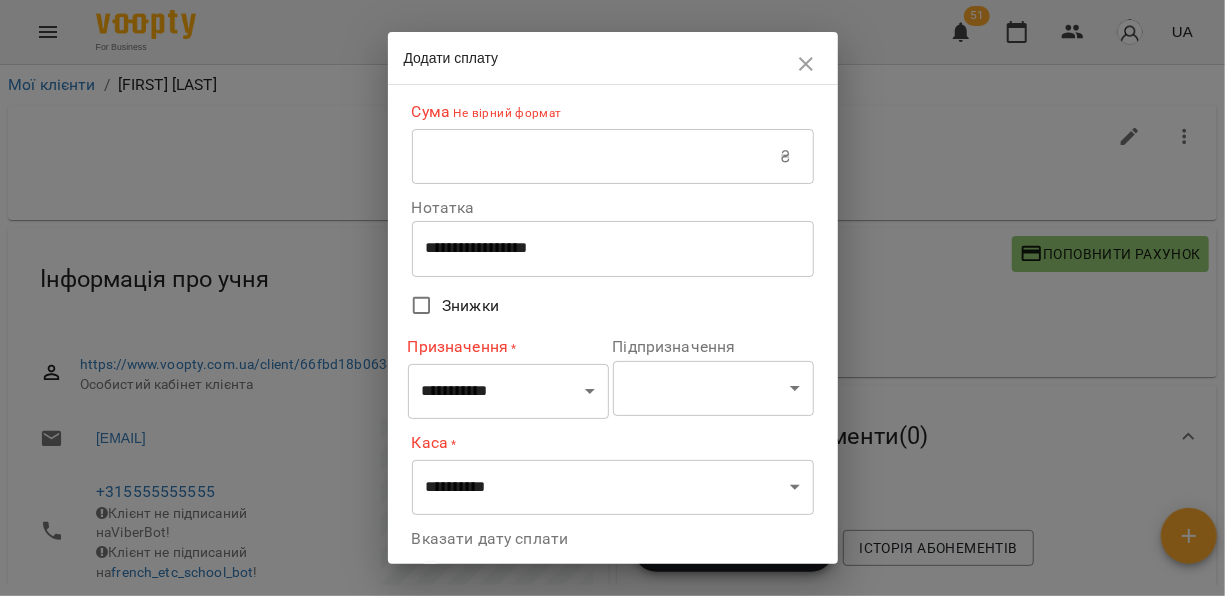 click at bounding box center [596, 157] 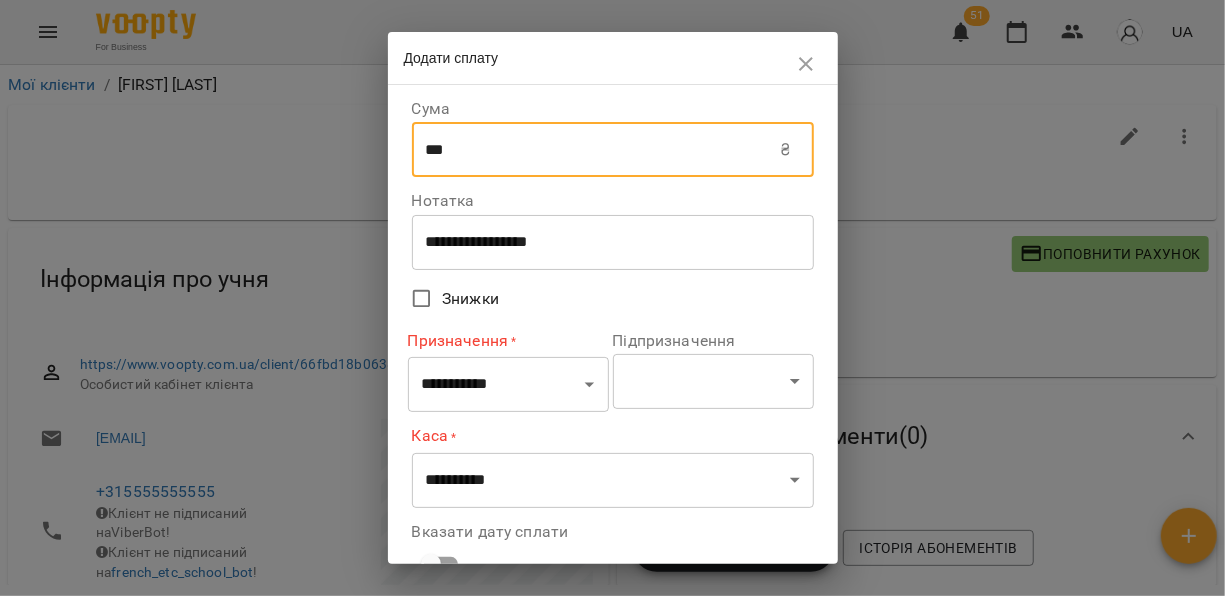 type on "***" 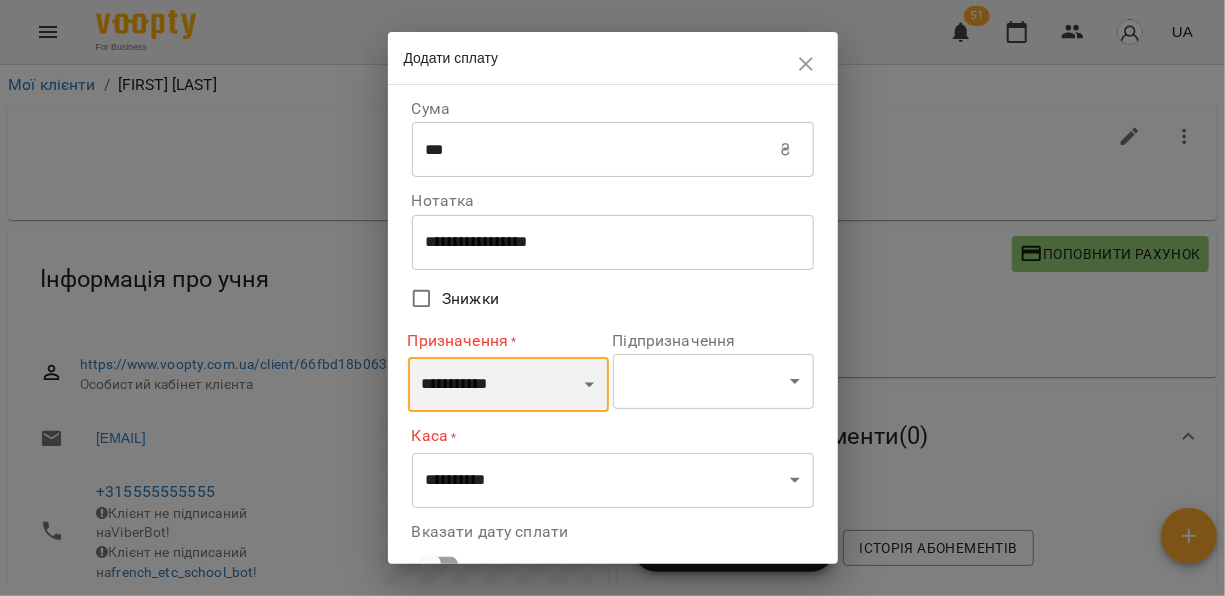 click on "**********" at bounding box center (508, 385) 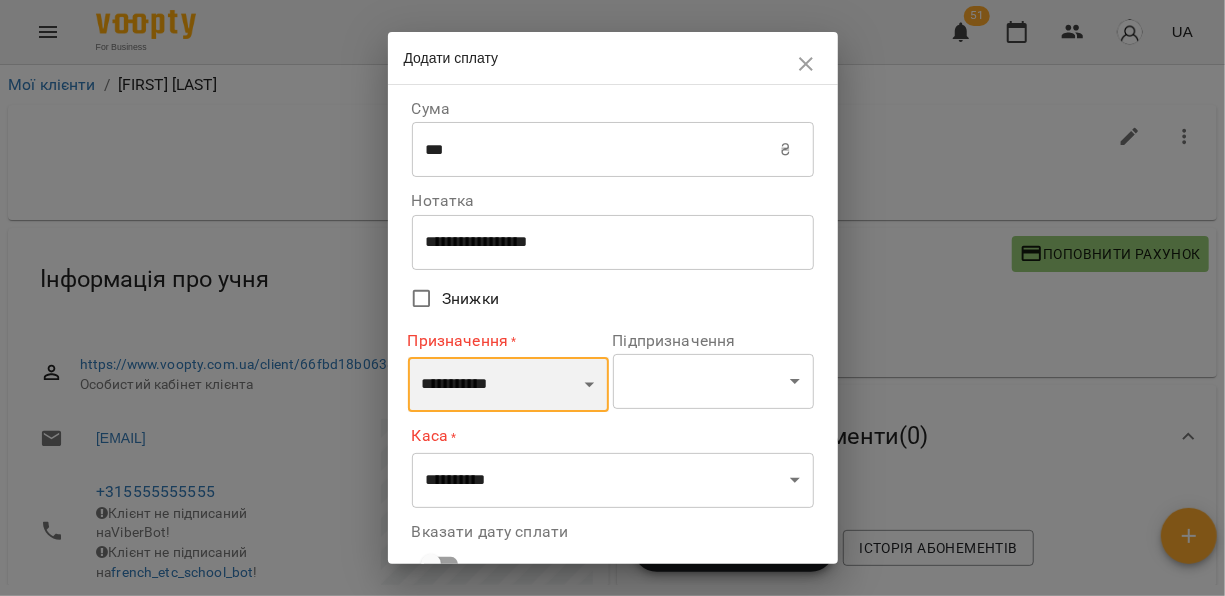 select on "*********" 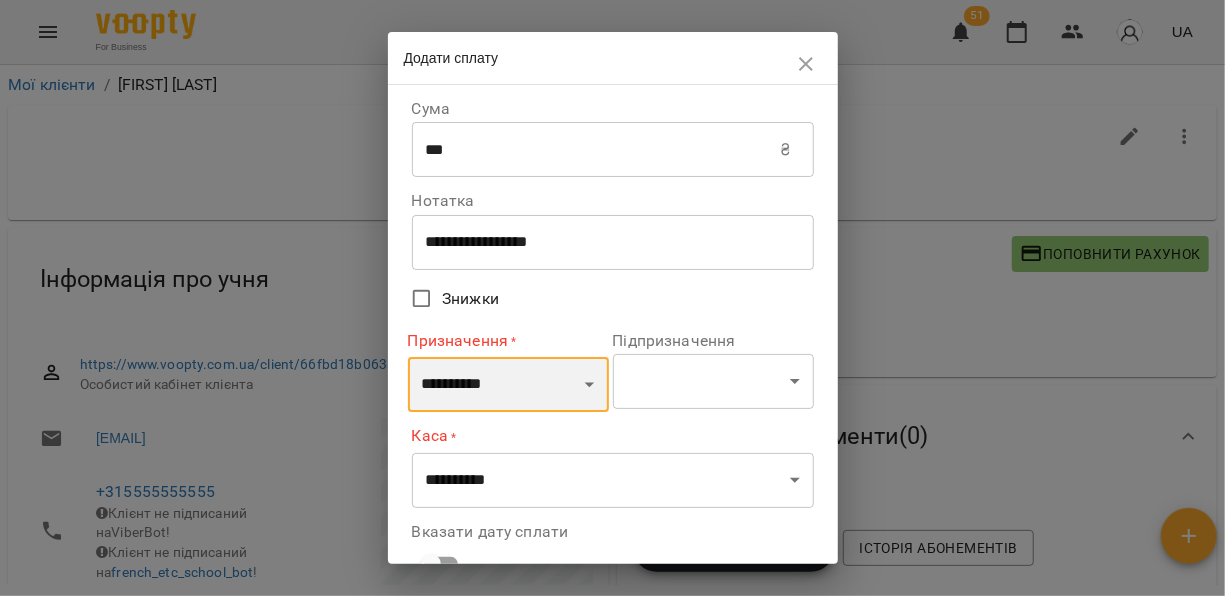 click on "**********" at bounding box center (508, 385) 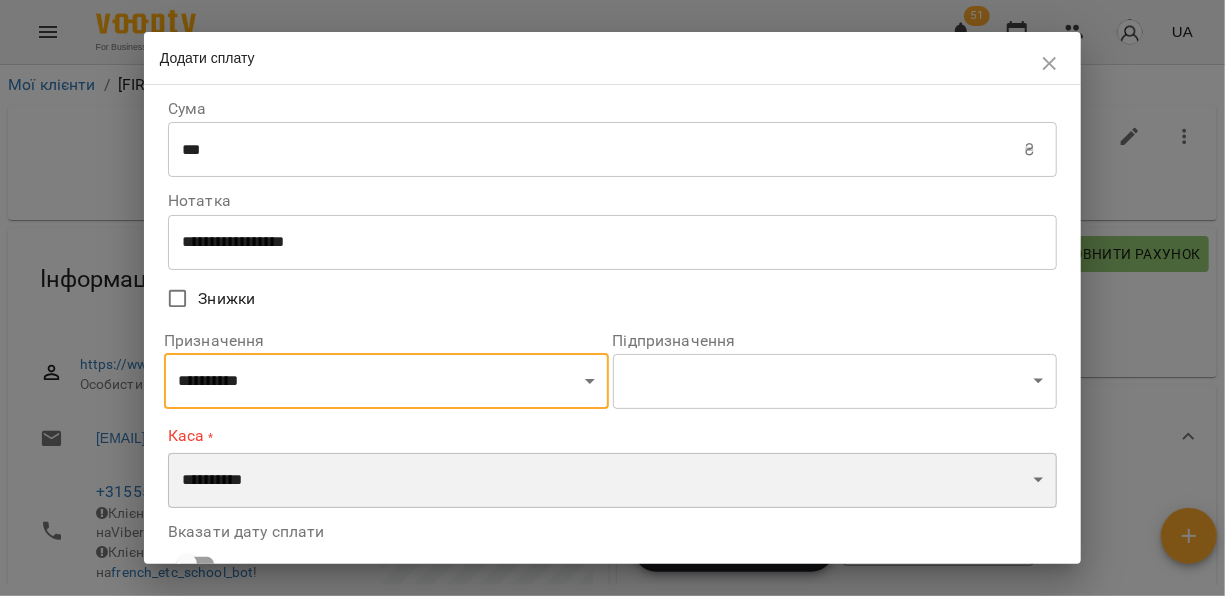 click on "**********" at bounding box center [612, 481] 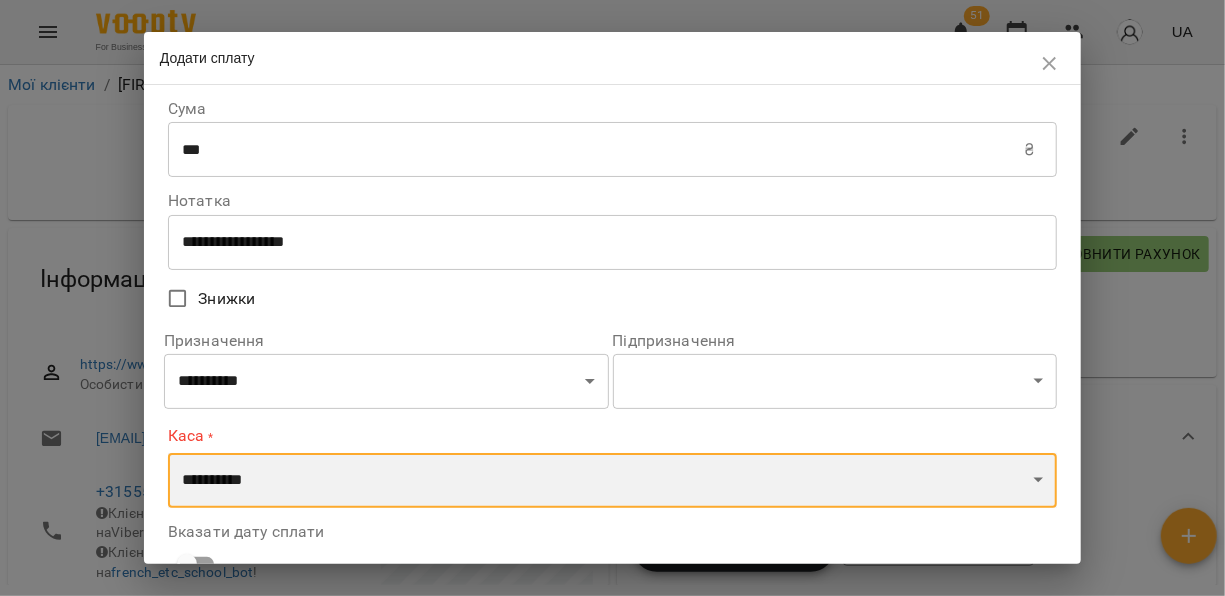 select on "****" 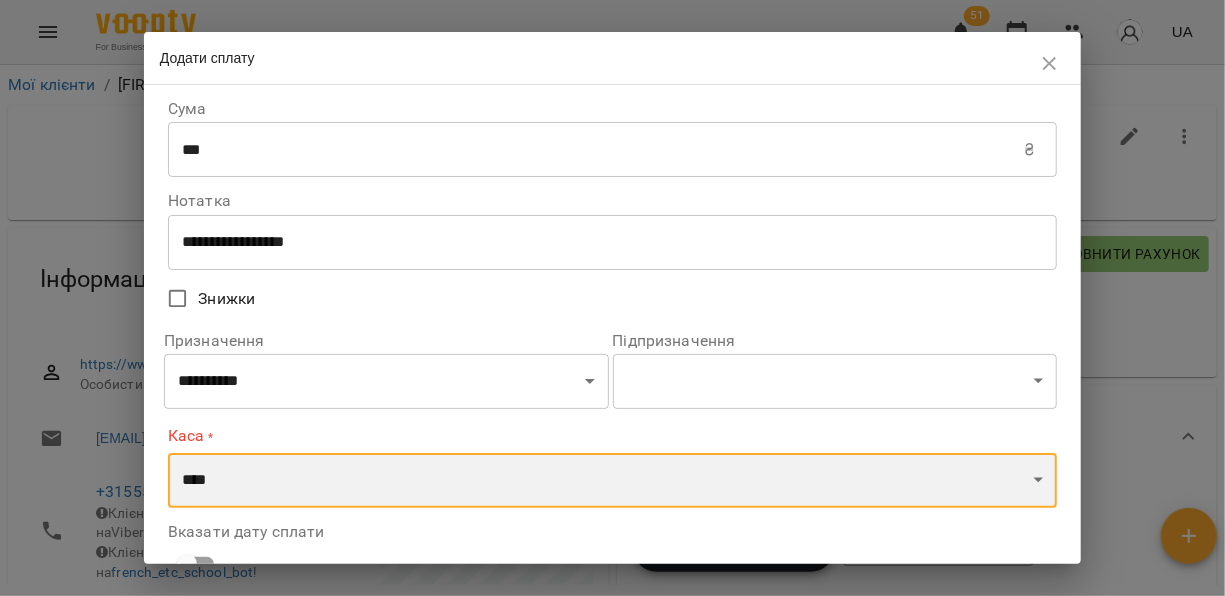 click on "**********" at bounding box center [612, 481] 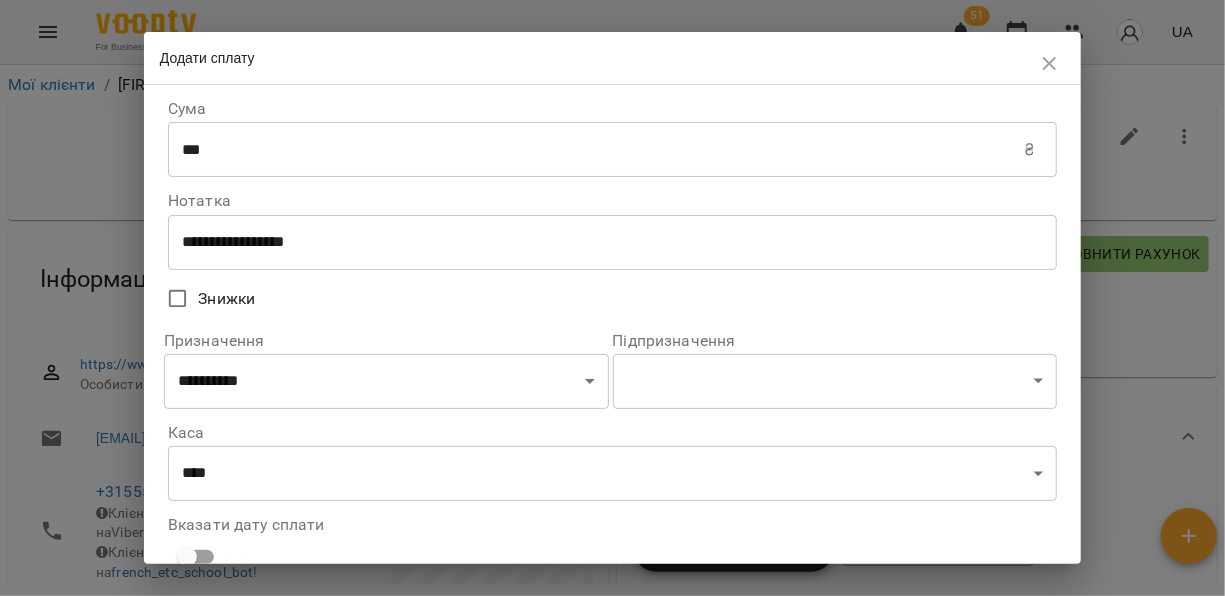 scroll, scrollTop: 152, scrollLeft: 0, axis: vertical 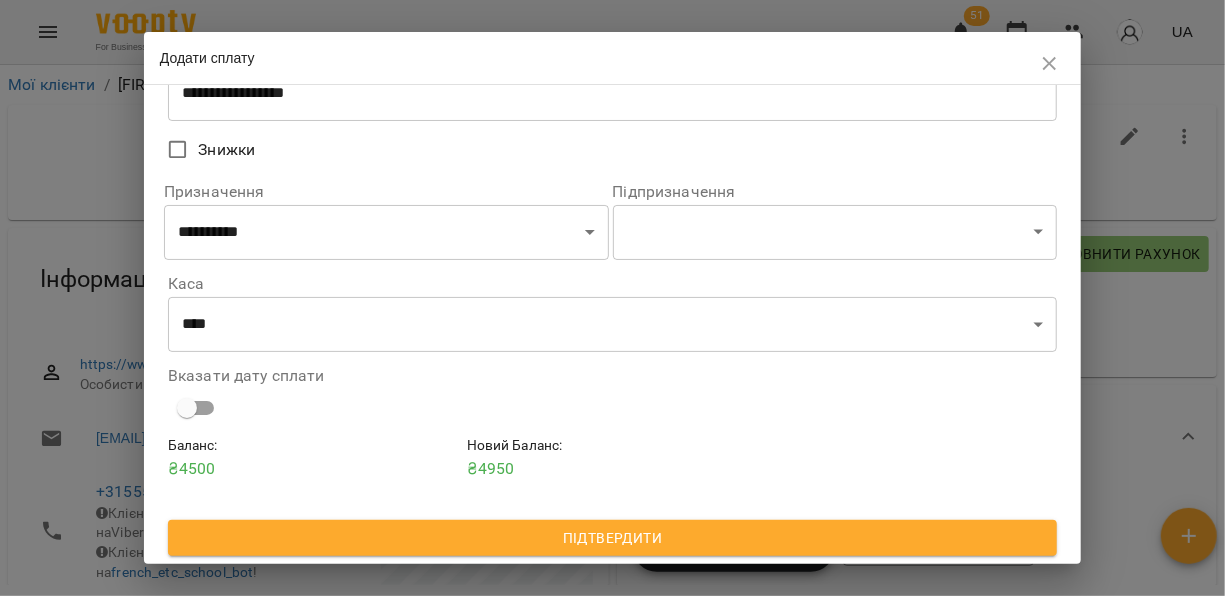 click on "Підтвердити" at bounding box center [612, 538] 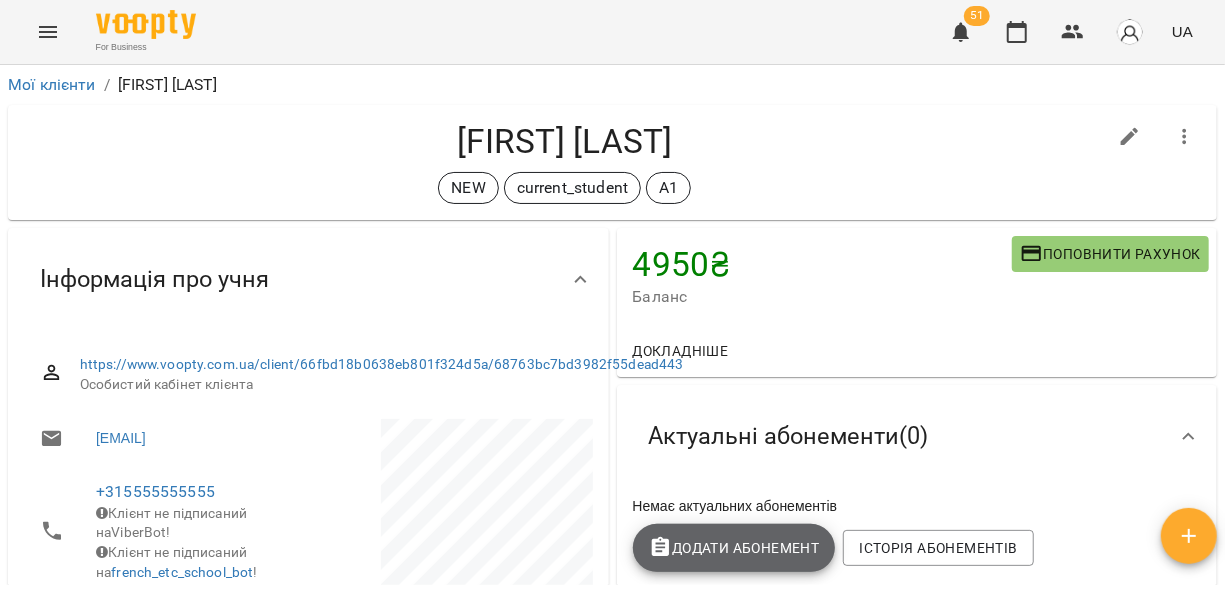 click on "Додати Абонемент" at bounding box center [734, 548] 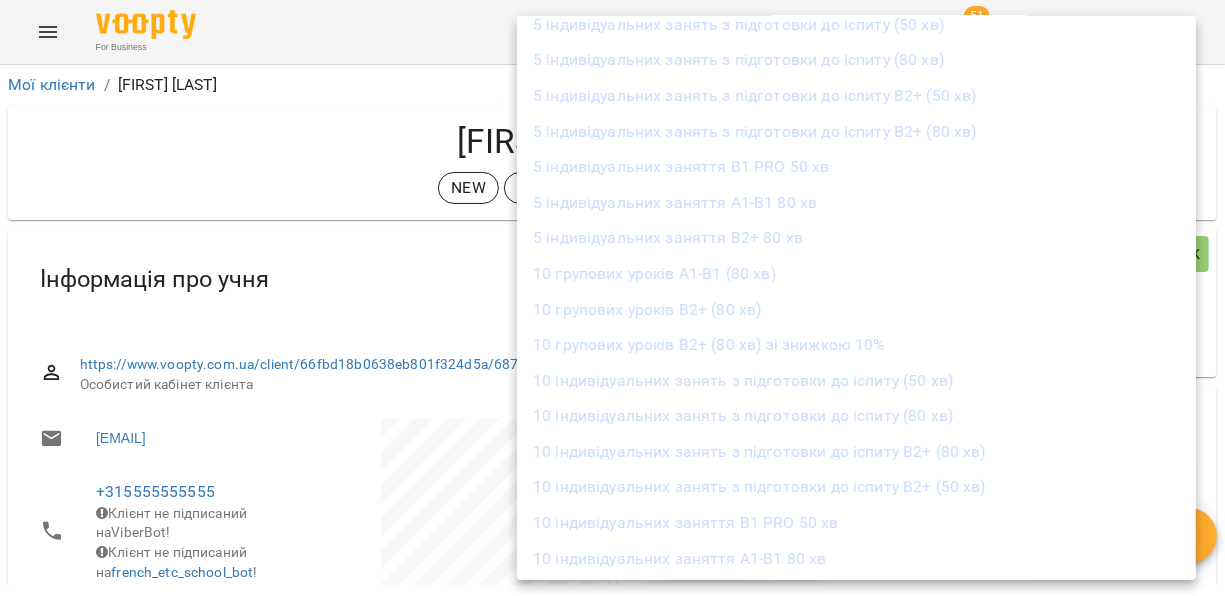 scroll, scrollTop: 1840, scrollLeft: 0, axis: vertical 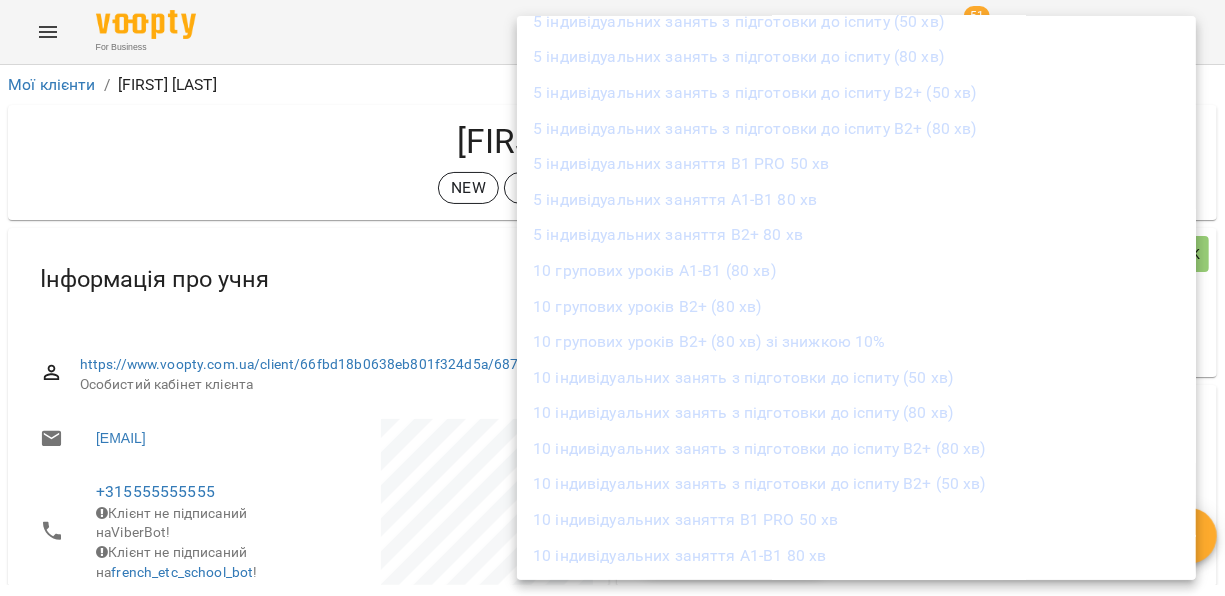 click on "10 групових уроків А1-В1 (80 хв)" at bounding box center (856, 272) 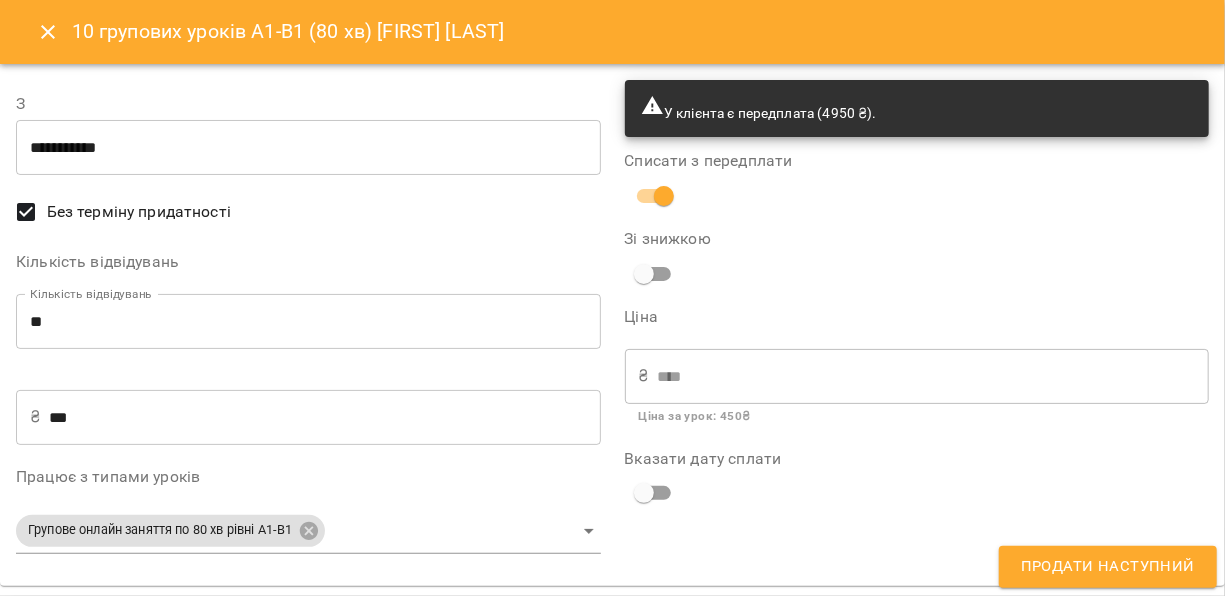 click on "**" at bounding box center [308, 322] 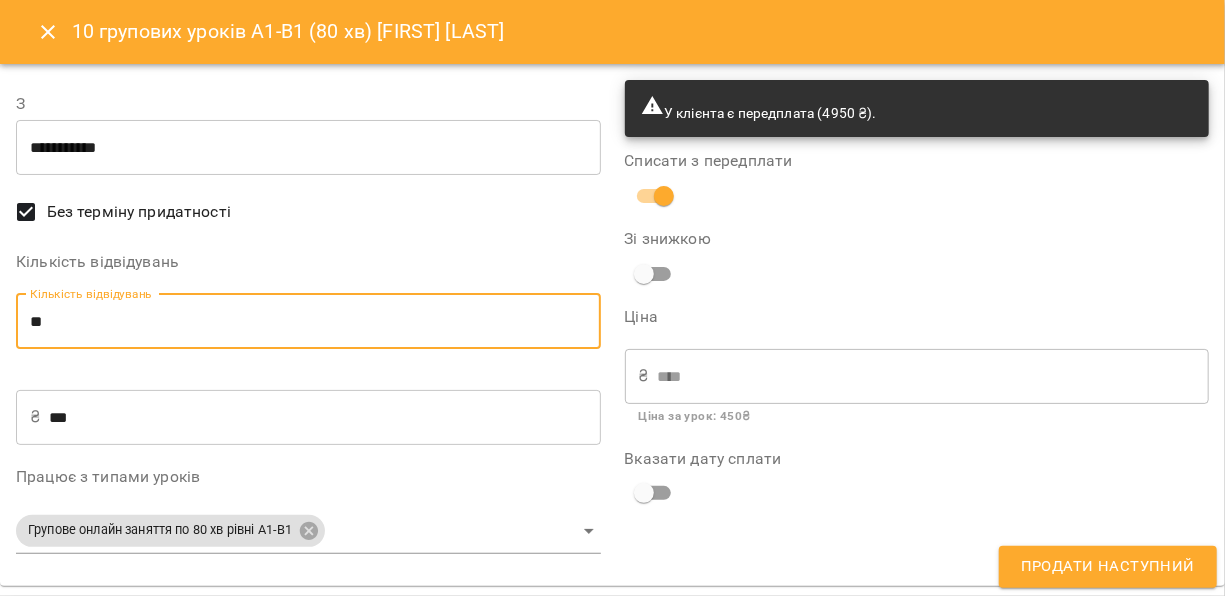 type on "*" 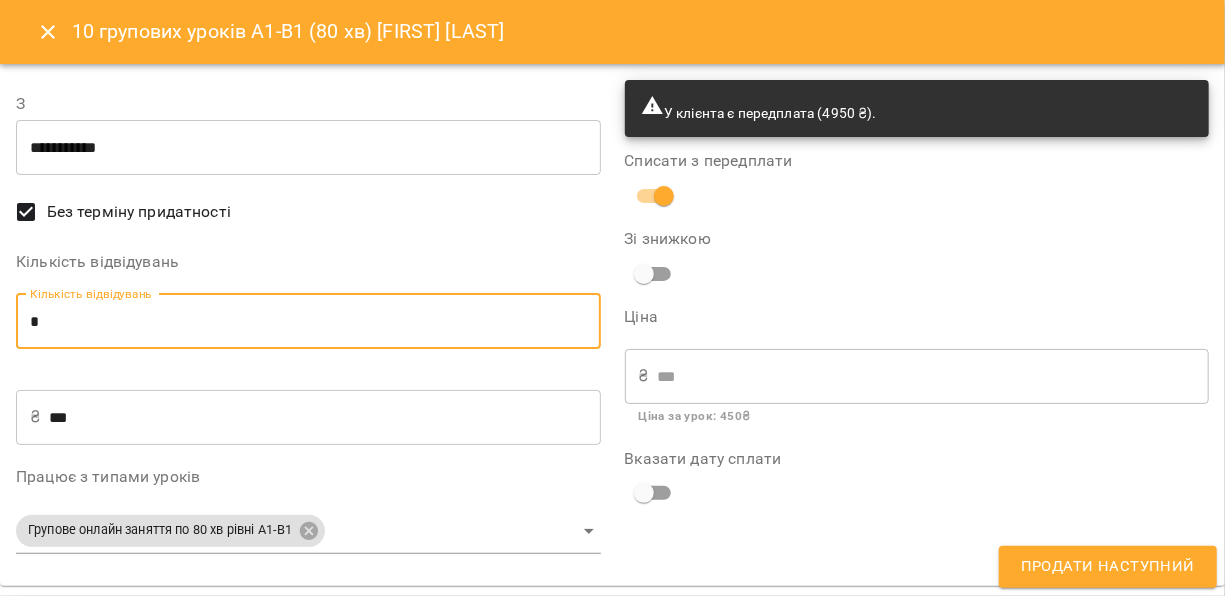 type on "**" 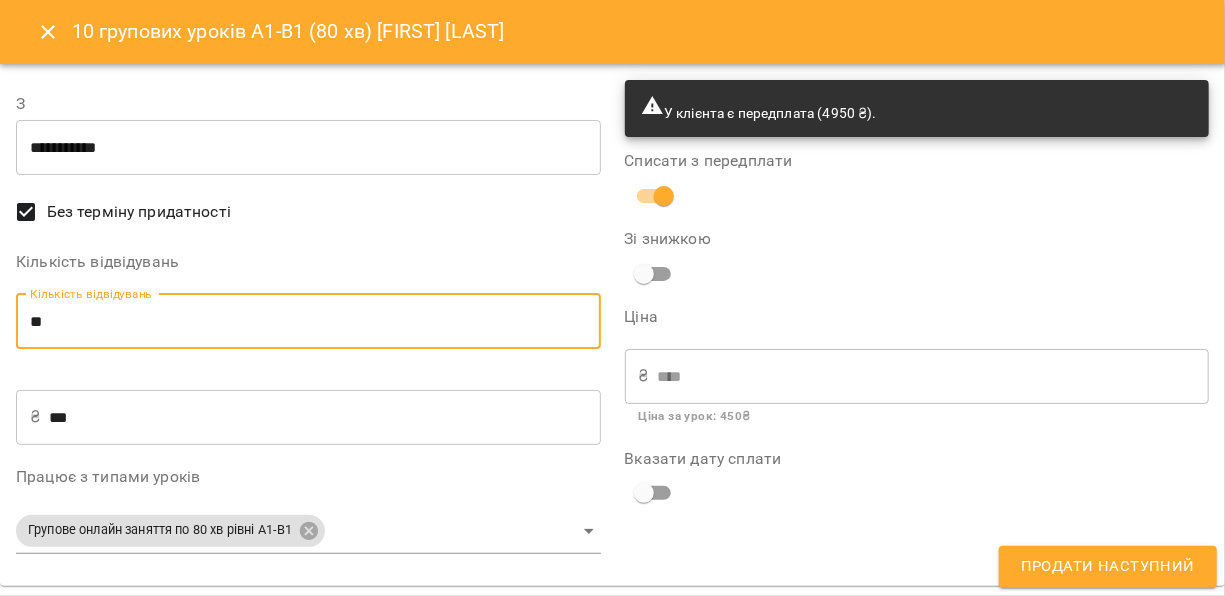 type on "**" 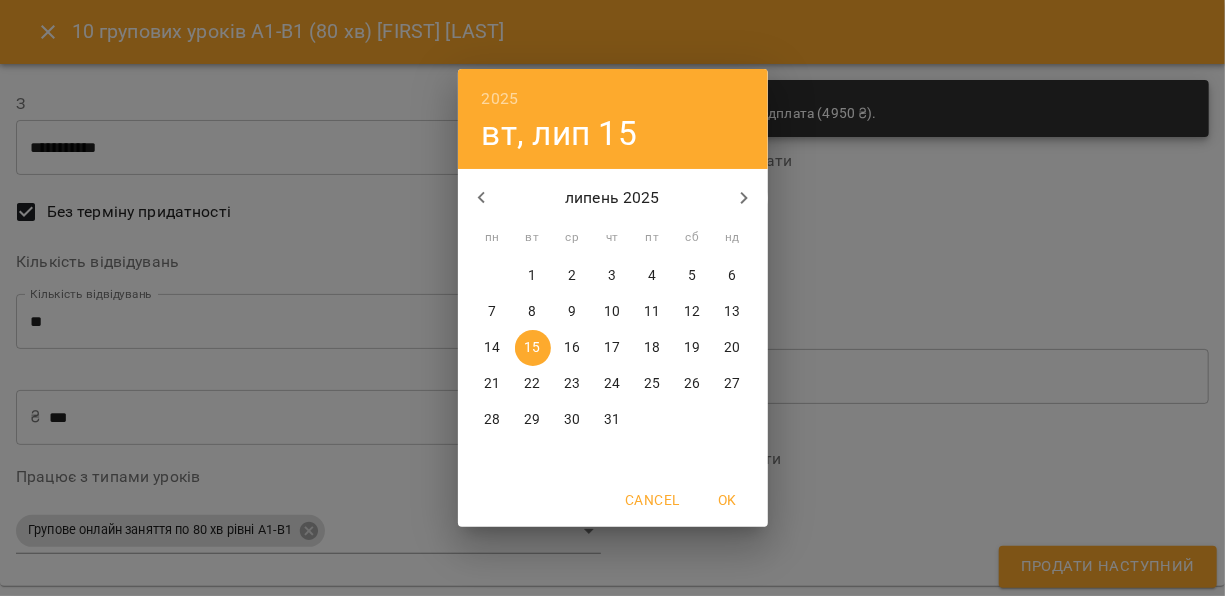 click on "31" at bounding box center (612, 420) 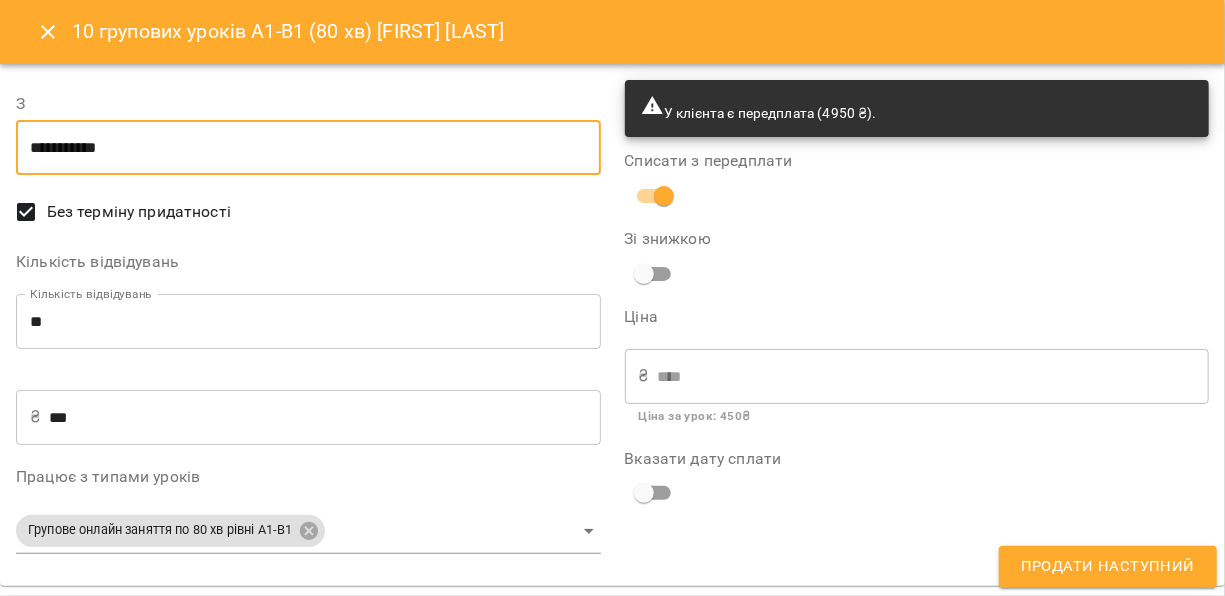 click on "Продати наступний" at bounding box center (1108, 567) 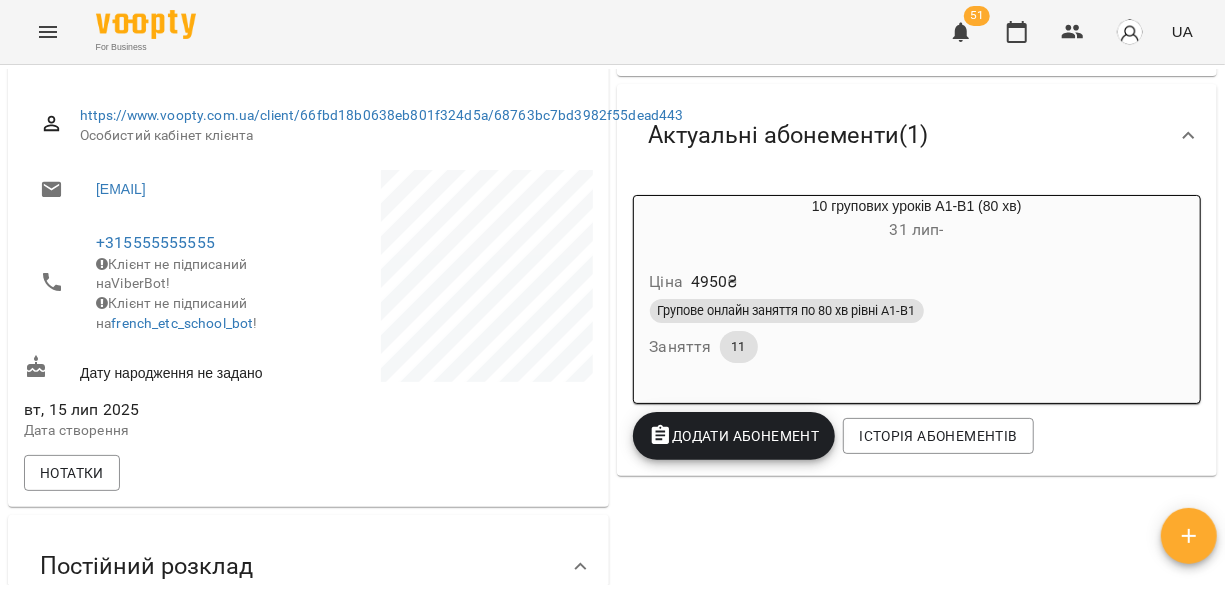 scroll, scrollTop: 0, scrollLeft: 0, axis: both 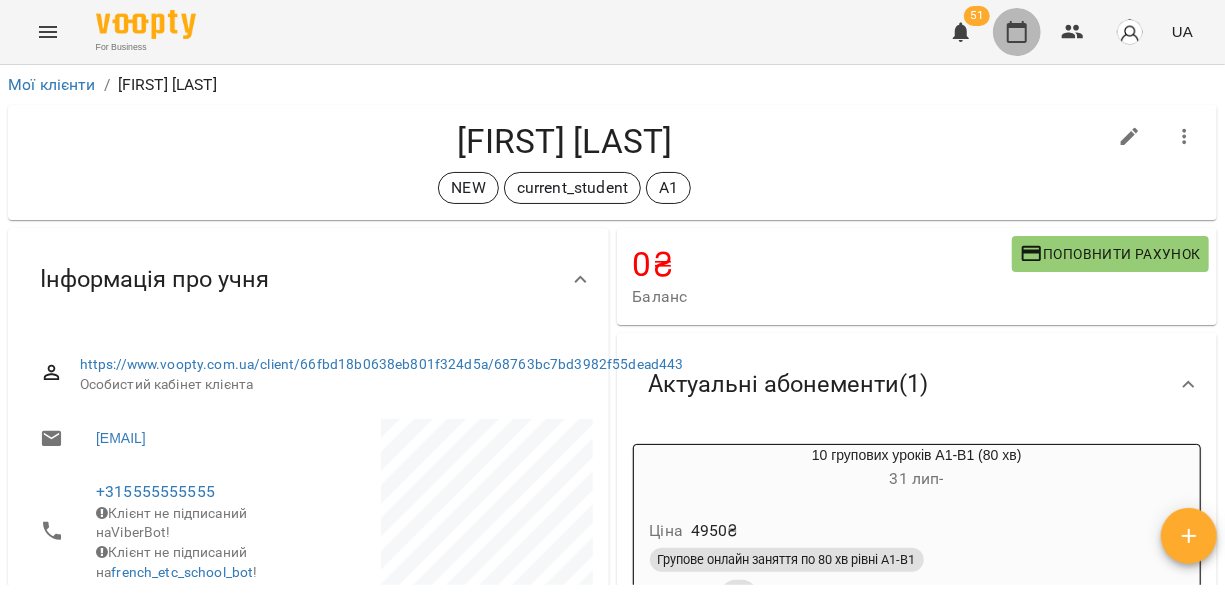 click 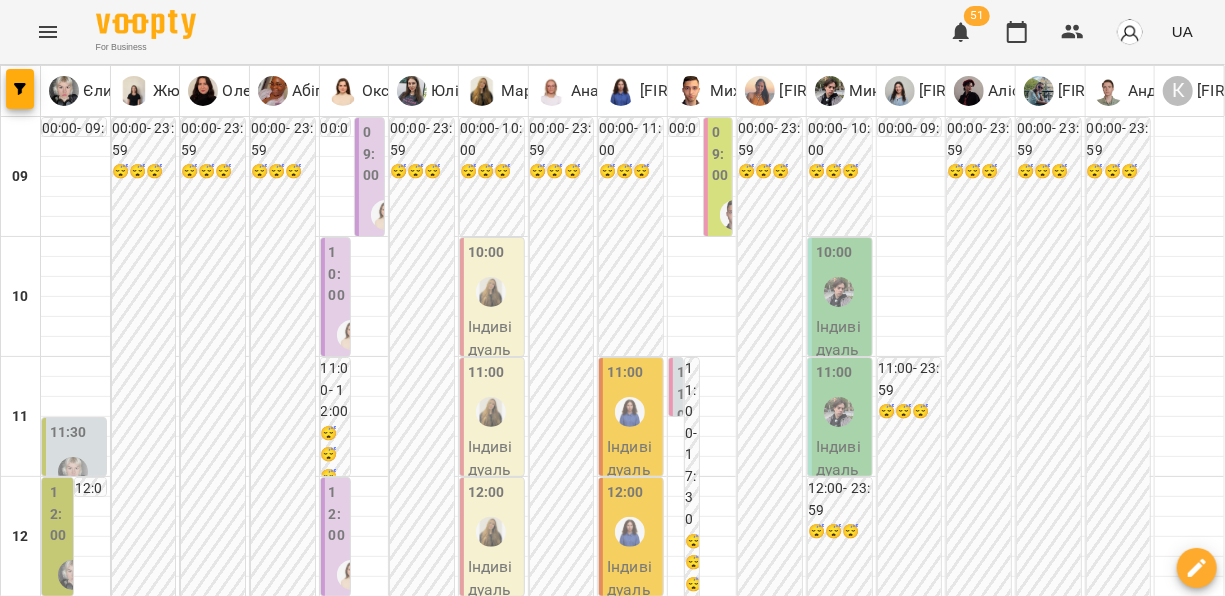 click on "**********" at bounding box center (613, 1888) 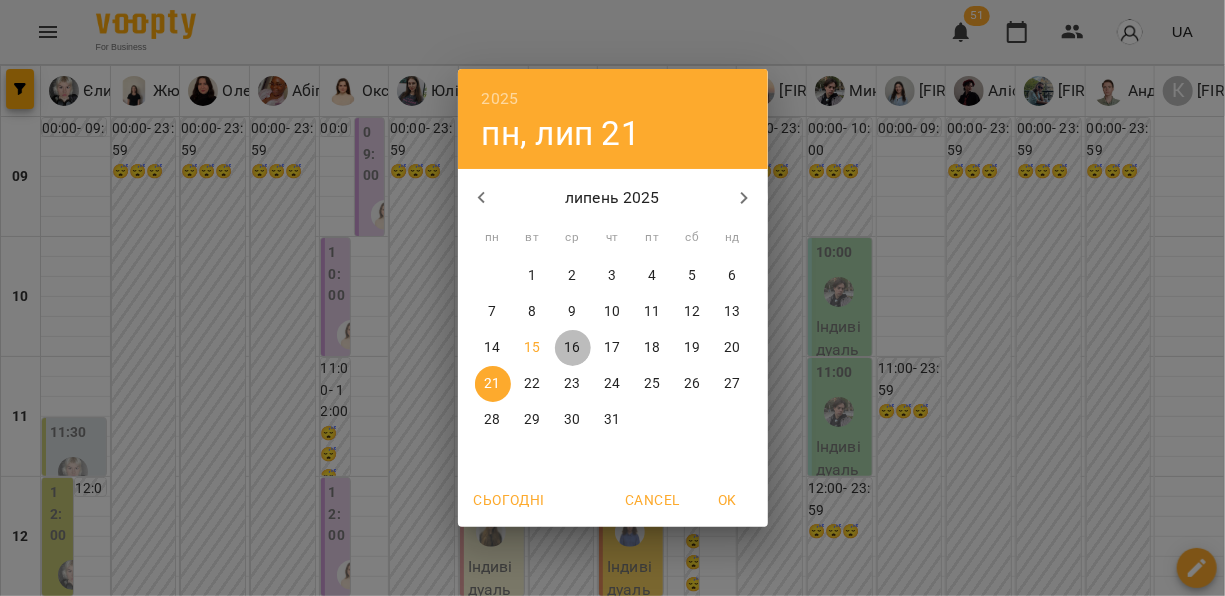 click on "16" at bounding box center (572, 348) 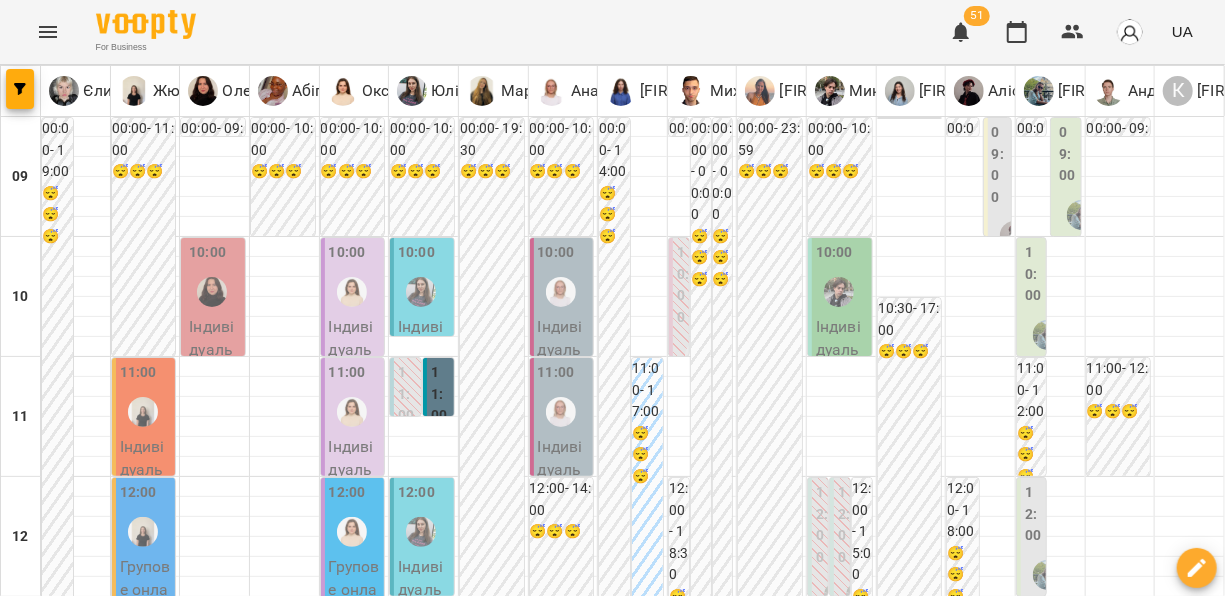 scroll, scrollTop: 1188, scrollLeft: 0, axis: vertical 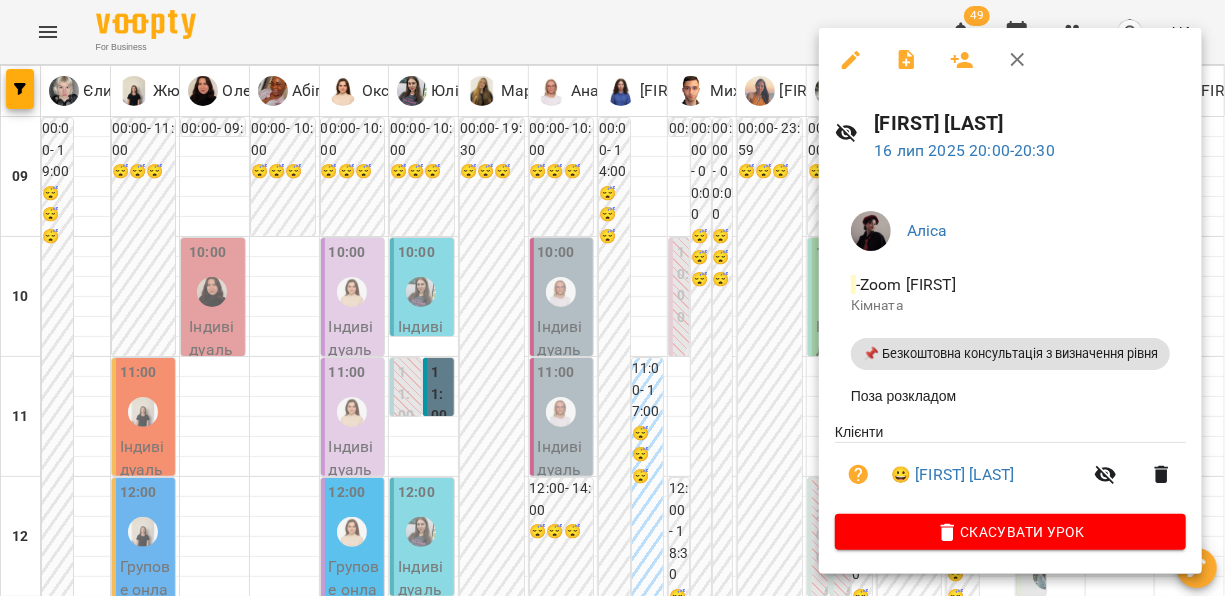 click at bounding box center [612, 298] 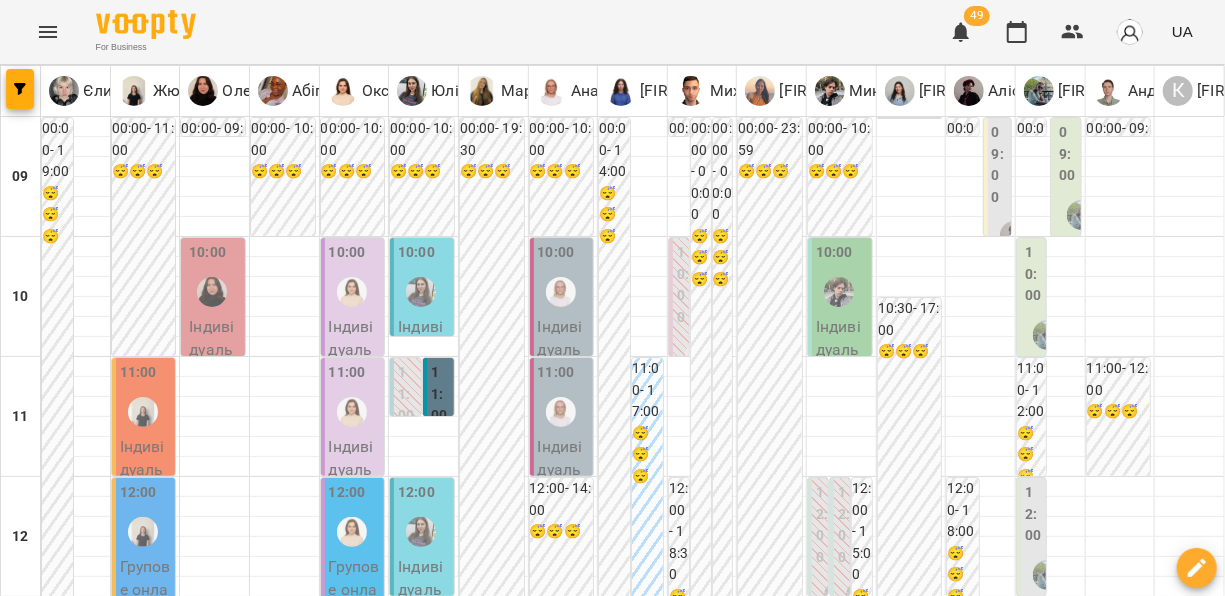click on "18 лип" at bounding box center [863, 1842] 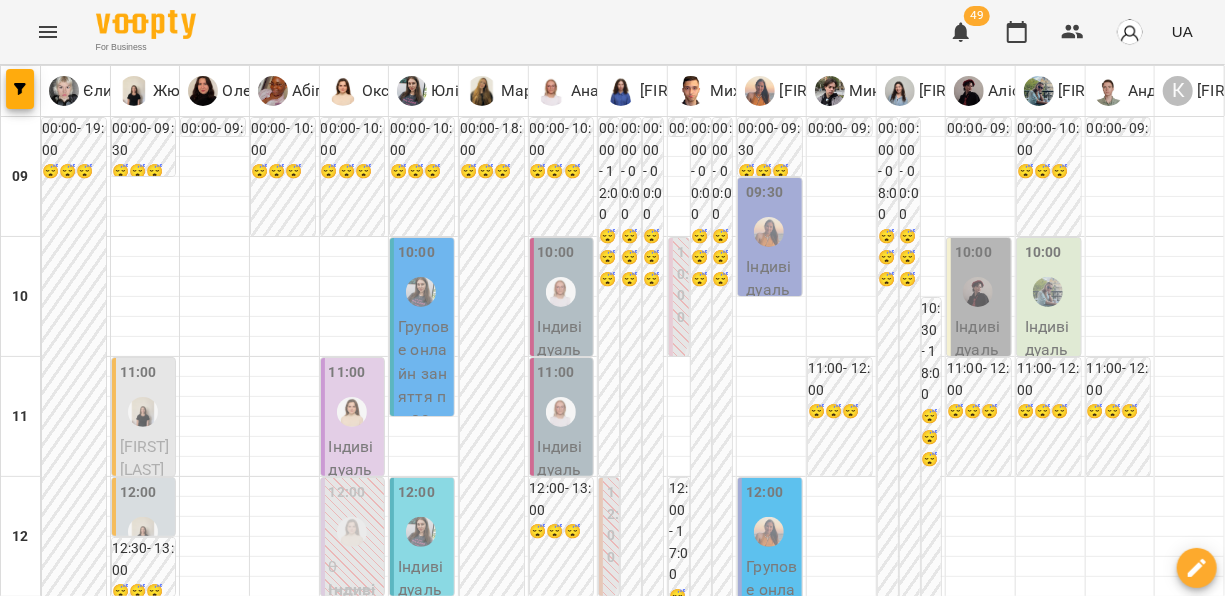 scroll, scrollTop: 944, scrollLeft: 0, axis: vertical 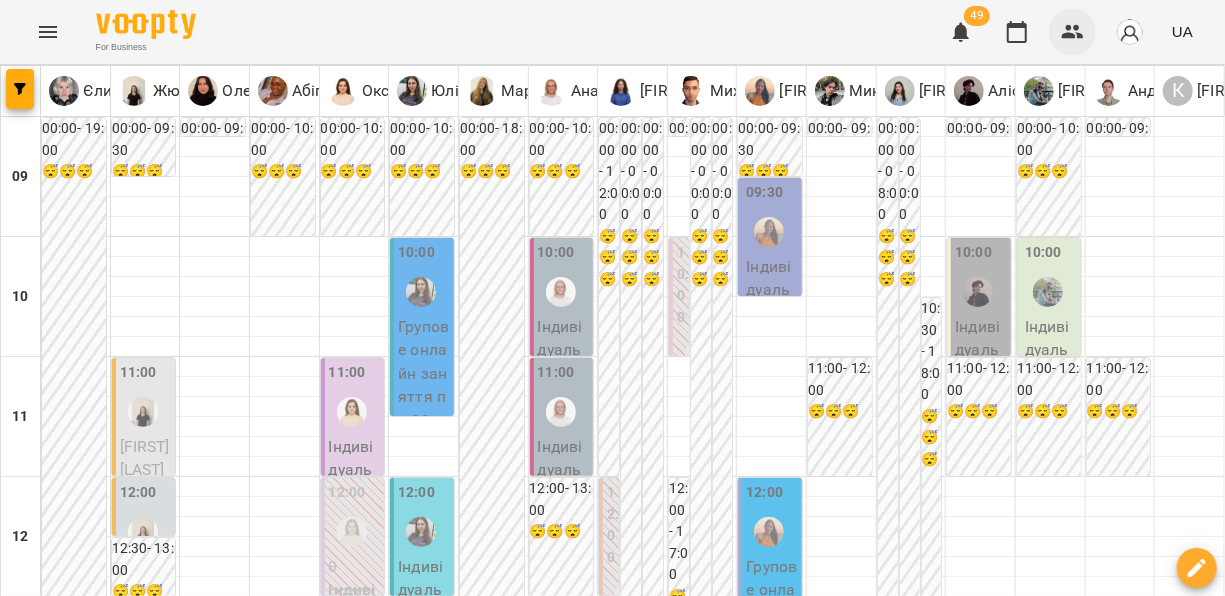 click 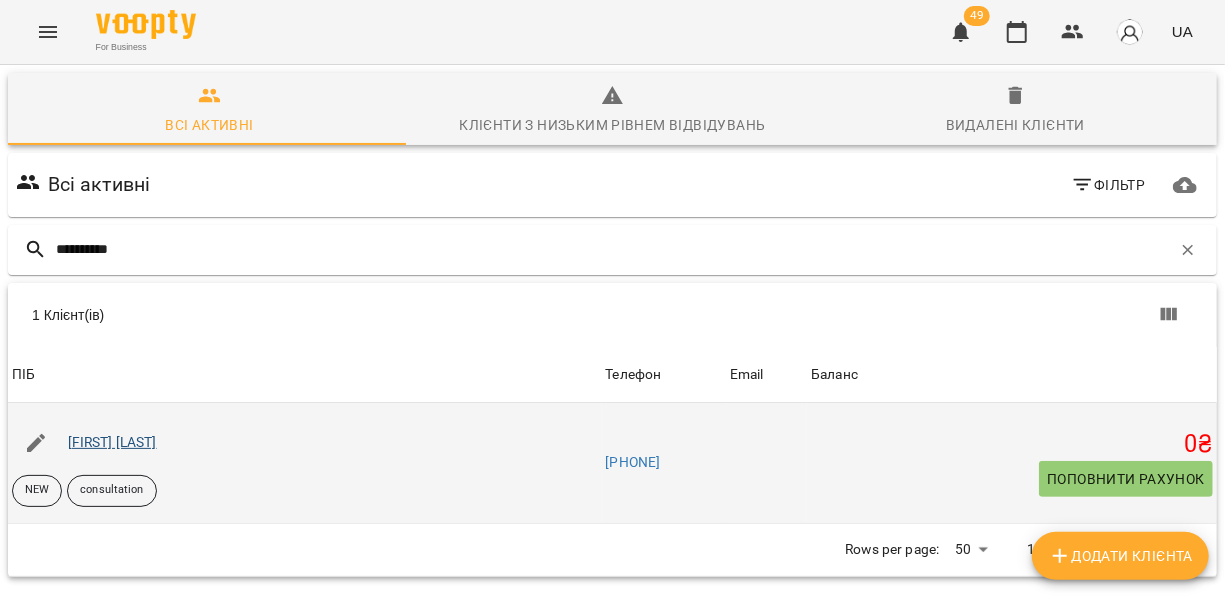 type on "**********" 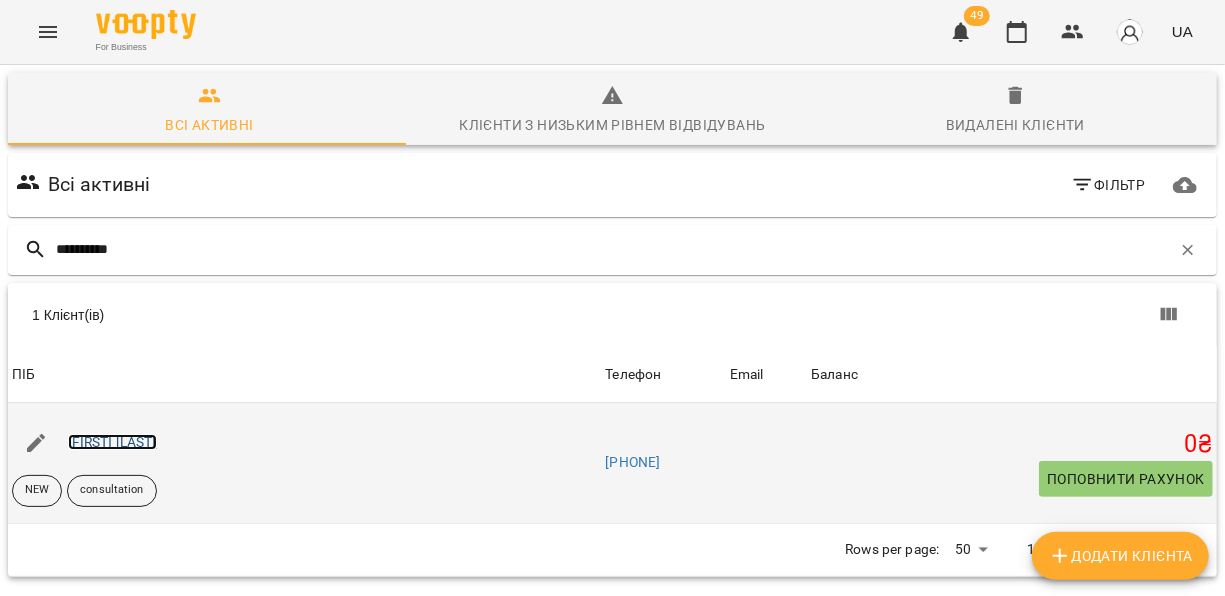 click on "[FIRST] [LAST]" at bounding box center [112, 442] 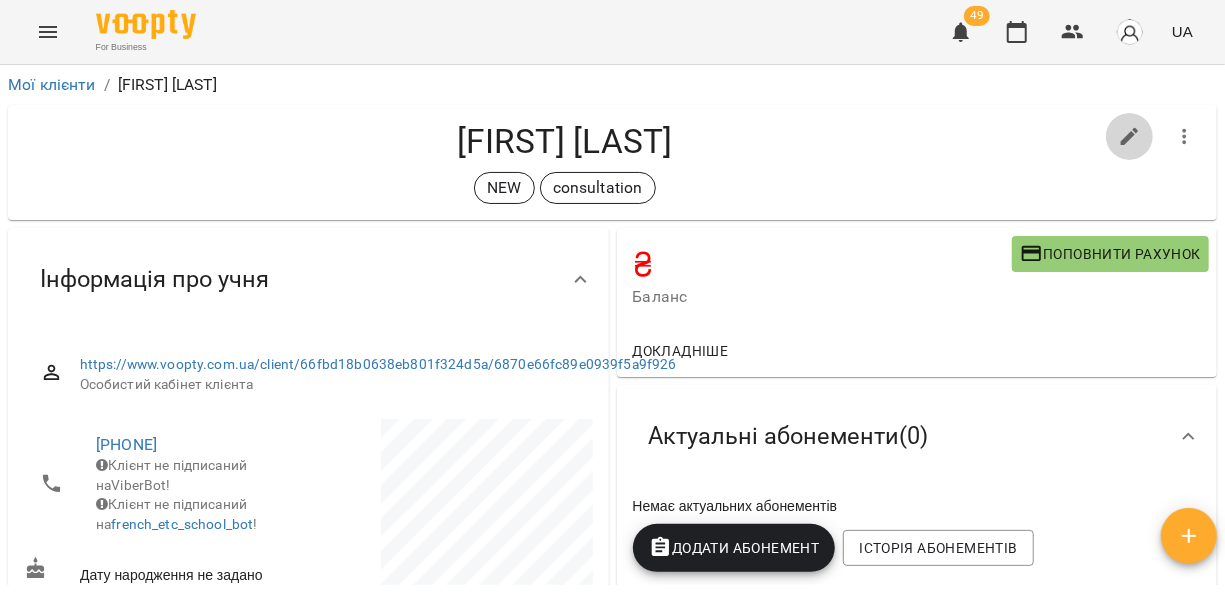 click 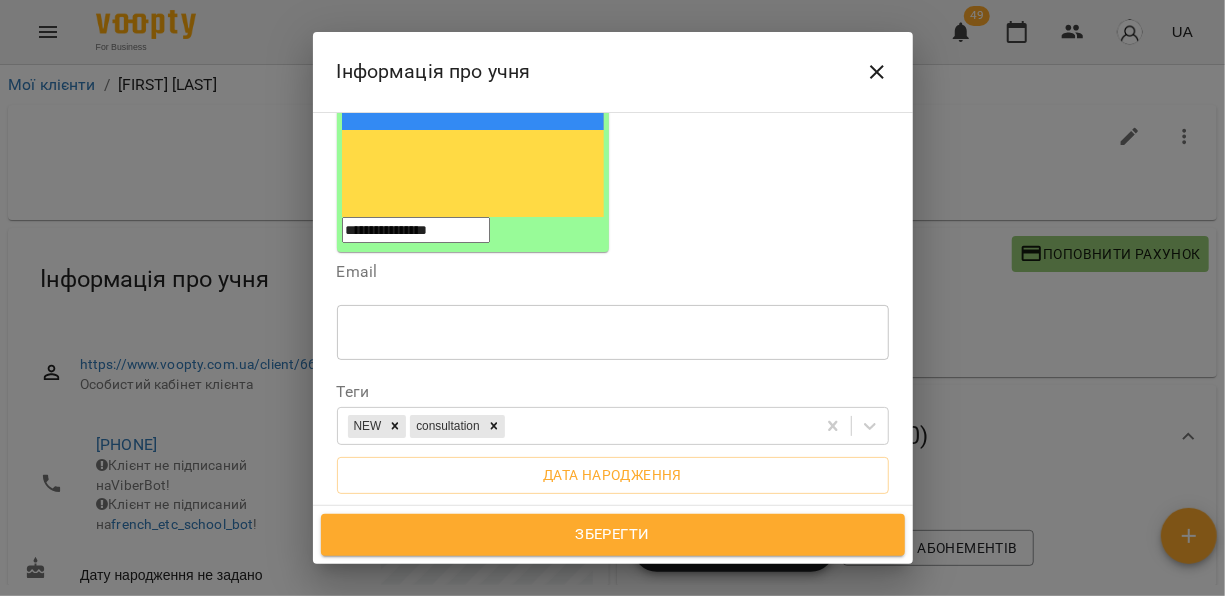 scroll, scrollTop: 392, scrollLeft: 0, axis: vertical 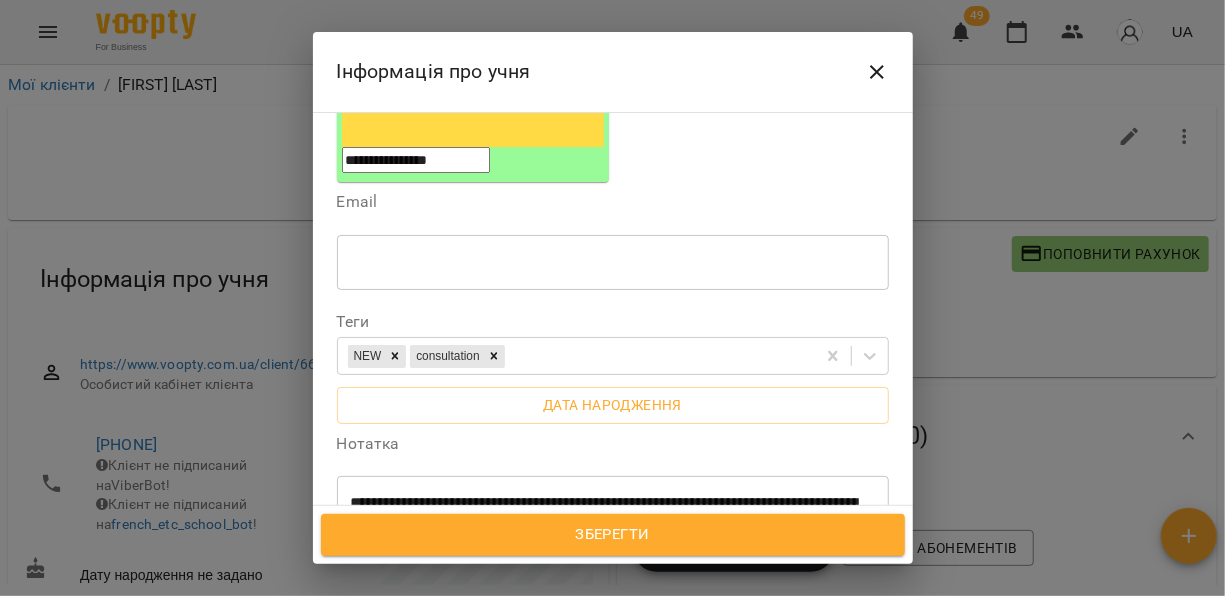 click on "**********" at bounding box center [605, 531] 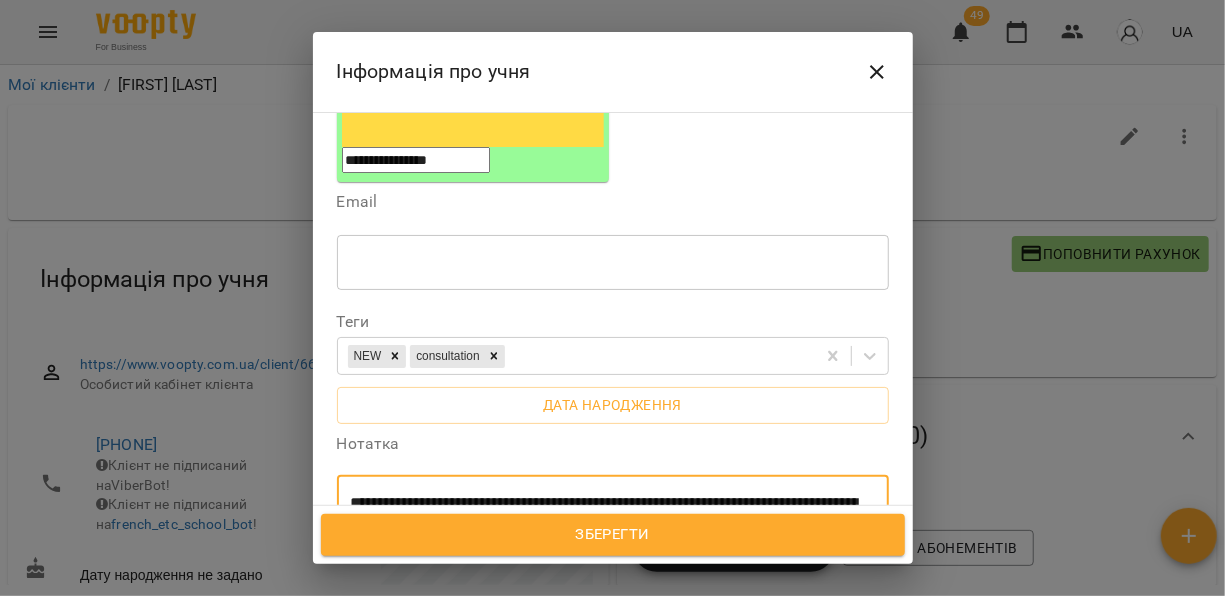 paste on "**********" 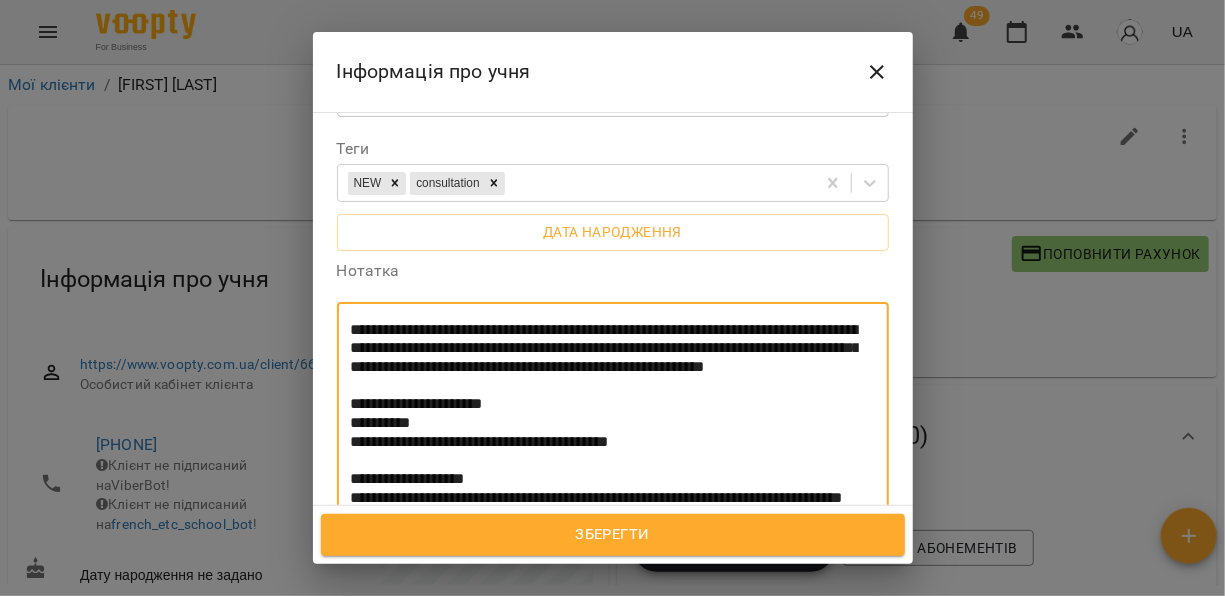 type on "**********" 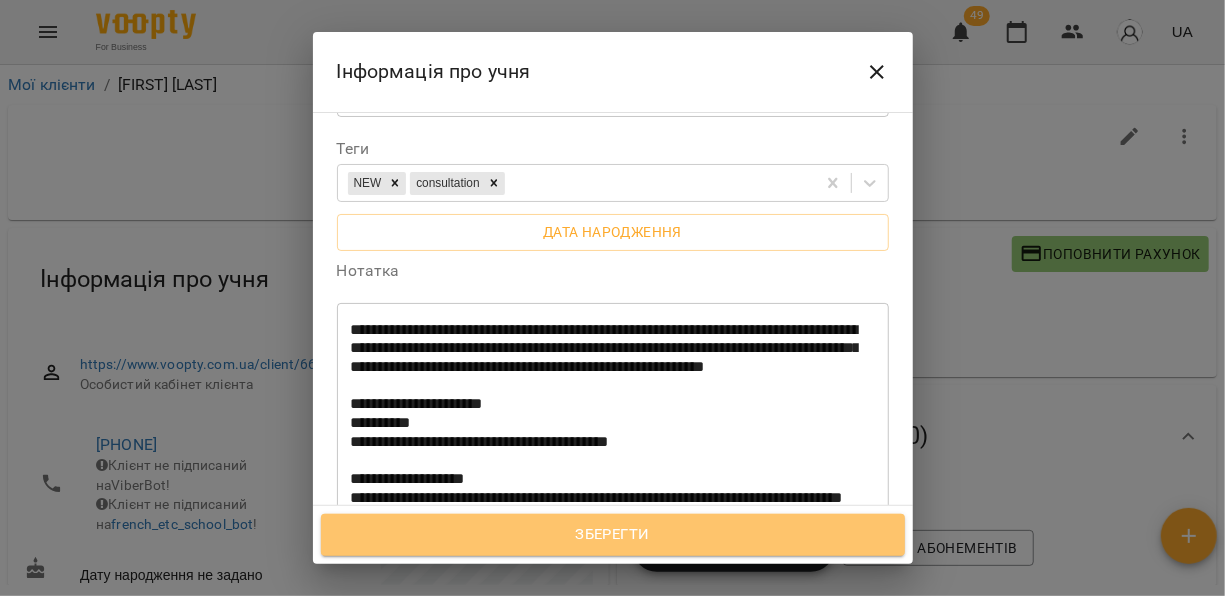 click on "Зберегти" at bounding box center (613, 535) 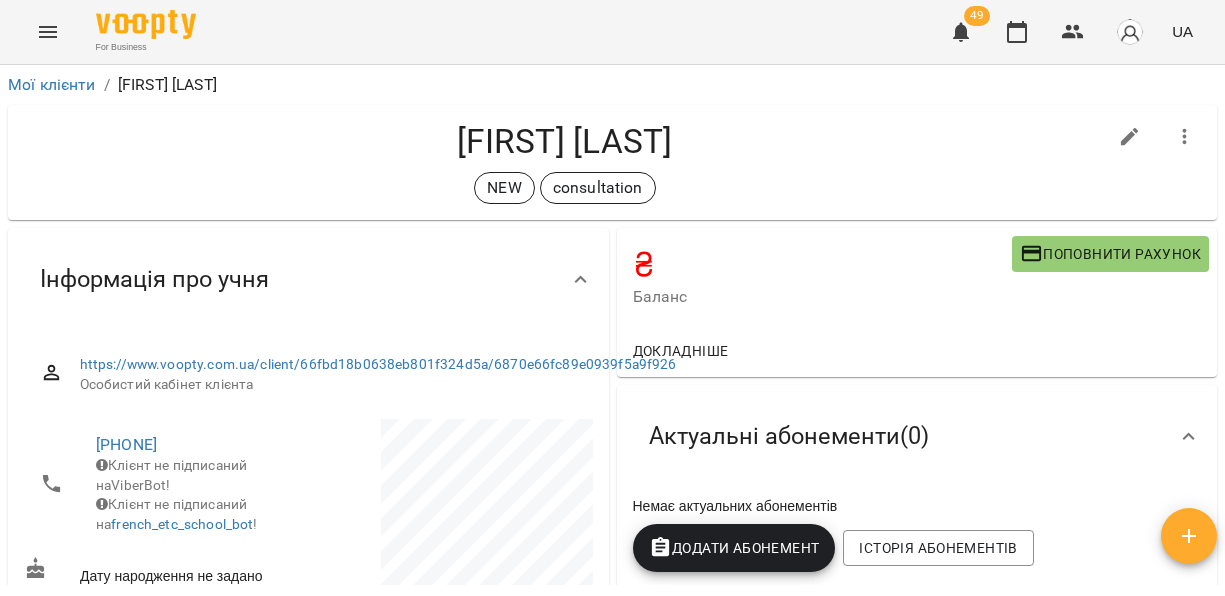 scroll, scrollTop: 0, scrollLeft: 0, axis: both 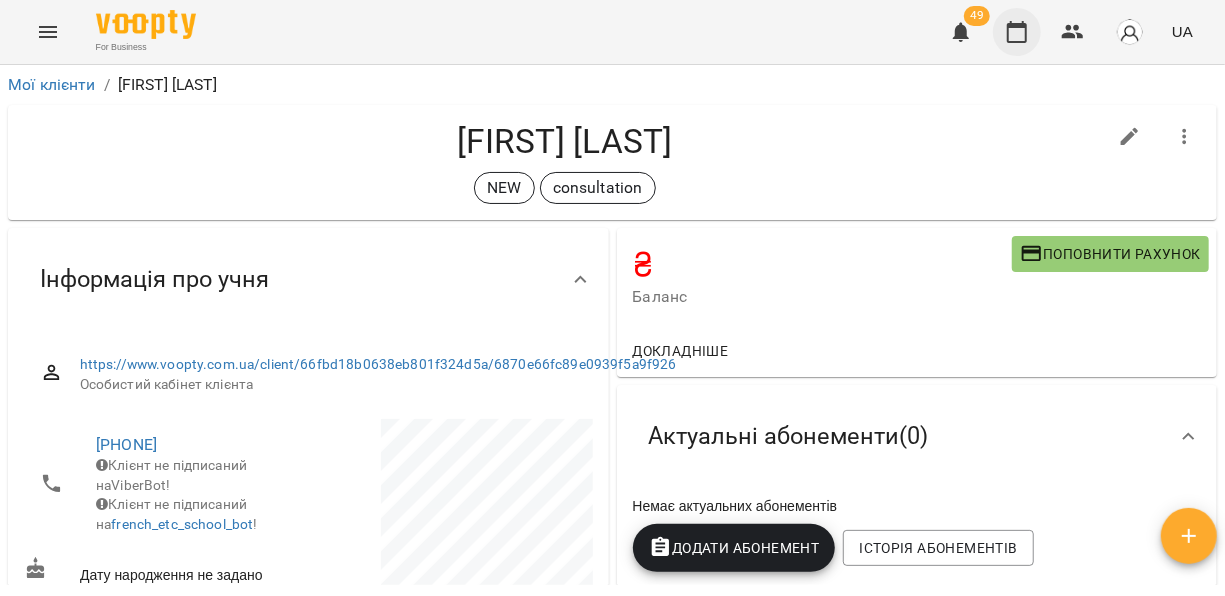 click at bounding box center [1017, 32] 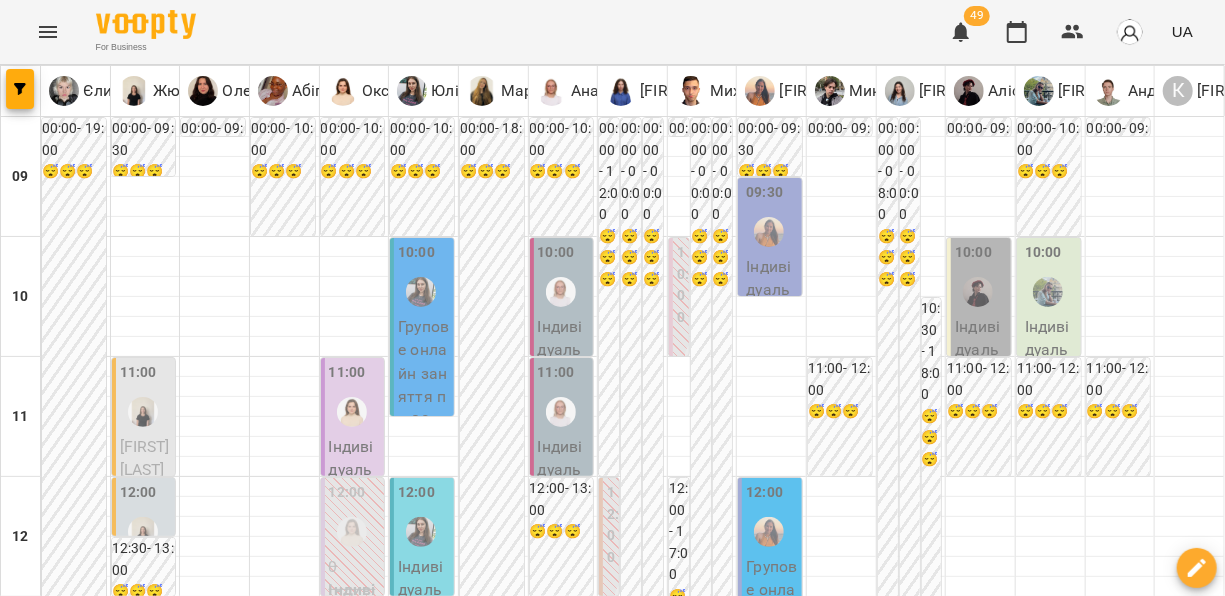 click on "пт" at bounding box center (772, 1823) 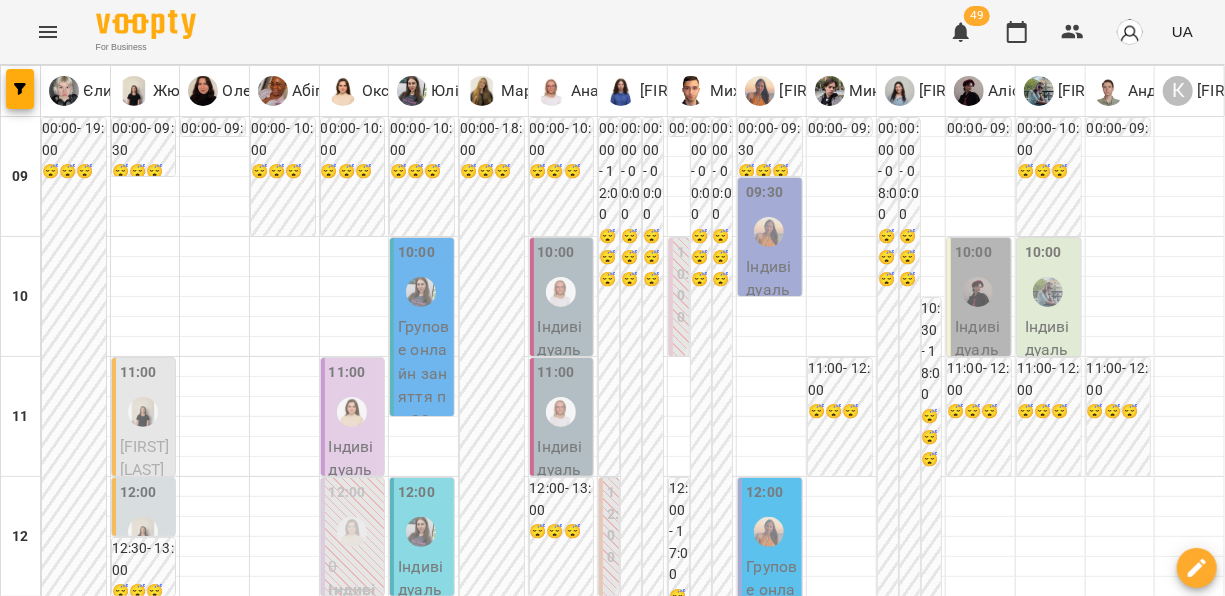 scroll, scrollTop: 644, scrollLeft: 0, axis: vertical 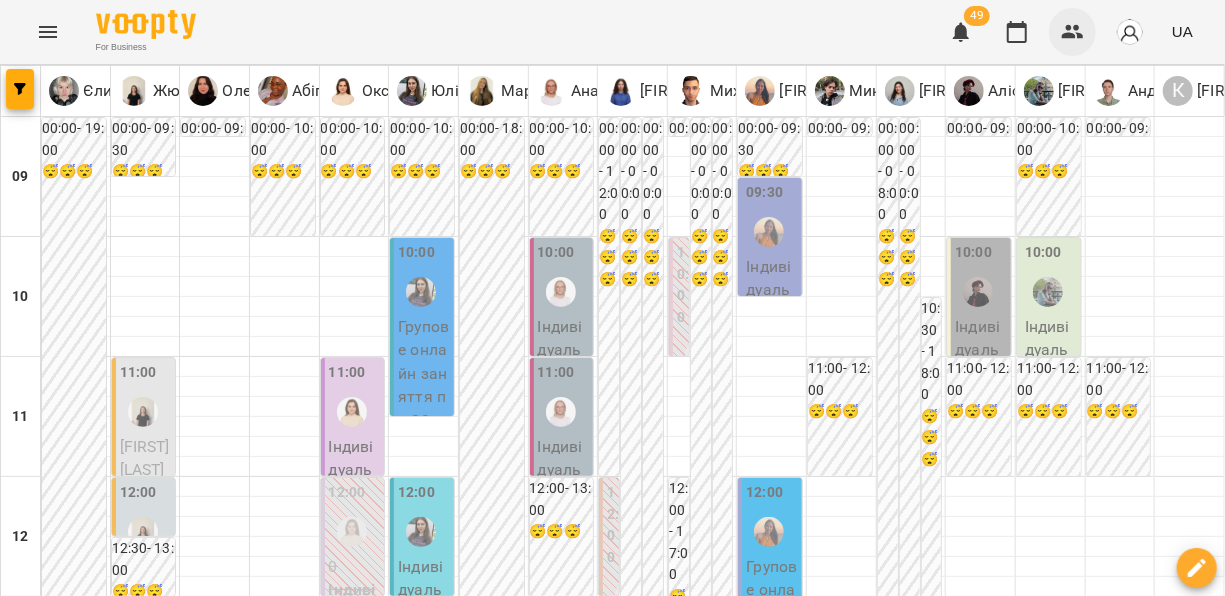 click 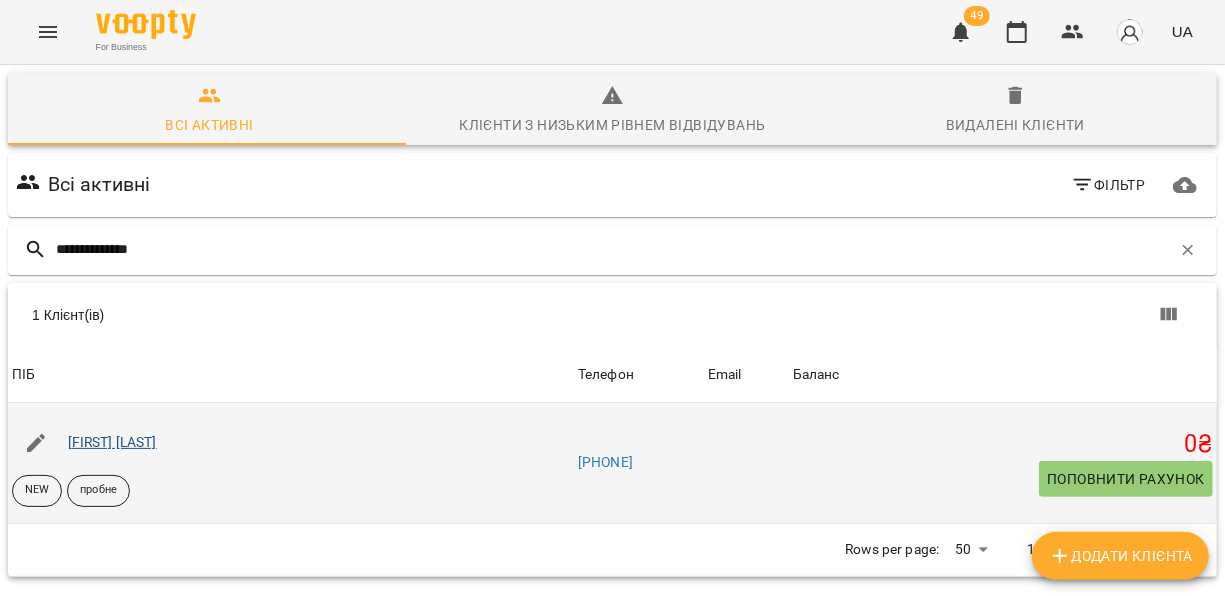 type on "**********" 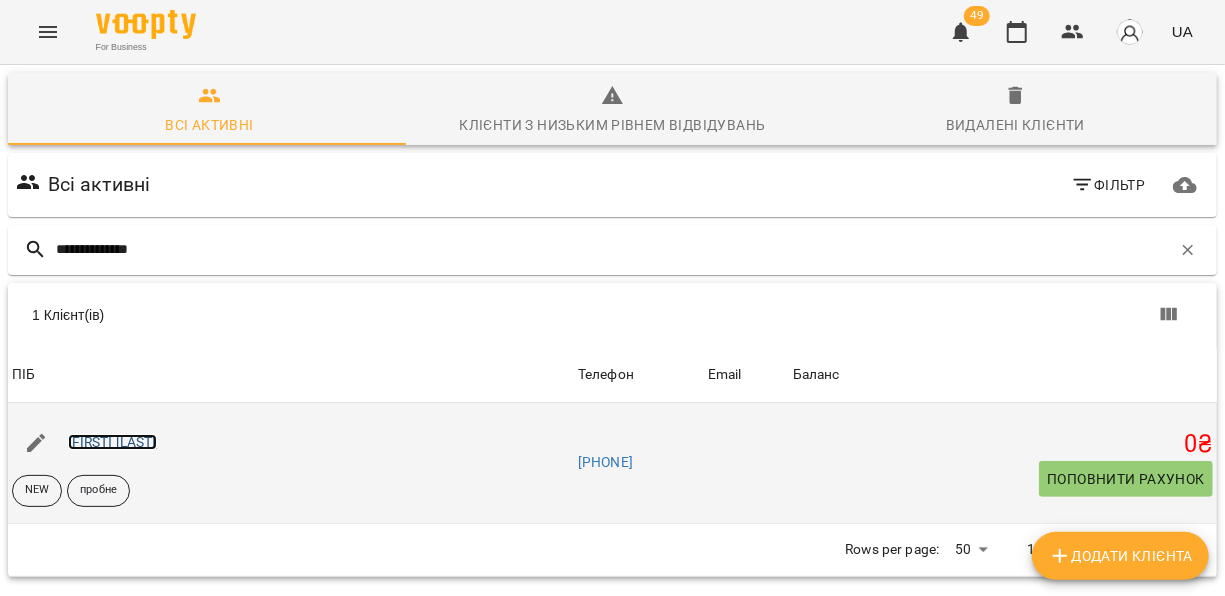 click on "[FIRST] [LAST]" at bounding box center (112, 442) 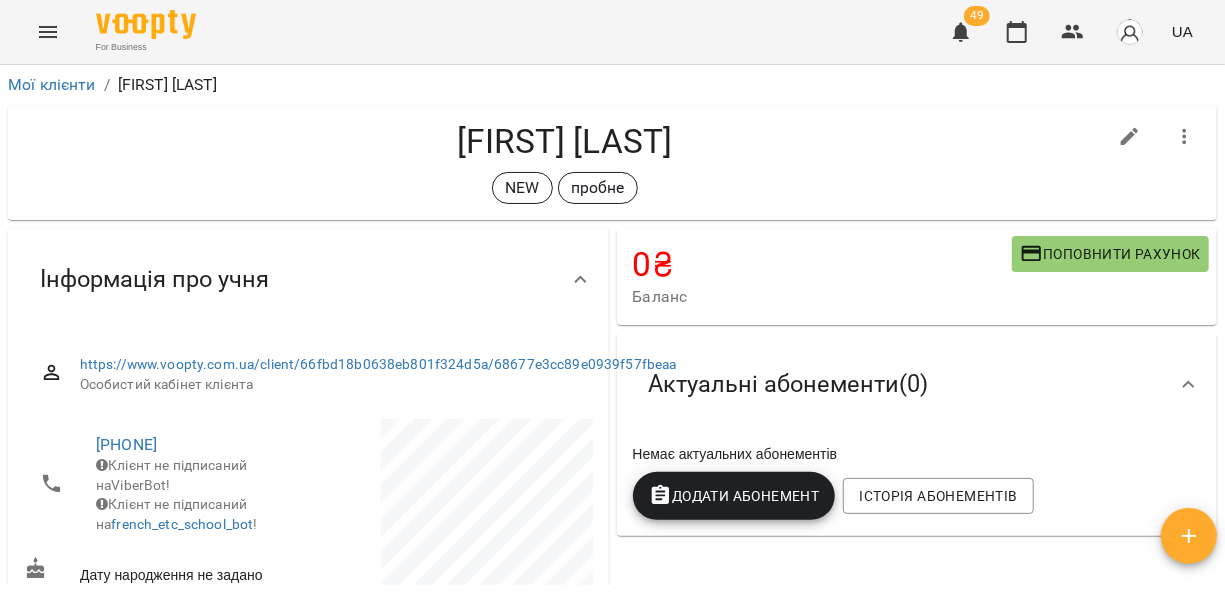 click 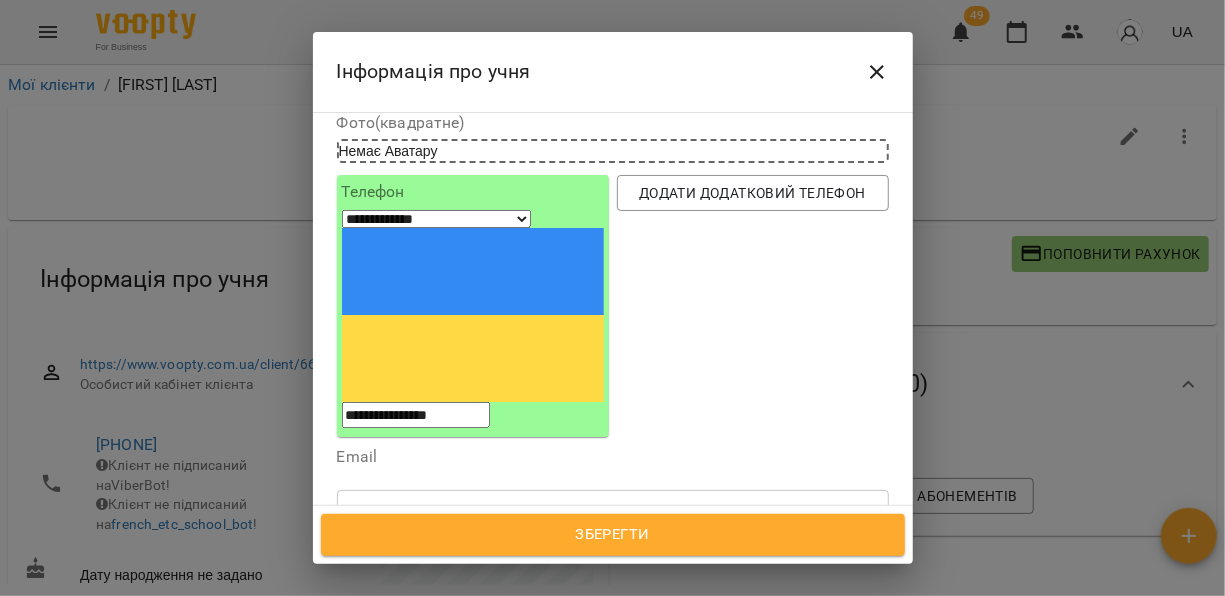 scroll, scrollTop: 150, scrollLeft: 0, axis: vertical 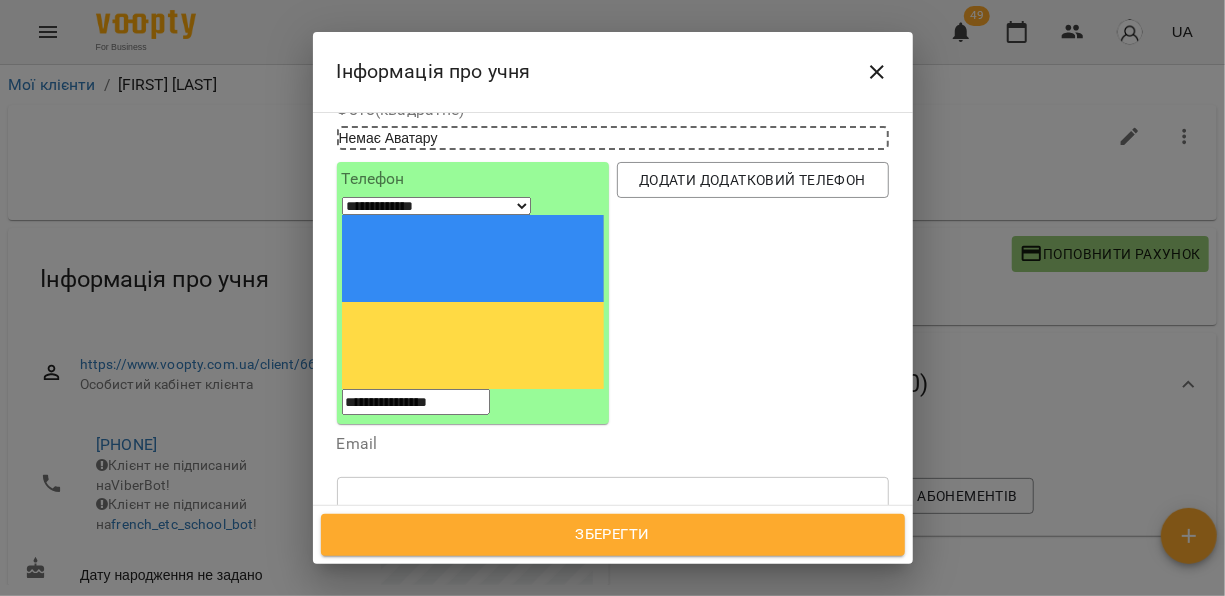 click at bounding box center [470, 598] 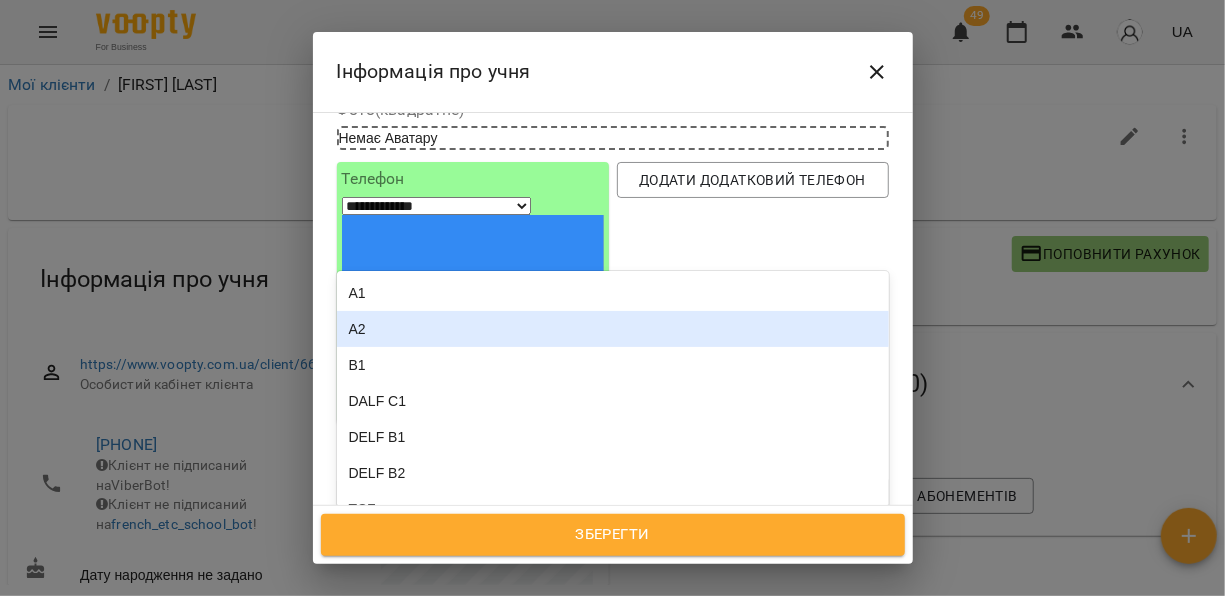 click on "A2" at bounding box center [613, 329] 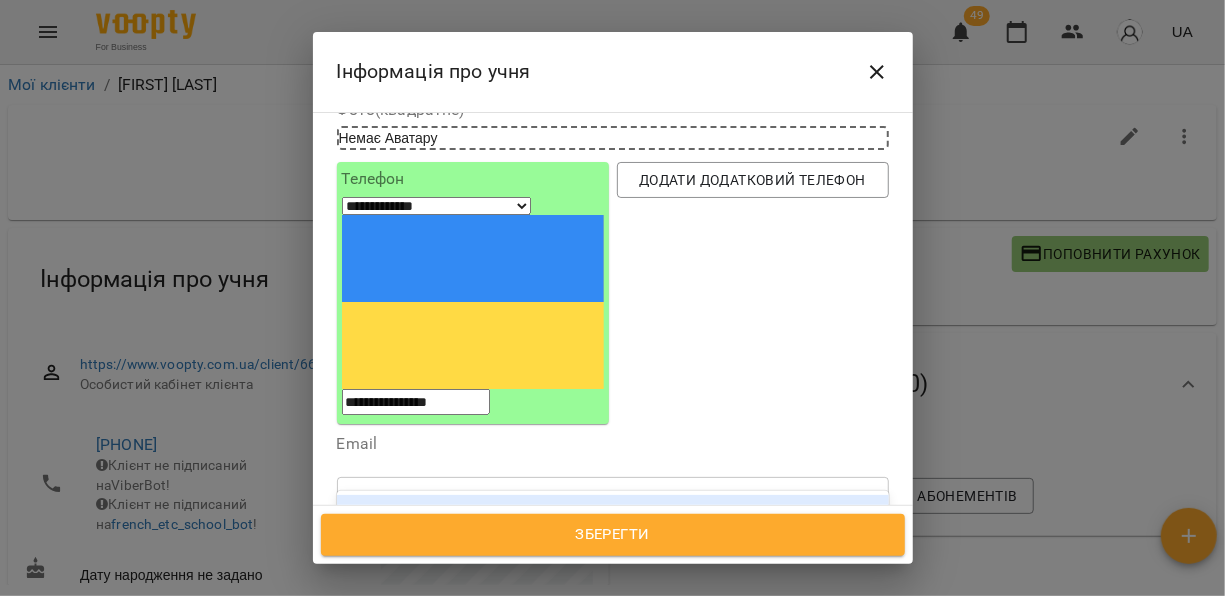 type on "***" 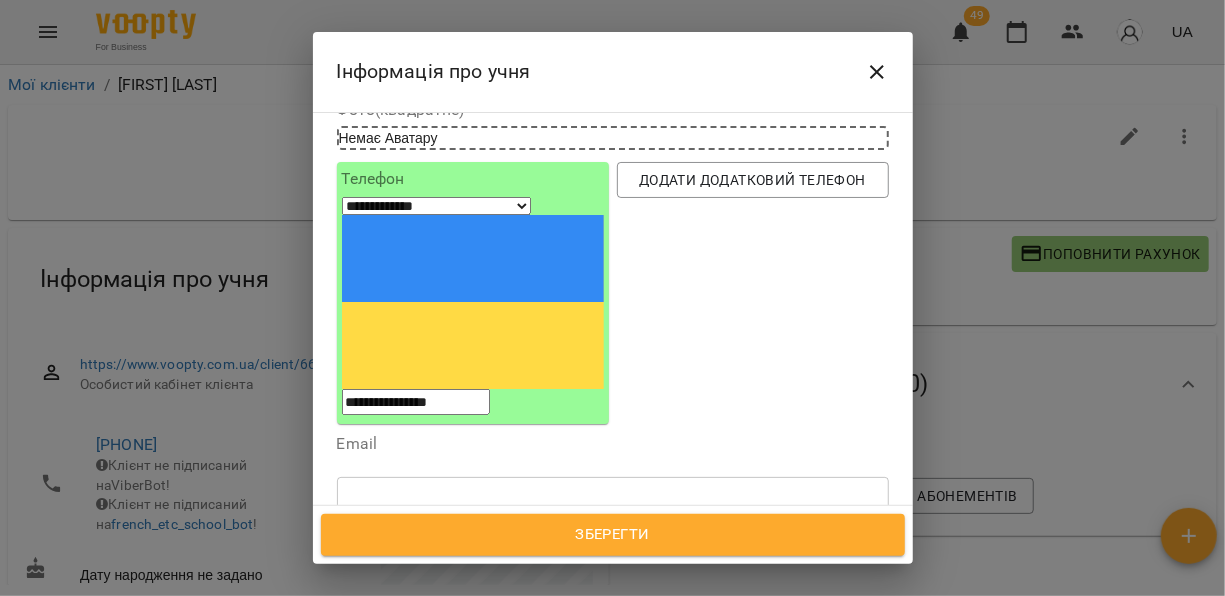 click on "ind" at bounding box center (613, 549) 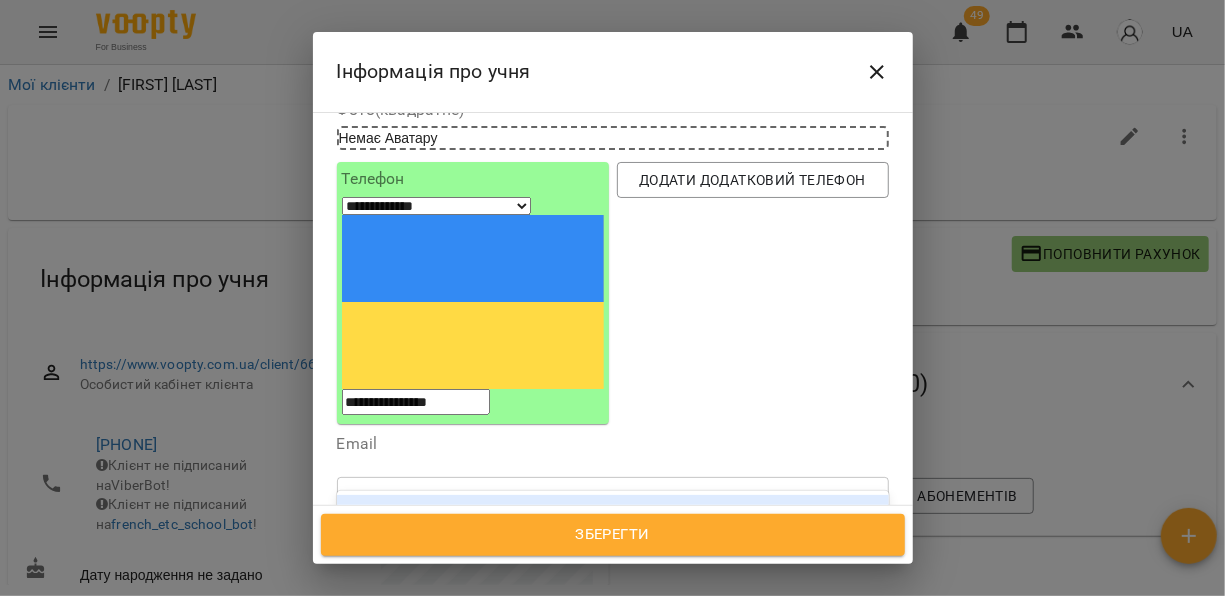 type on "***" 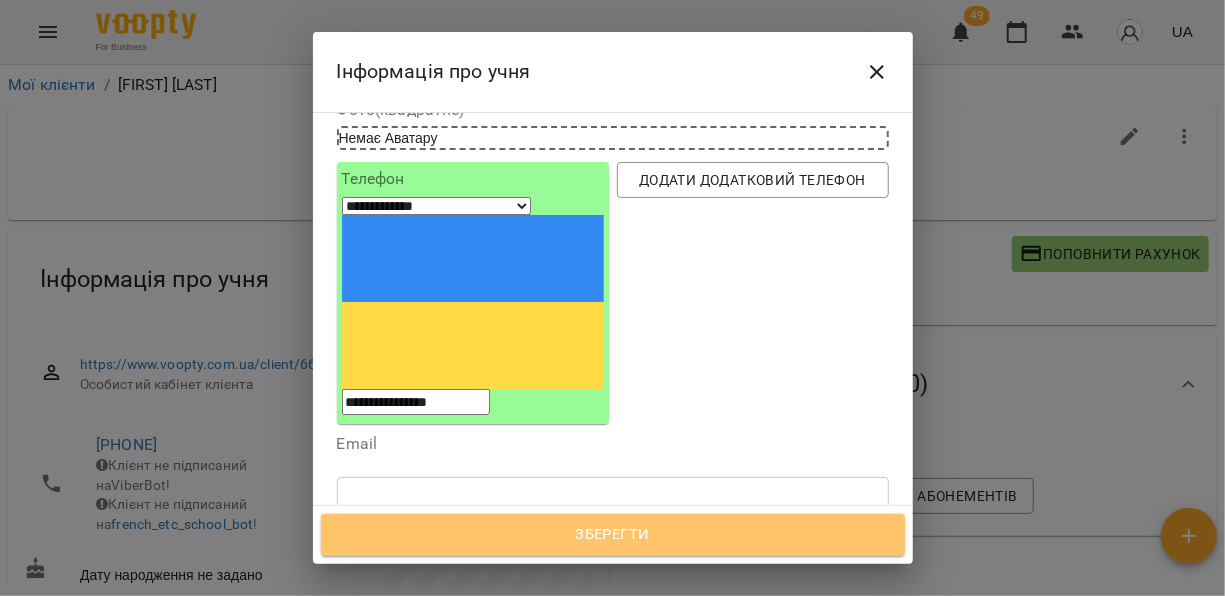 click on "Зберегти" at bounding box center (613, 535) 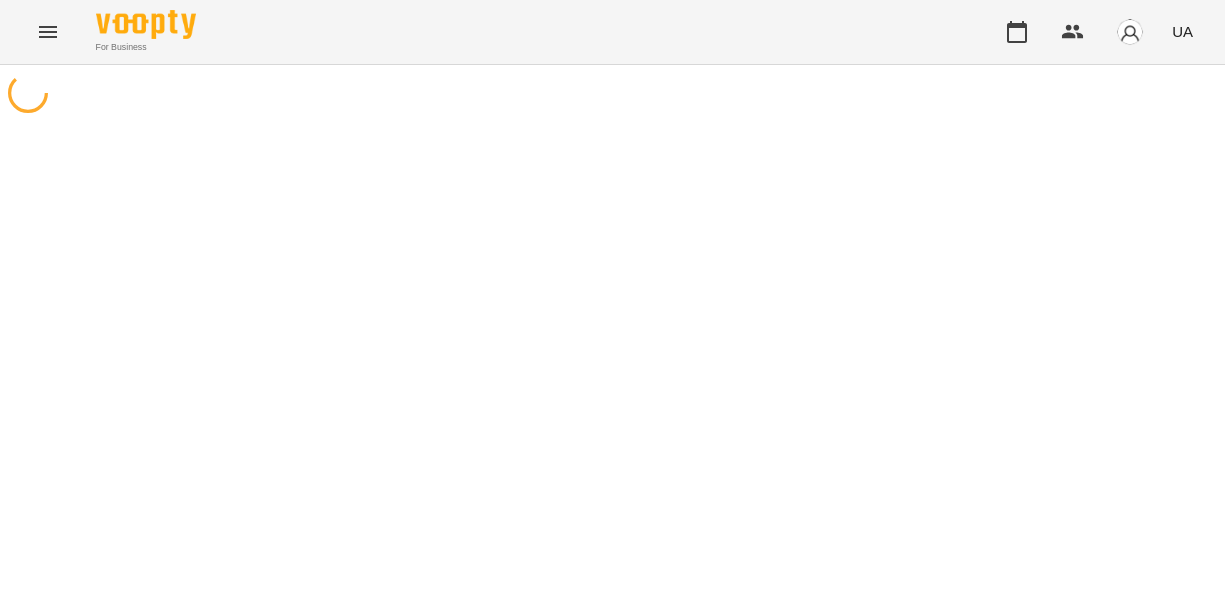 scroll, scrollTop: 0, scrollLeft: 0, axis: both 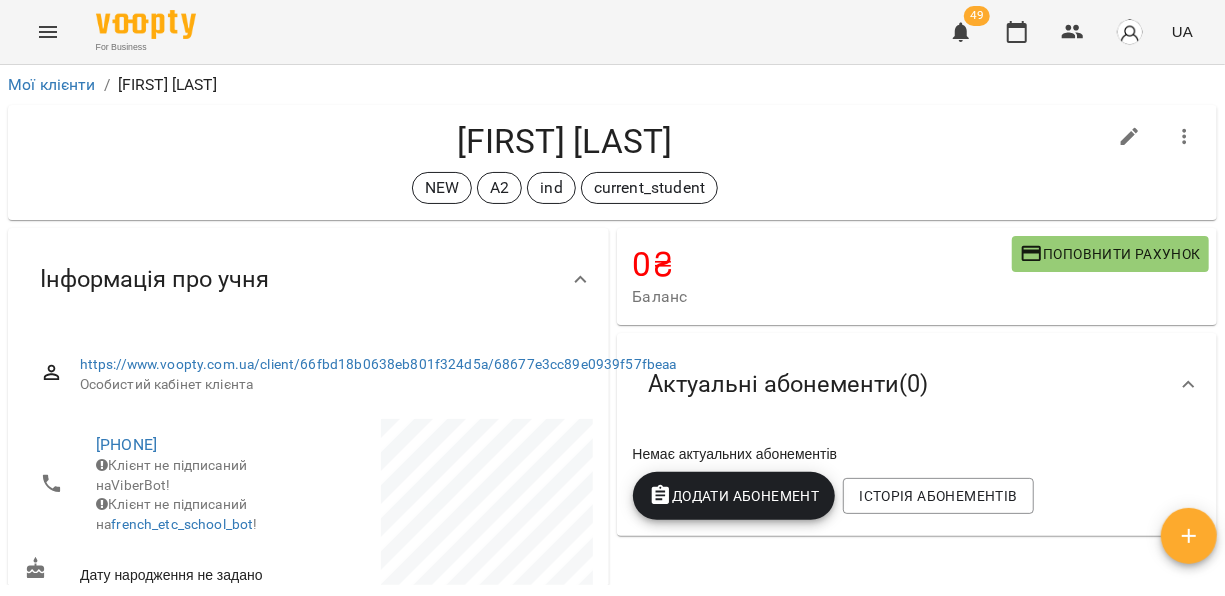 click on "Поповнити рахунок" at bounding box center (1110, 254) 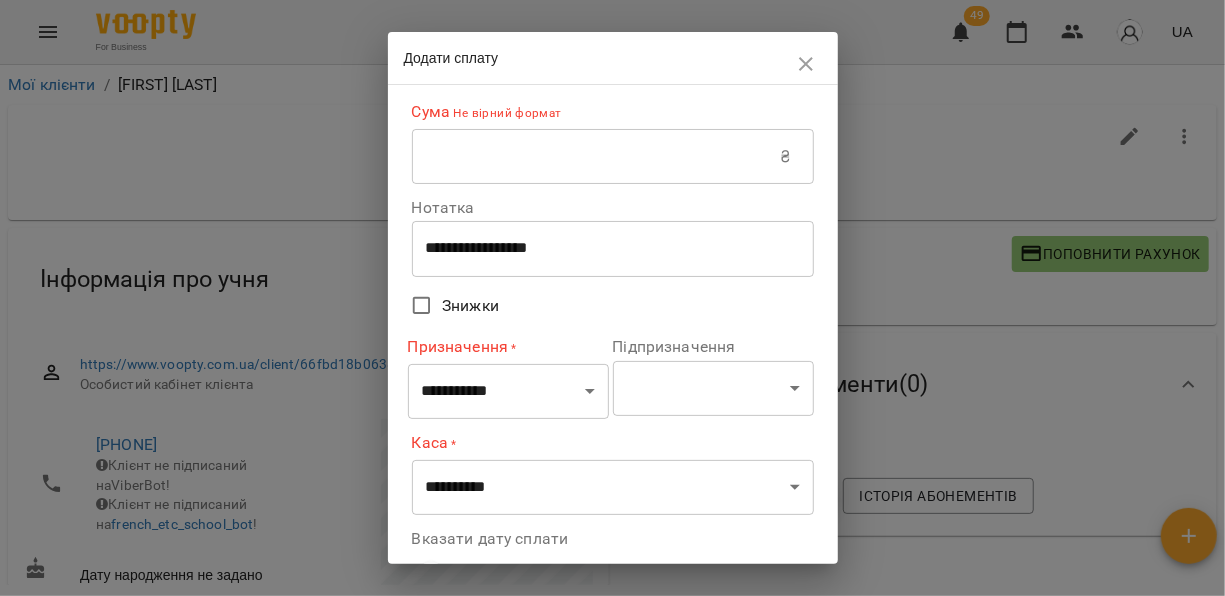 click at bounding box center (596, 157) 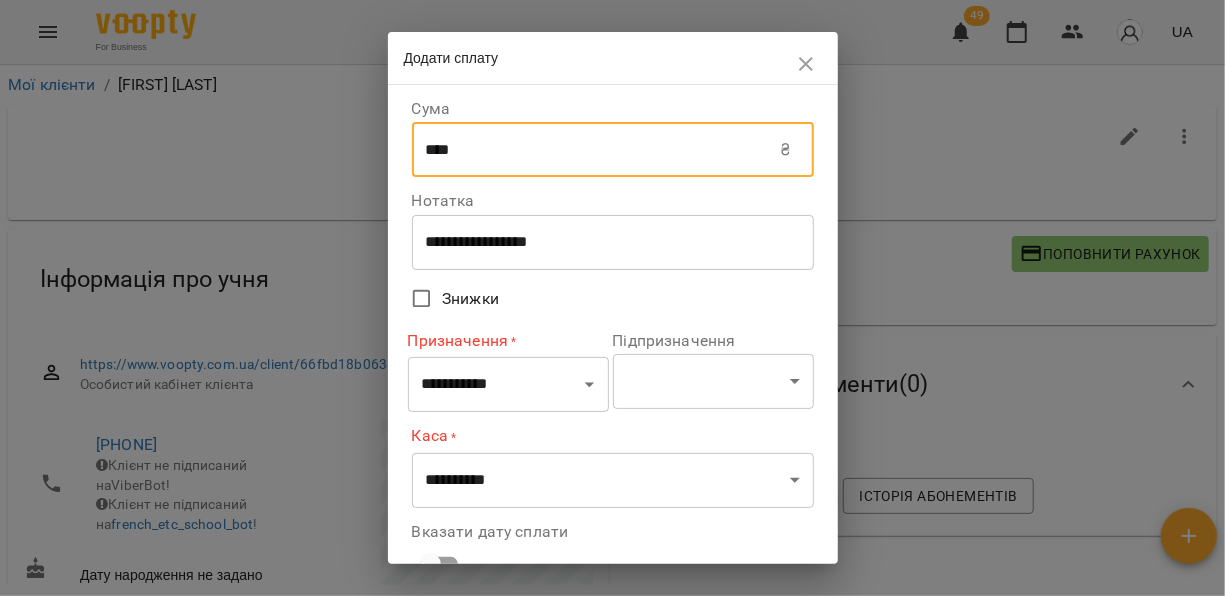 type on "****" 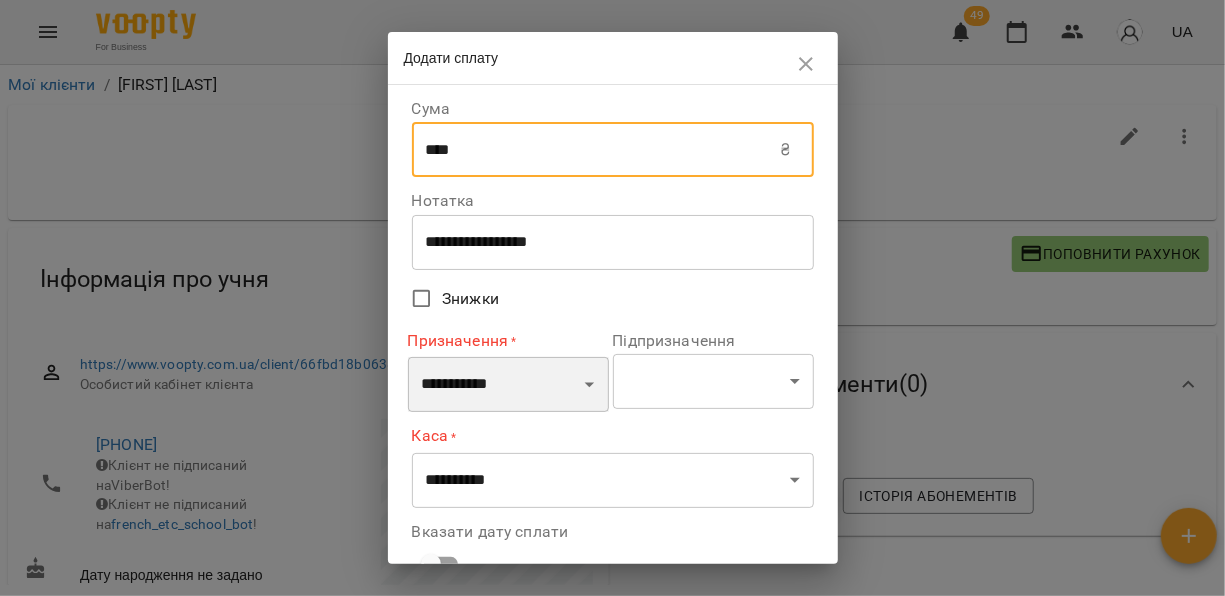 click on "**********" at bounding box center [508, 385] 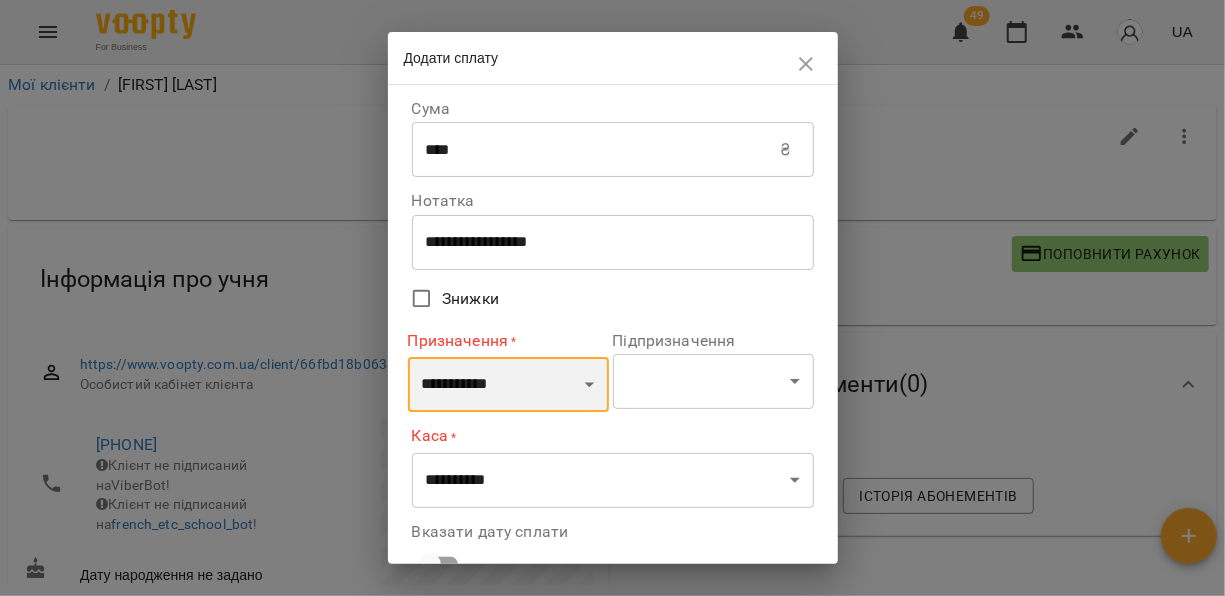 select on "*********" 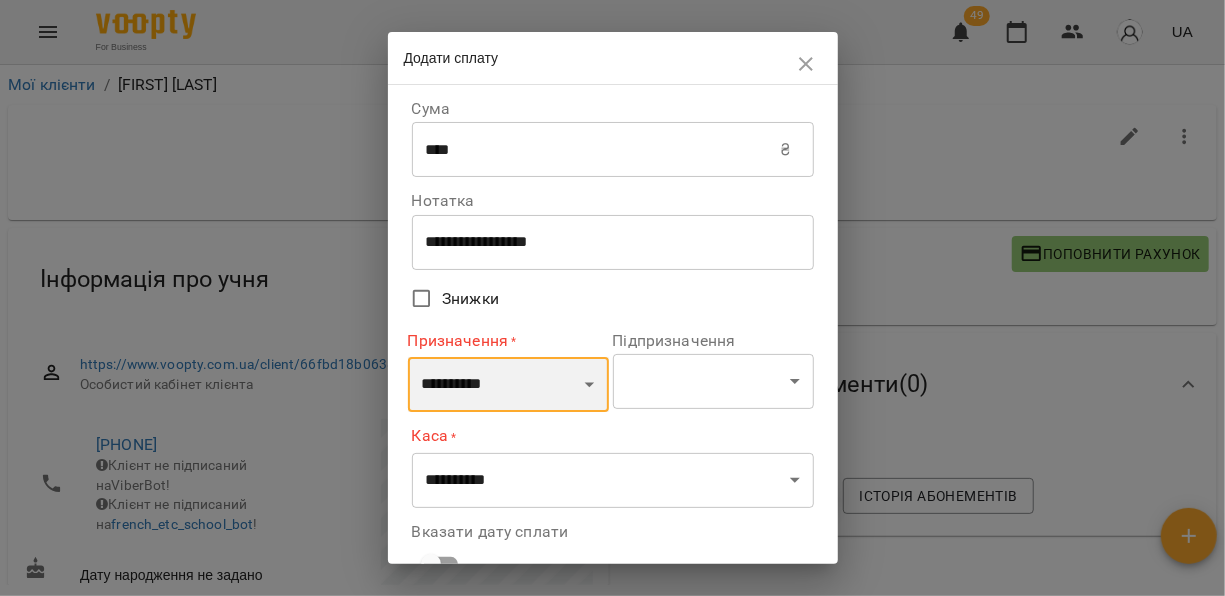 click on "**********" at bounding box center (508, 385) 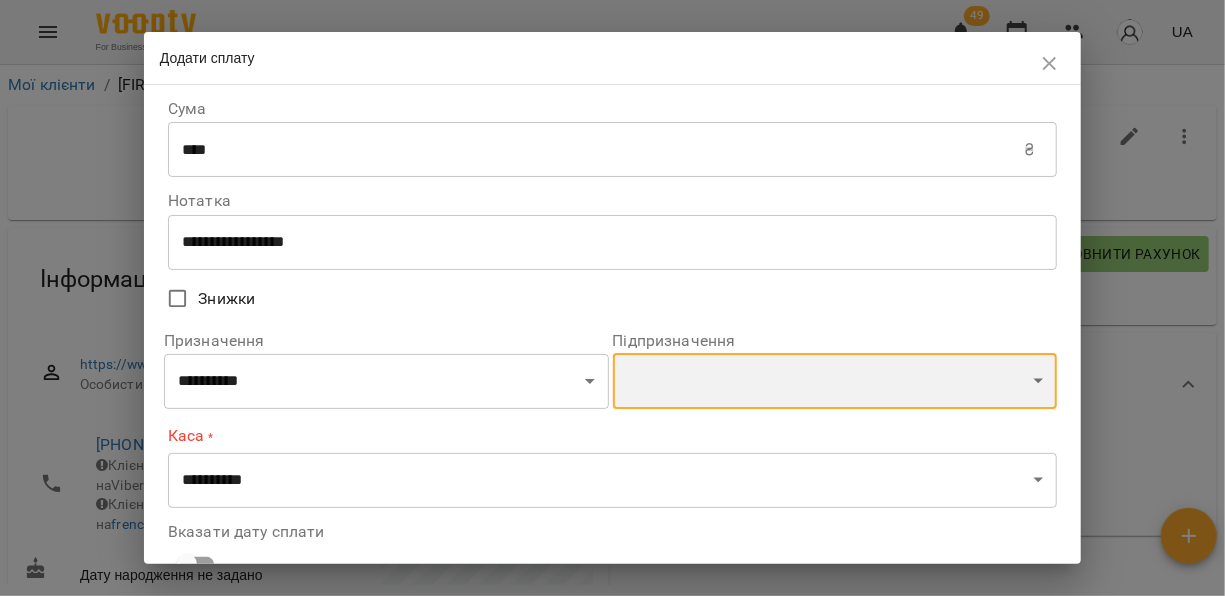 click on "**********" at bounding box center [835, 381] 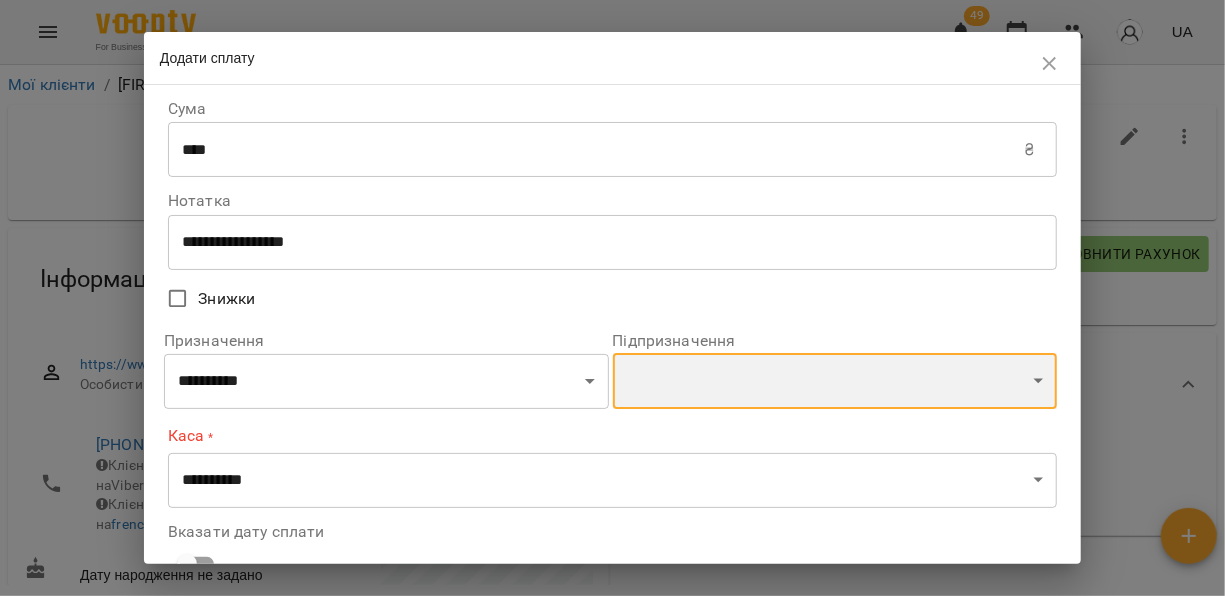 select on "**********" 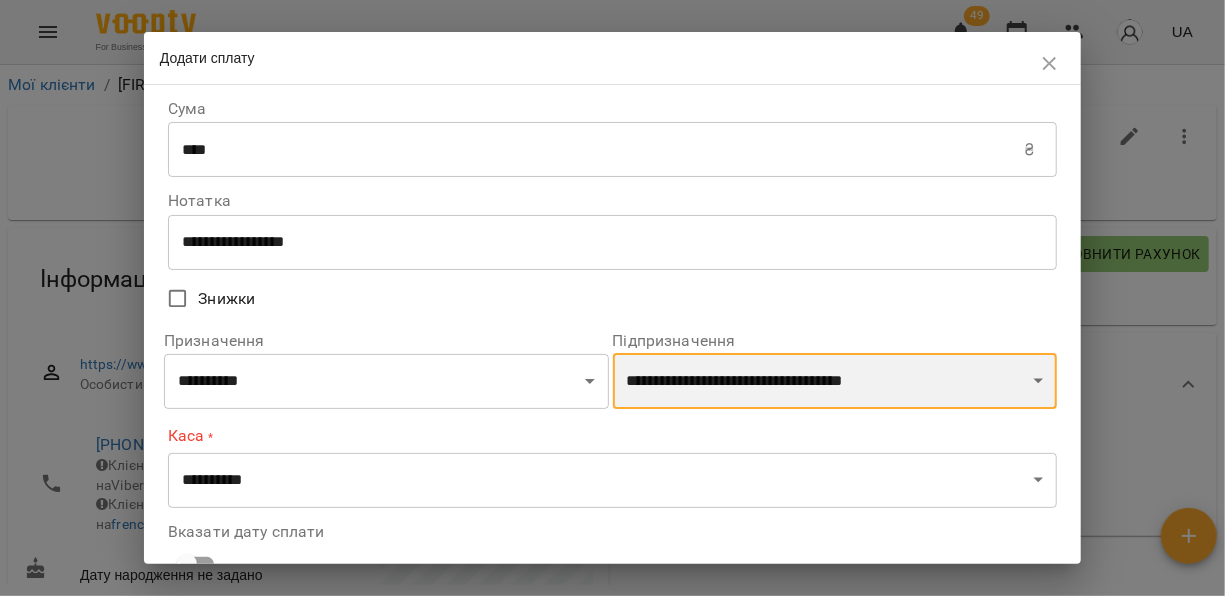 click on "**********" at bounding box center [835, 381] 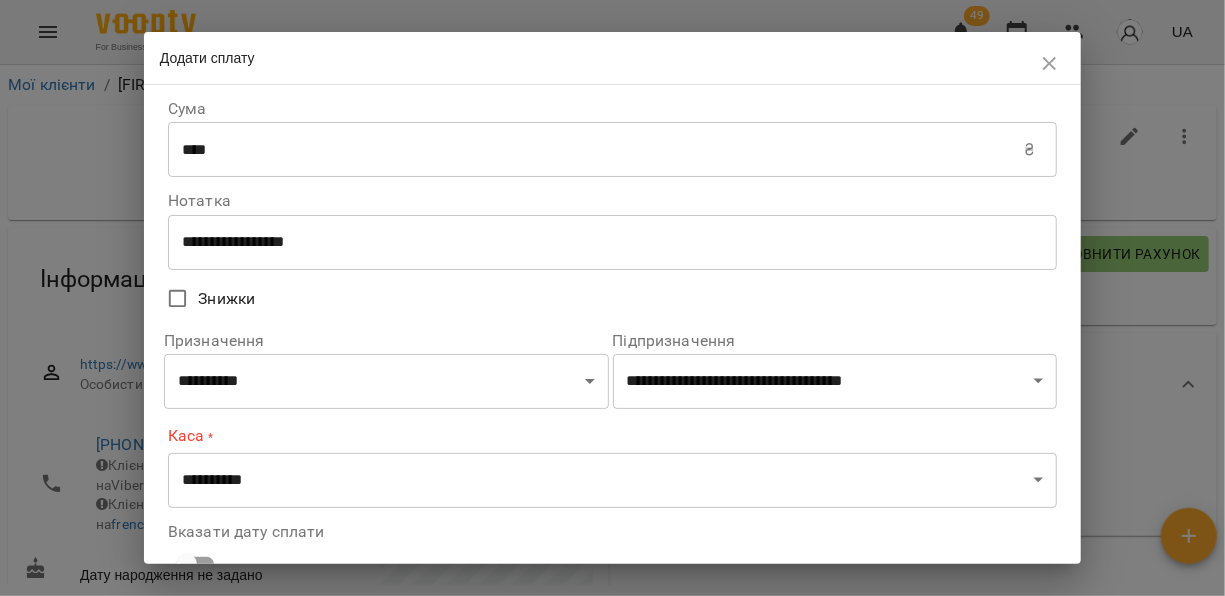 click on "Каса   *" at bounding box center [612, 436] 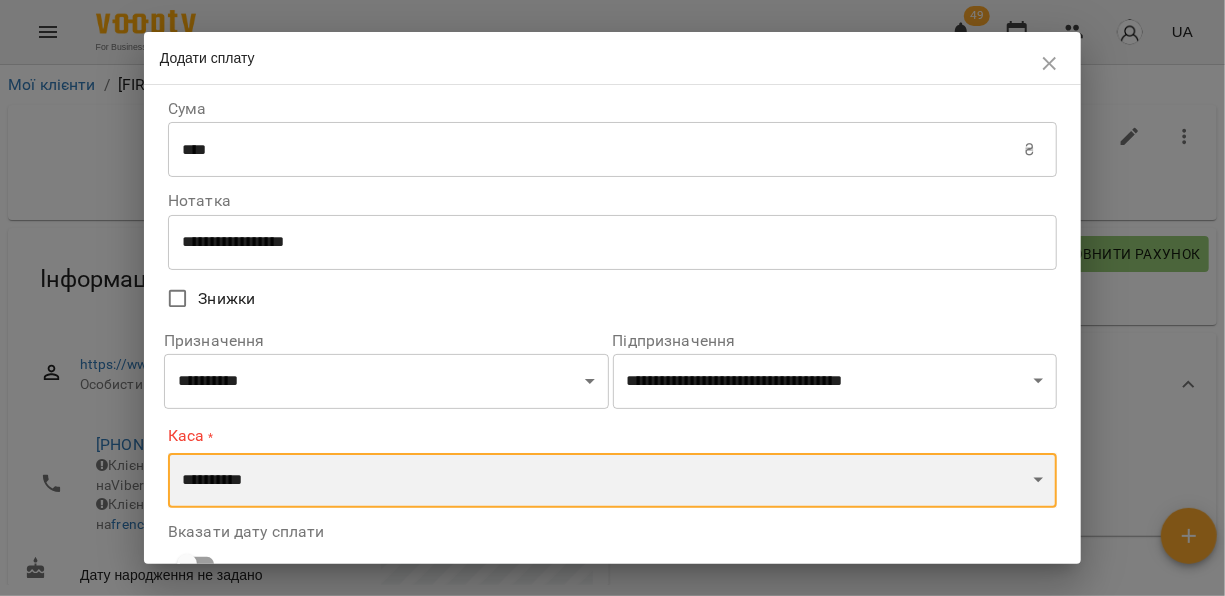 click on "**********" at bounding box center (612, 481) 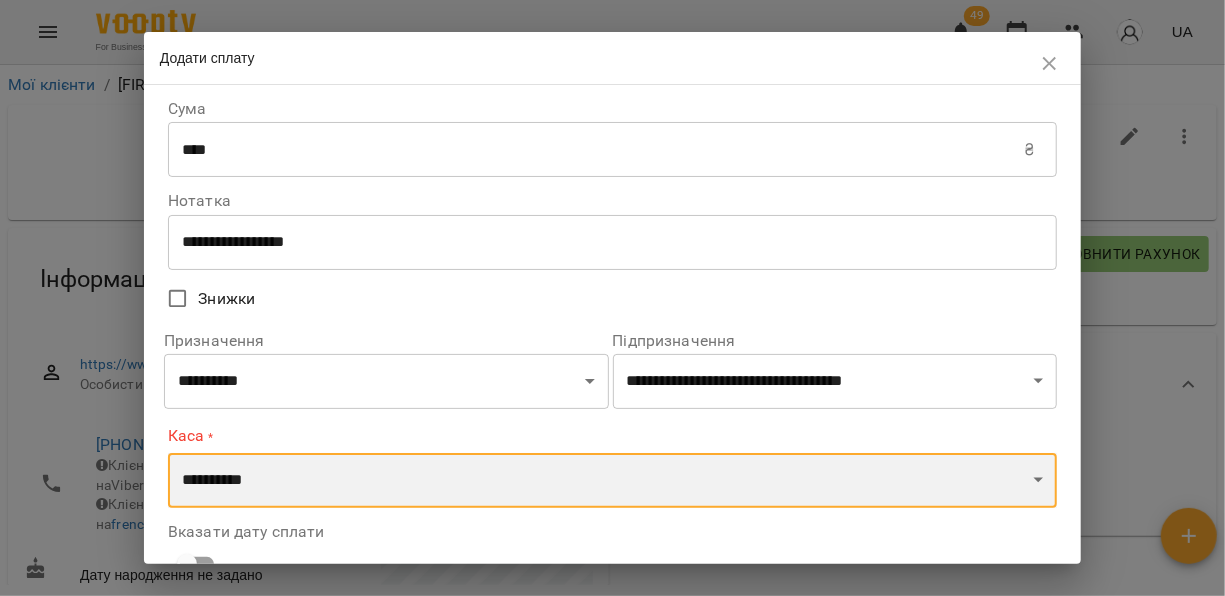 select on "****" 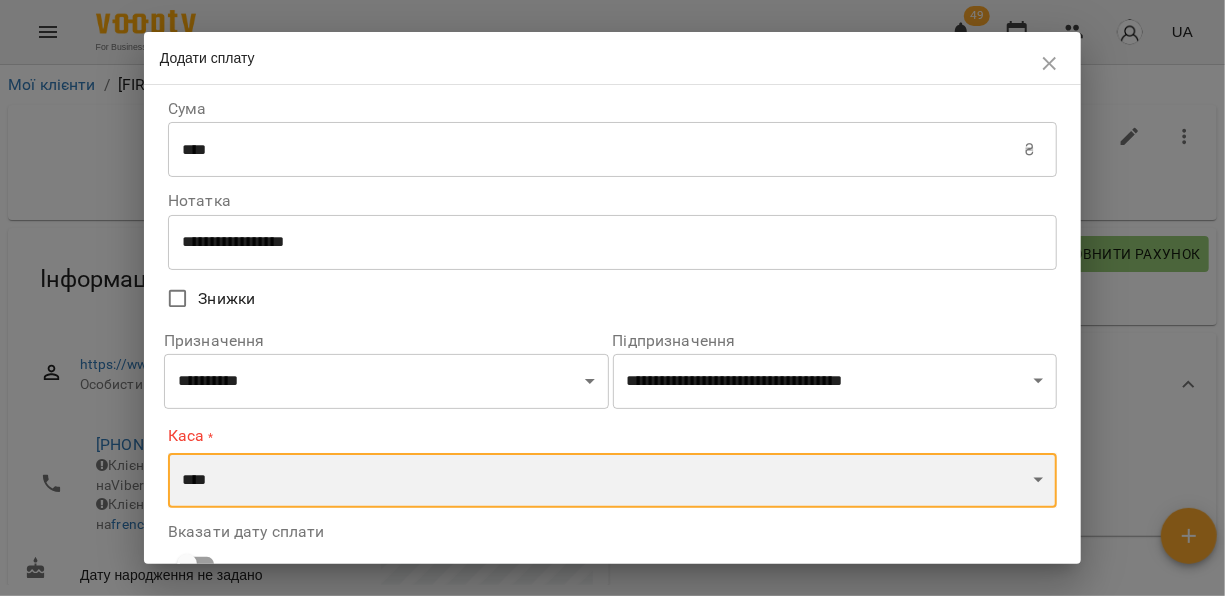 click on "**********" at bounding box center (612, 481) 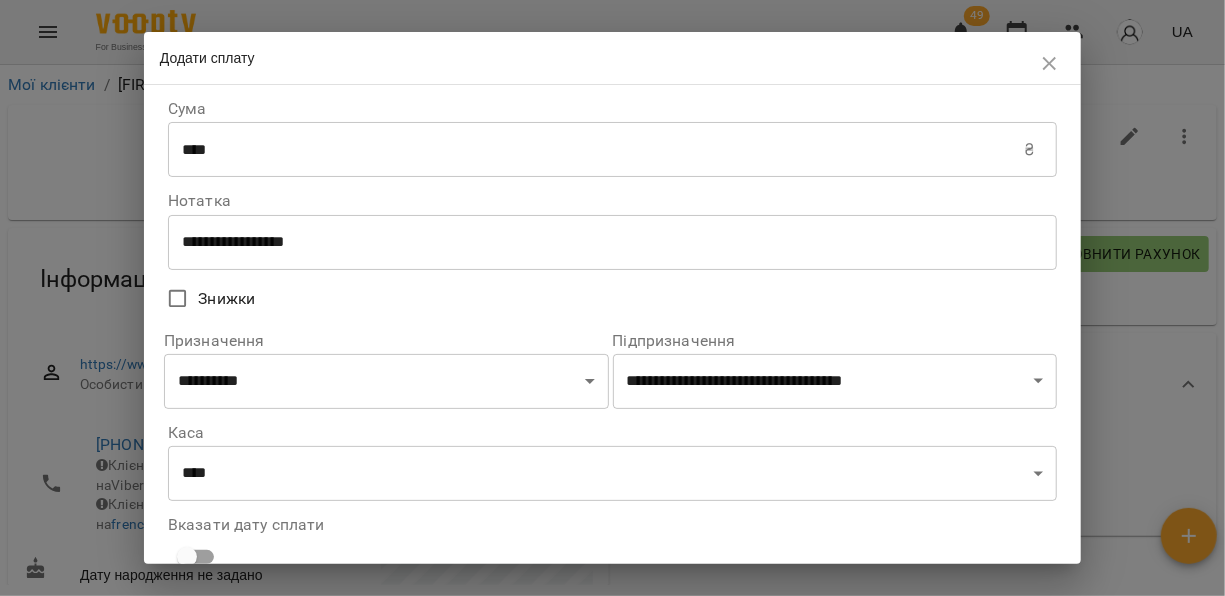 scroll, scrollTop: 152, scrollLeft: 0, axis: vertical 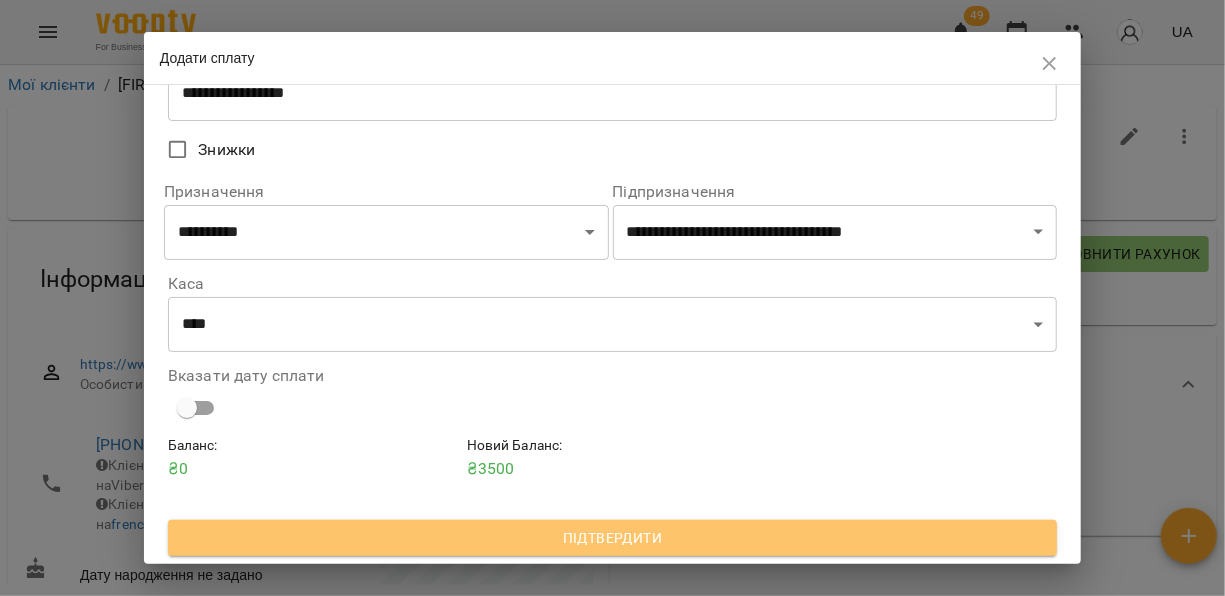 click on "Підтвердити" at bounding box center [612, 538] 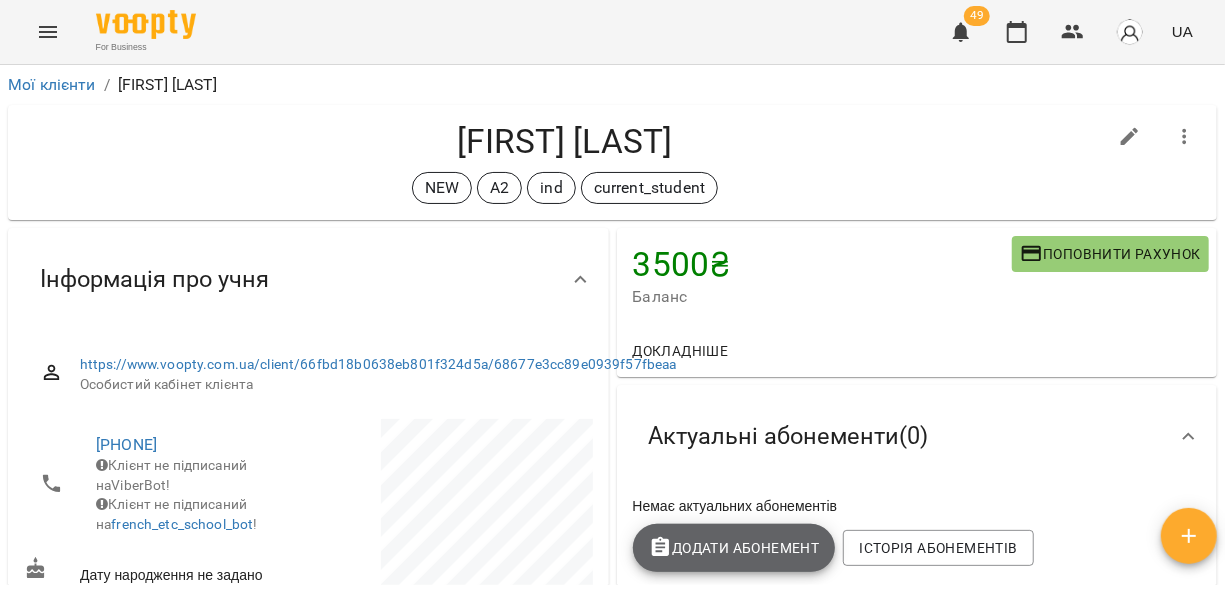 click on "Додати Абонемент" at bounding box center [734, 548] 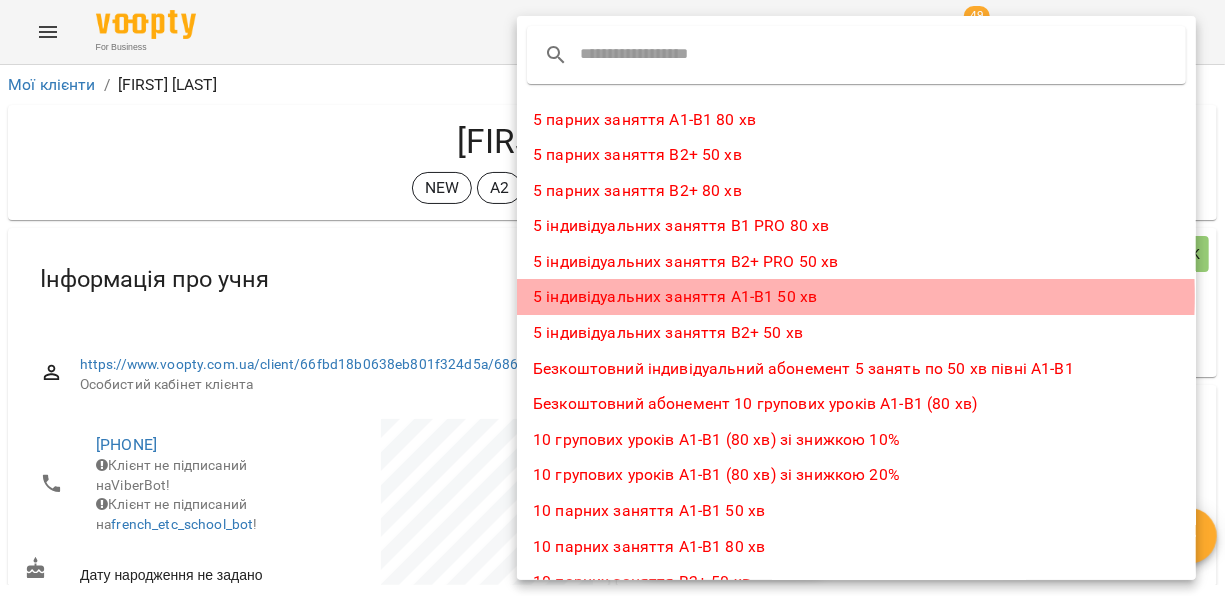click on "5 індивідуальних заняття А1-В1 50 хв" at bounding box center [856, 297] 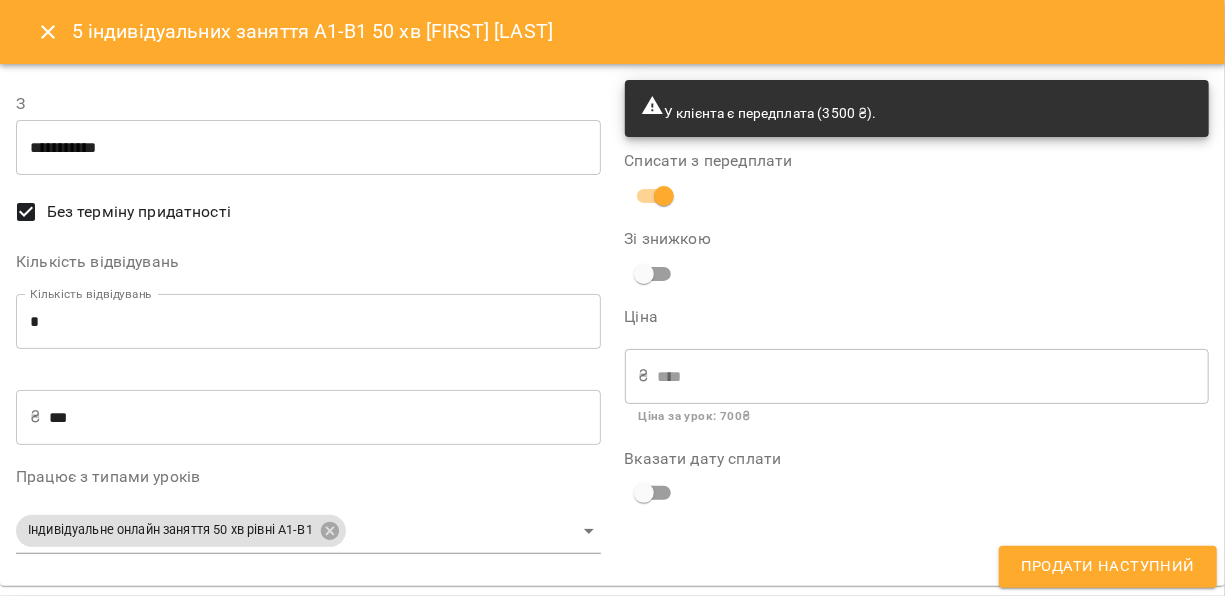 click on "**********" at bounding box center (308, 148) 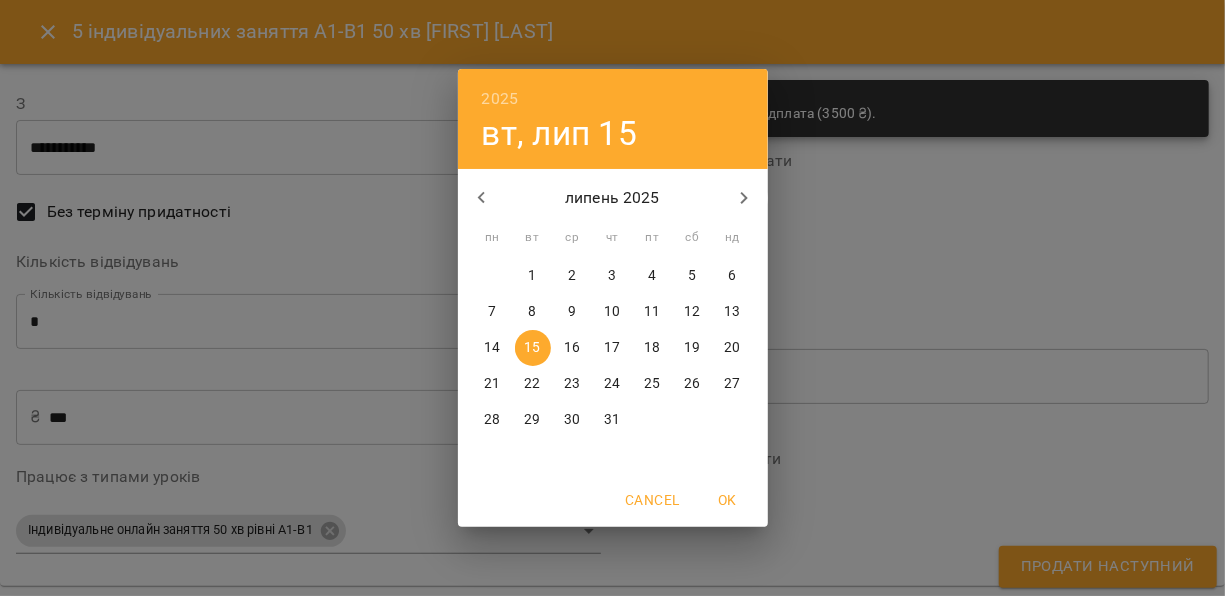 click on "18" at bounding box center [652, 348] 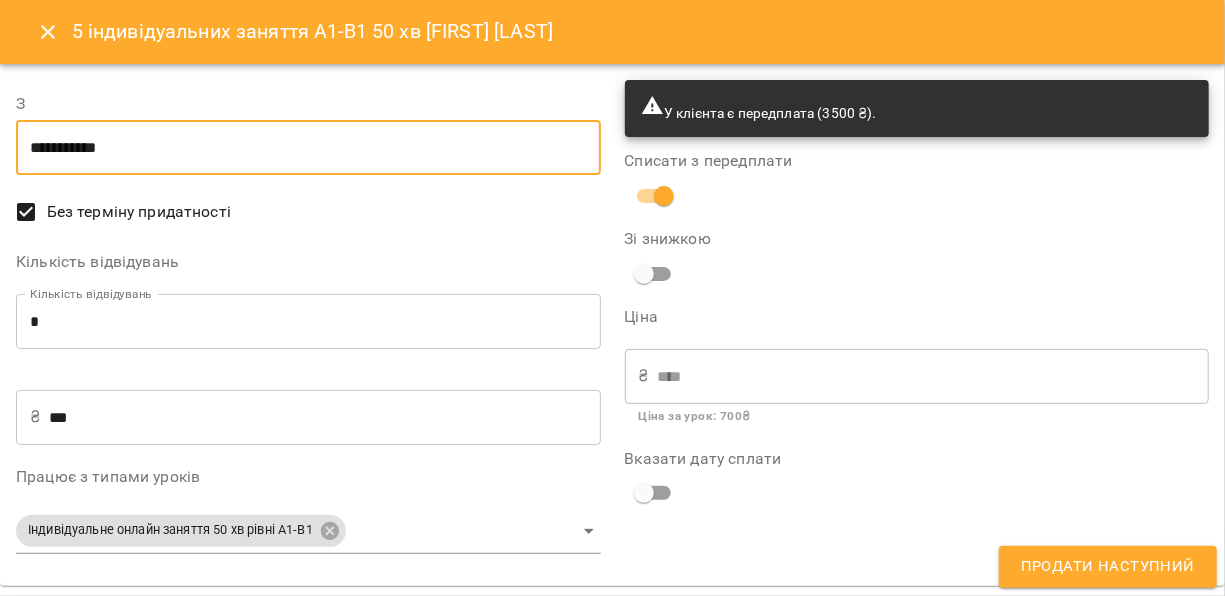 click on "Продати наступний" at bounding box center (1108, 567) 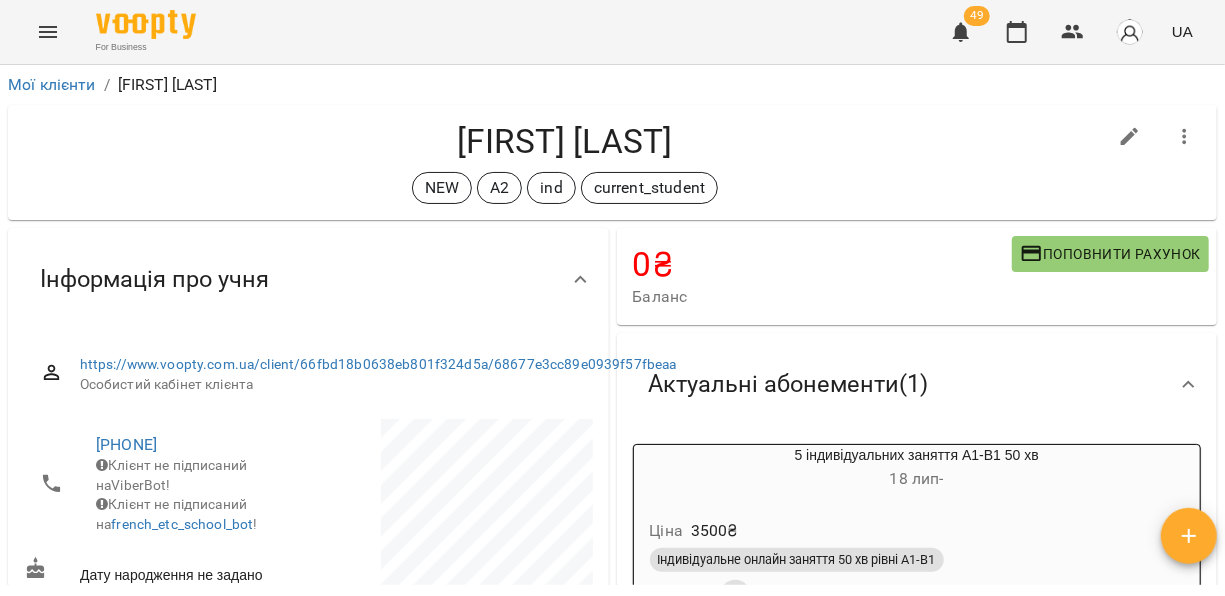 click 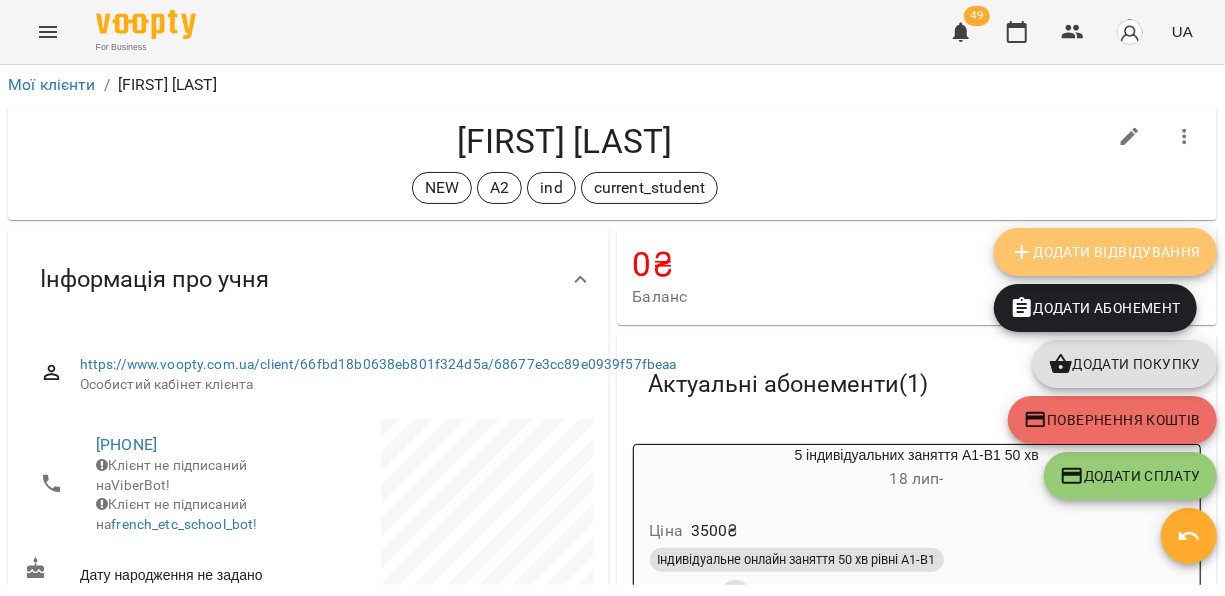 click on "Додати Відвідування" at bounding box center [1105, 252] 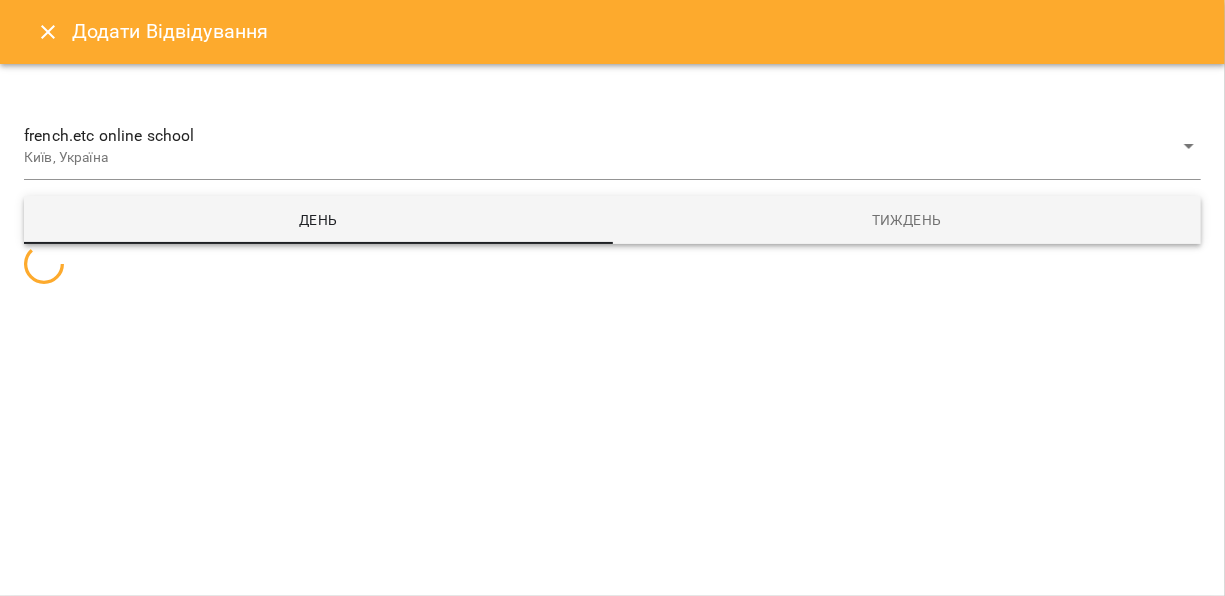select 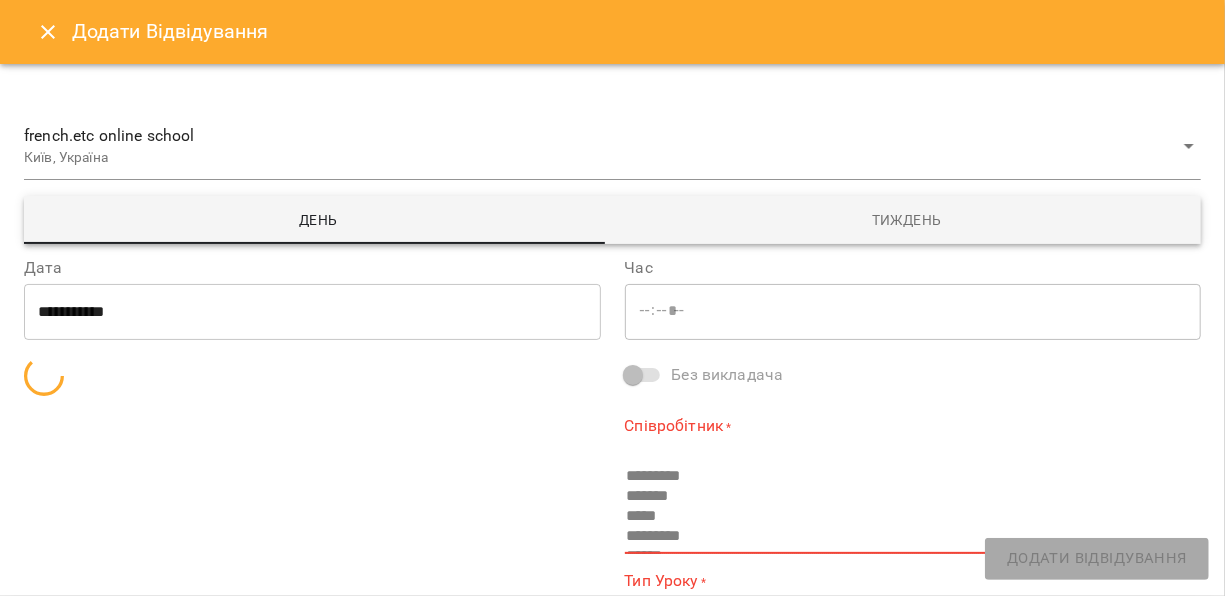 type on "*****" 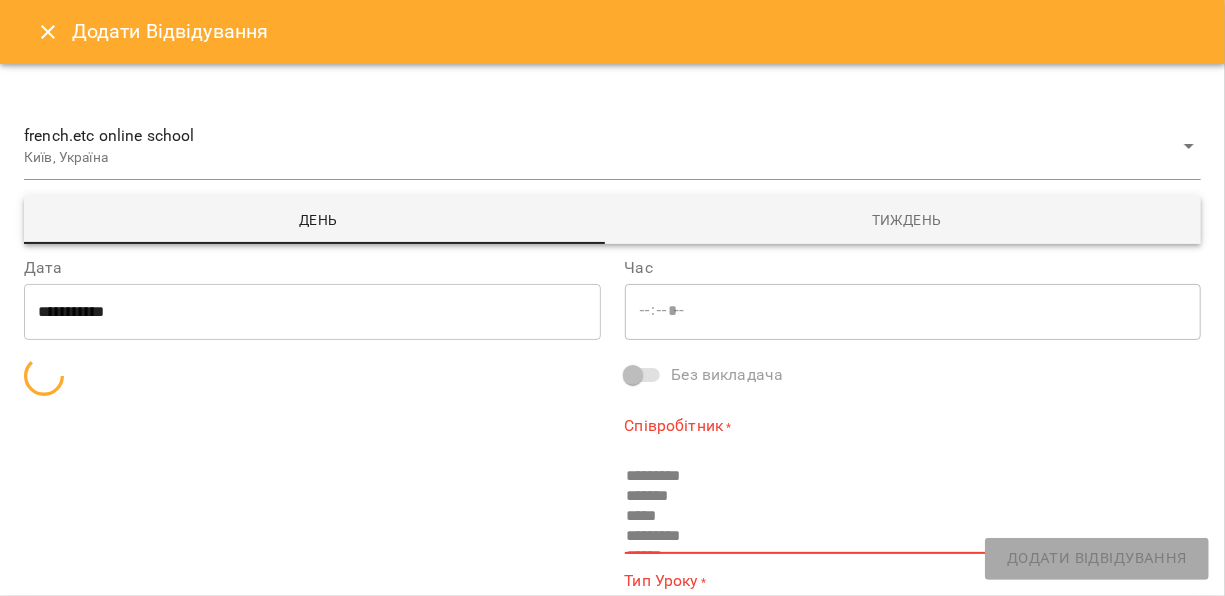 type on "**********" 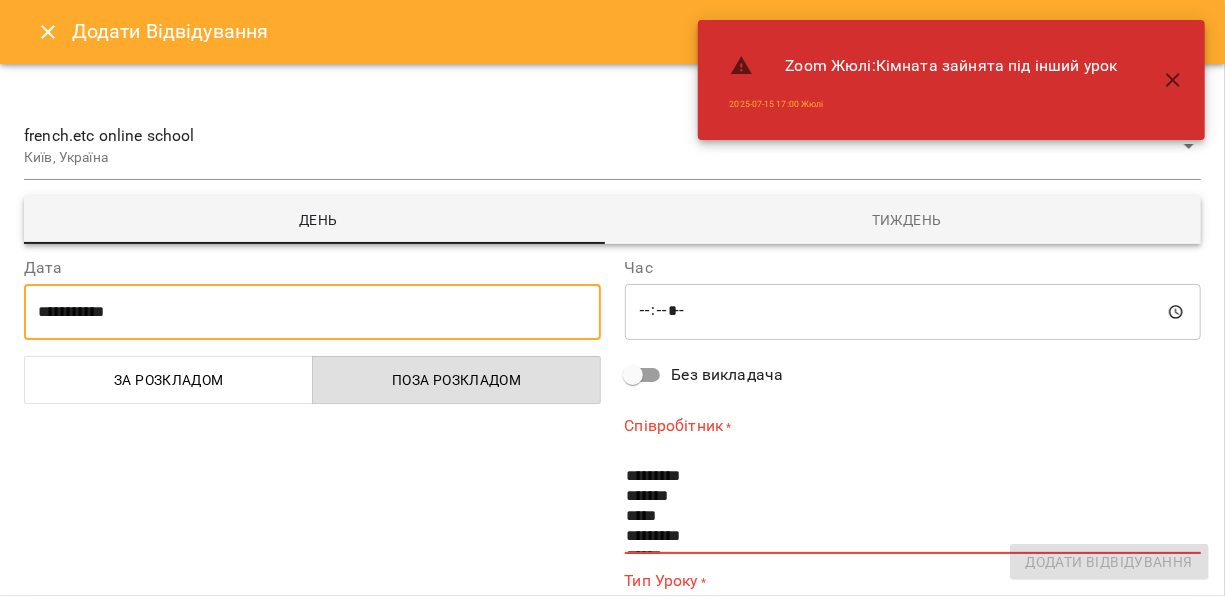 click on "**********" at bounding box center (312, 312) 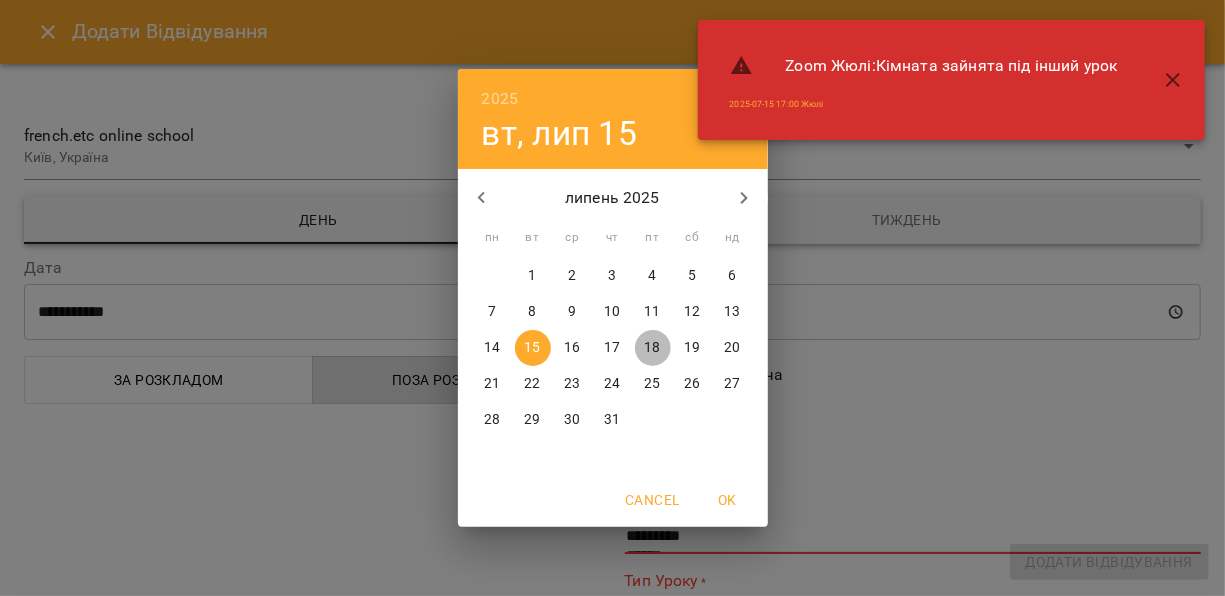 click on "18" at bounding box center [652, 348] 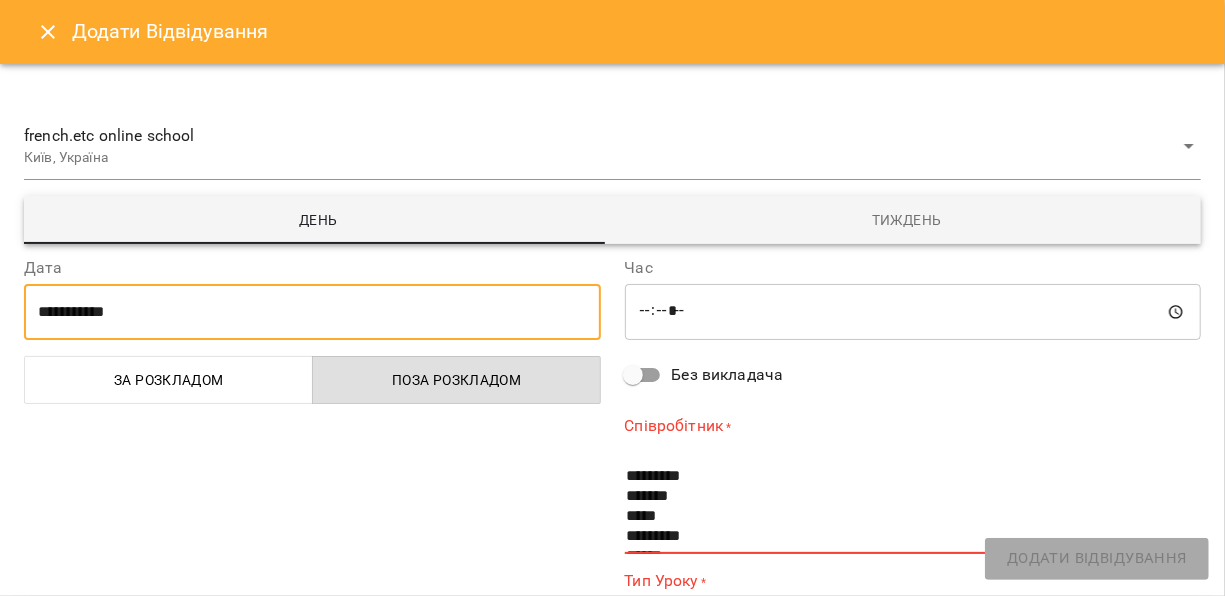 click on "*****" at bounding box center [913, 312] 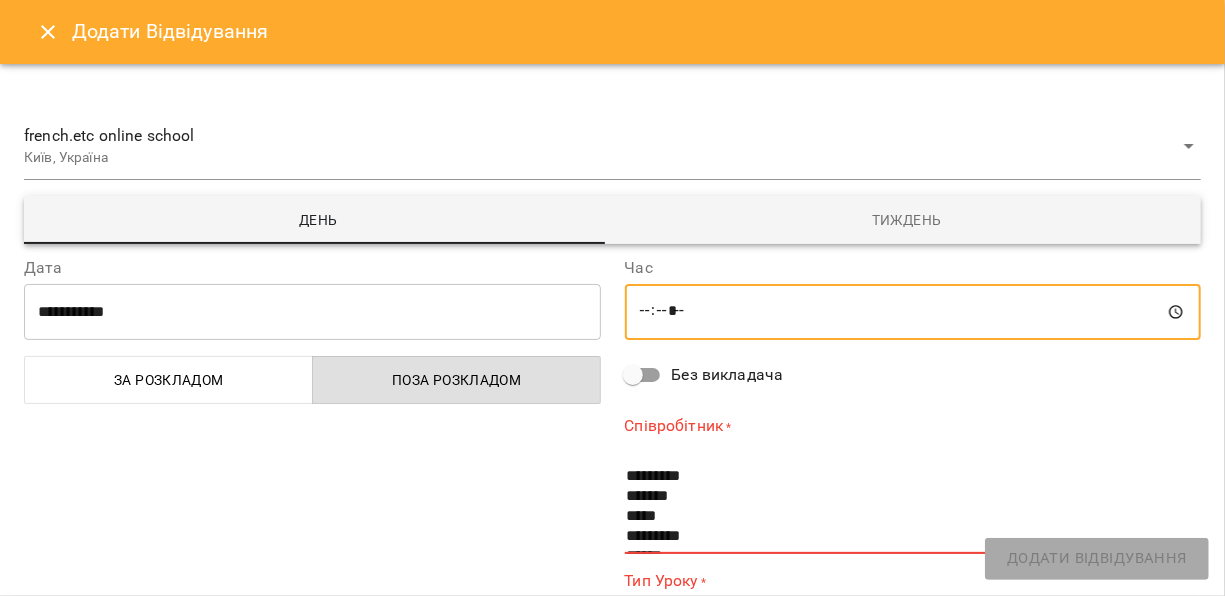 type on "*****" 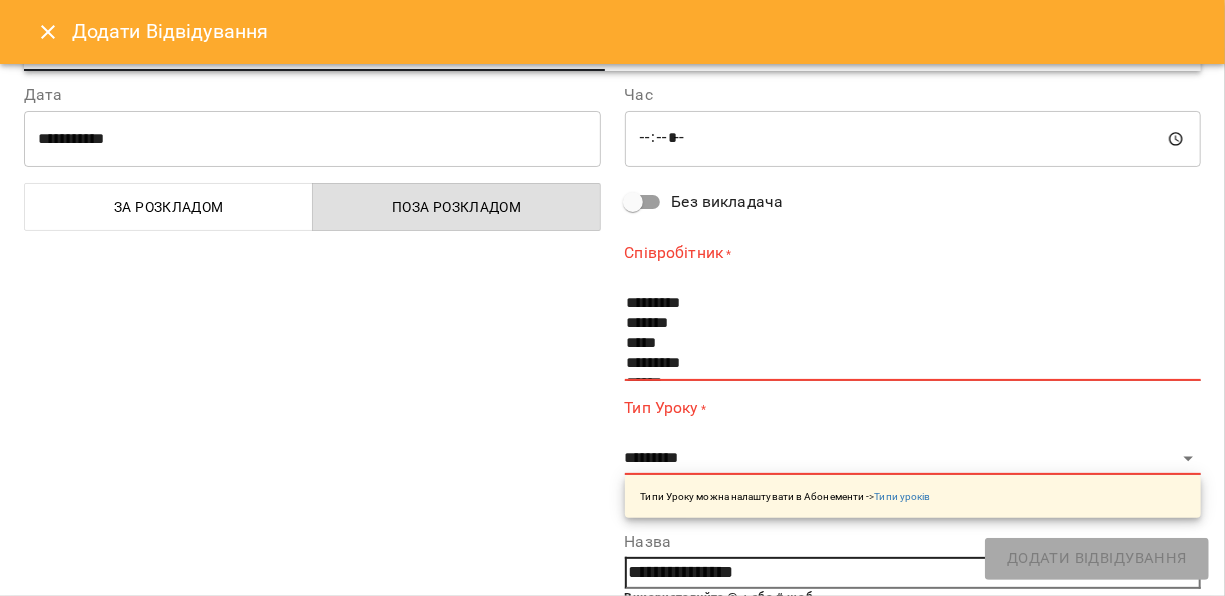 scroll, scrollTop: 180, scrollLeft: 0, axis: vertical 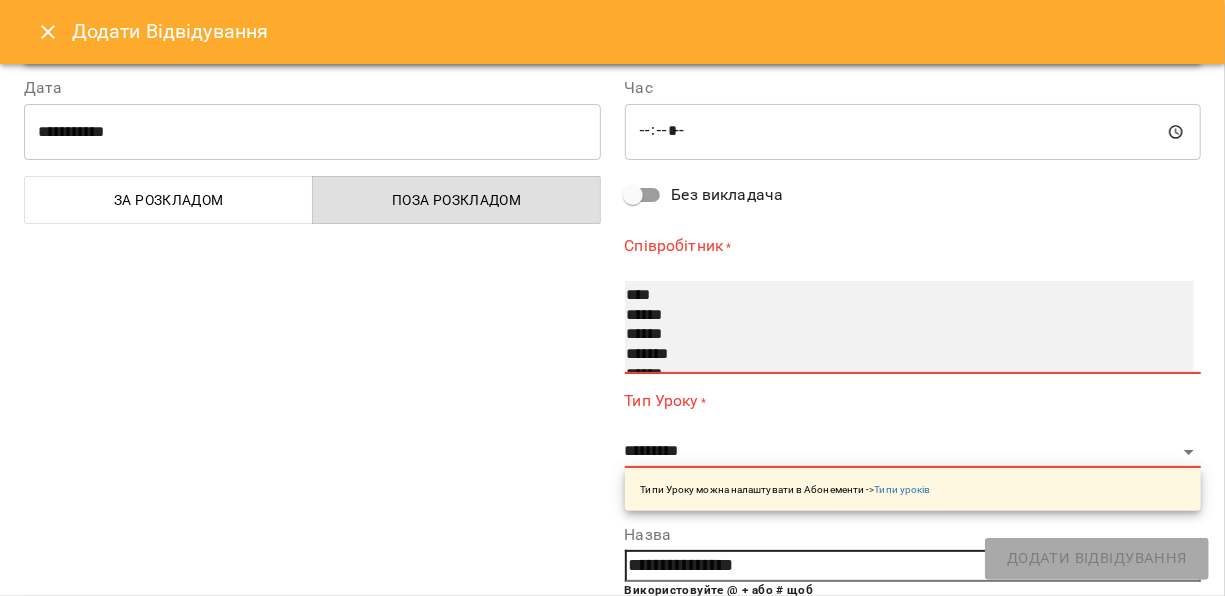 select on "**********" 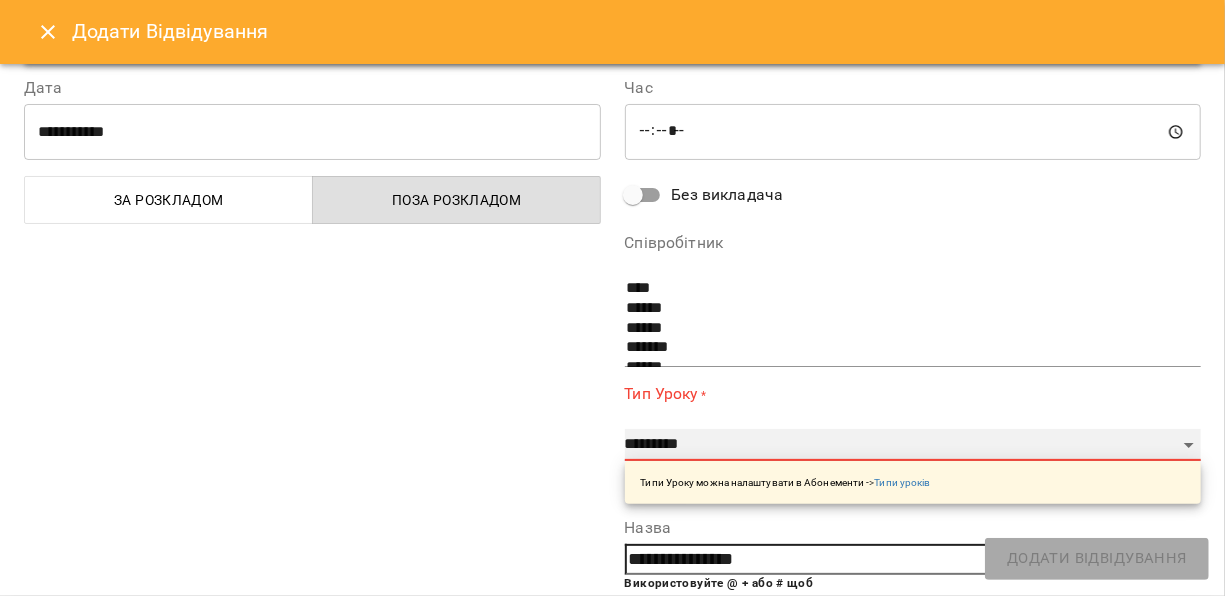 click on "**********" at bounding box center [913, 445] 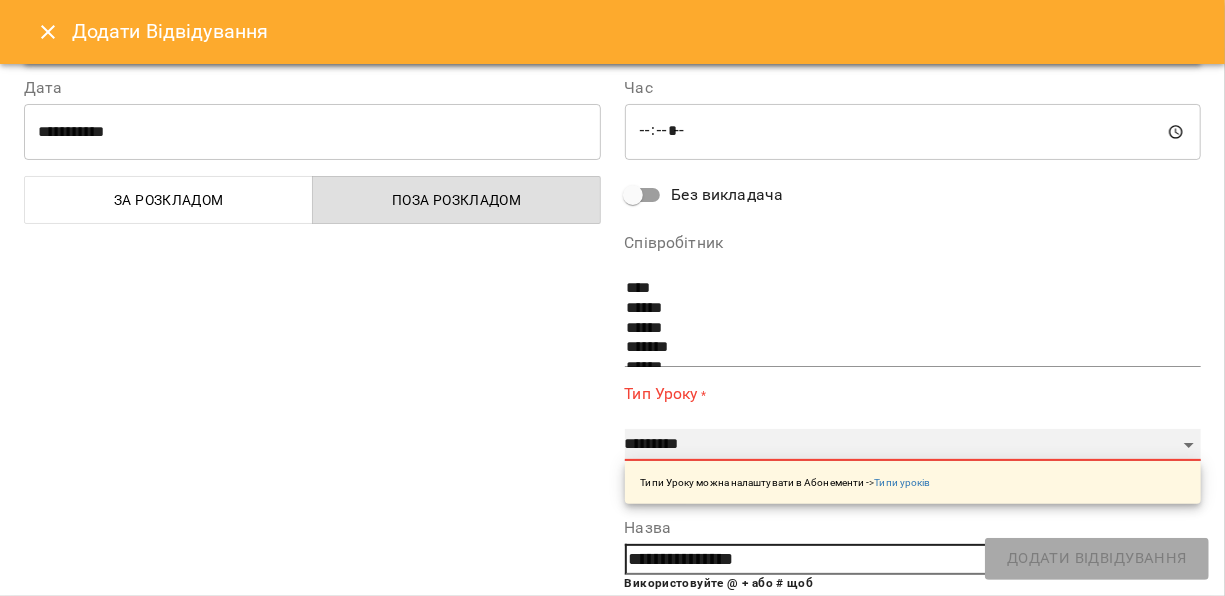 select on "**********" 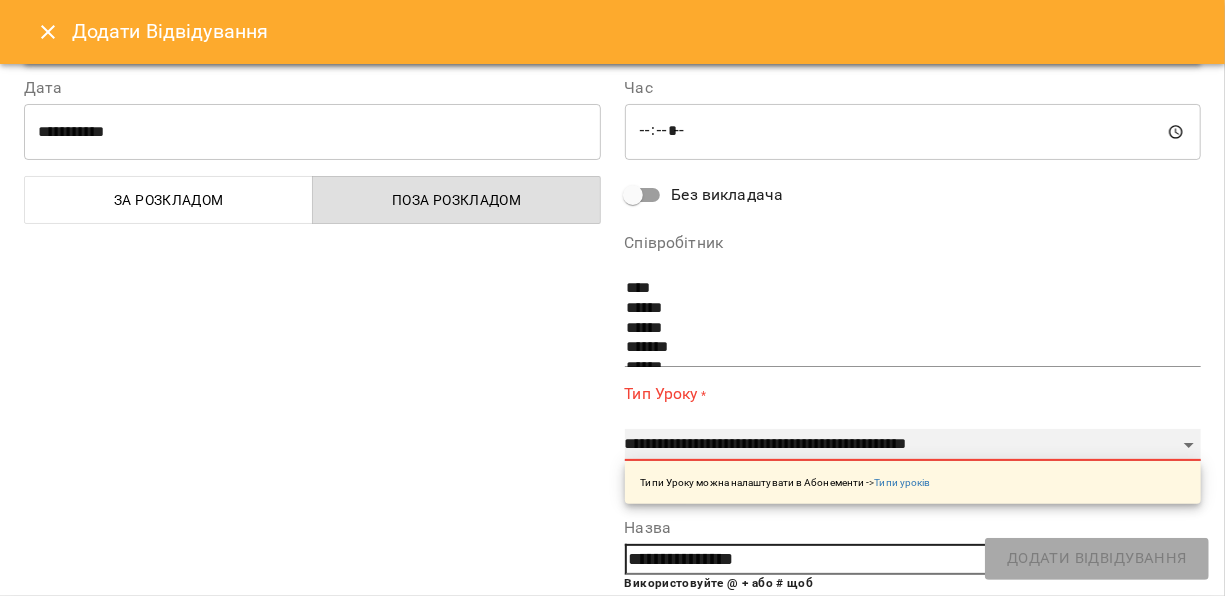 click on "**********" at bounding box center (913, 445) 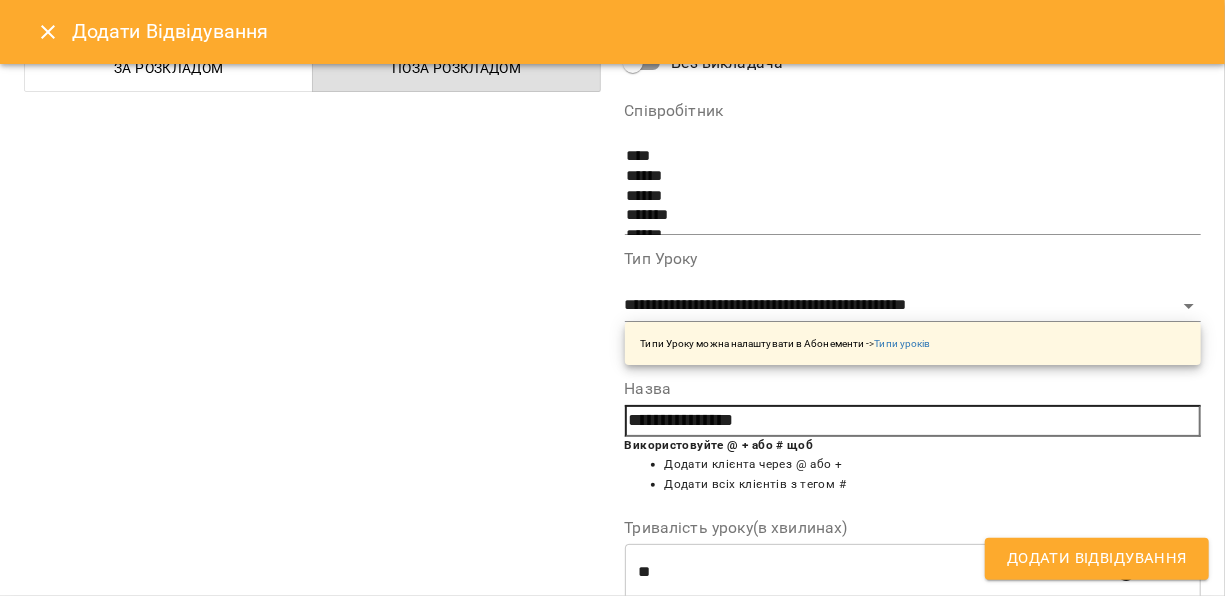 scroll, scrollTop: 318, scrollLeft: 0, axis: vertical 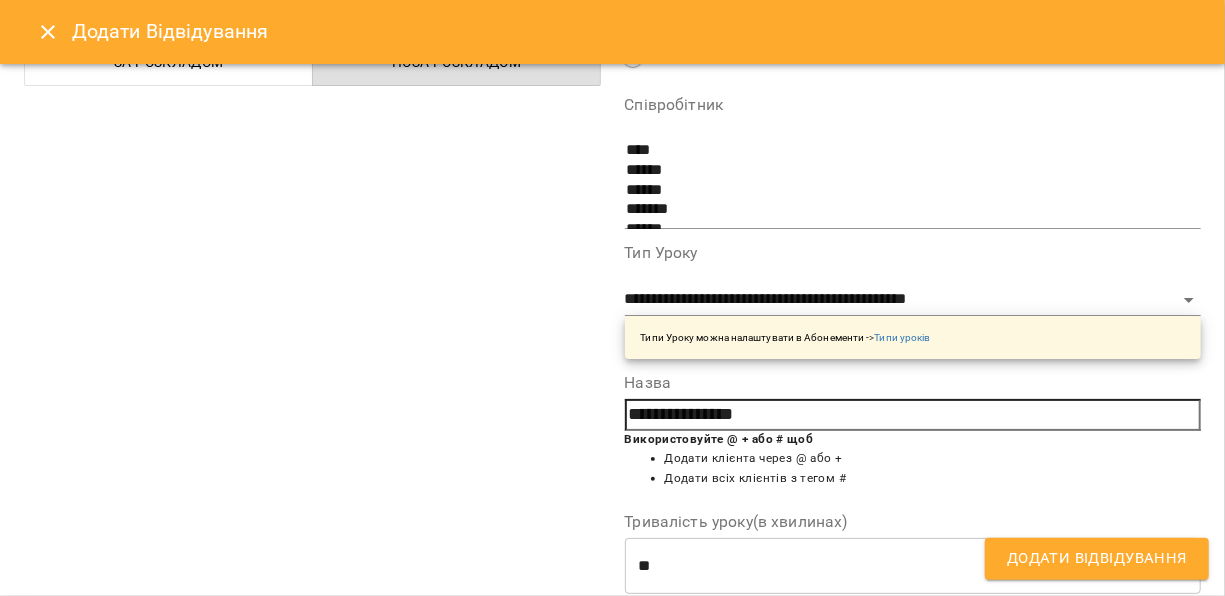 drag, startPoint x: 881, startPoint y: 418, endPoint x: 616, endPoint y: 417, distance: 265.0019 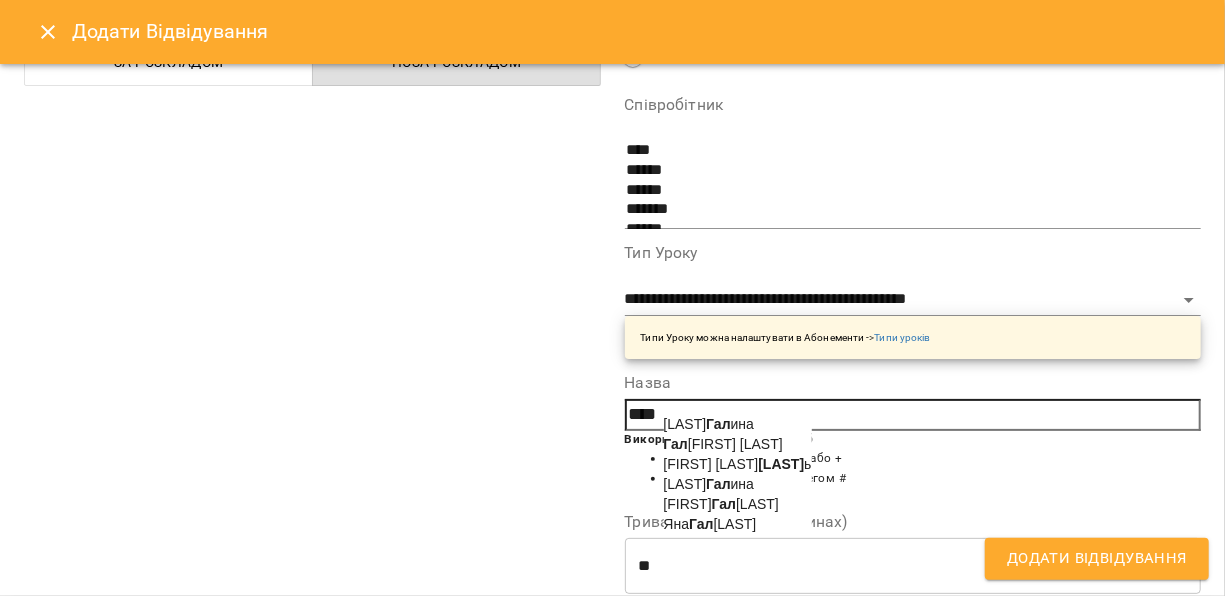 click on "Гал" at bounding box center [701, 524] 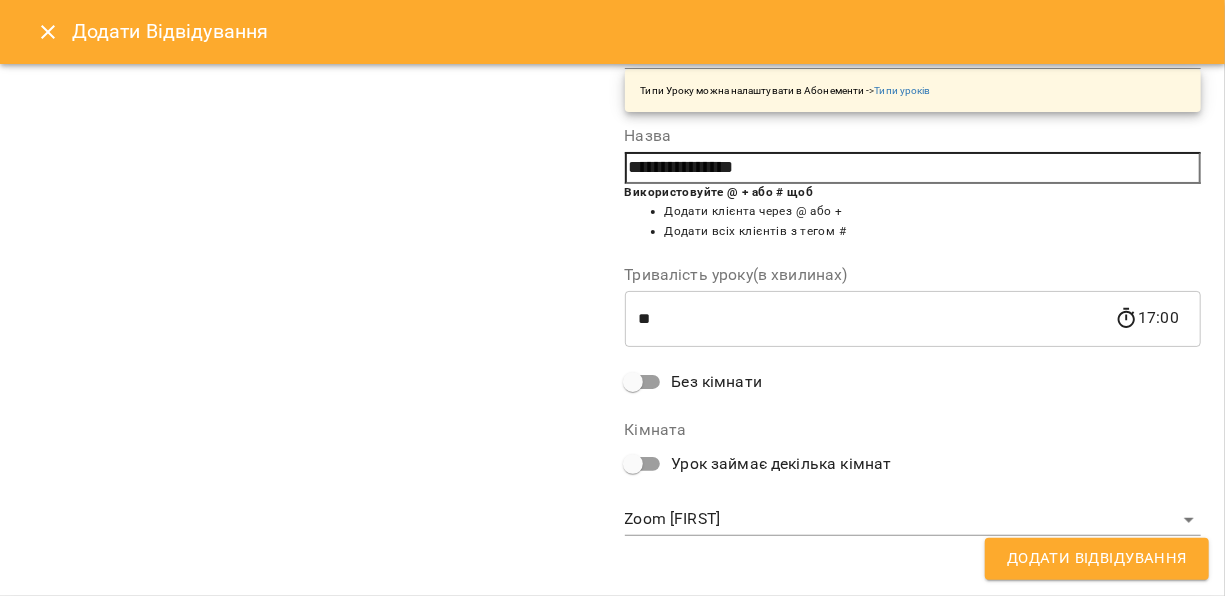 scroll, scrollTop: 572, scrollLeft: 0, axis: vertical 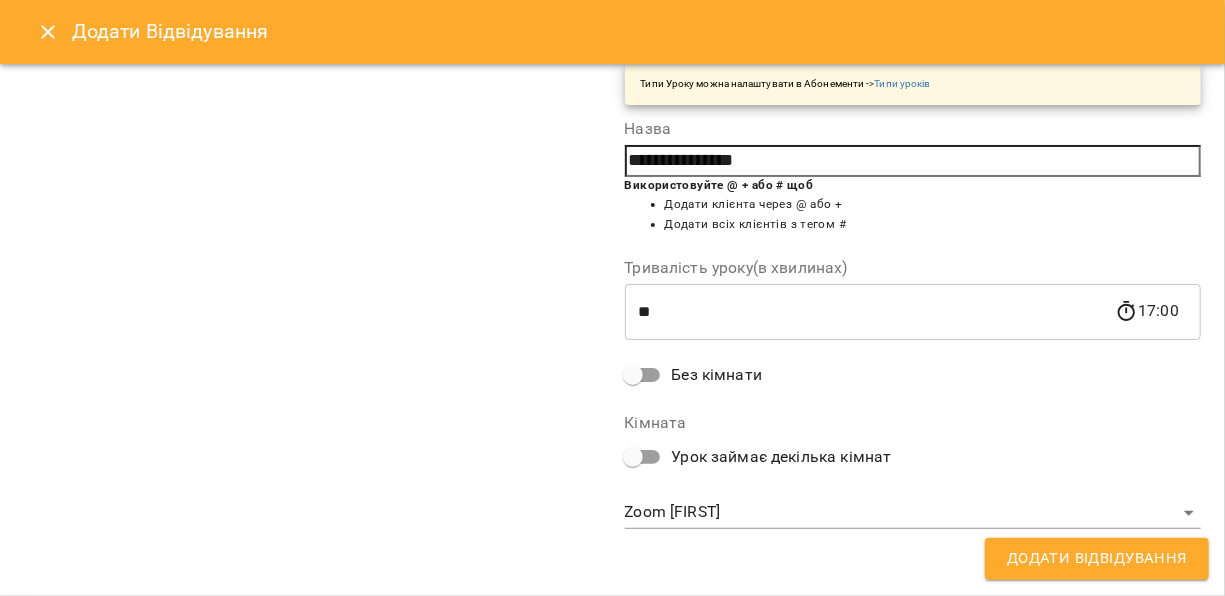 click on "Додати Відвідування" at bounding box center [1097, 559] 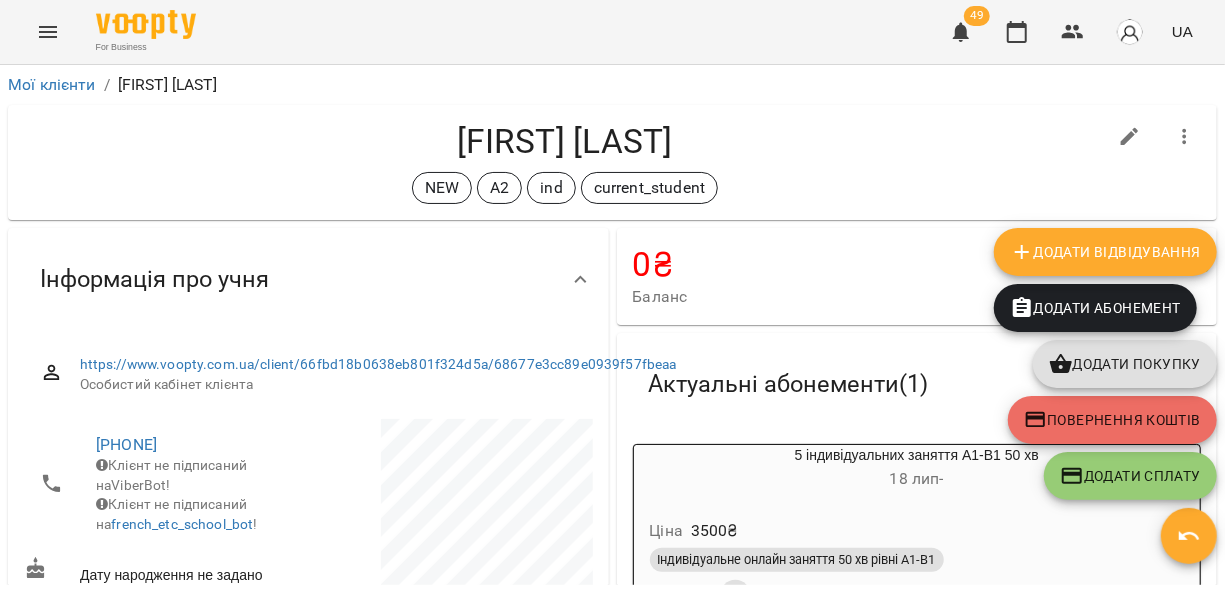 click on "Додати Відвідування" at bounding box center [1105, 252] 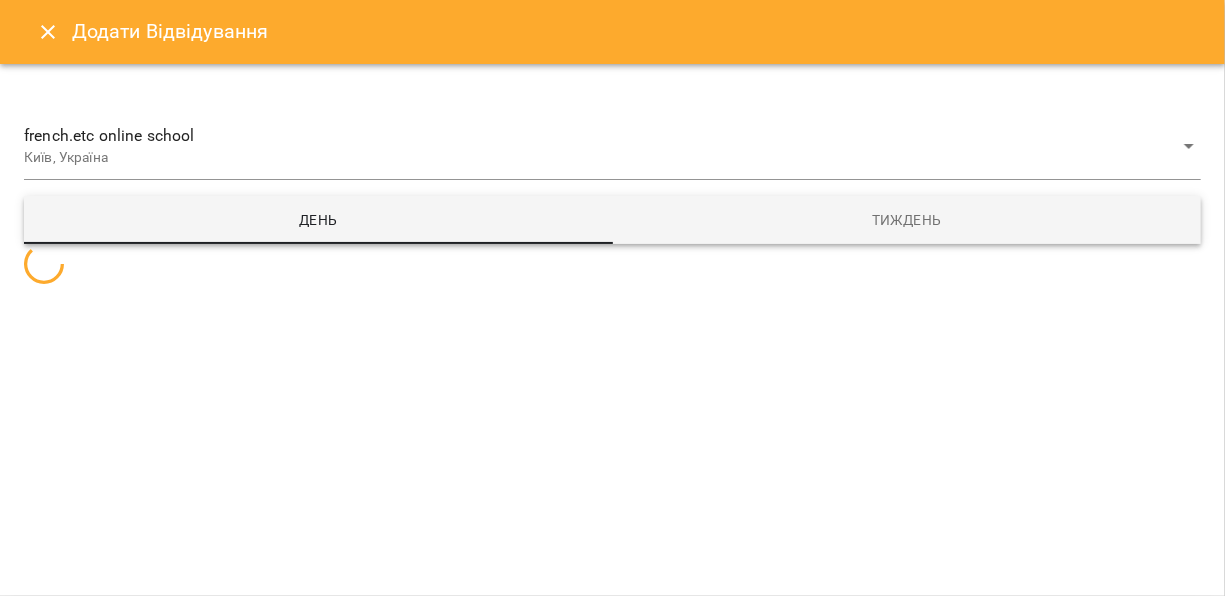 select 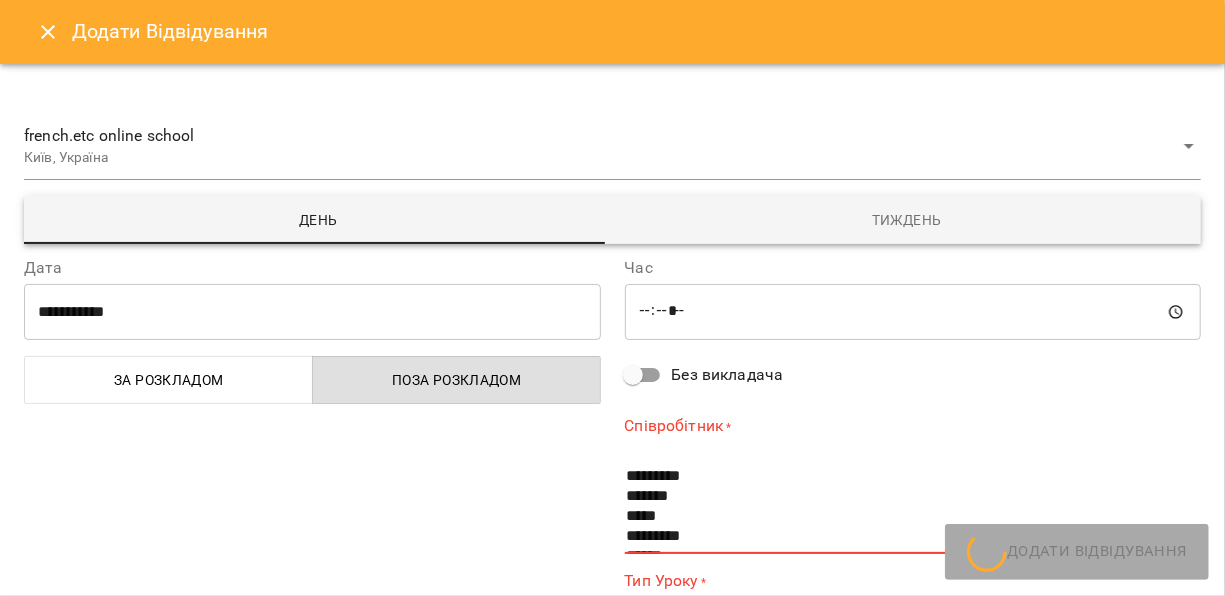 click on "**********" at bounding box center (312, 312) 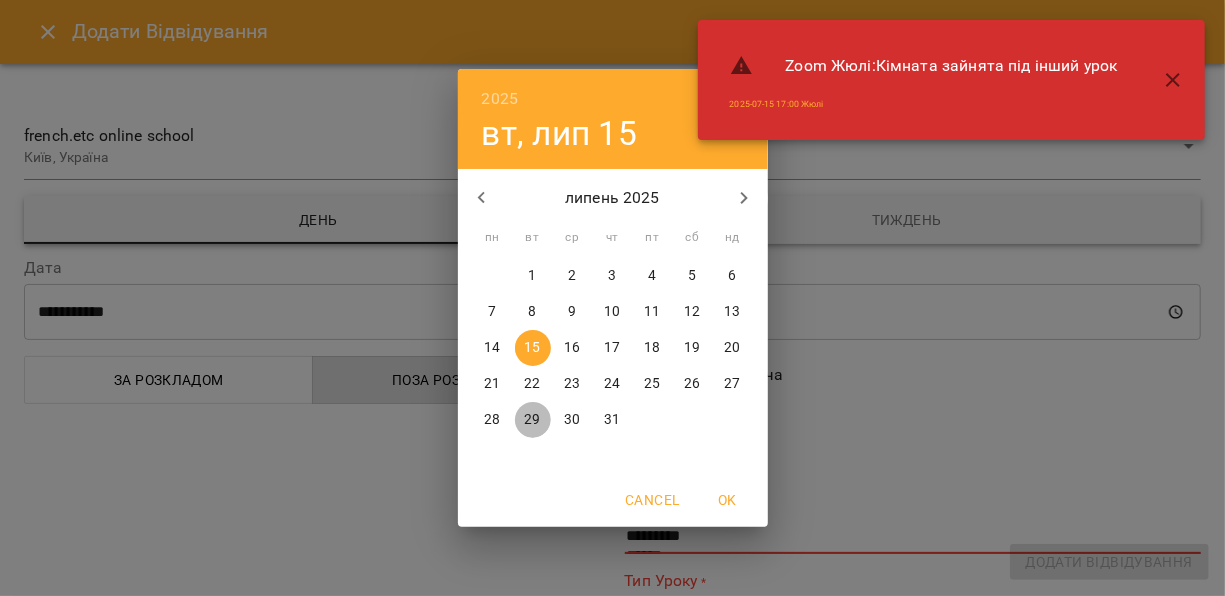 click on "29" at bounding box center (533, 420) 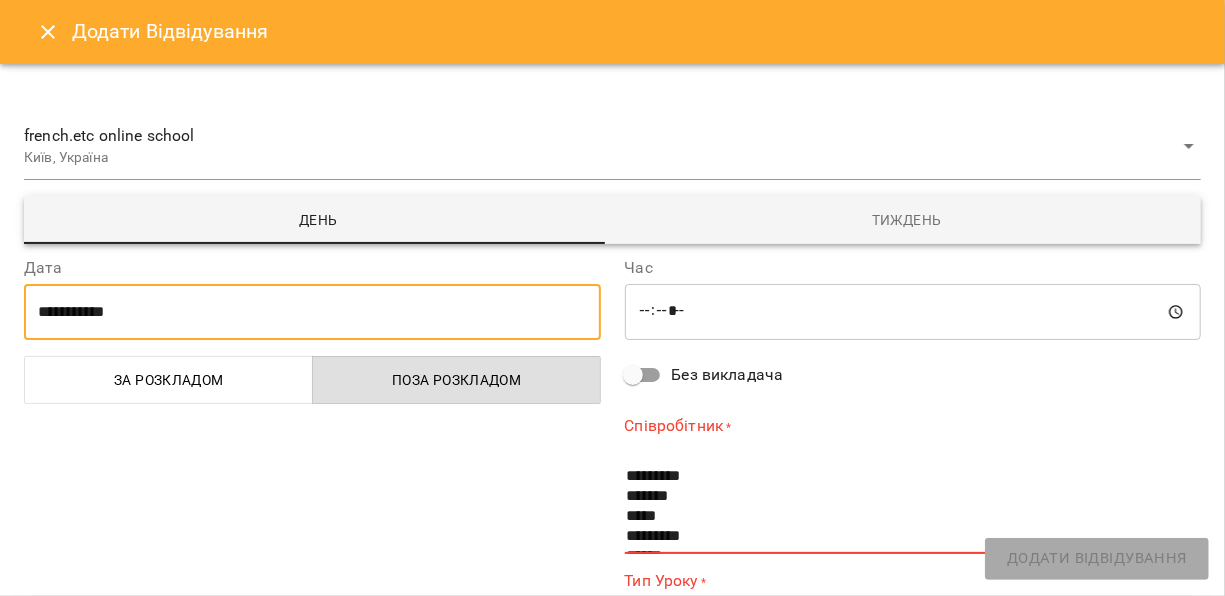 click on "*****" at bounding box center (913, 312) 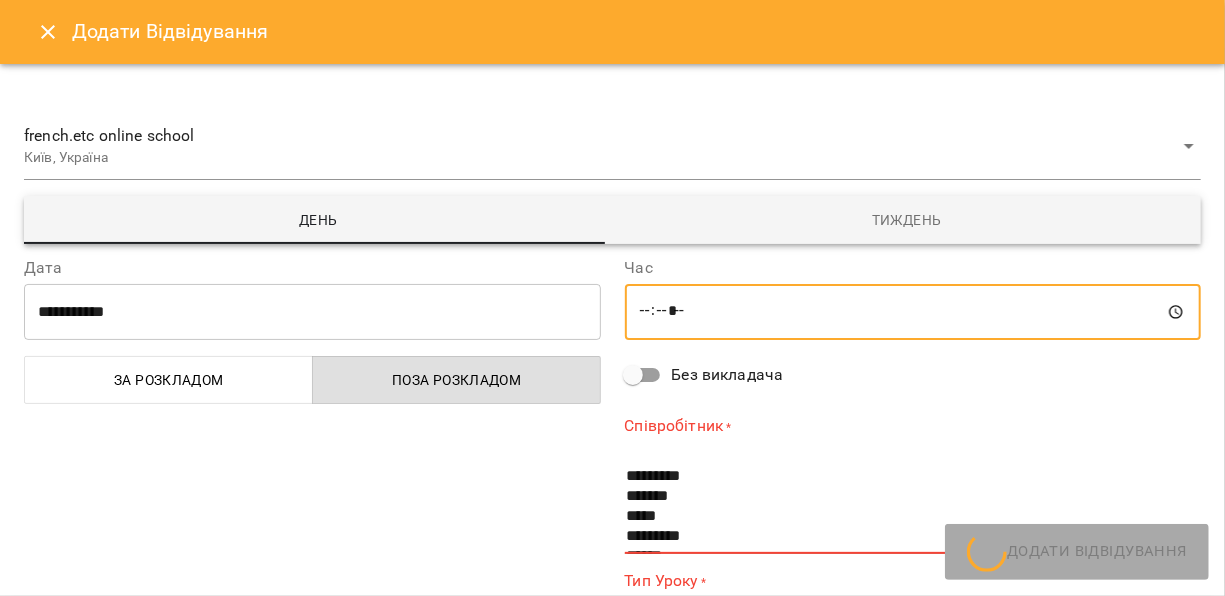 type on "*****" 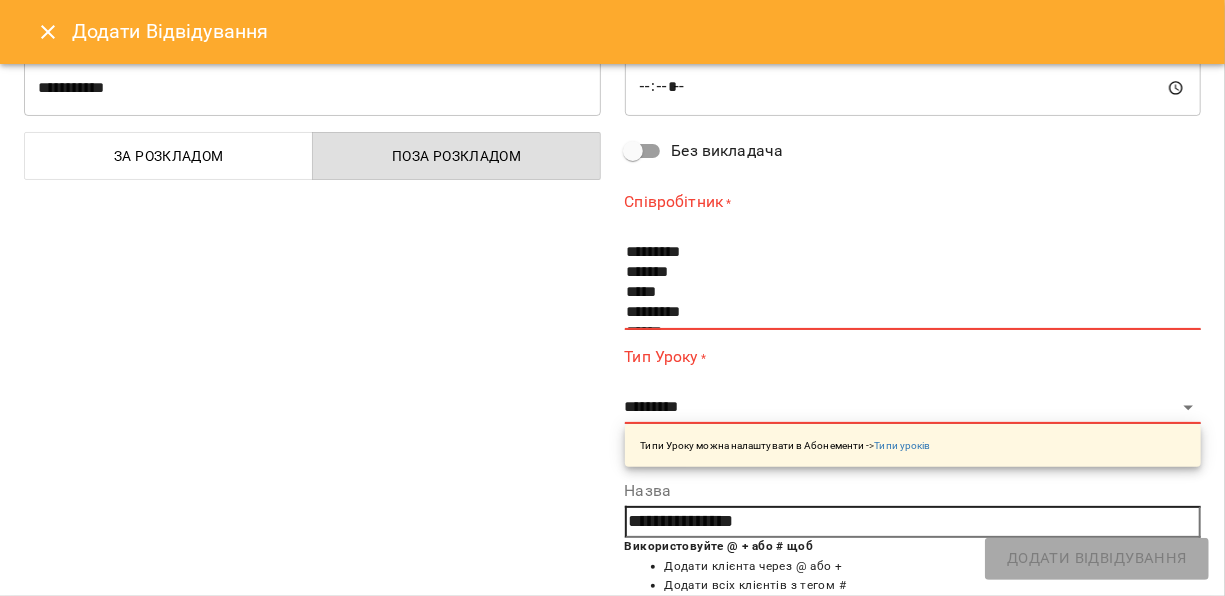 scroll, scrollTop: 227, scrollLeft: 0, axis: vertical 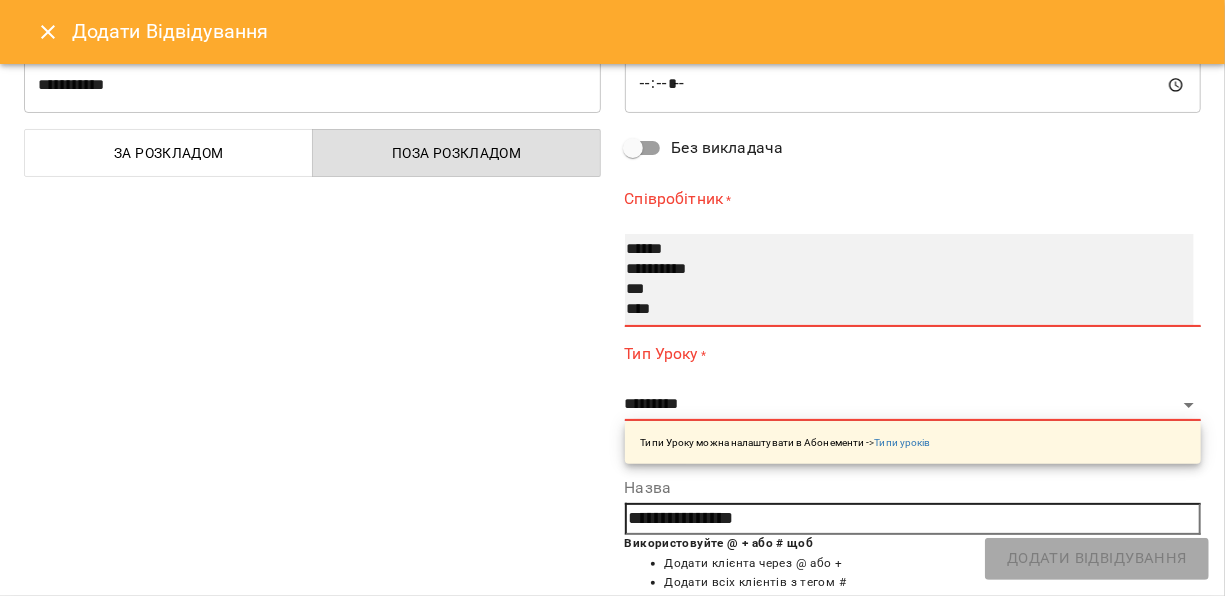 select on "**********" 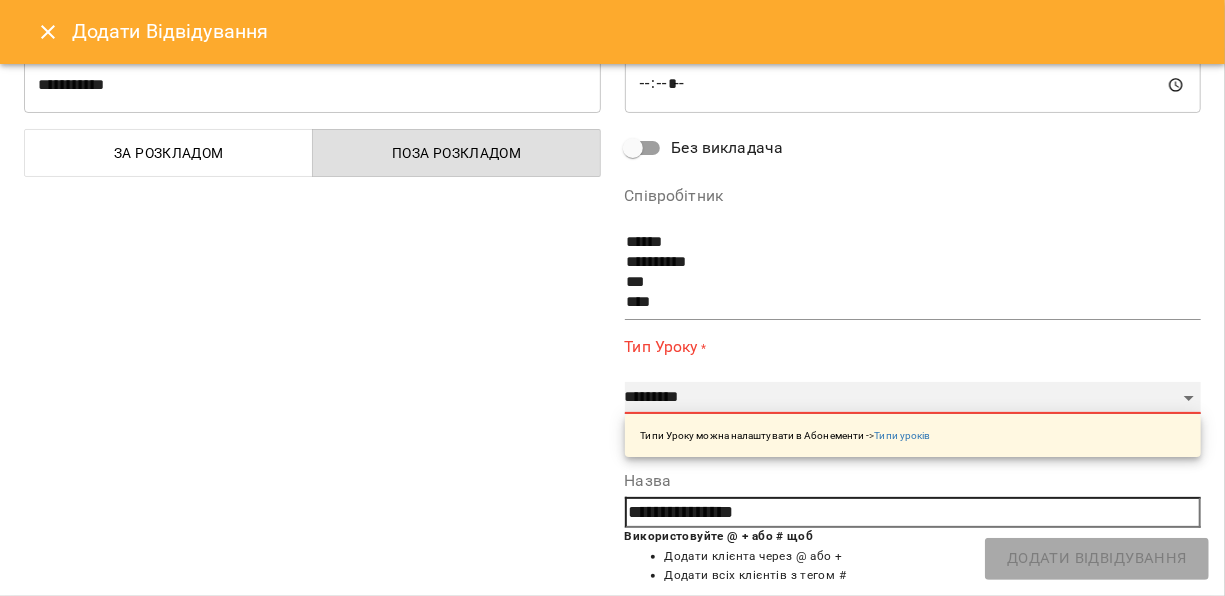 click on "**********" at bounding box center [913, 398] 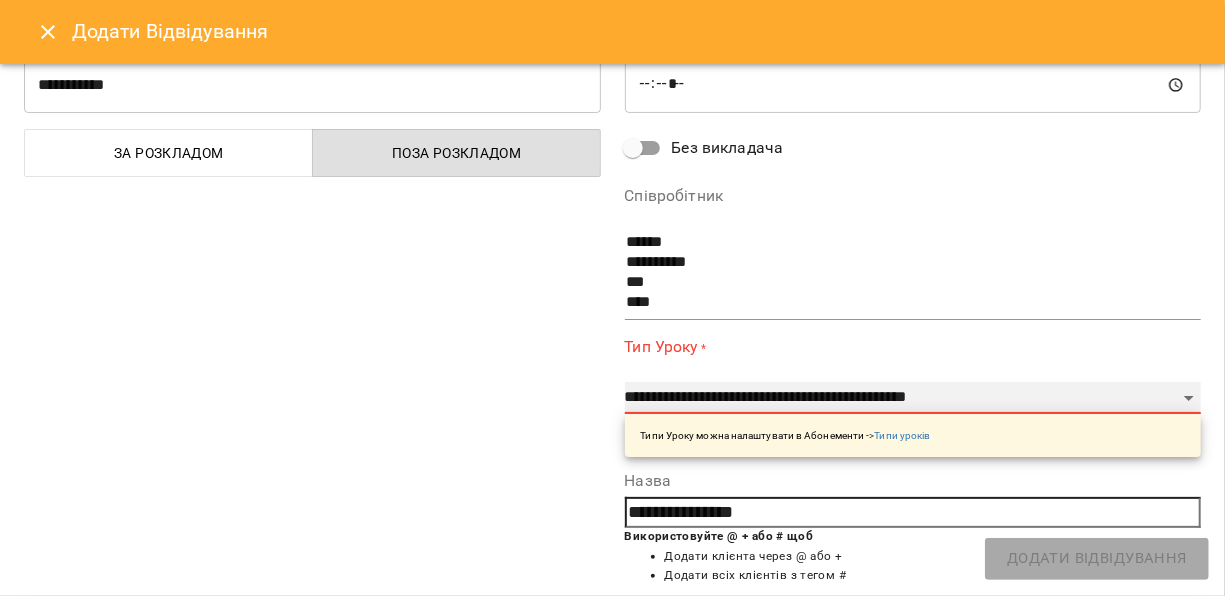 click on "**********" at bounding box center (913, 398) 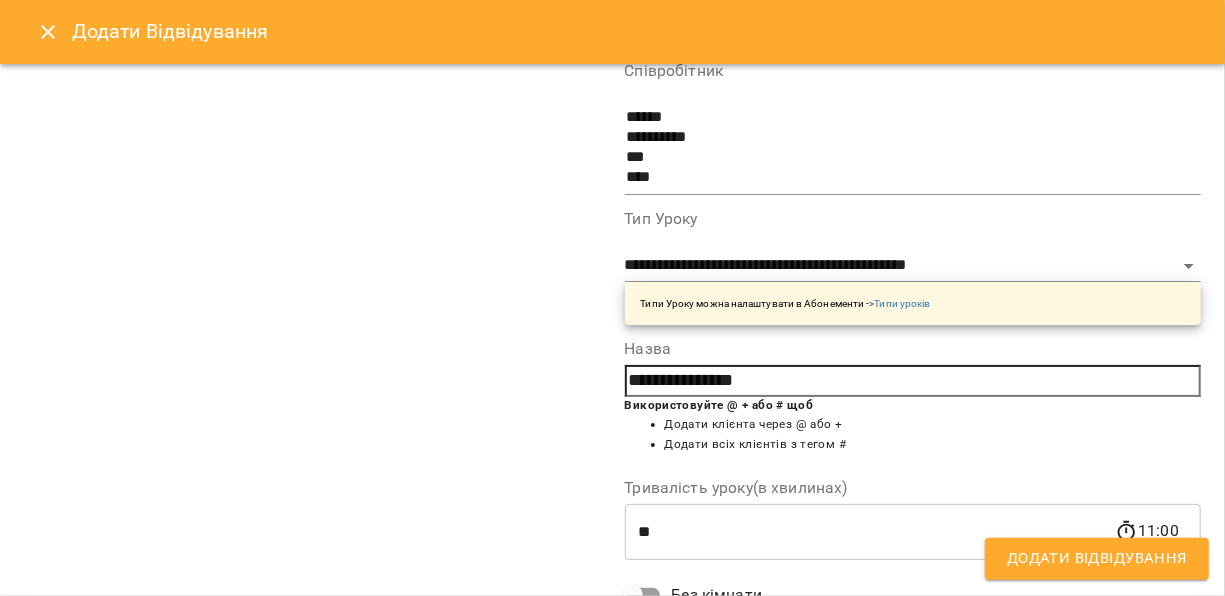 scroll, scrollTop: 371, scrollLeft: 0, axis: vertical 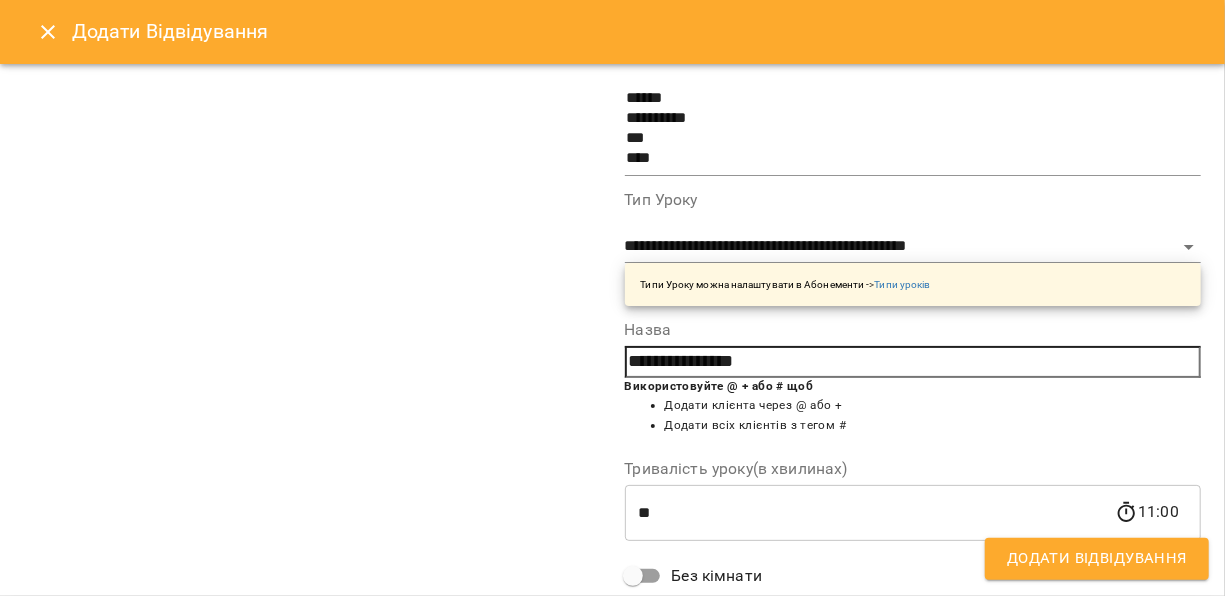 drag, startPoint x: 890, startPoint y: 356, endPoint x: 619, endPoint y: 358, distance: 271.0074 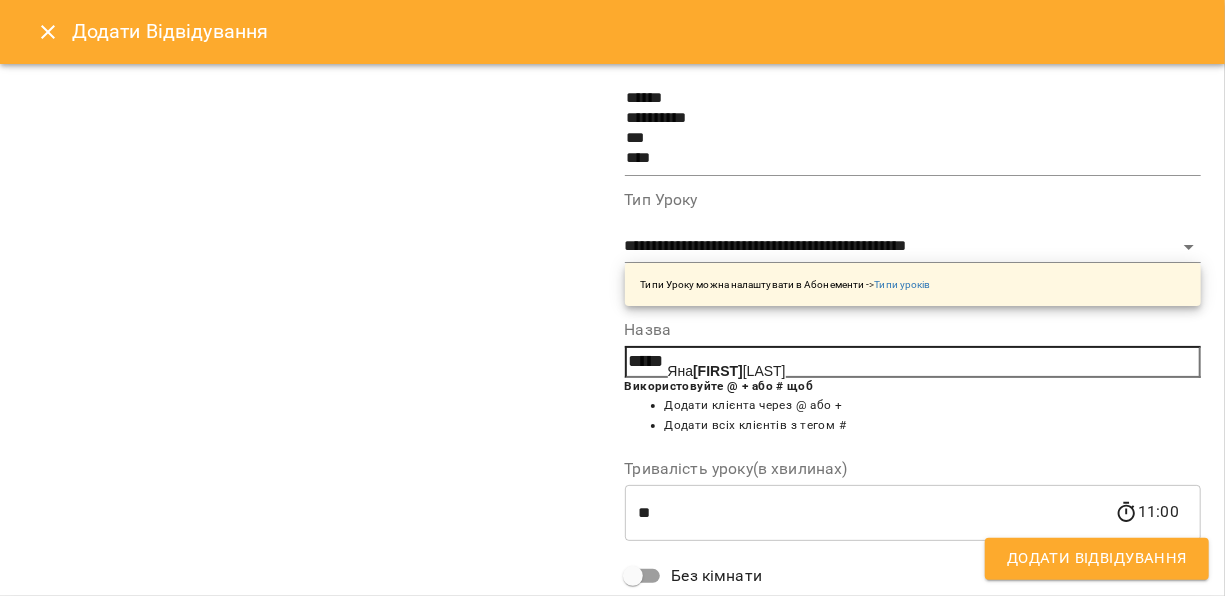 click on "[FIRST] [LAST]" at bounding box center [727, 371] 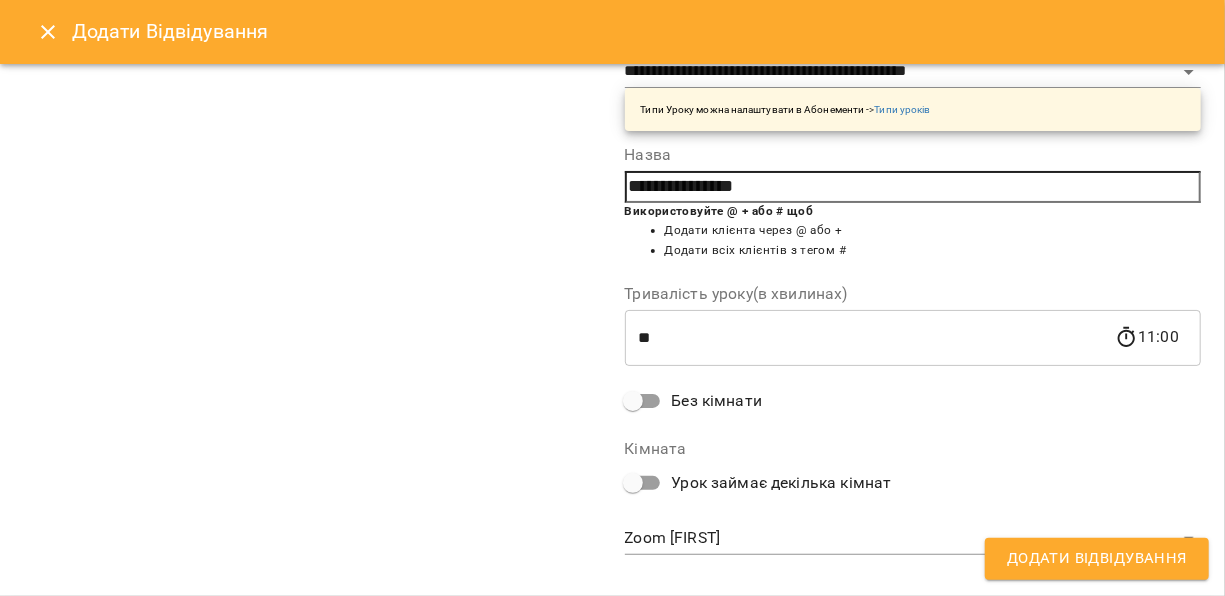 scroll, scrollTop: 572, scrollLeft: 0, axis: vertical 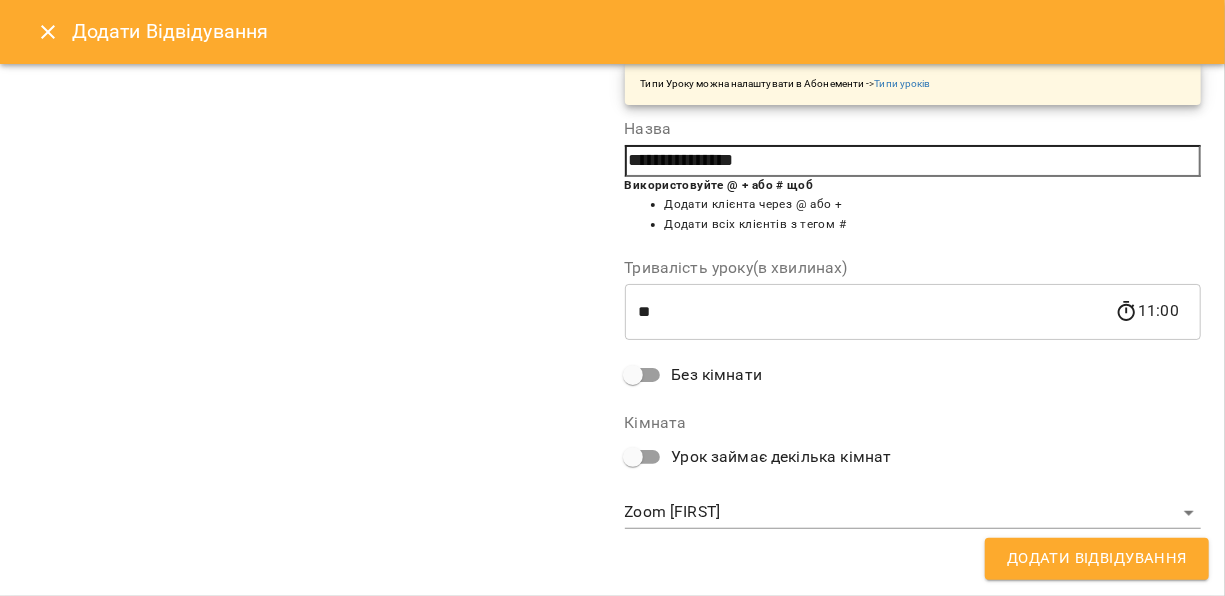 click on "**********" at bounding box center (612, 330) 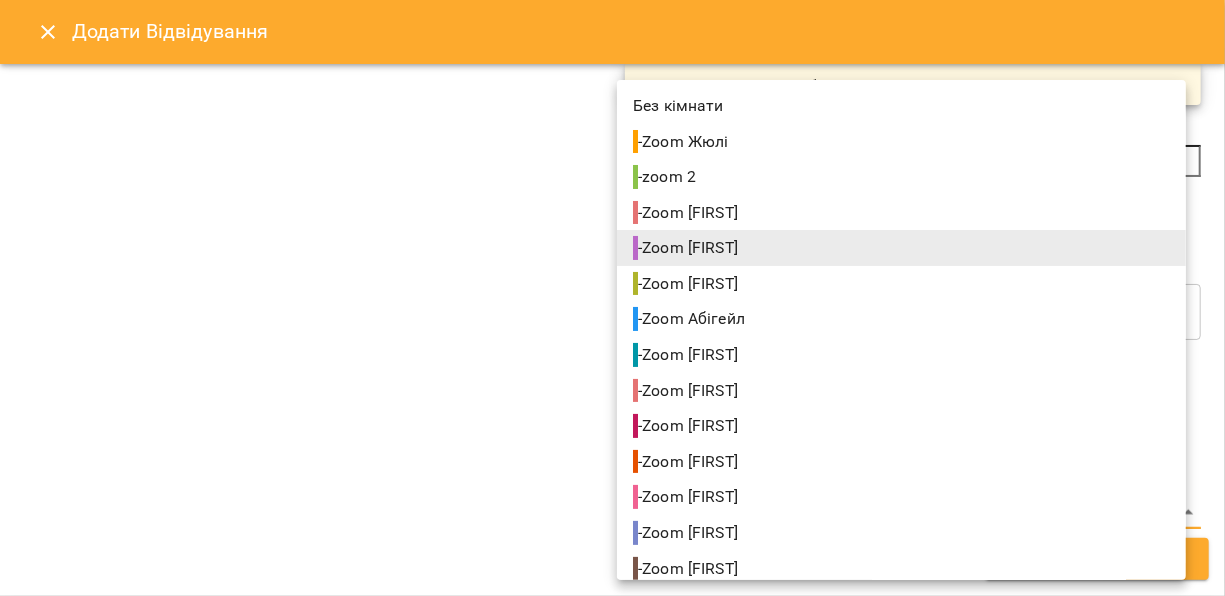 click on "- Zoom [FIRST]" at bounding box center [901, 355] 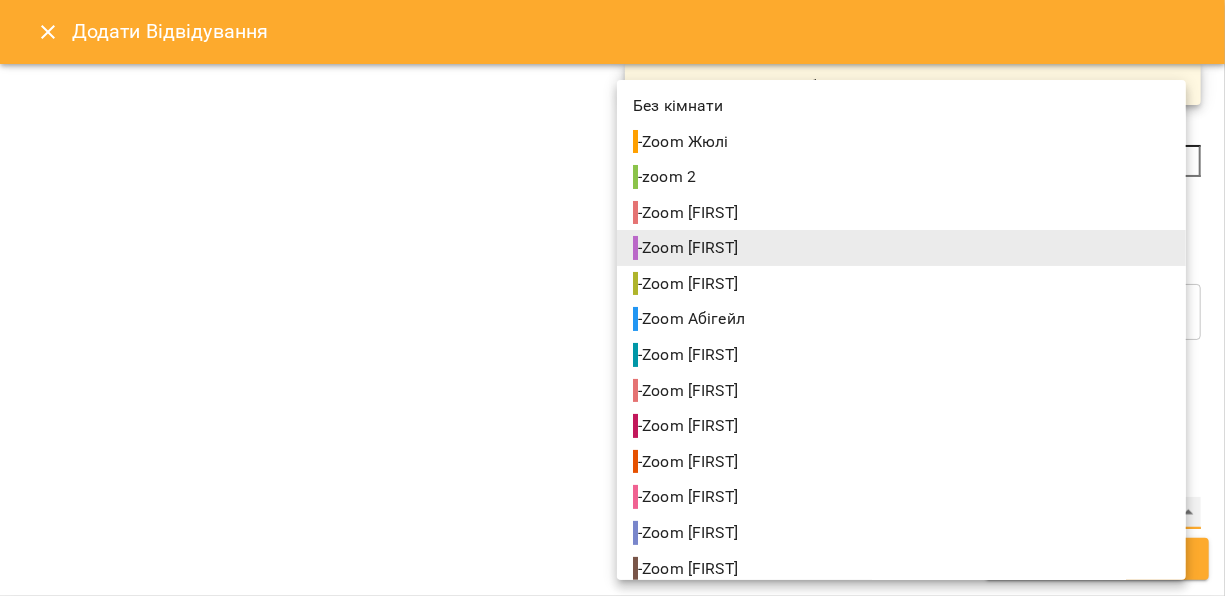 type on "**********" 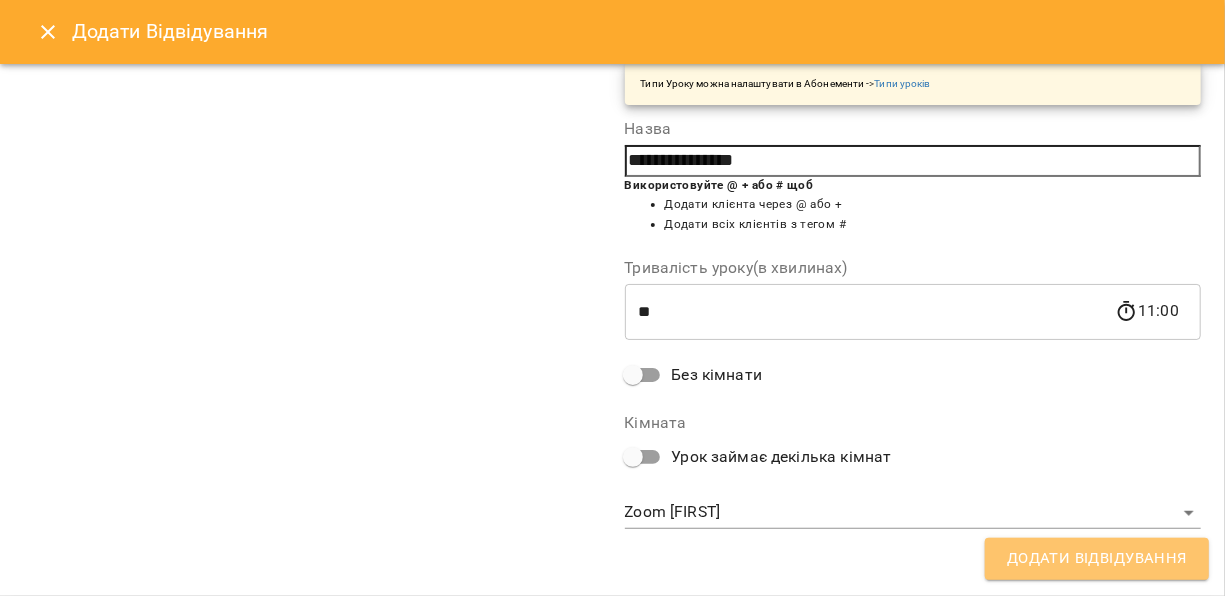 click on "Додати Відвідування" at bounding box center [1097, 559] 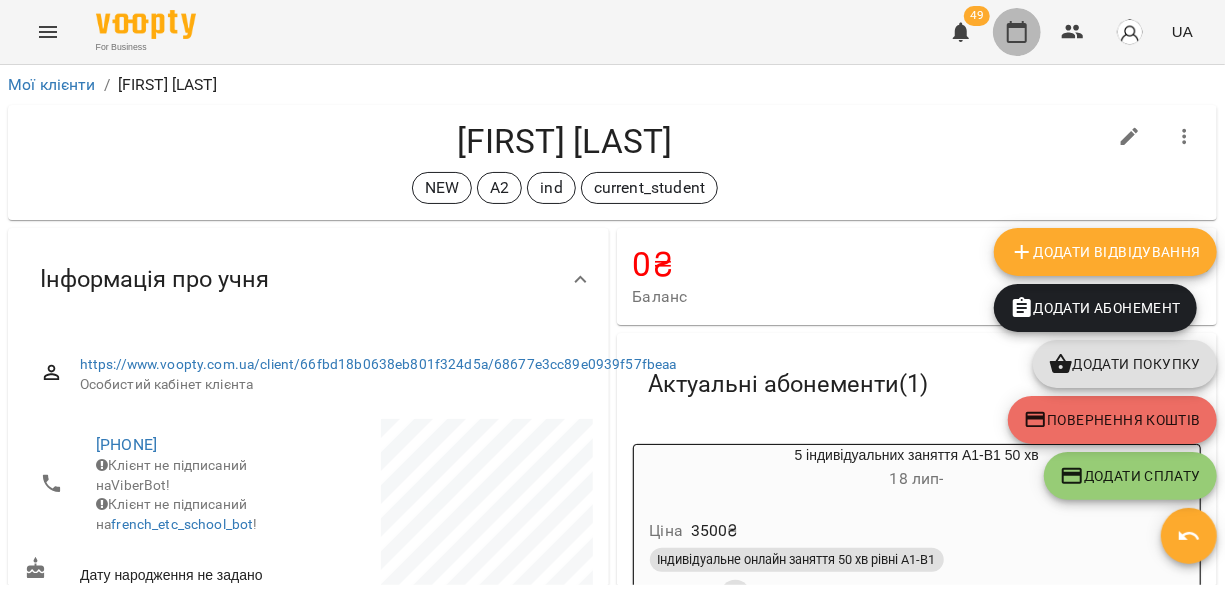 click 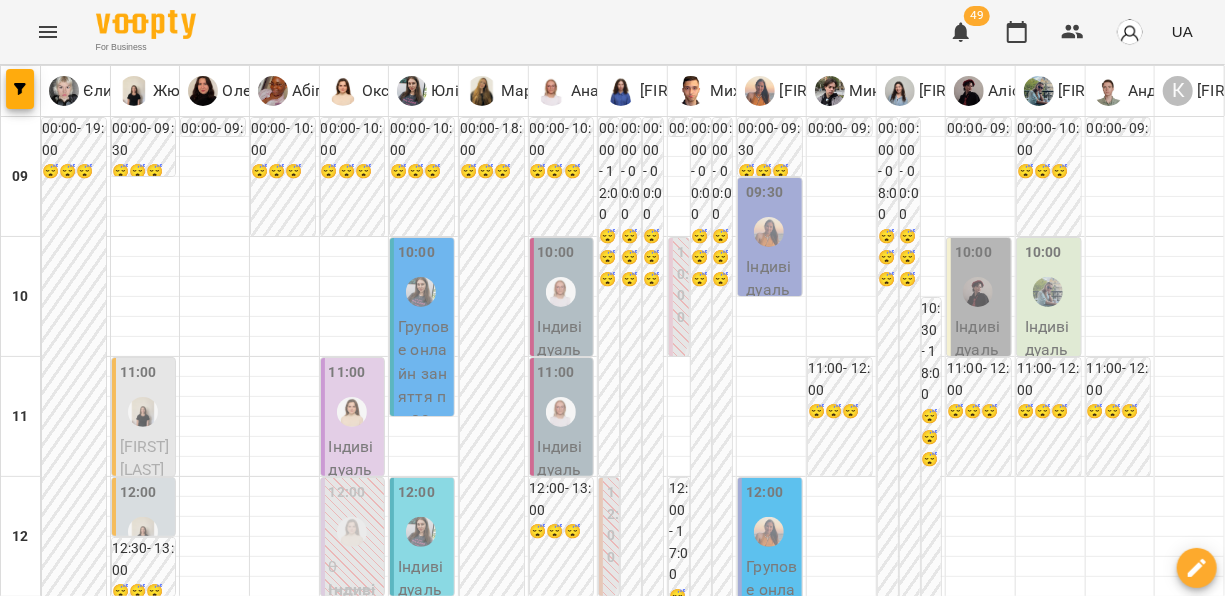click on "**********" at bounding box center (613, 1888) 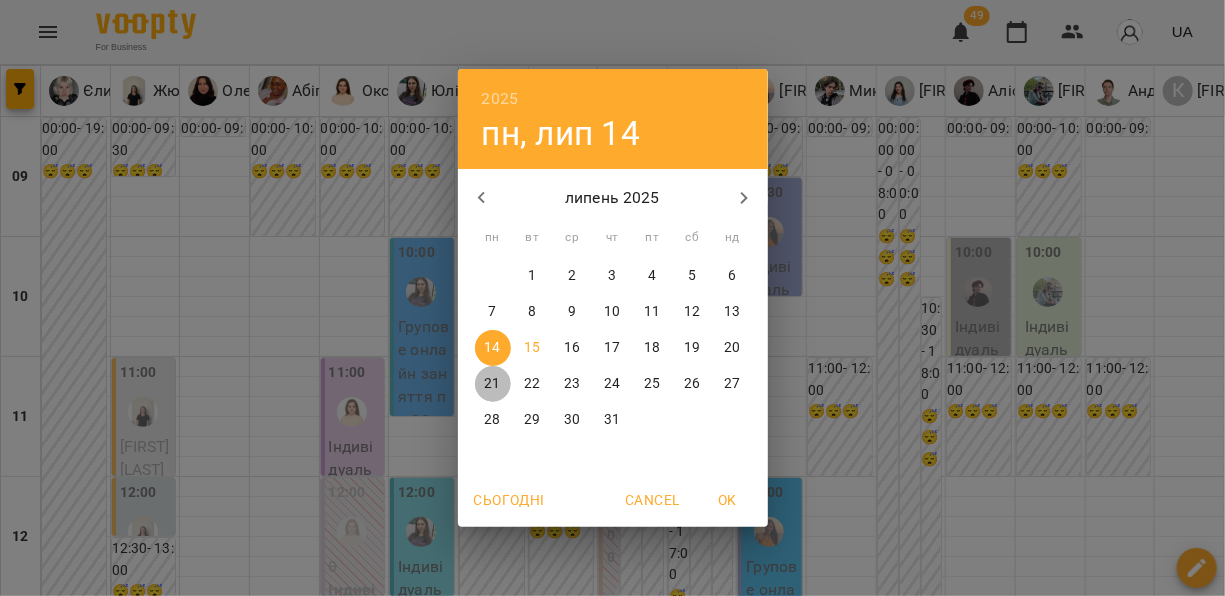 click on "21" at bounding box center [492, 384] 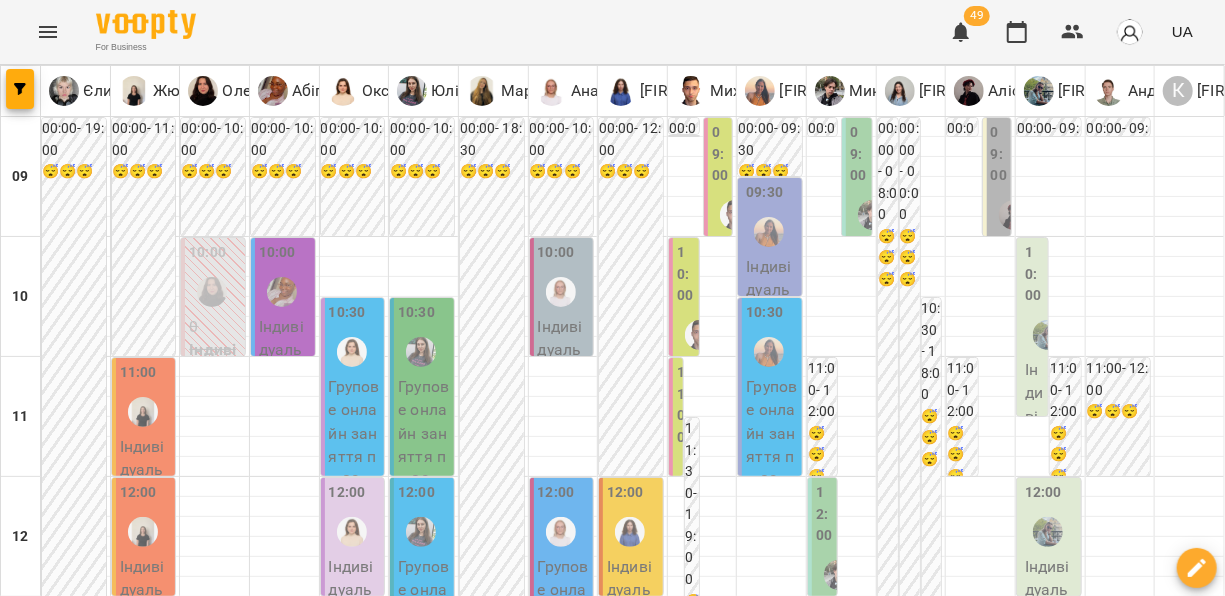 scroll, scrollTop: 389, scrollLeft: 0, axis: vertical 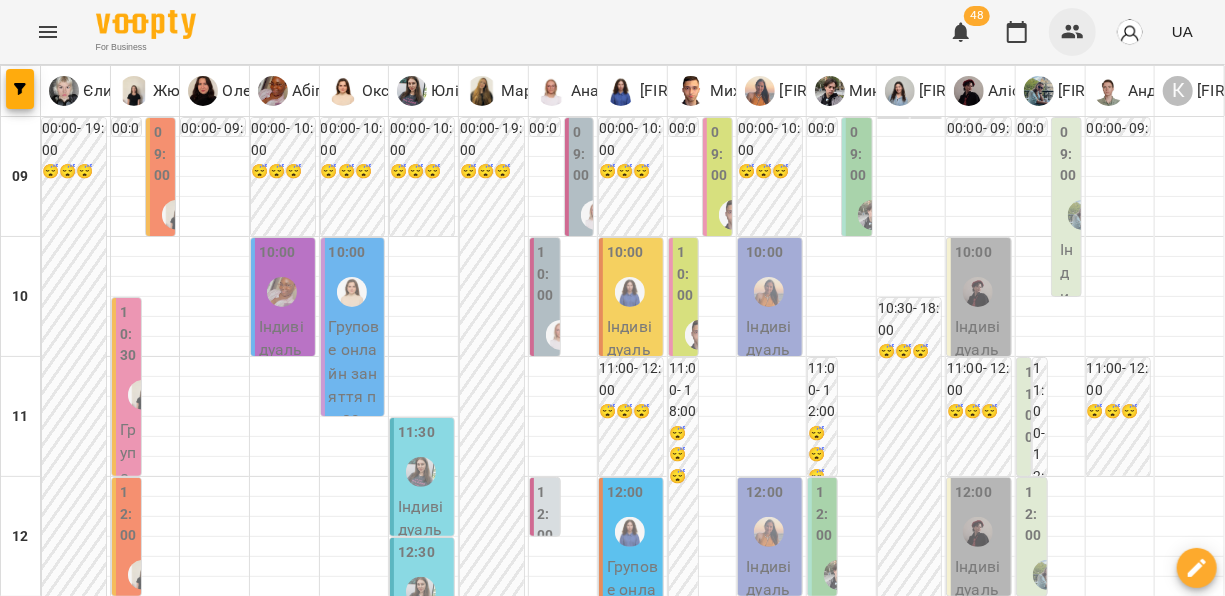click 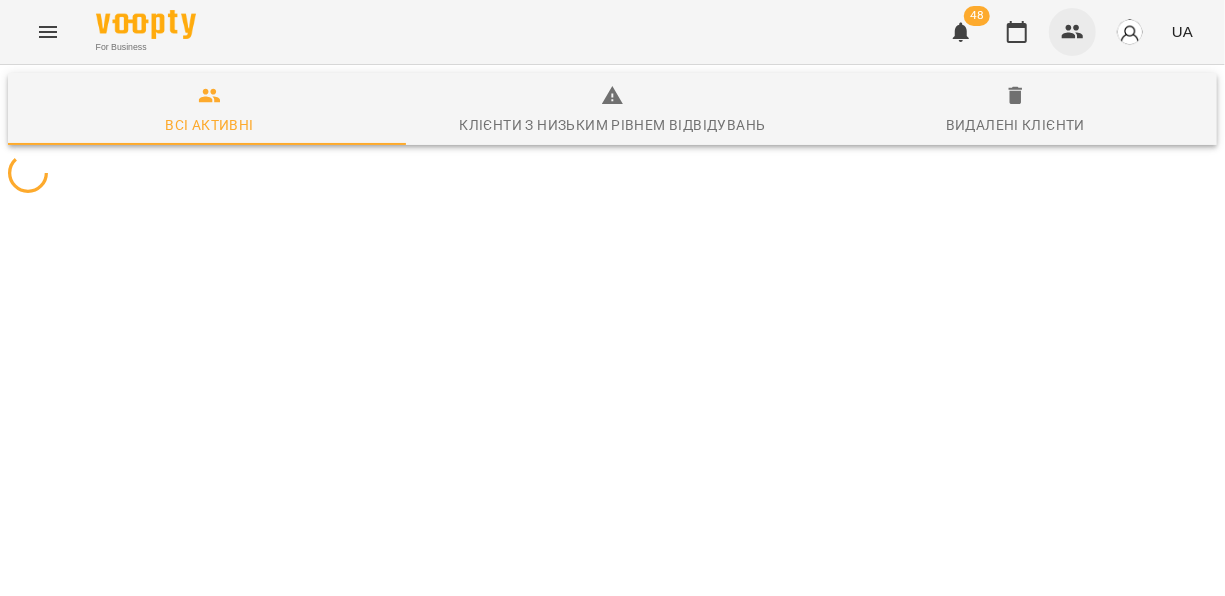 type 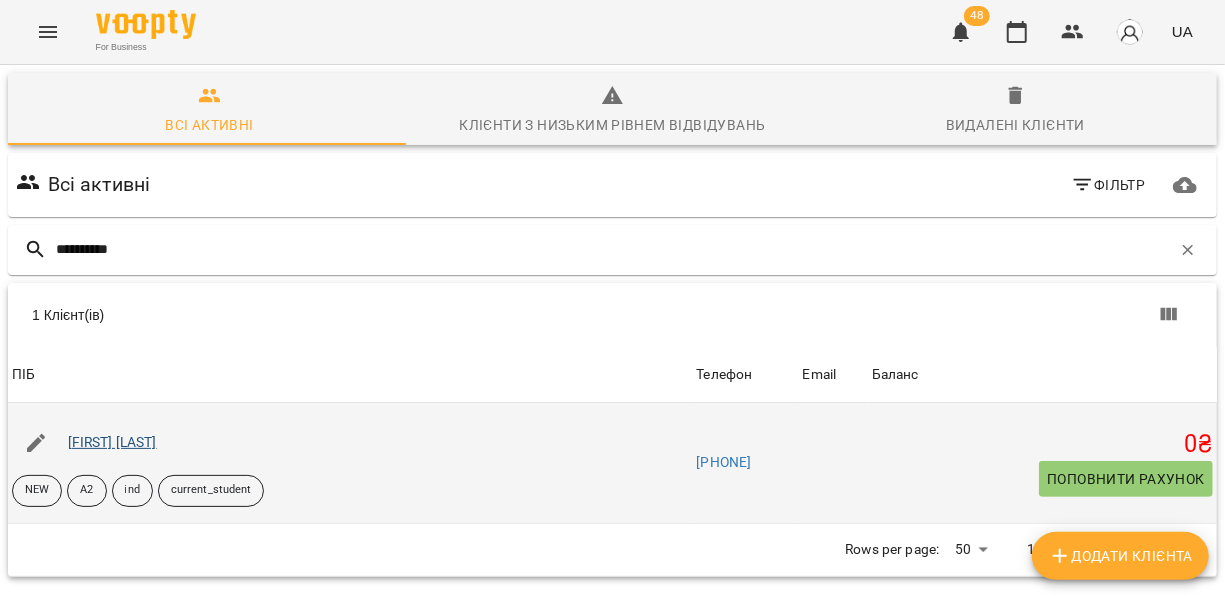 type on "**********" 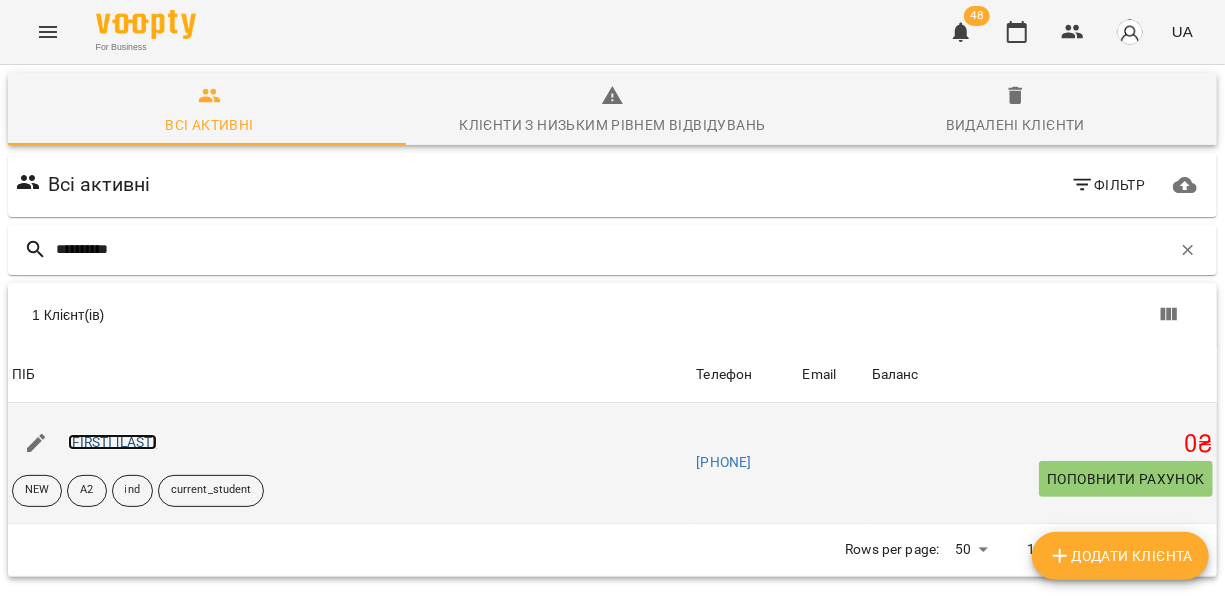 click on "[FIRST] [LAST]" at bounding box center [112, 442] 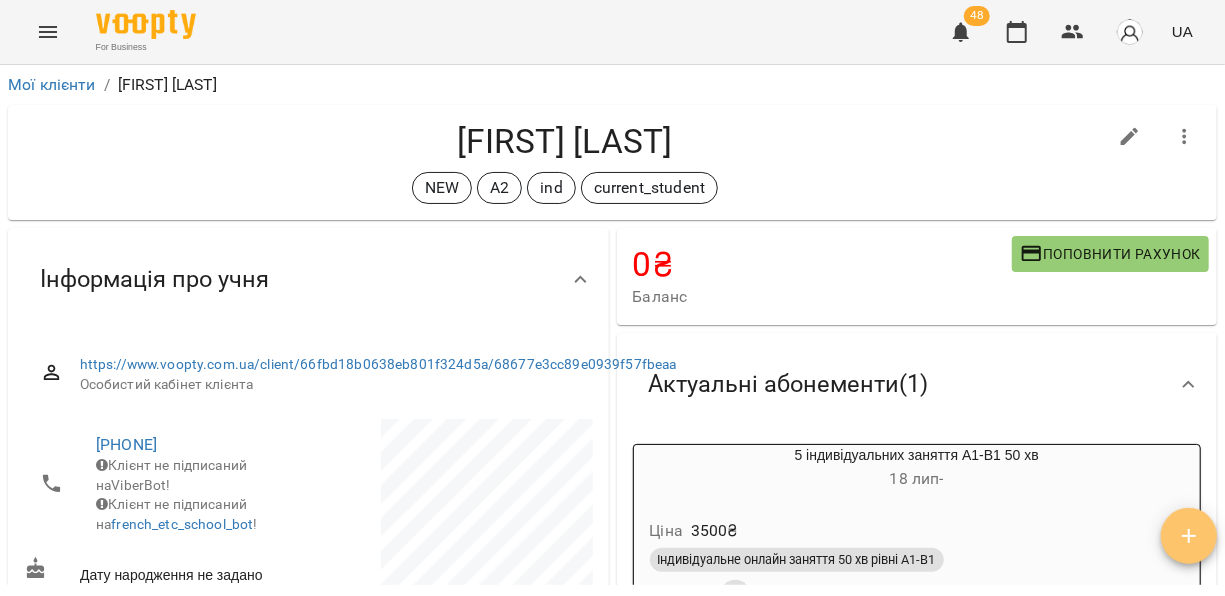 click at bounding box center (1189, 536) 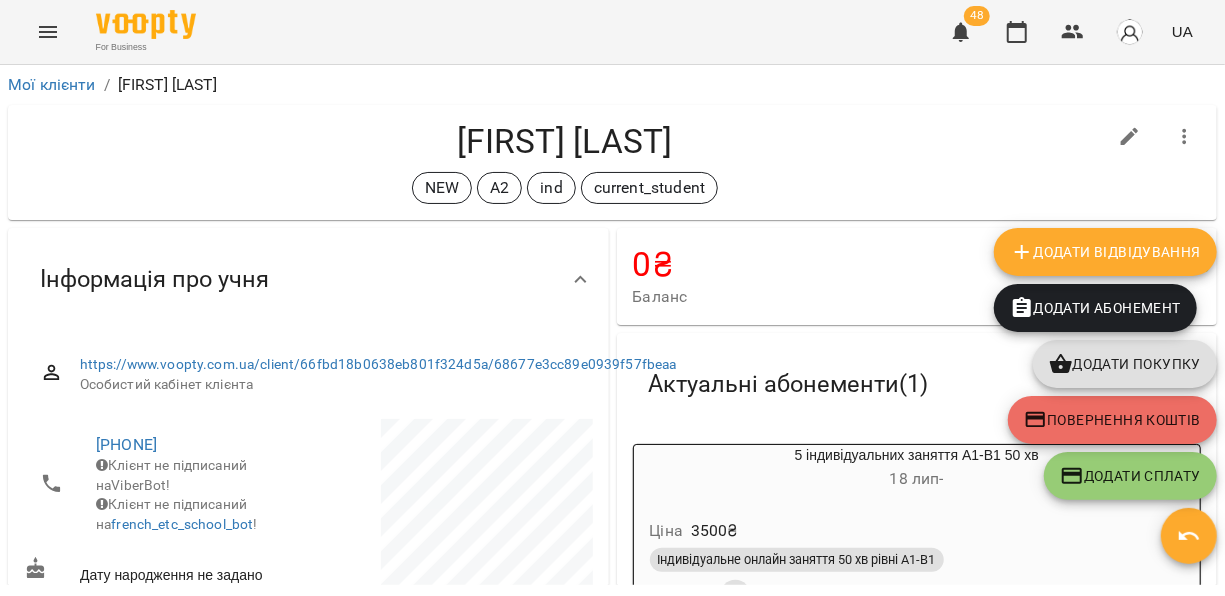 click on "Додати Відвідування" at bounding box center (1105, 252) 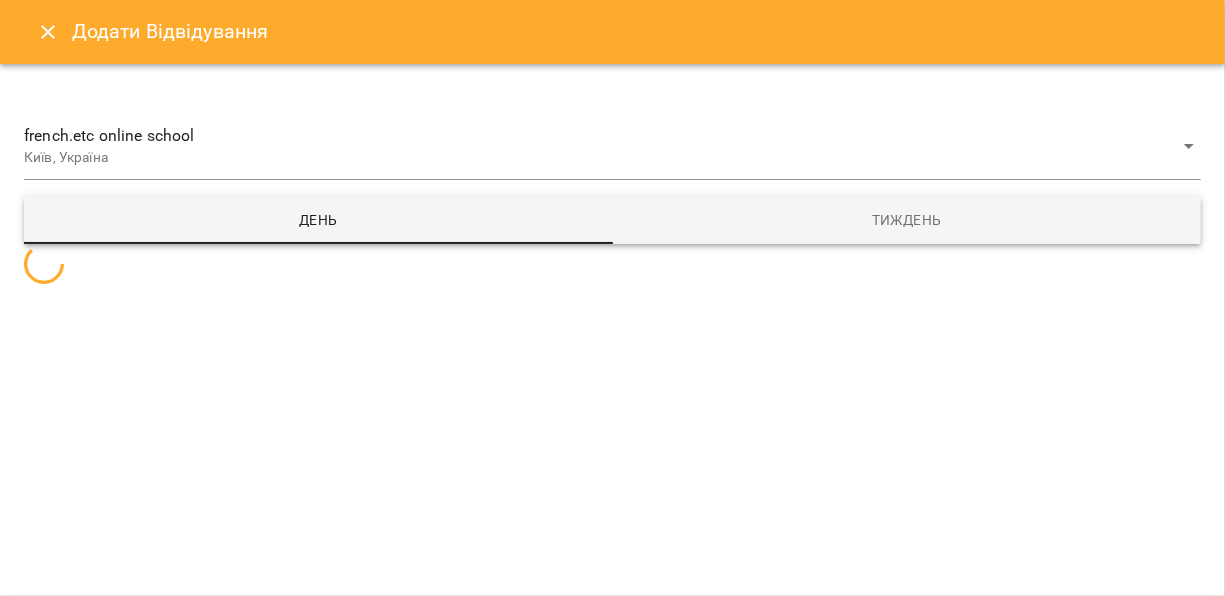 select 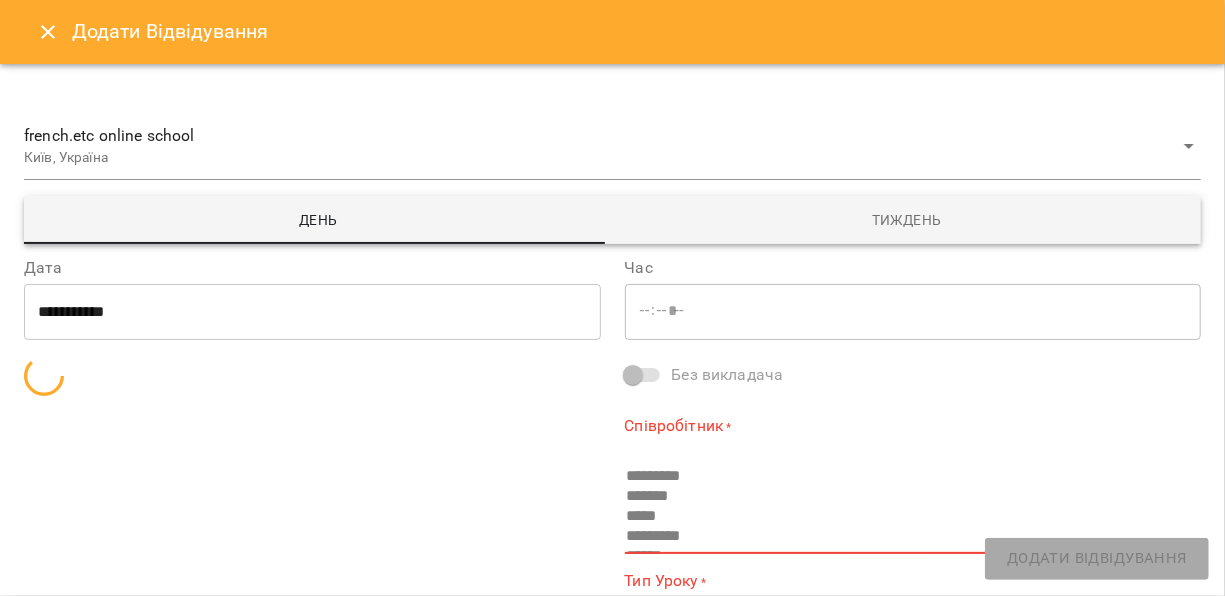 type on "*****" 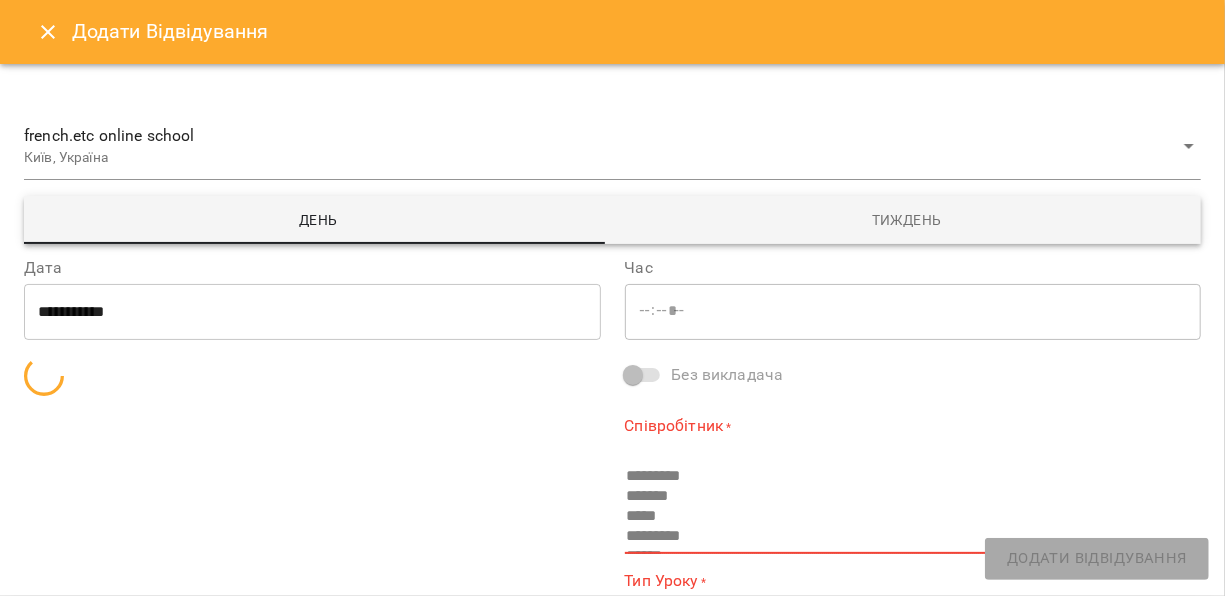 type on "**********" 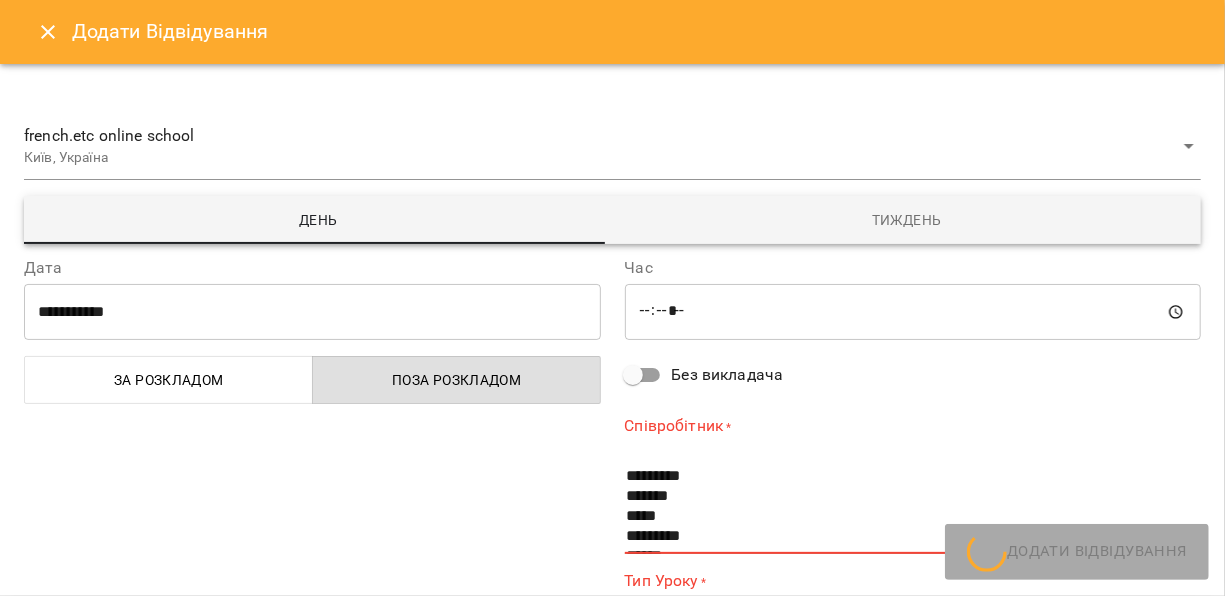 click on "**********" at bounding box center [312, 312] 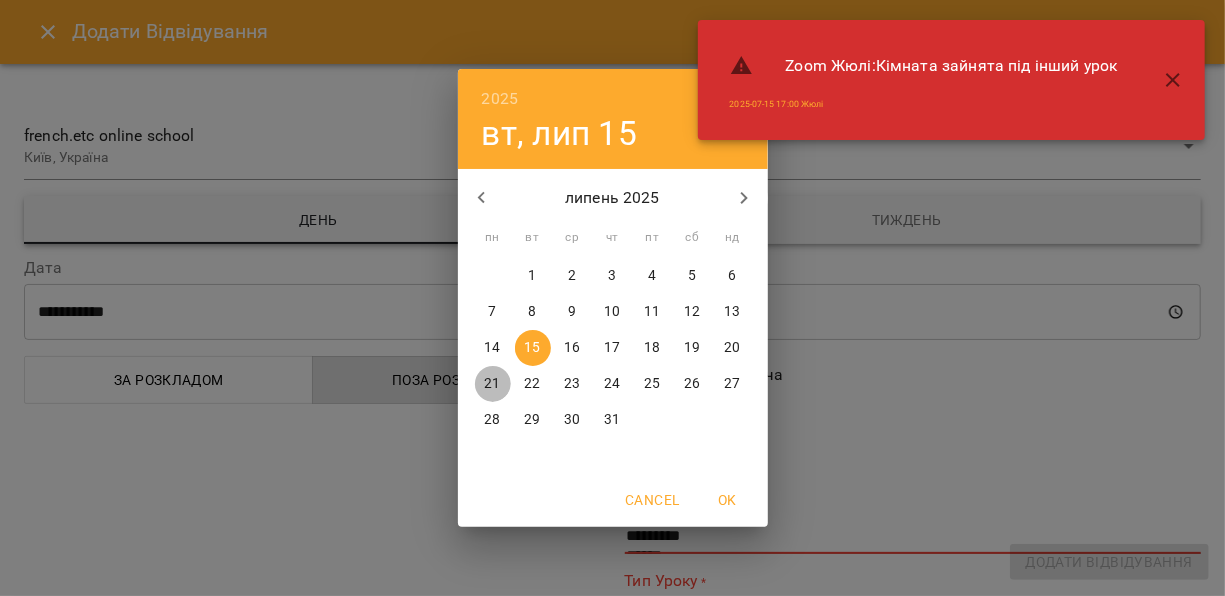 click on "21" at bounding box center (492, 384) 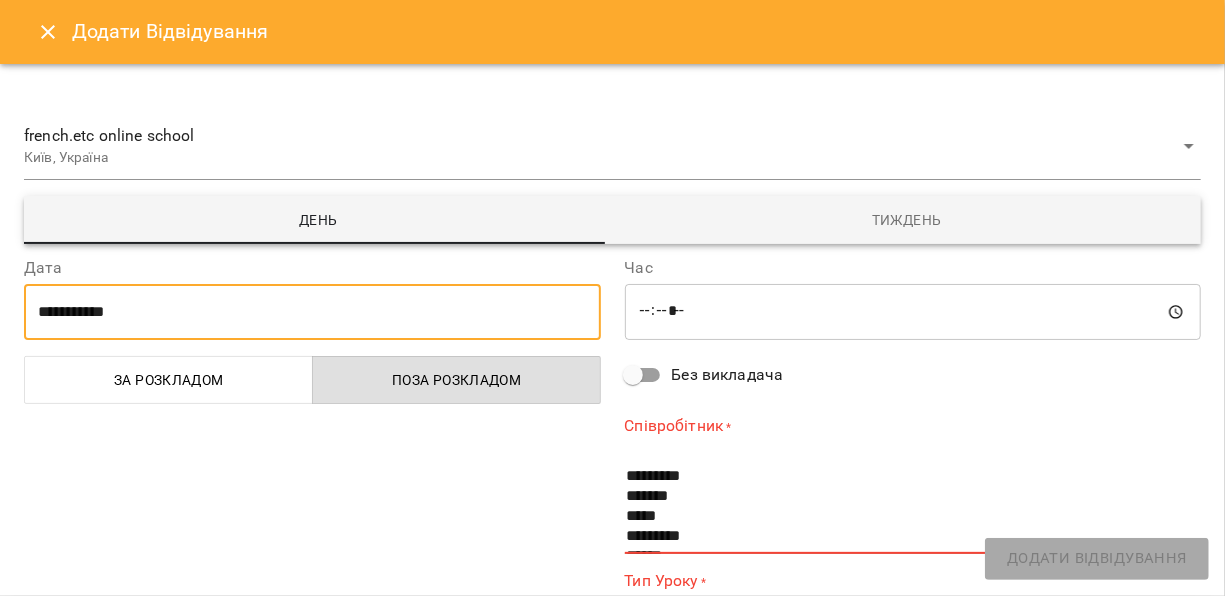 click on "*****" at bounding box center [913, 312] 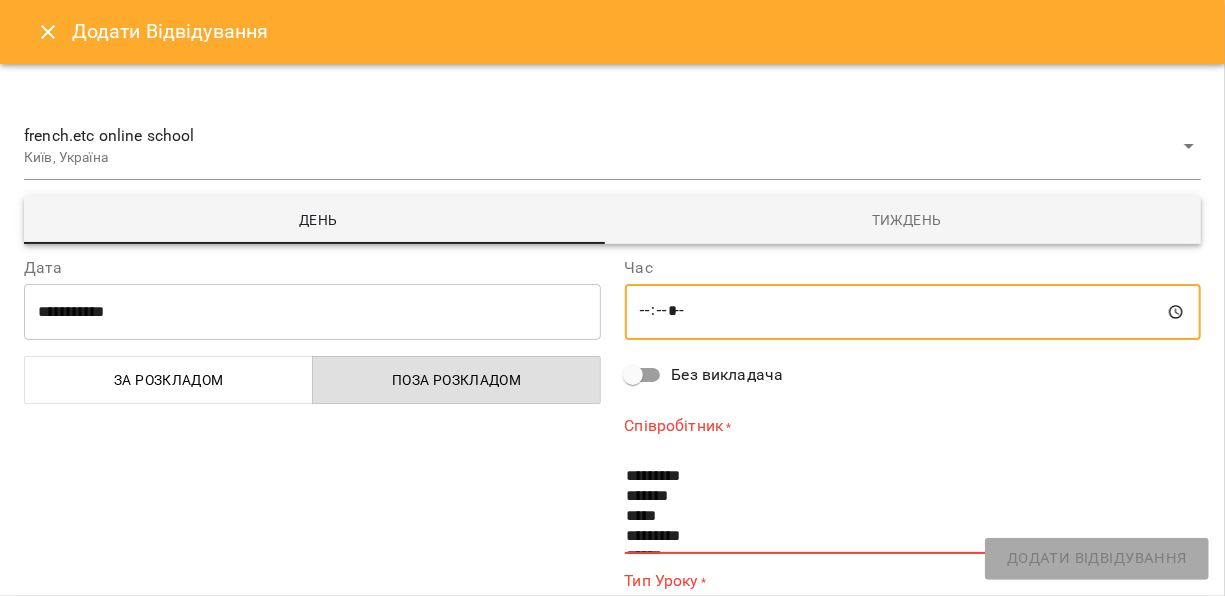 type on "*****" 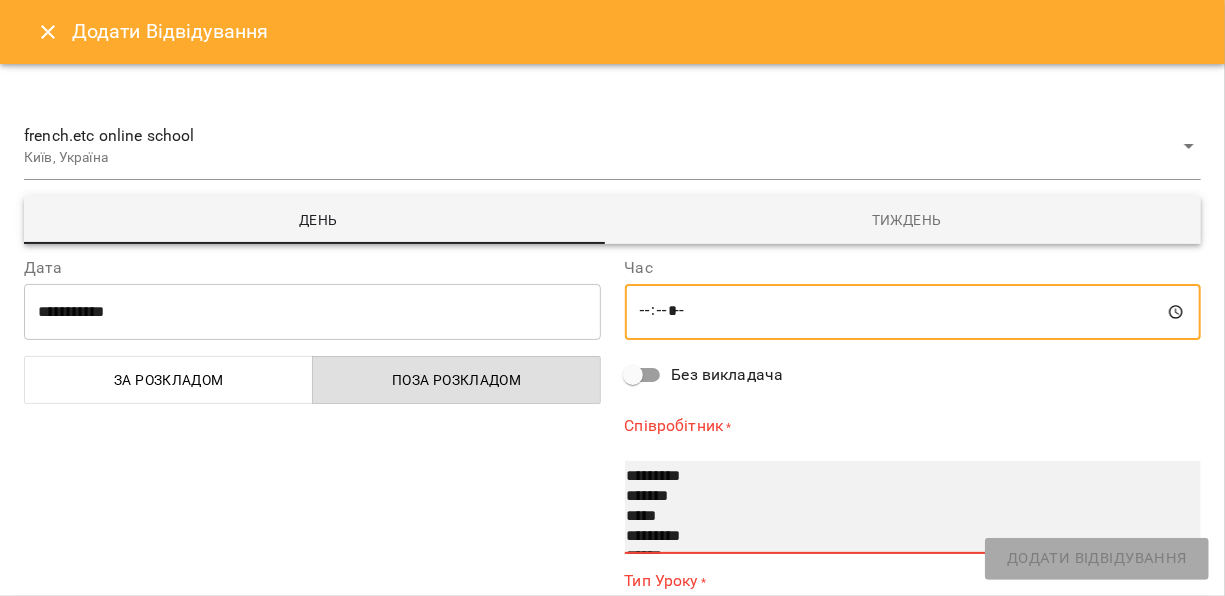 select on "**********" 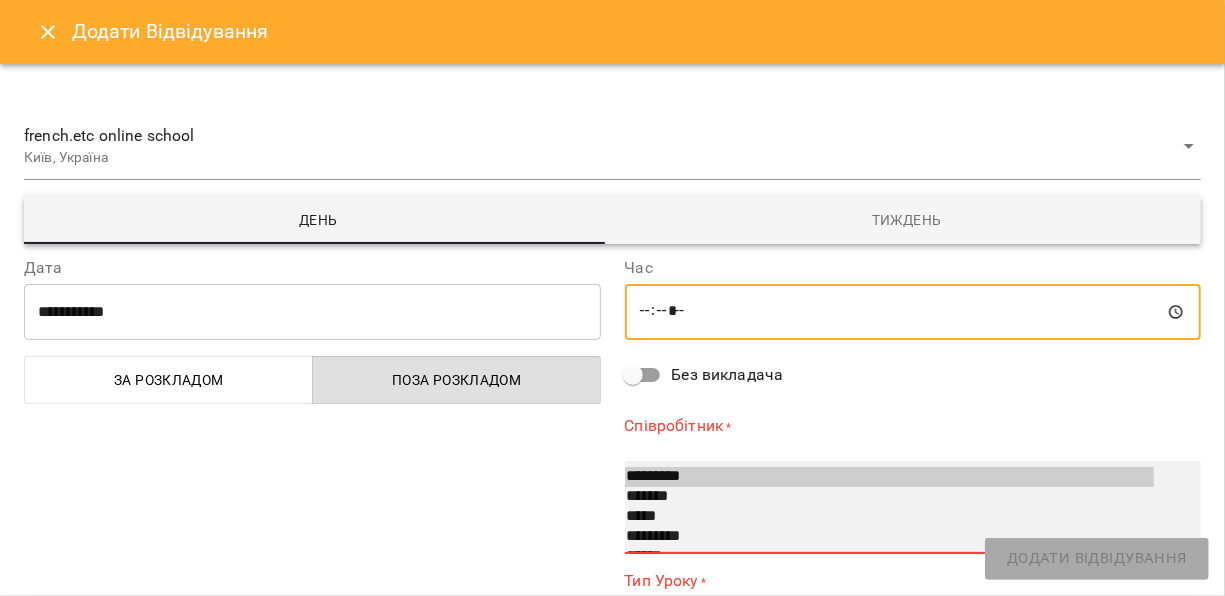 click on "*****" at bounding box center [890, 517] 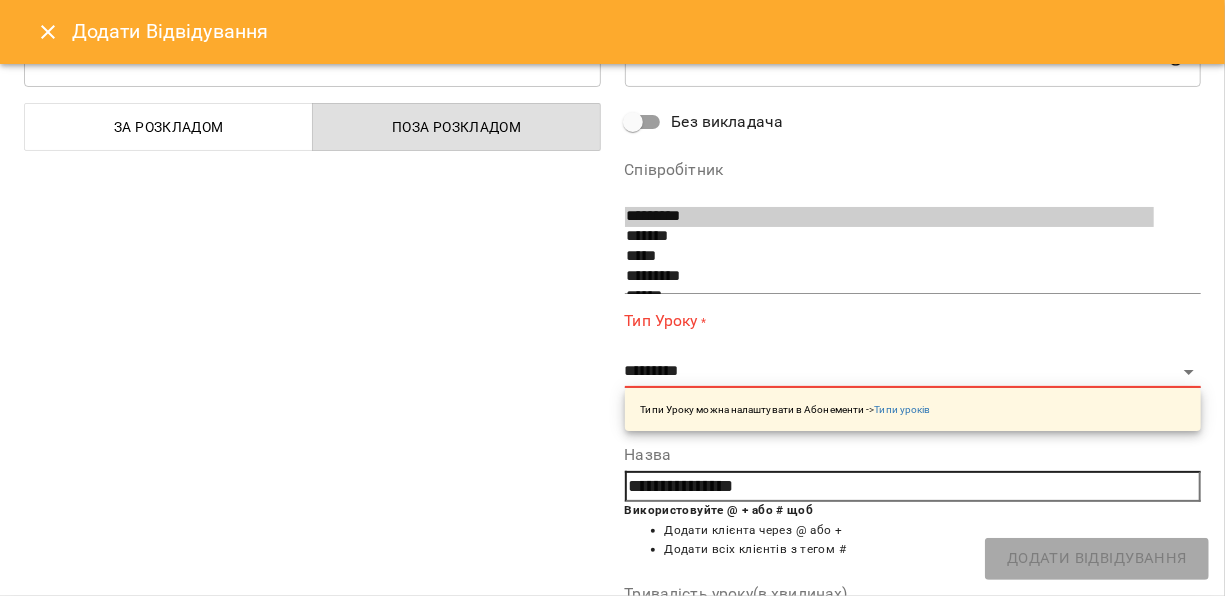 scroll, scrollTop: 256, scrollLeft: 0, axis: vertical 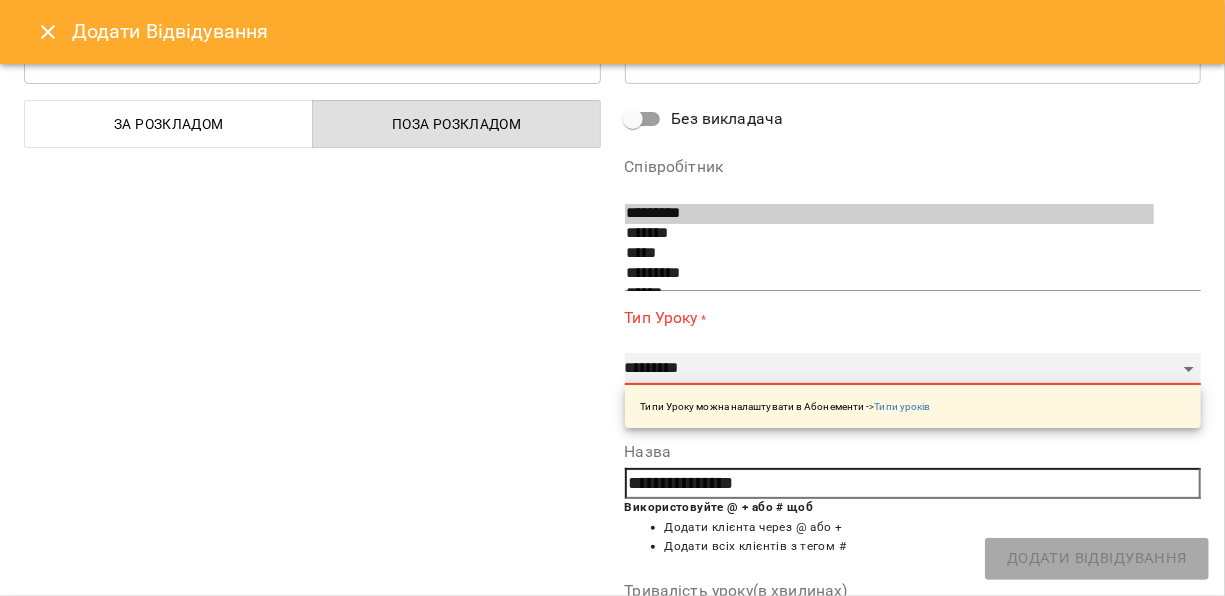 click on "**********" at bounding box center [913, 369] 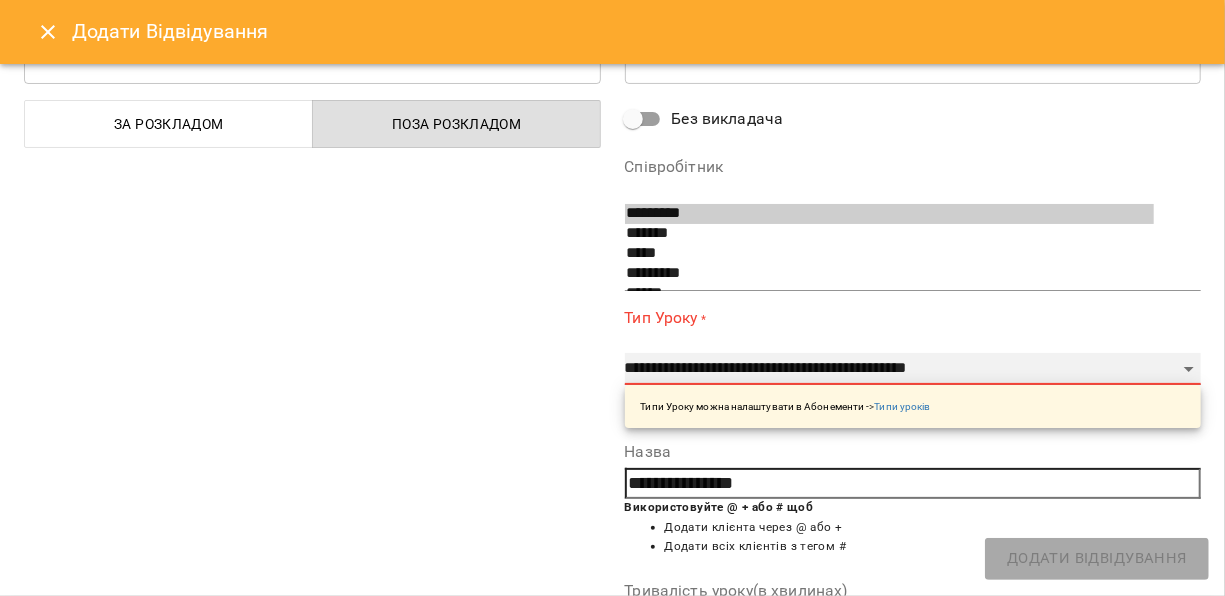 click on "**********" at bounding box center (913, 369) 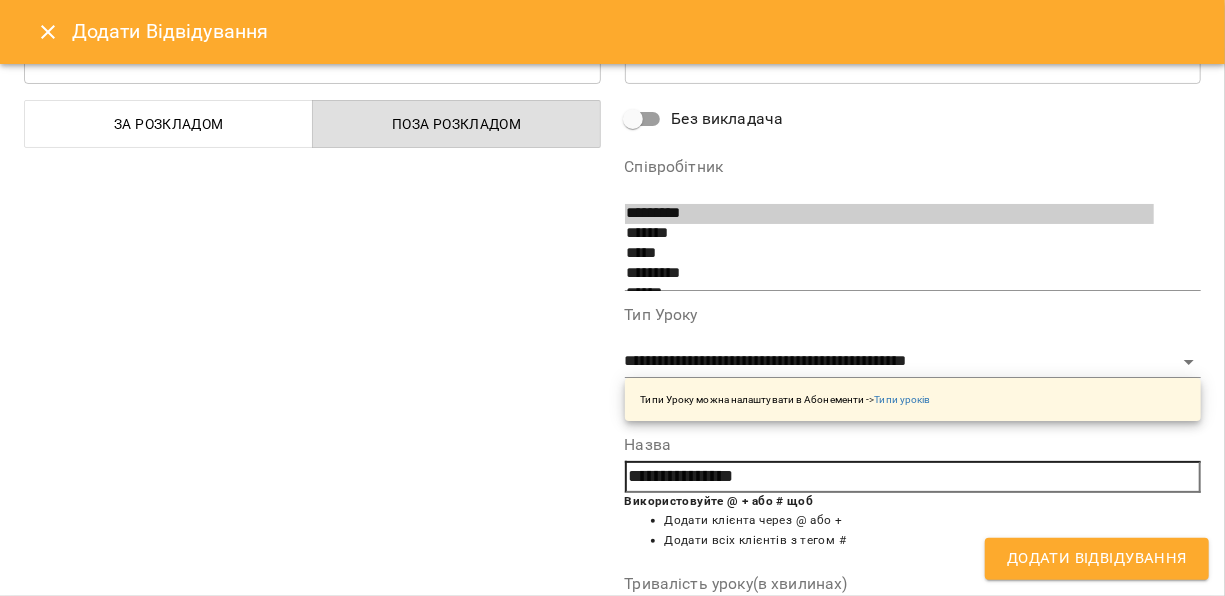 drag, startPoint x: 756, startPoint y: 485, endPoint x: 625, endPoint y: 474, distance: 131.46101 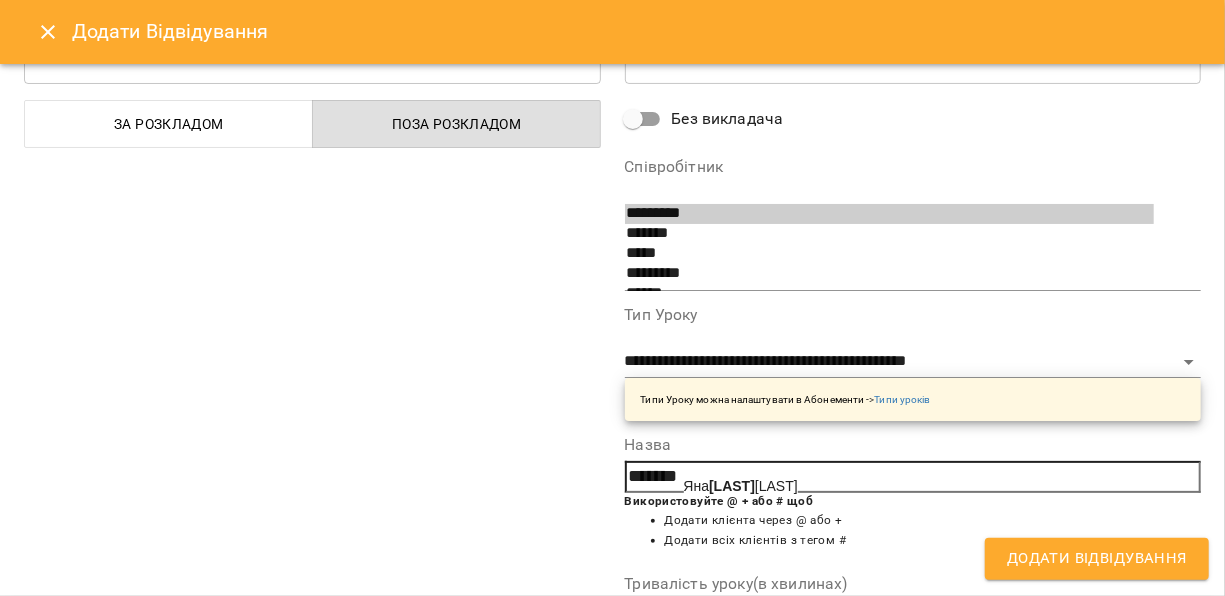 click on "[FIRST] [LAST]" at bounding box center (741, 486) 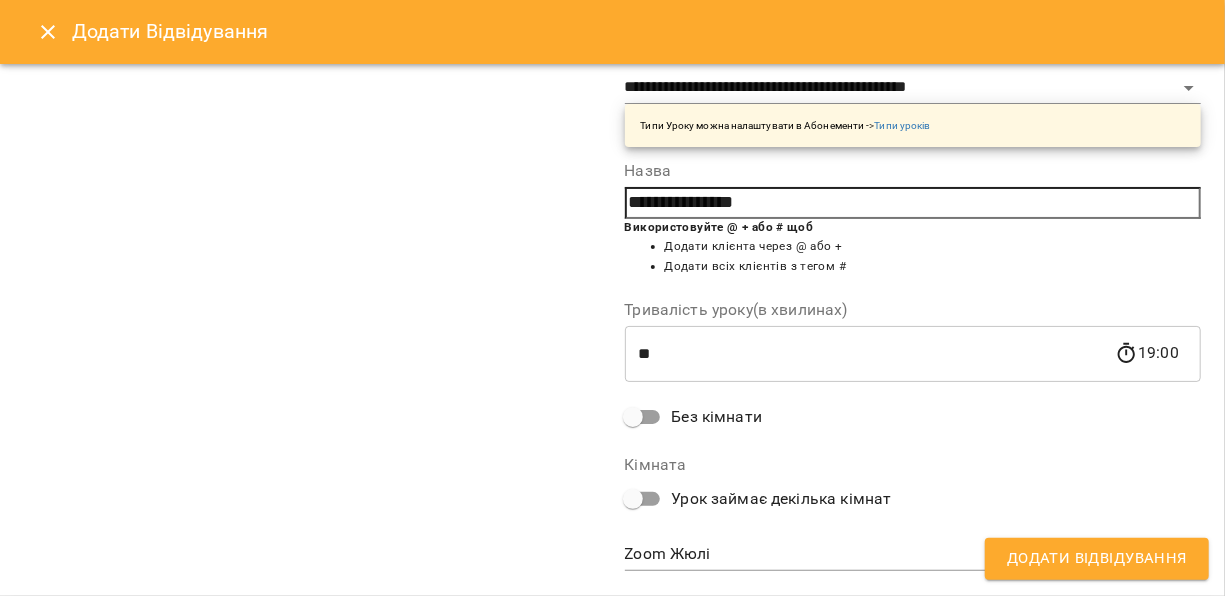 scroll, scrollTop: 570, scrollLeft: 0, axis: vertical 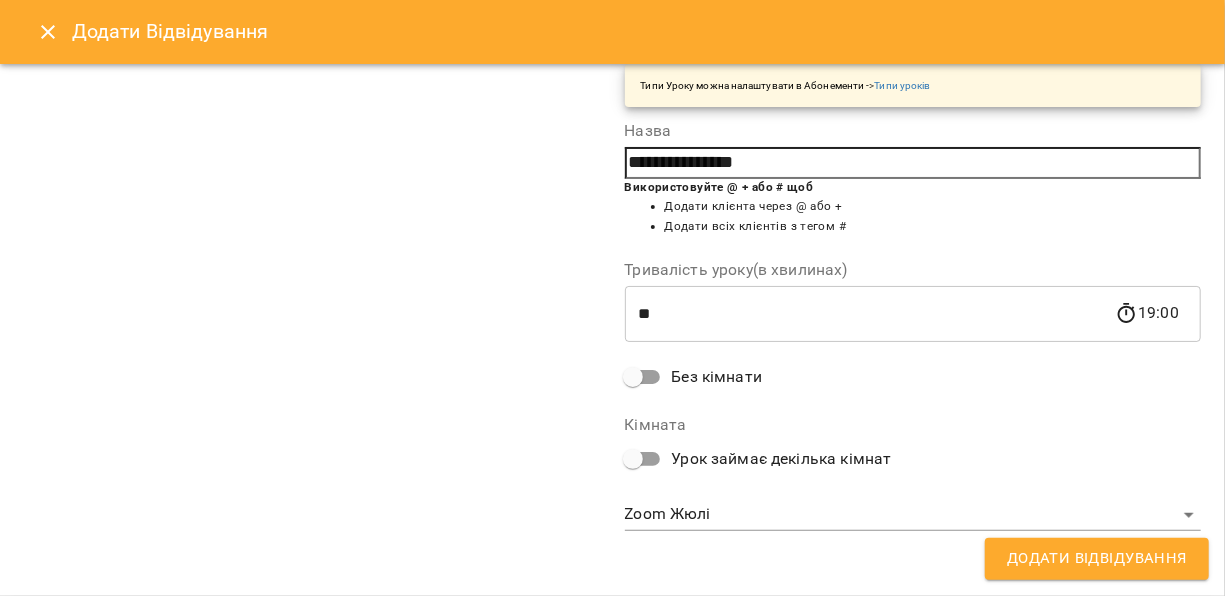 click on "**********" at bounding box center [612, 330] 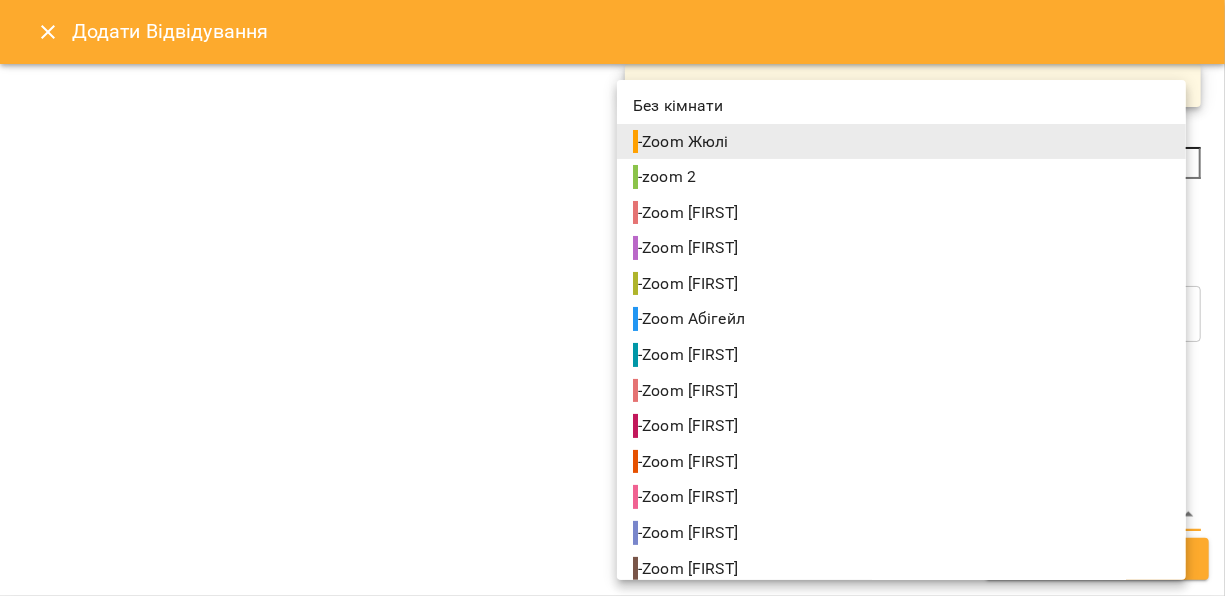 scroll, scrollTop: 227, scrollLeft: 0, axis: vertical 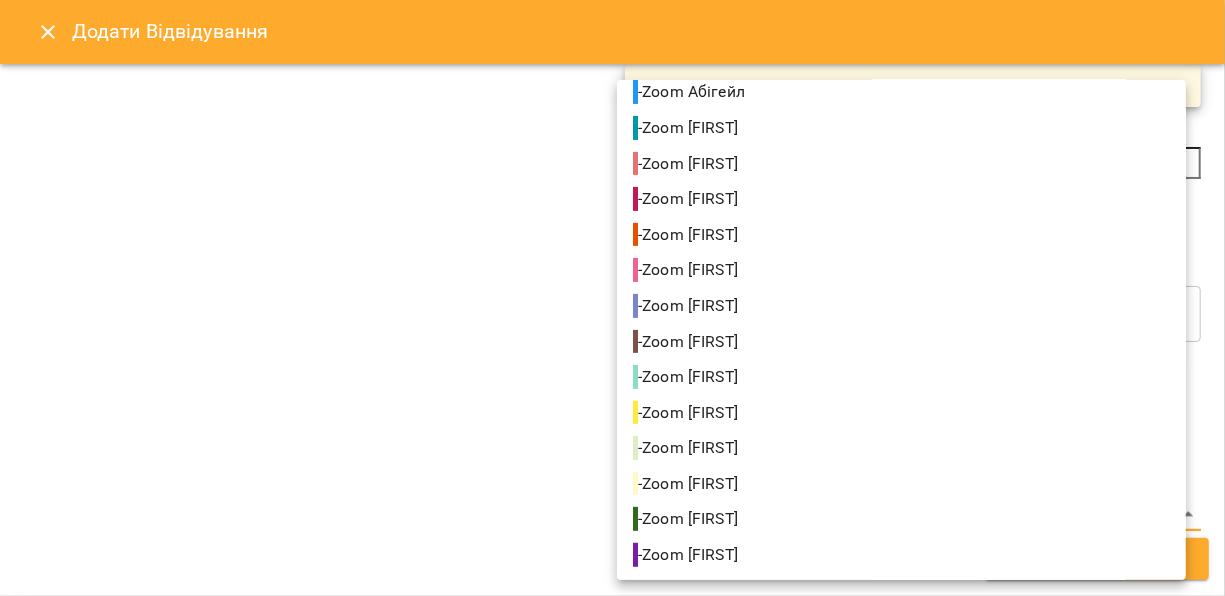 click on "-  Zoom [FIRST]" at bounding box center [687, 484] 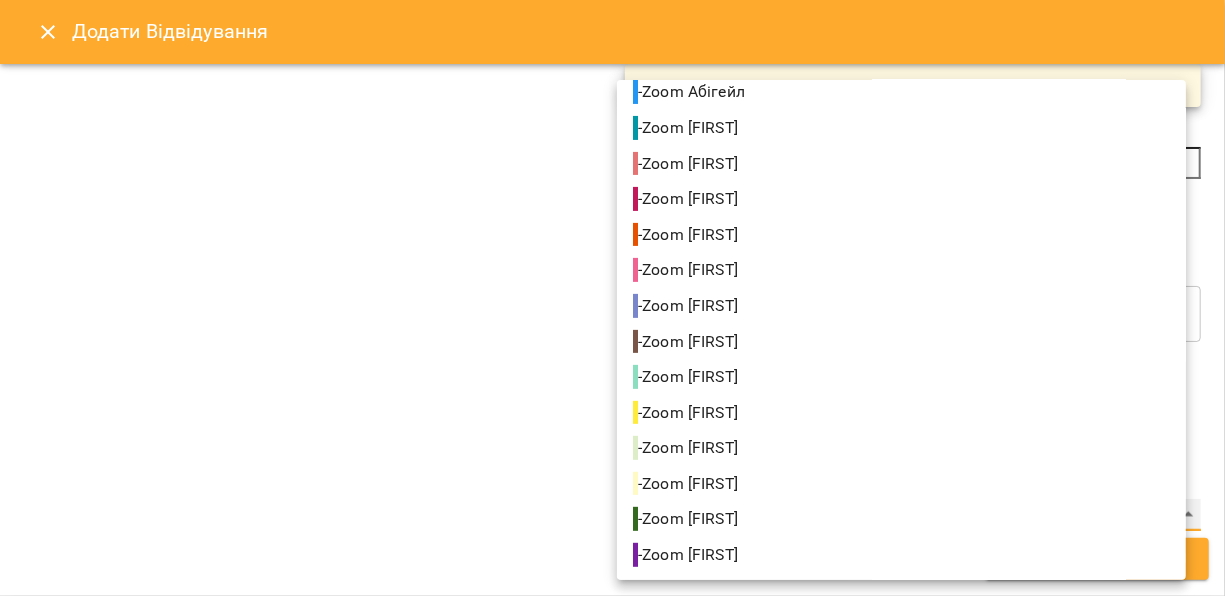 type on "**********" 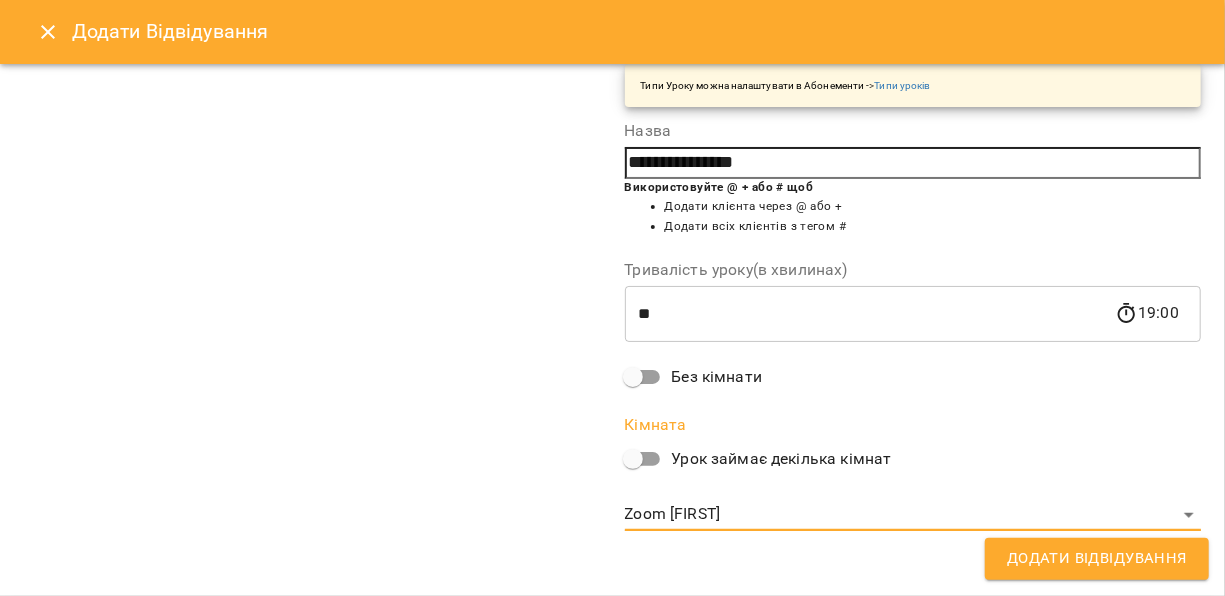 click on "Додати Відвідування" at bounding box center [1097, 559] 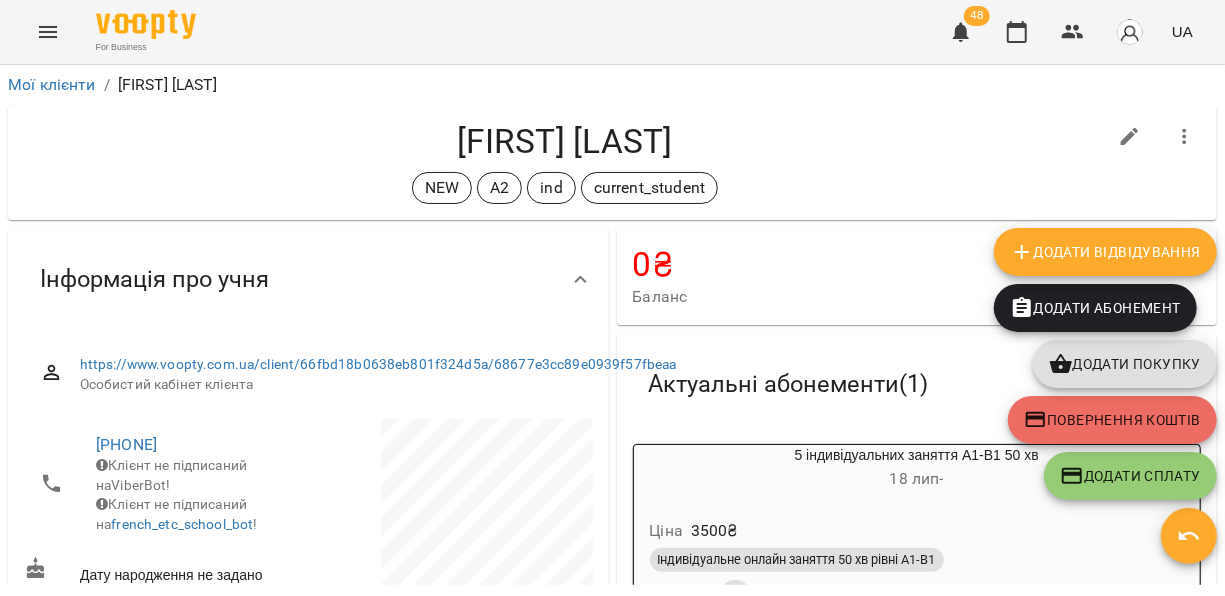 click on "Додати Відвідування" at bounding box center (1105, 252) 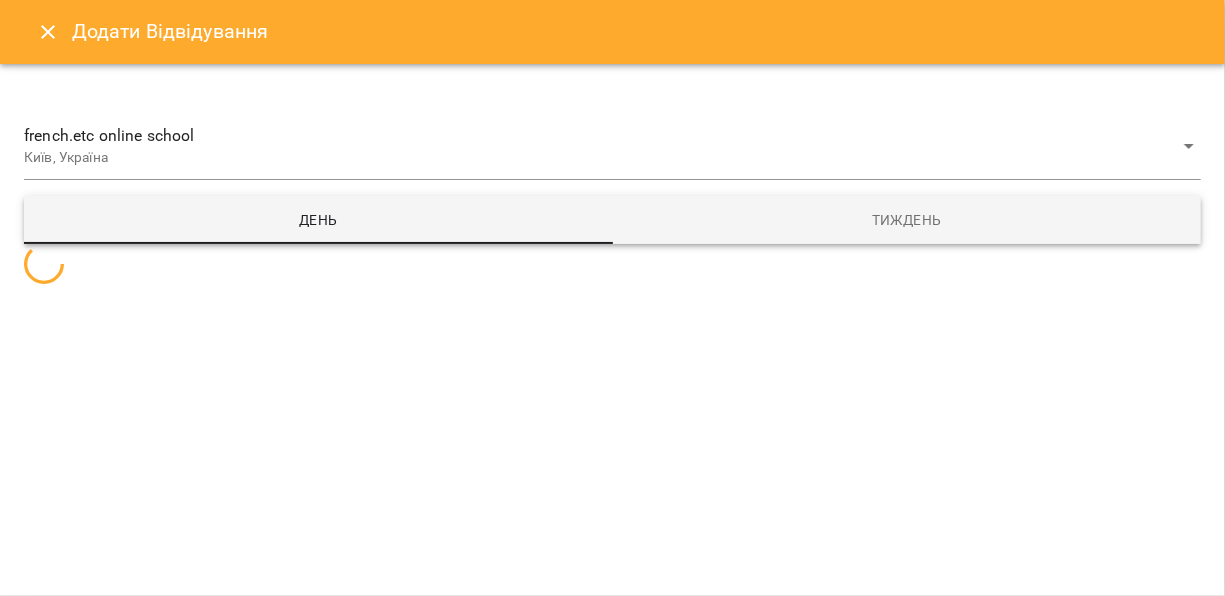 select 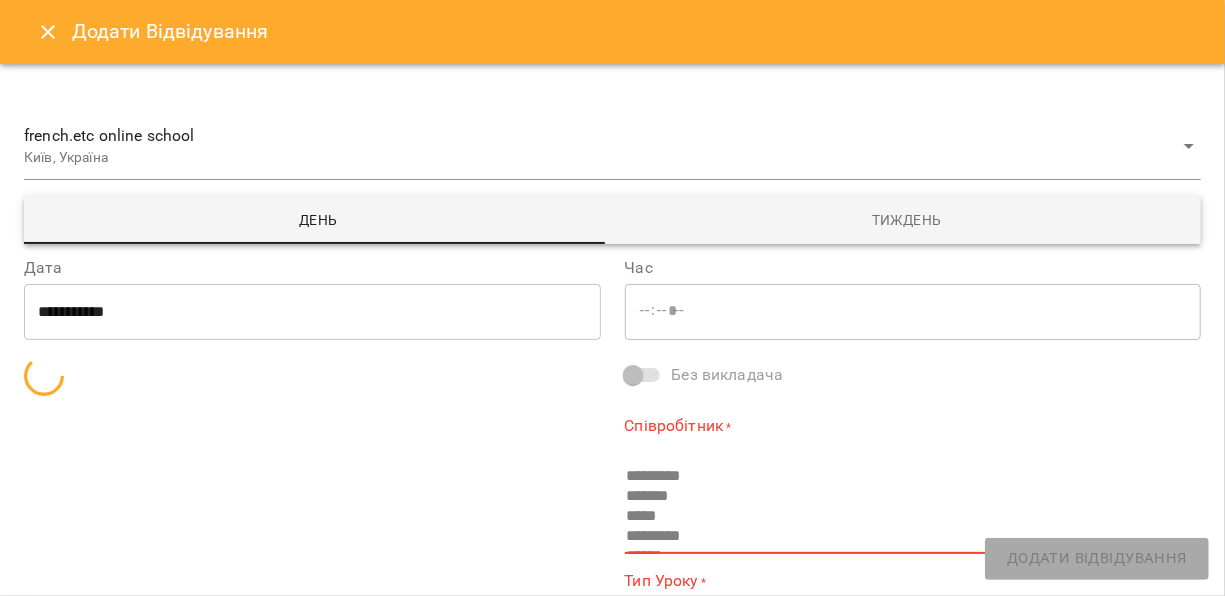 type on "*****" 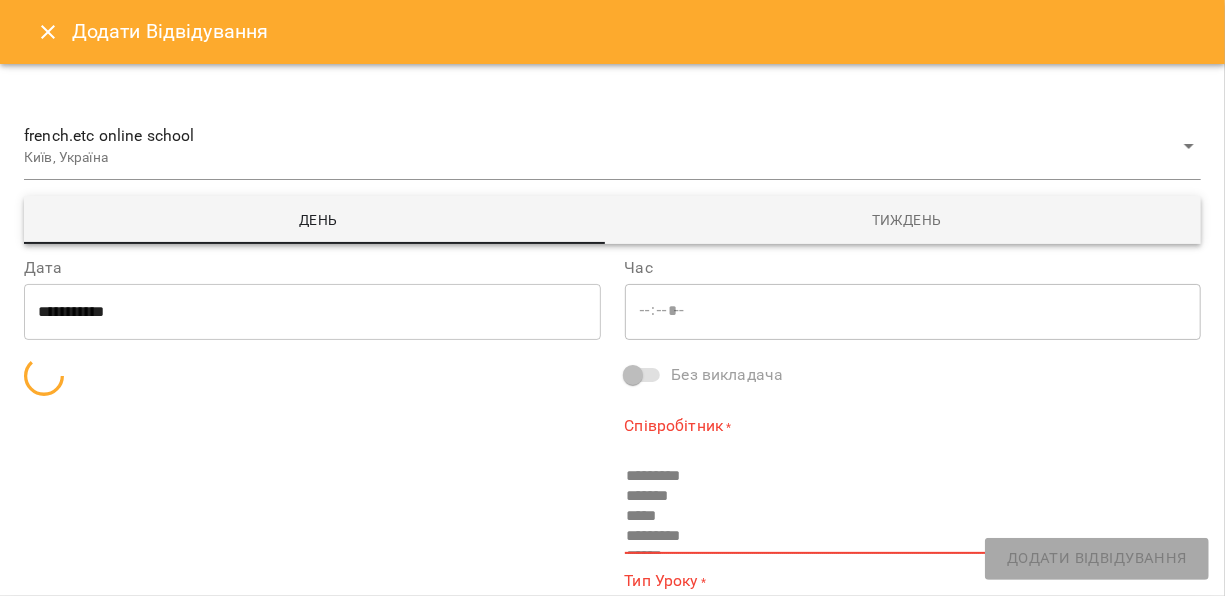 type on "**********" 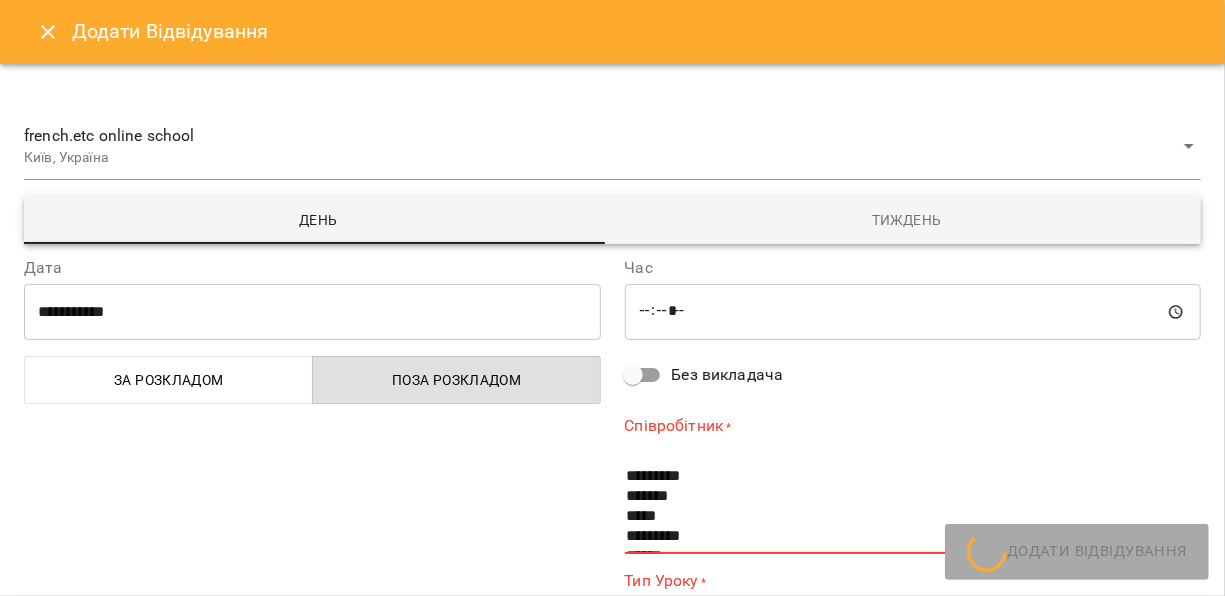 click on "**********" at bounding box center (312, 312) 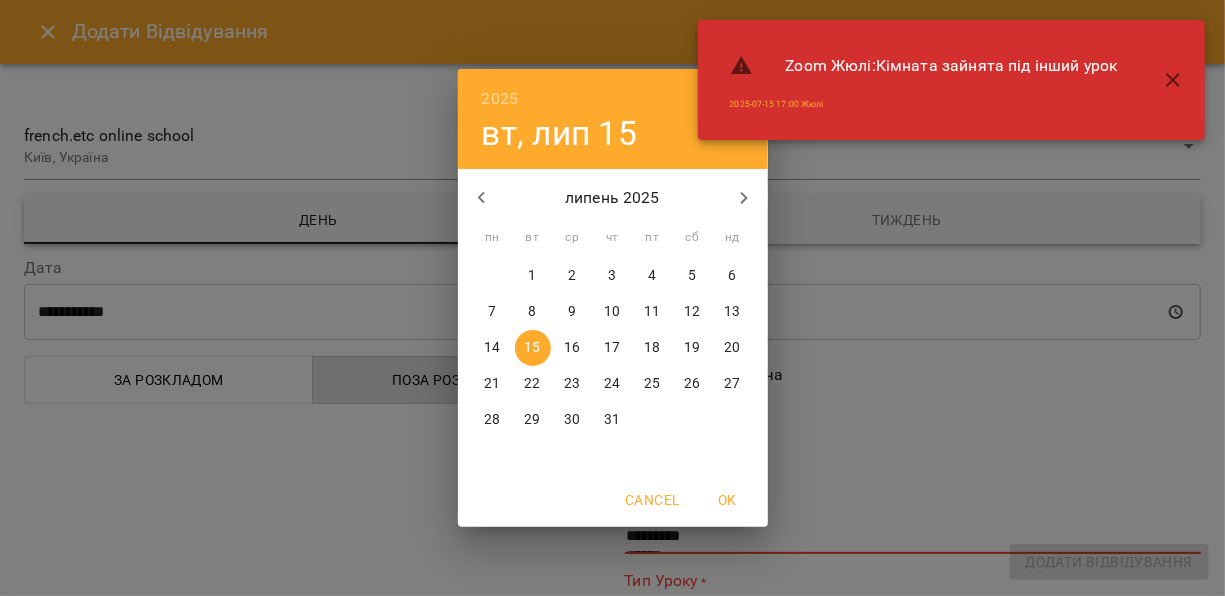 click on "22" at bounding box center [533, 384] 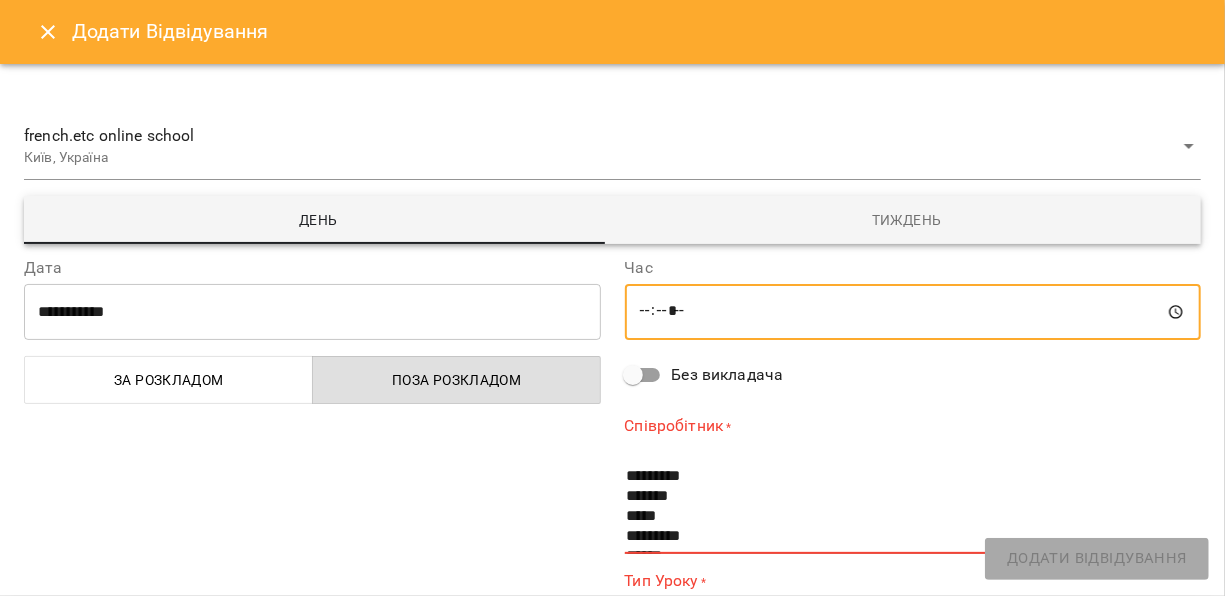 click on "*****" at bounding box center [913, 312] 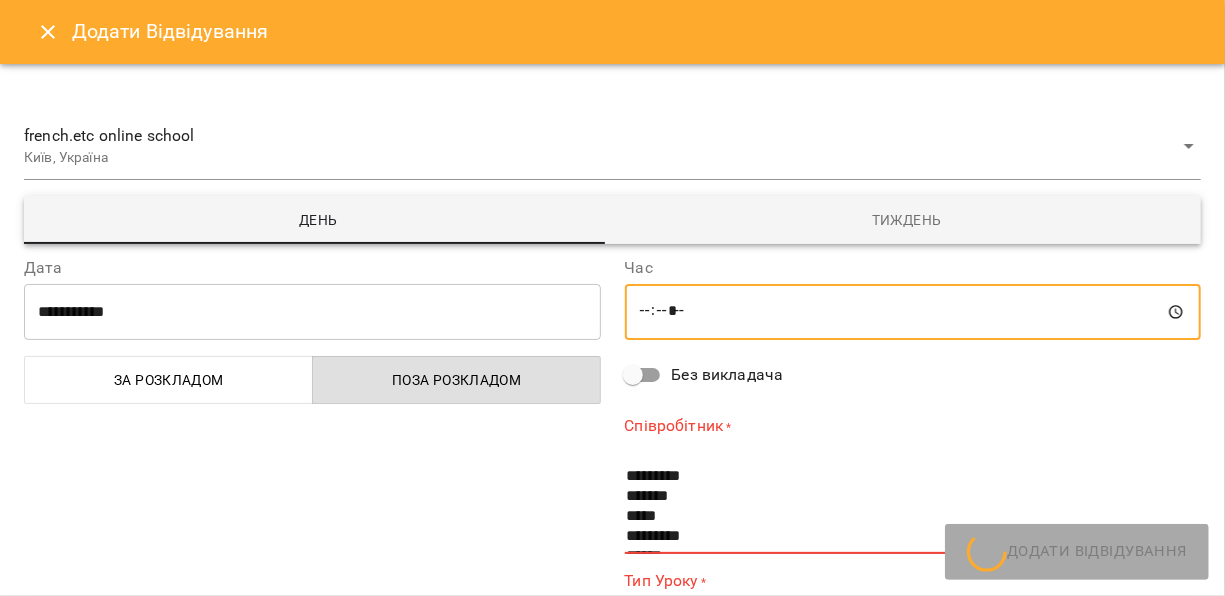 type on "*****" 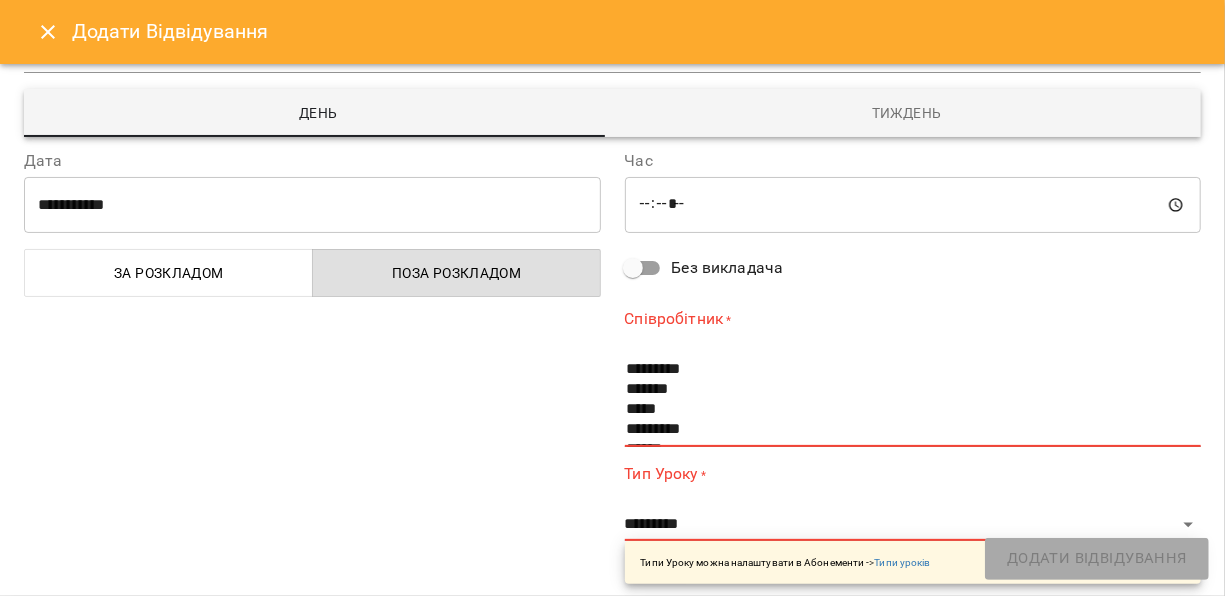scroll, scrollTop: 127, scrollLeft: 0, axis: vertical 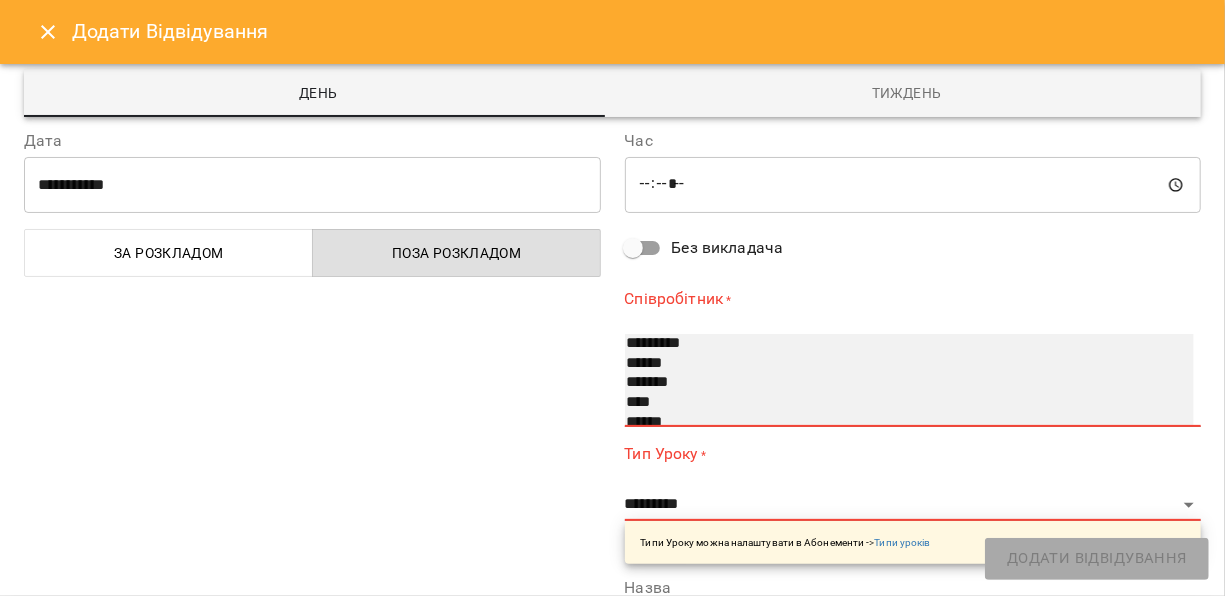 select on "**********" 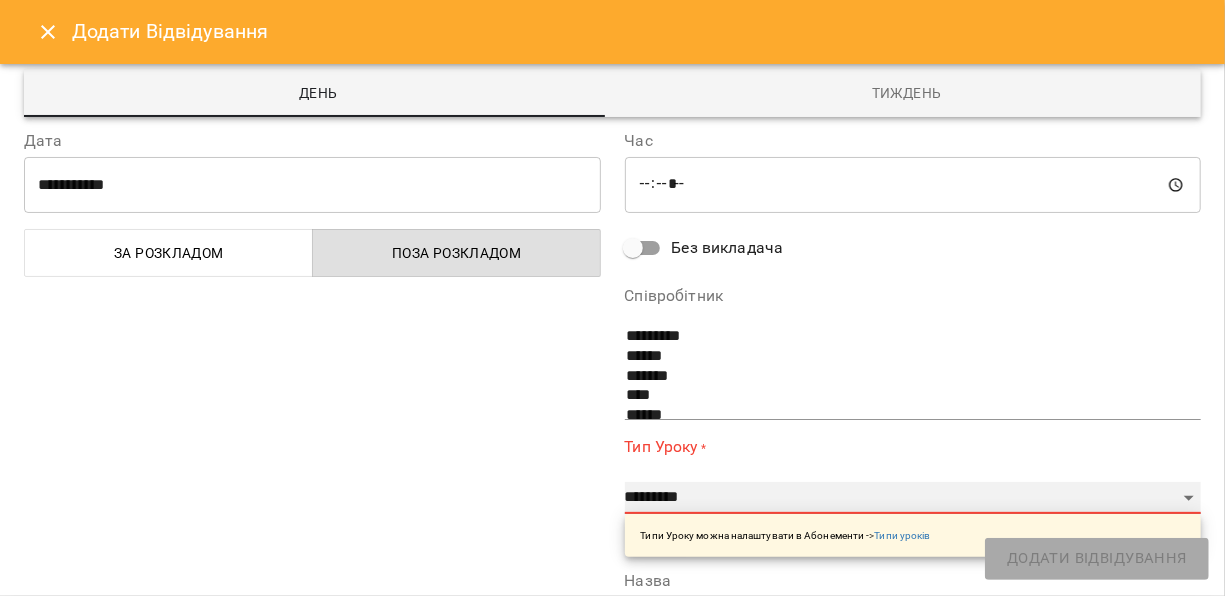 click on "**********" at bounding box center (913, 498) 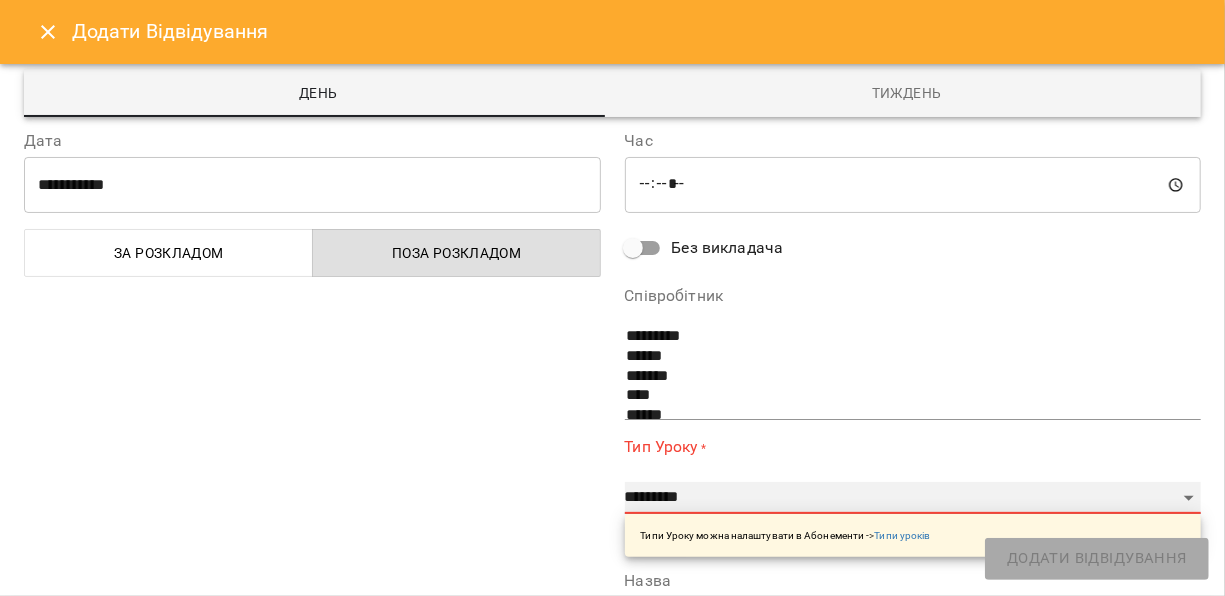 select on "**********" 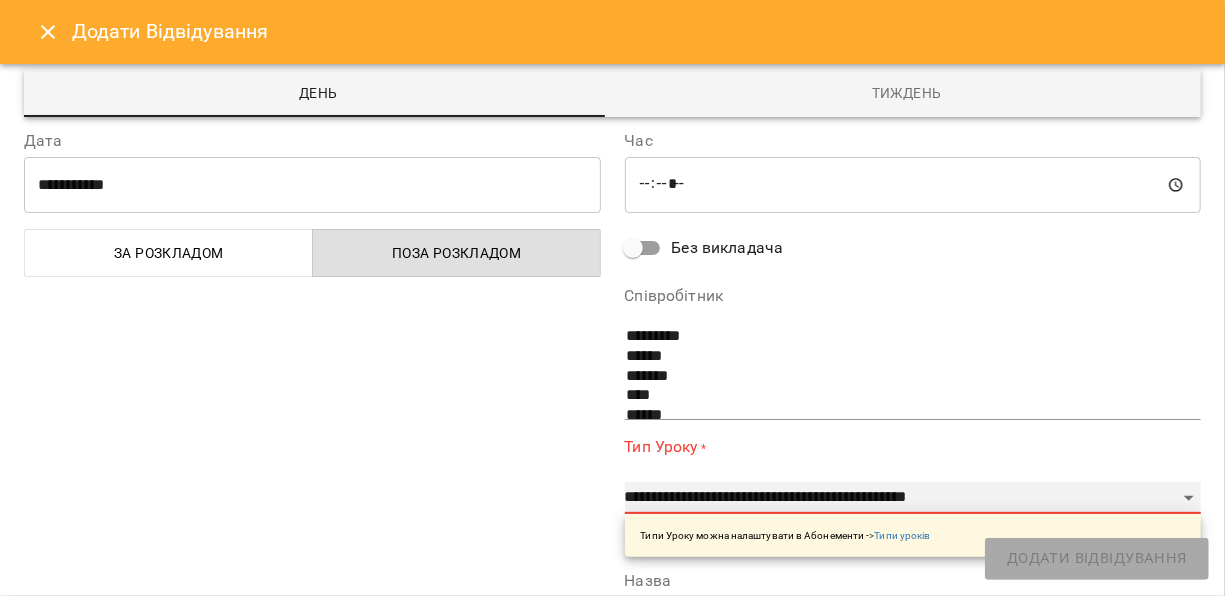 click on "**********" at bounding box center [913, 498] 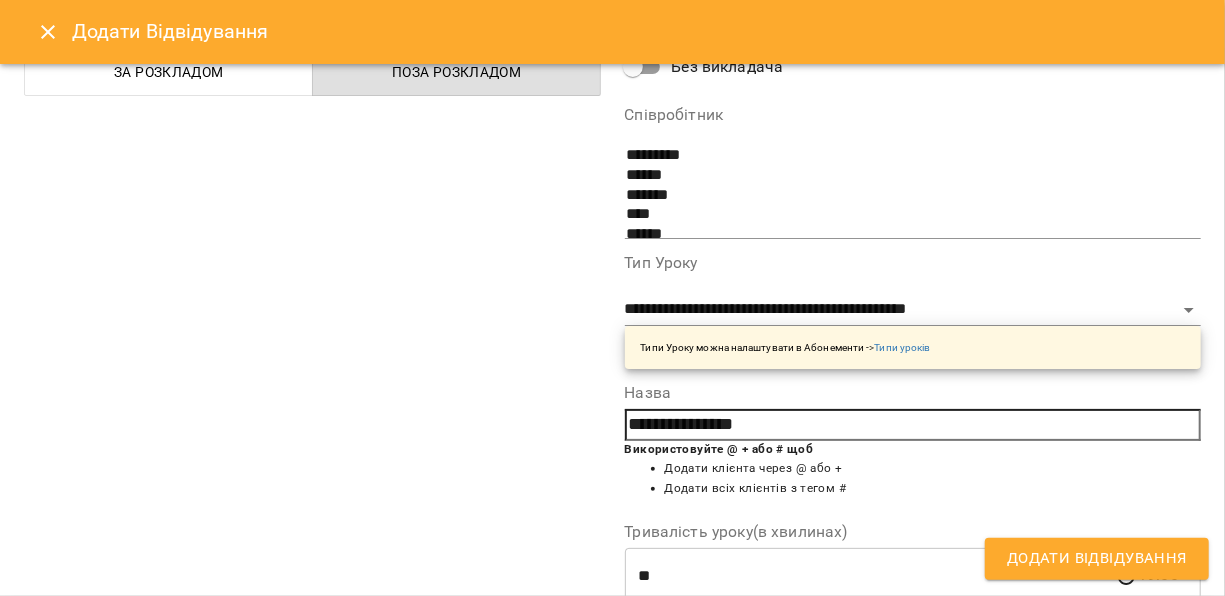 scroll, scrollTop: 334, scrollLeft: 0, axis: vertical 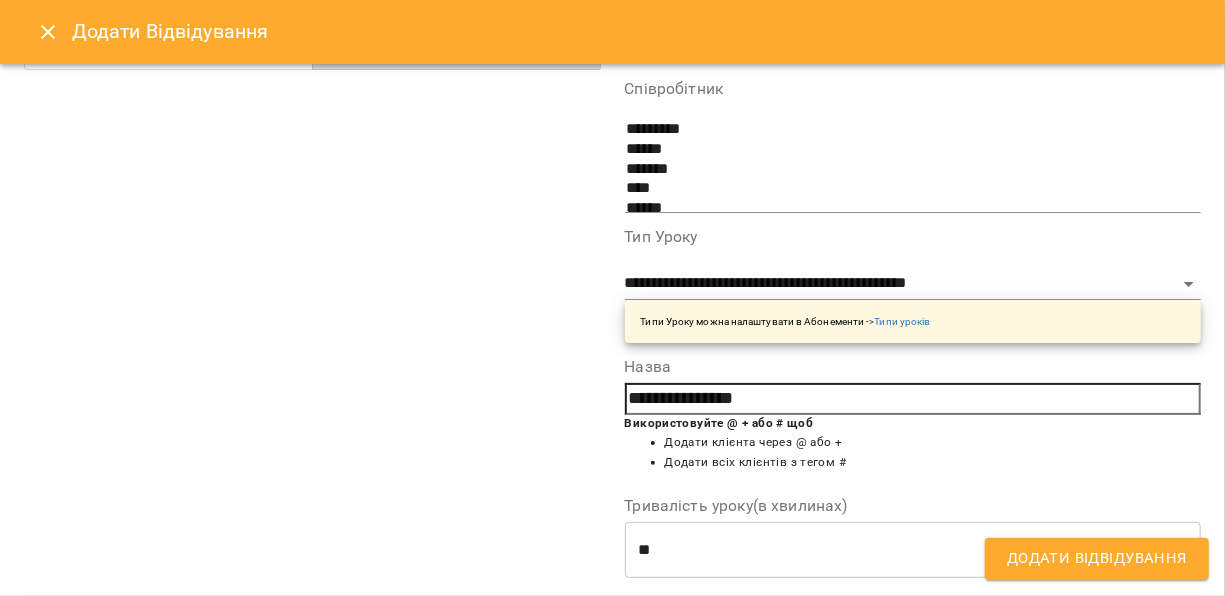 drag, startPoint x: 822, startPoint y: 399, endPoint x: 616, endPoint y: 390, distance: 206.1965 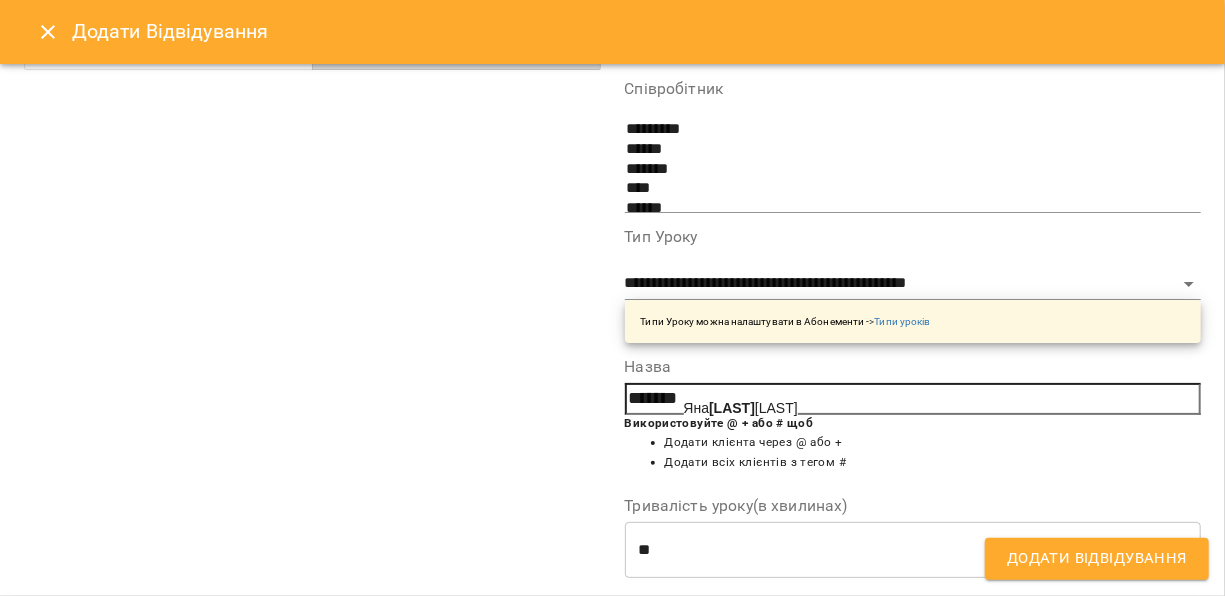 click on "[FIRST] [LAST]" at bounding box center [741, 408] 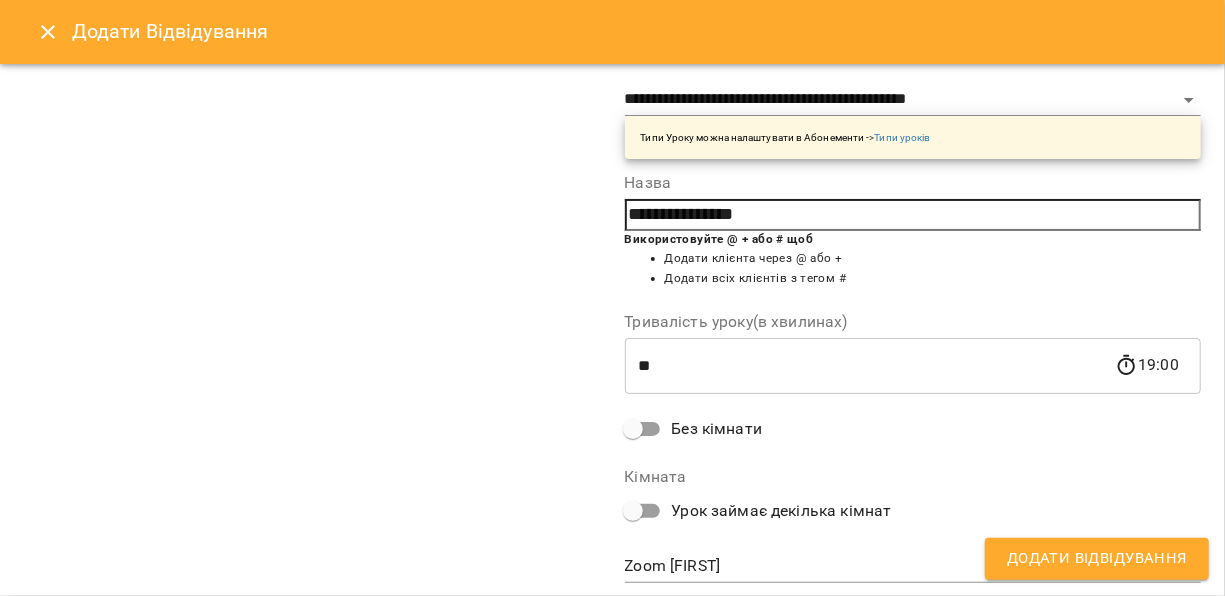 scroll, scrollTop: 572, scrollLeft: 0, axis: vertical 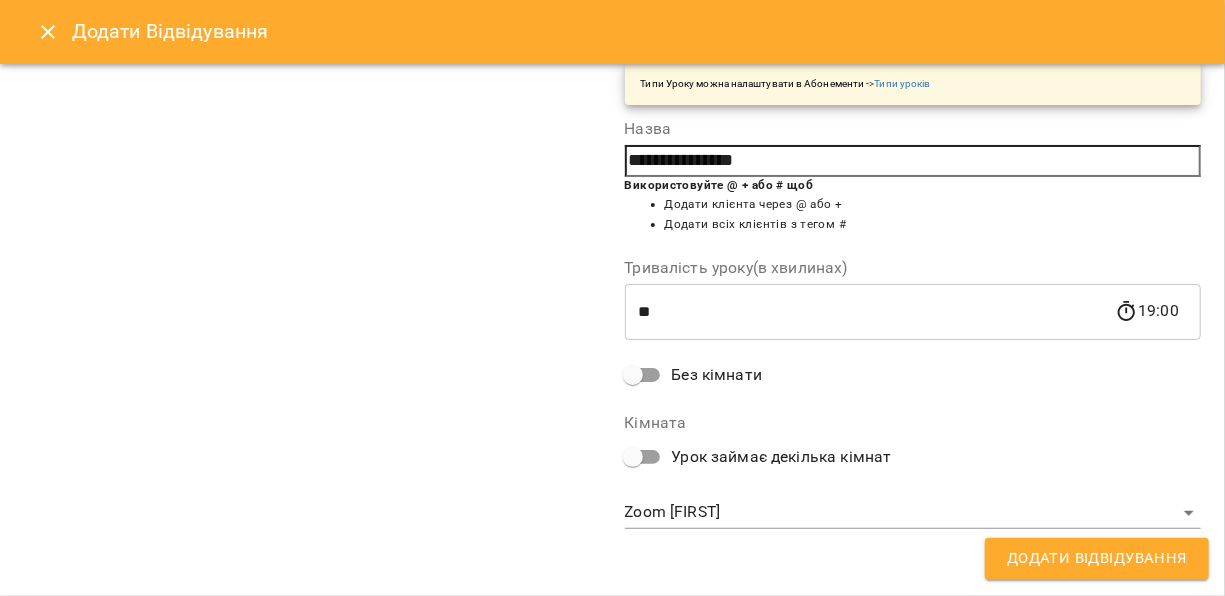 click on "Додати Відвідування" at bounding box center [1097, 559] 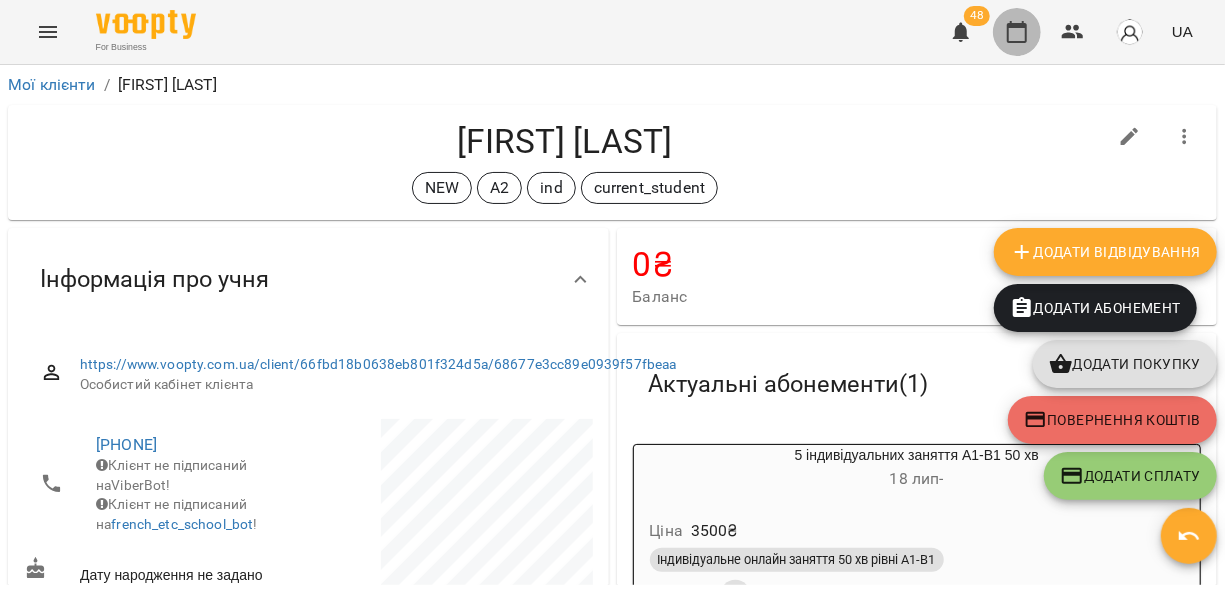 click at bounding box center (1017, 32) 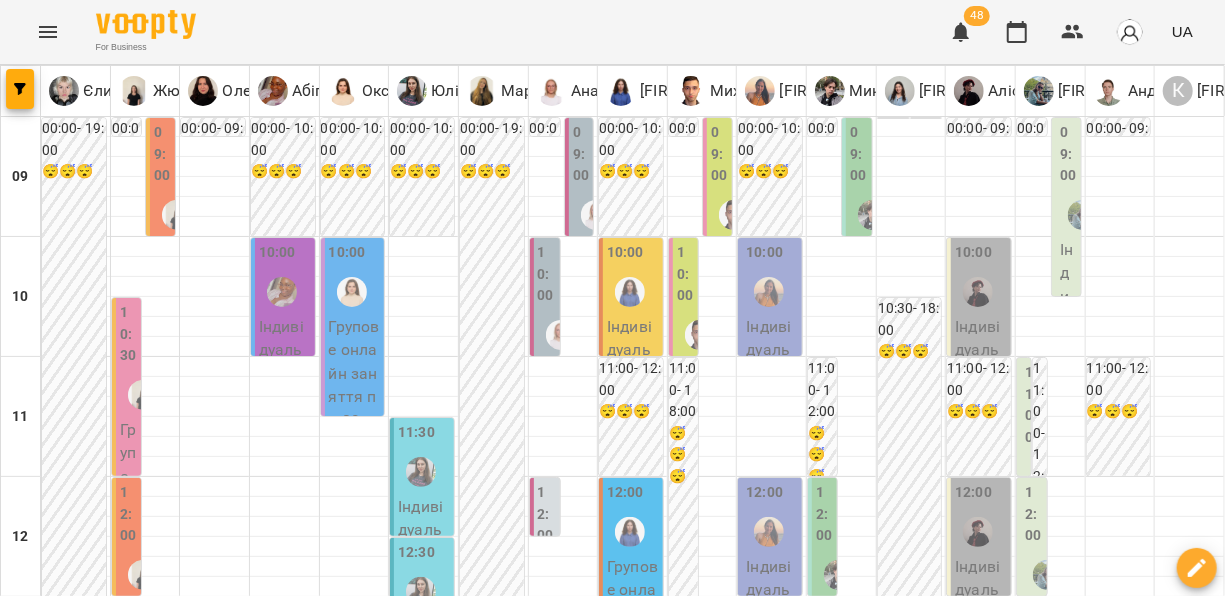 click on "21 лип" at bounding box center [38, 1842] 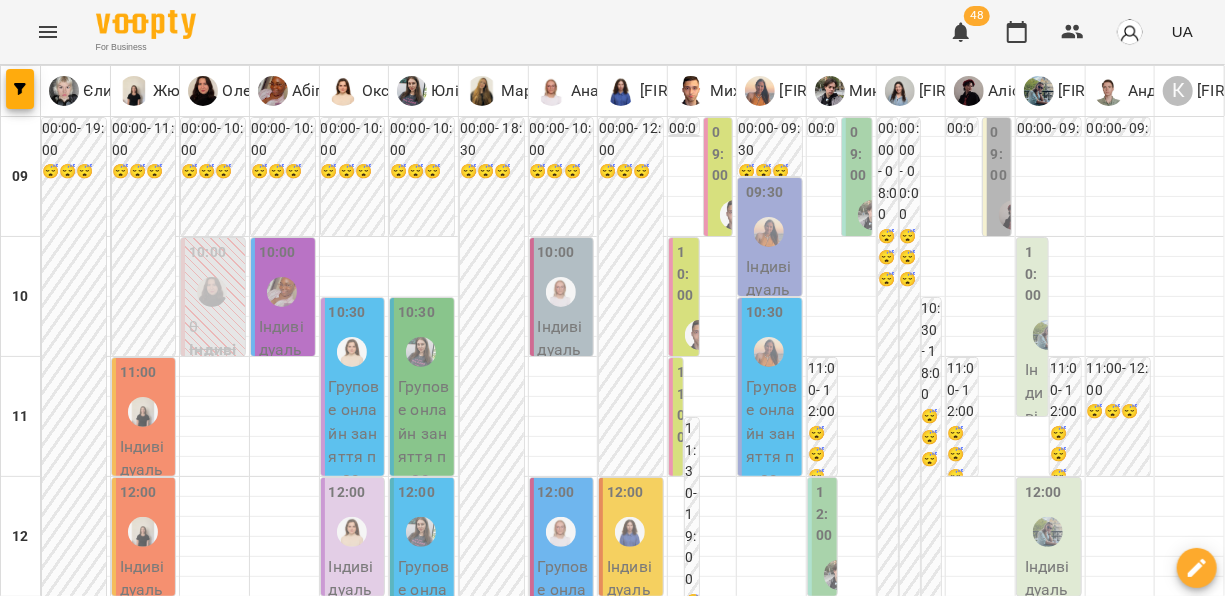 scroll, scrollTop: 970, scrollLeft: 0, axis: vertical 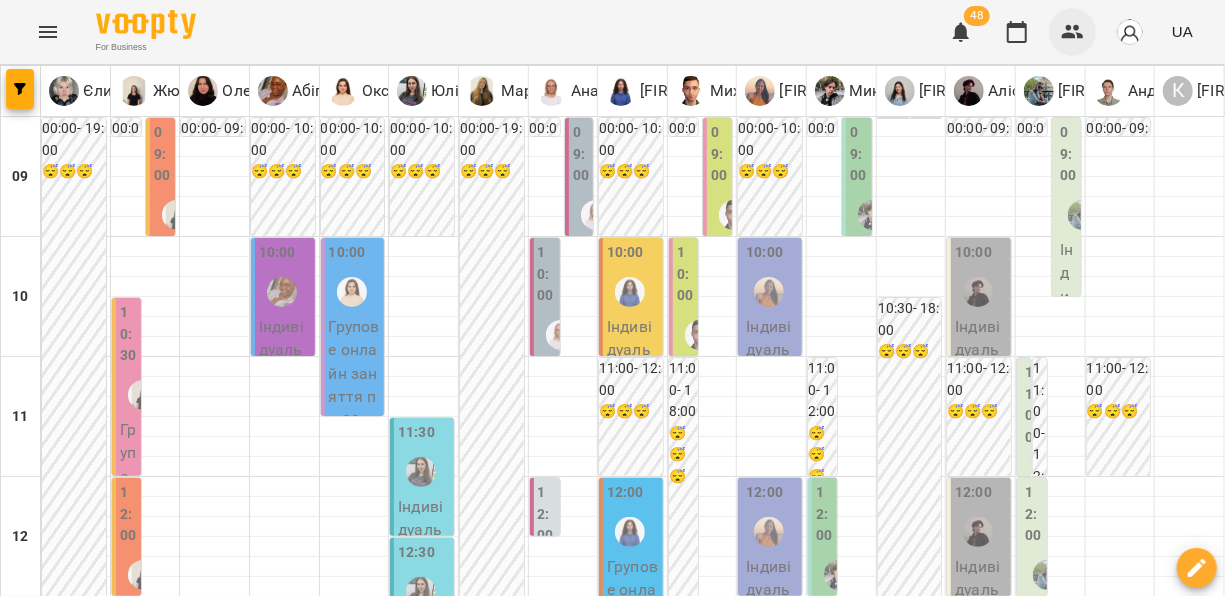 click 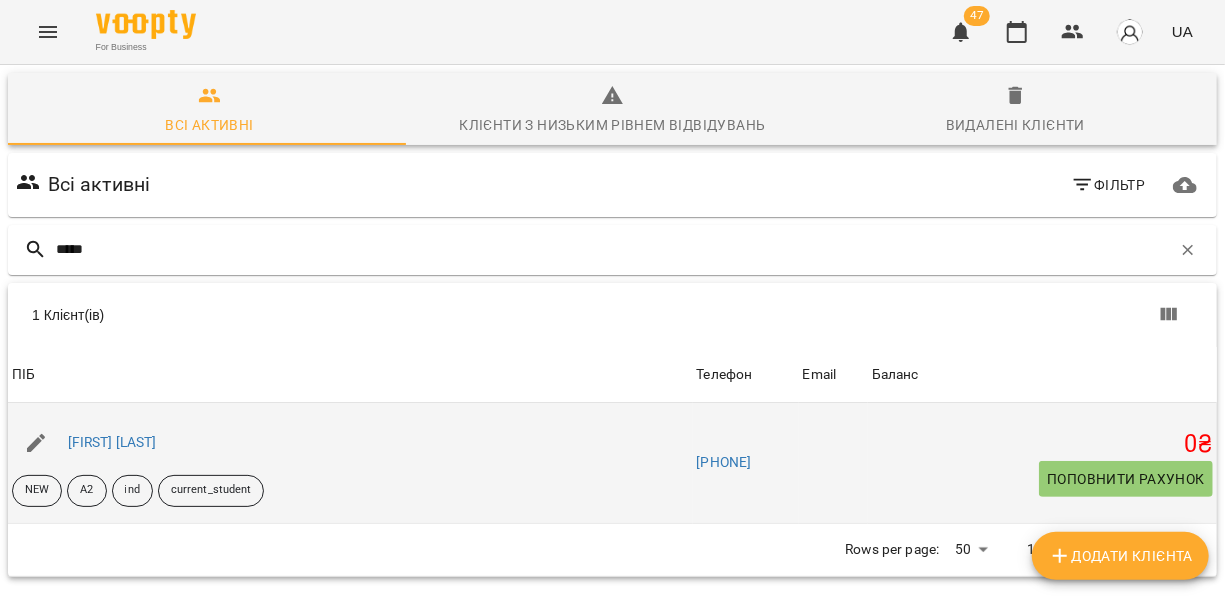 type on "*****" 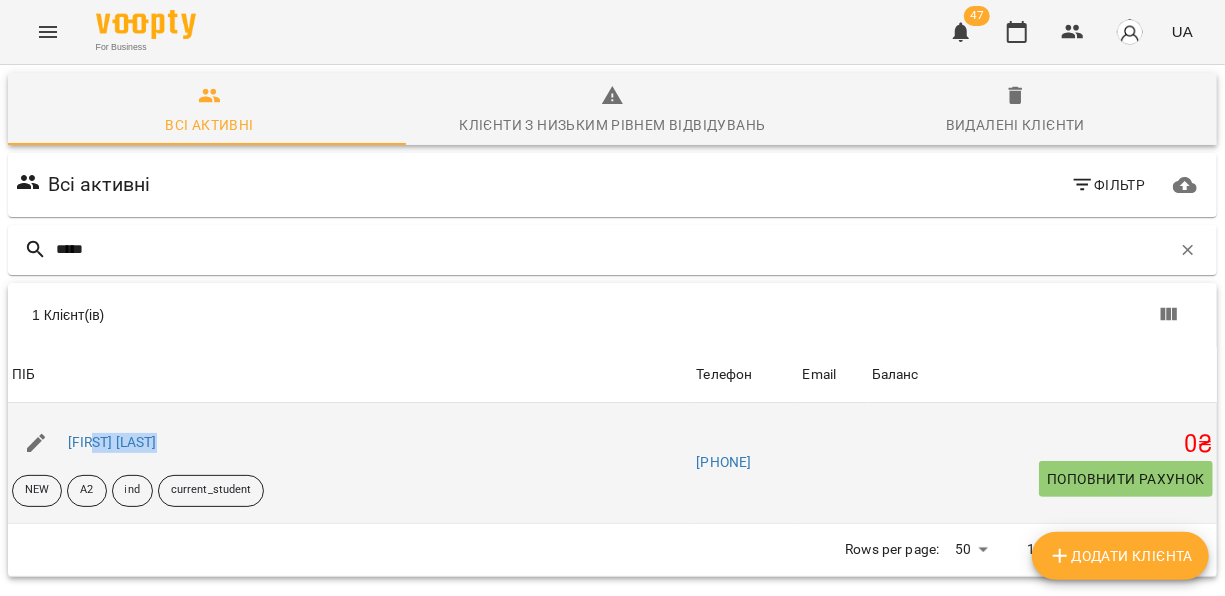 click on "[FIRST] [LAST]" at bounding box center (112, 443) 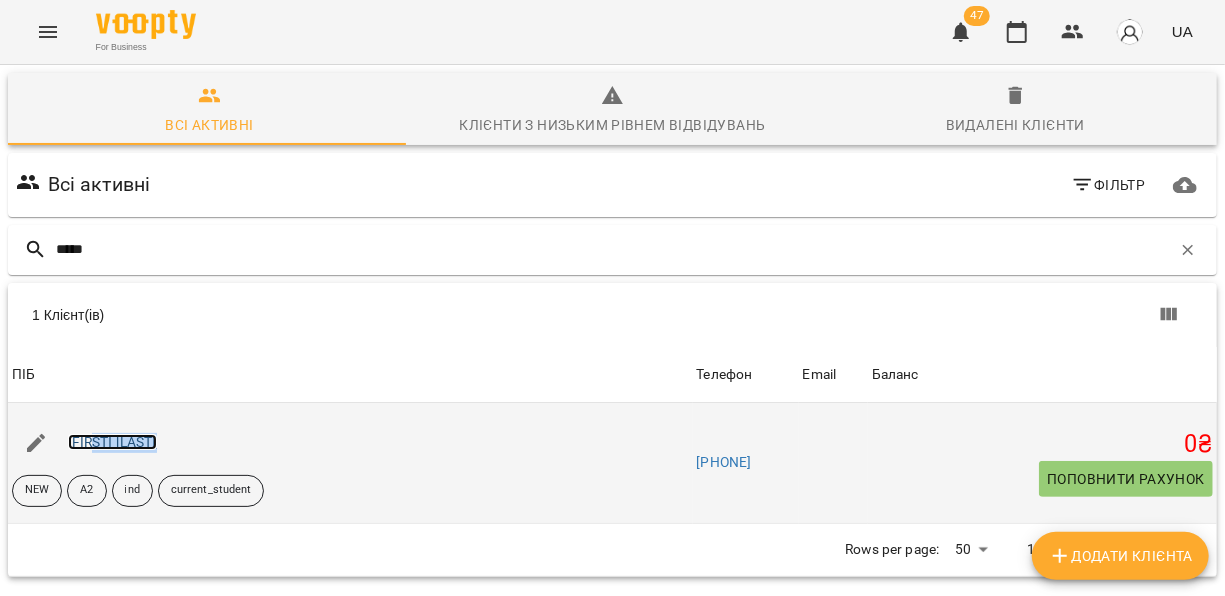 drag, startPoint x: 109, startPoint y: 433, endPoint x: 109, endPoint y: 448, distance: 15 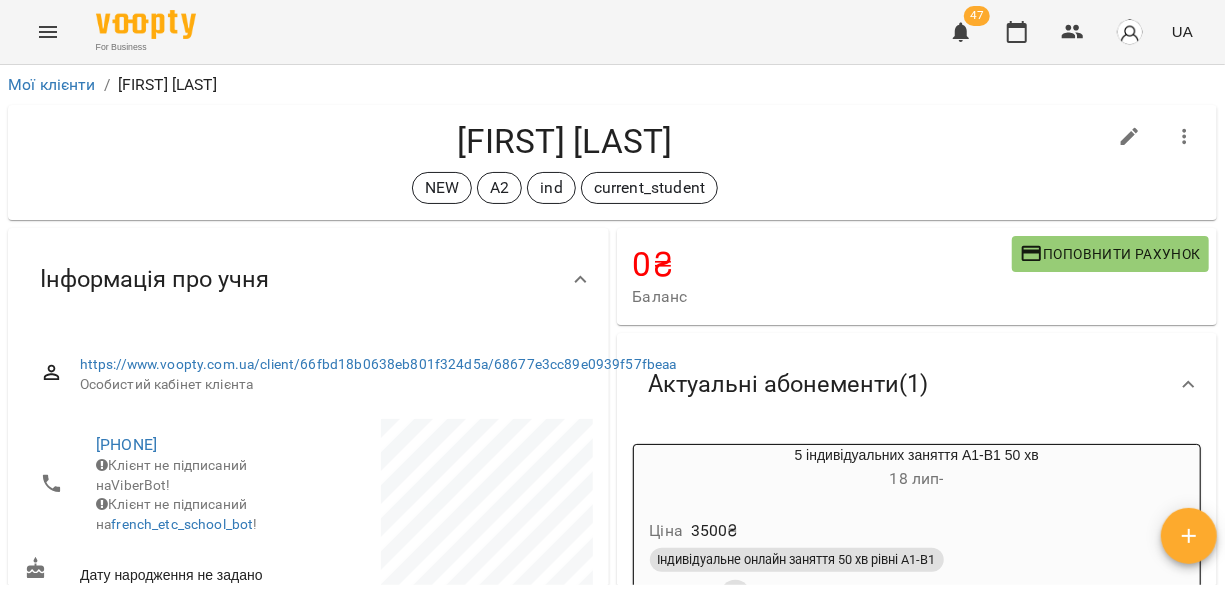click 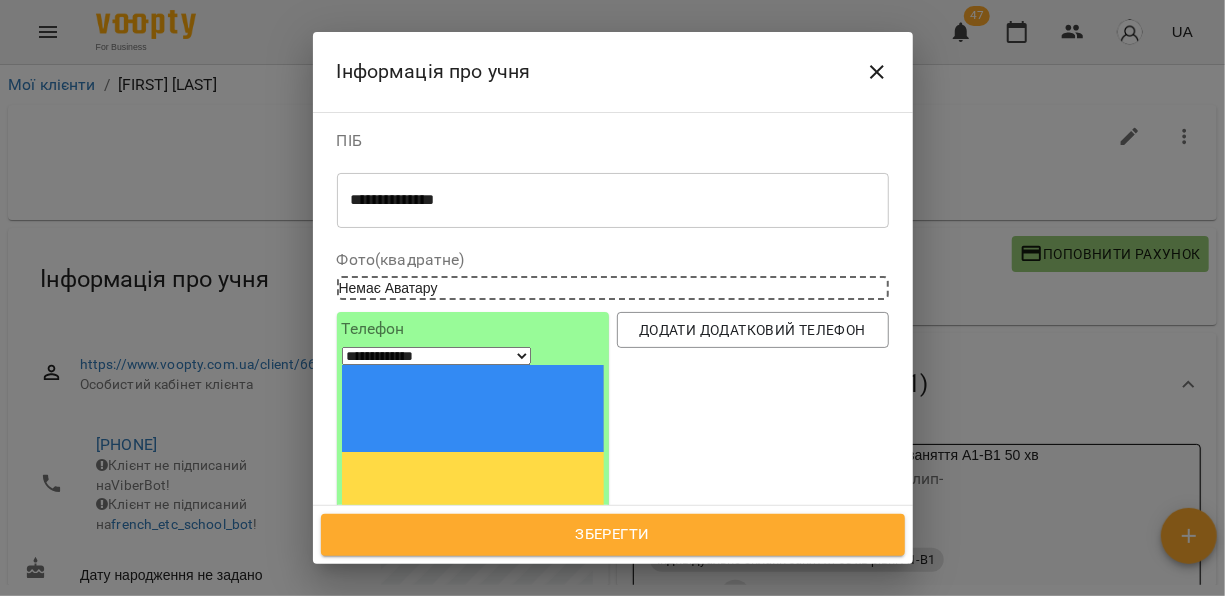 click at bounding box center [613, 654] 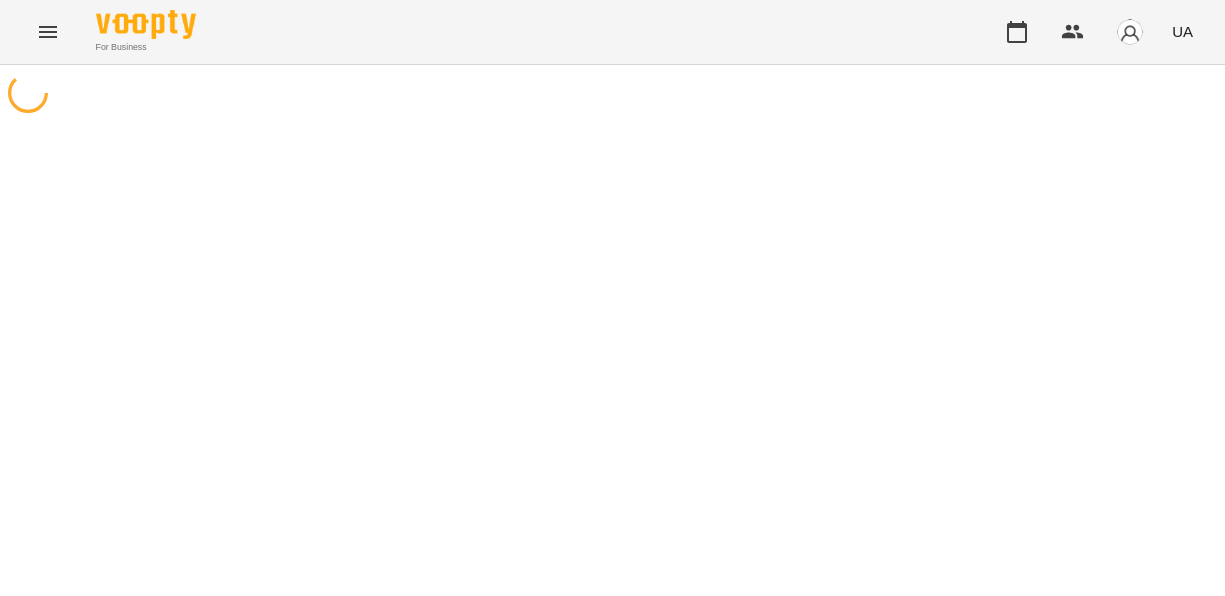 scroll, scrollTop: 0, scrollLeft: 0, axis: both 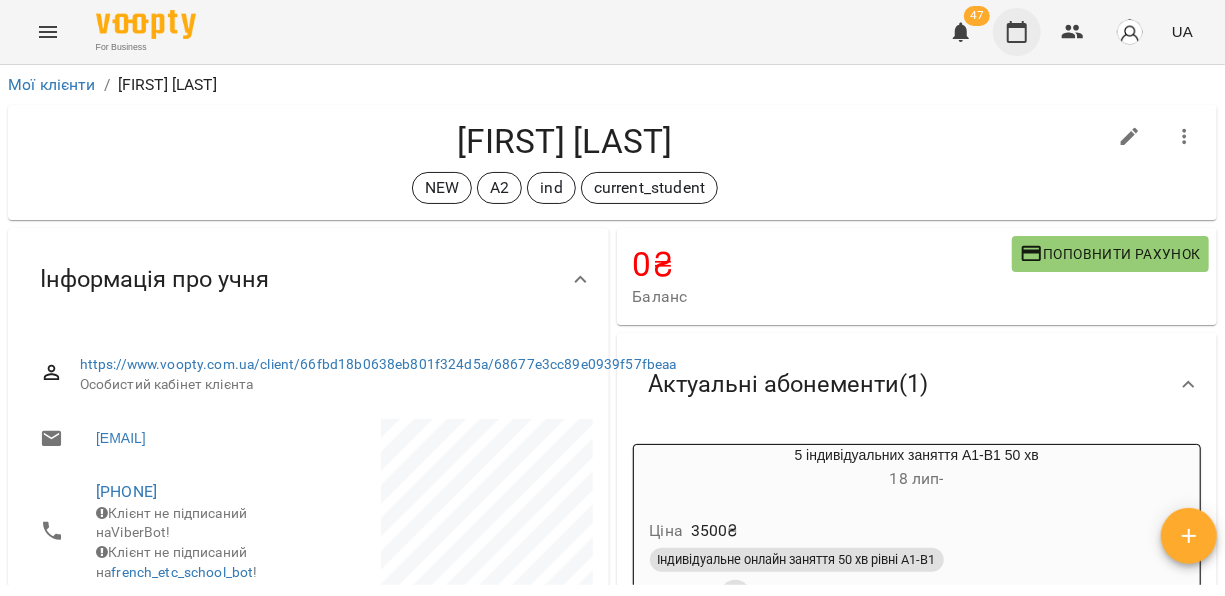 click 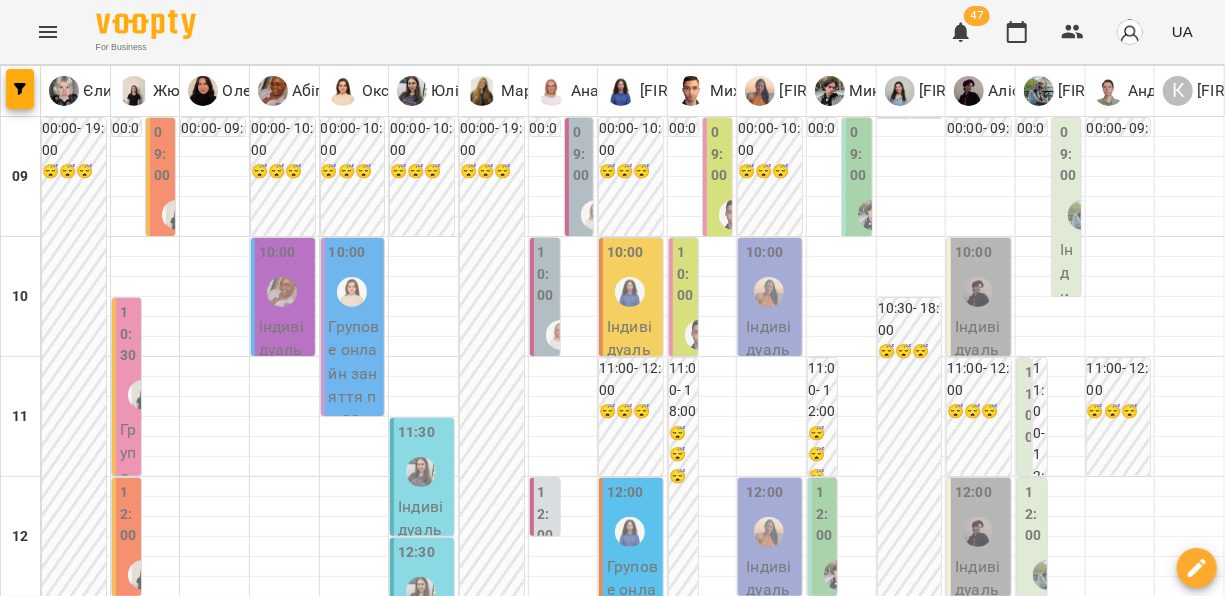 click on "24 лип" at bounding box center [703, 1842] 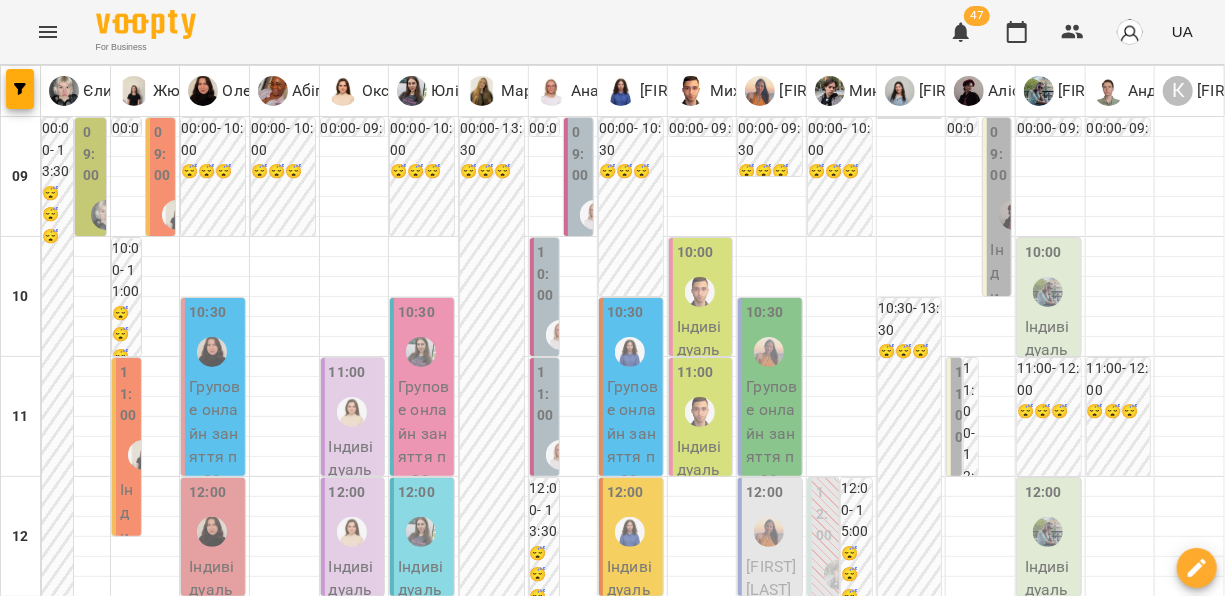 click on "10:00" at bounding box center (1043, 253) 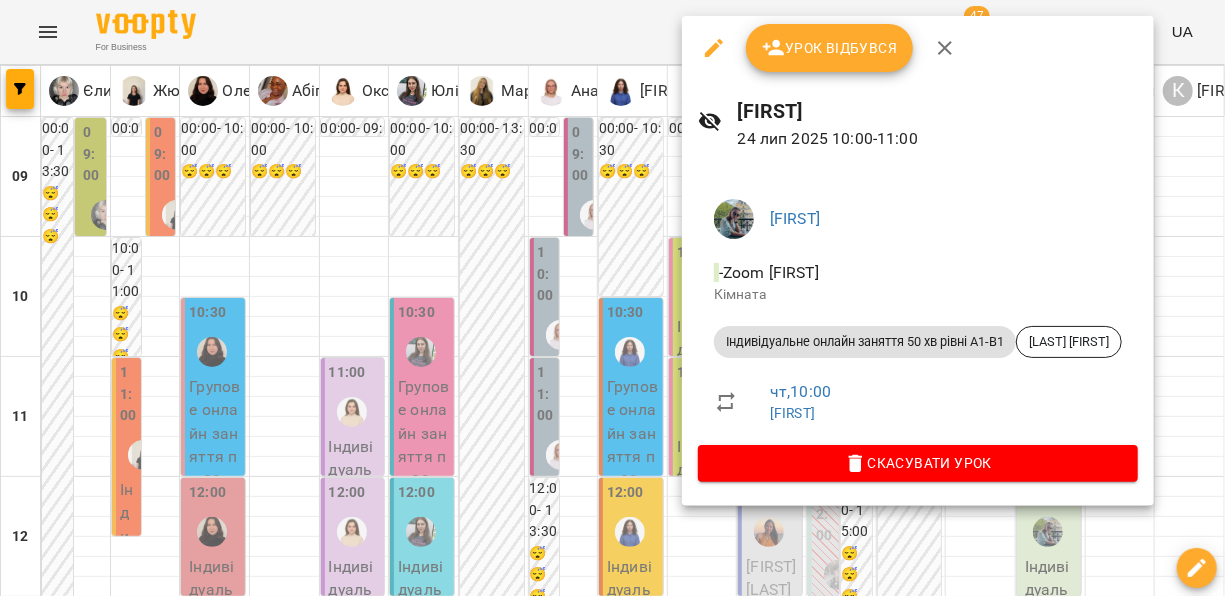 click at bounding box center (612, 298) 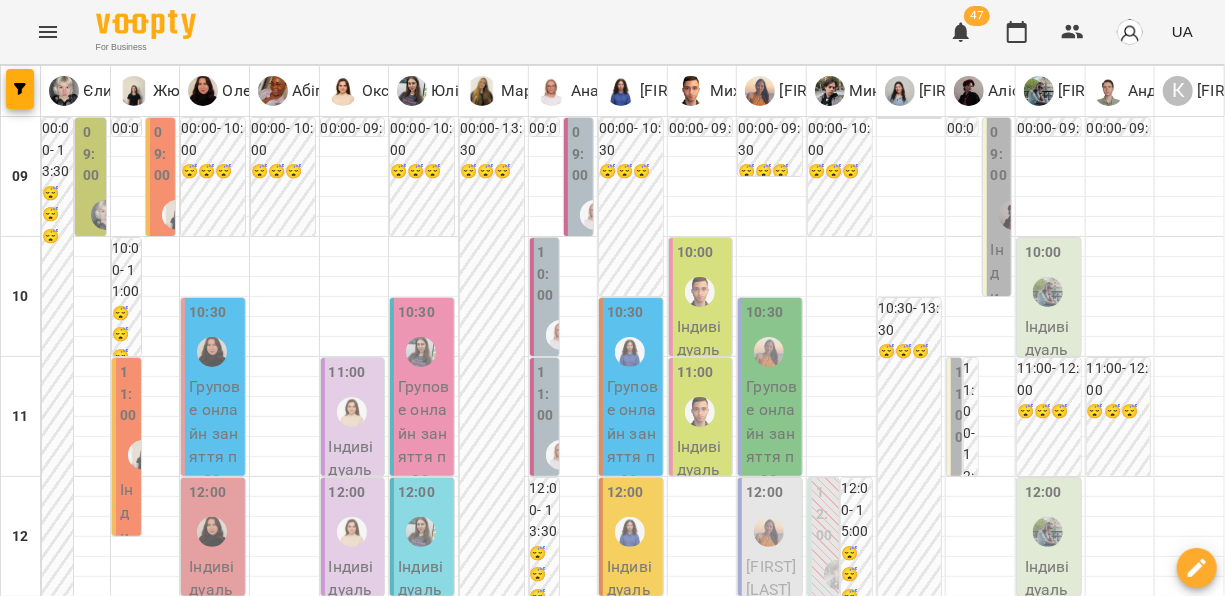 click on "**********" at bounding box center [613, 1888] 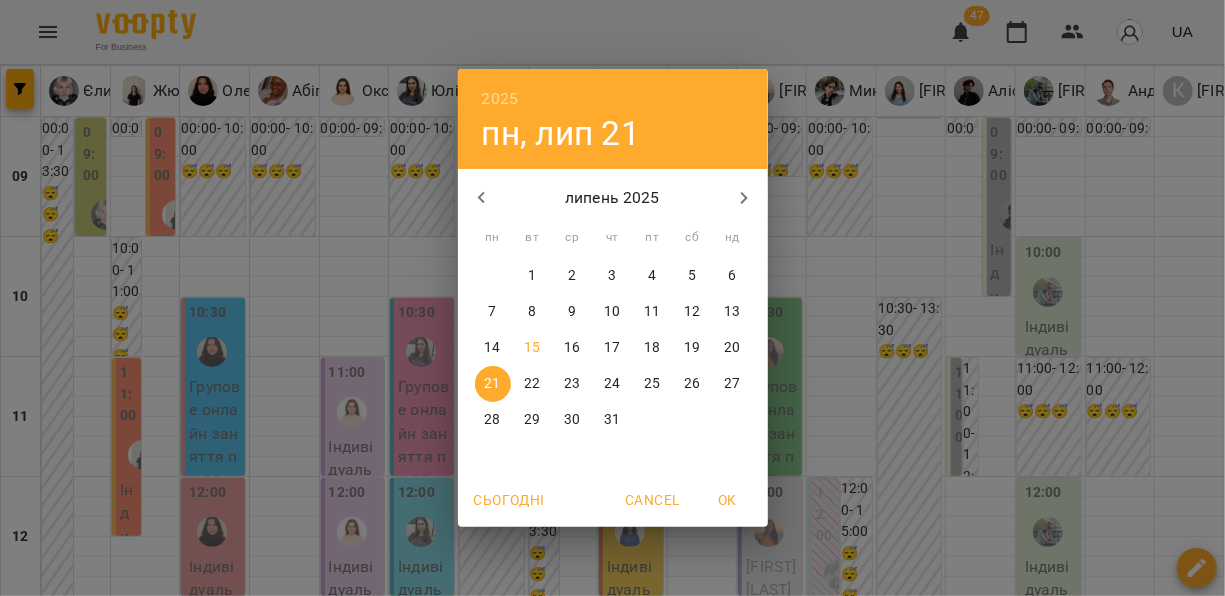 click on "17" at bounding box center (612, 348) 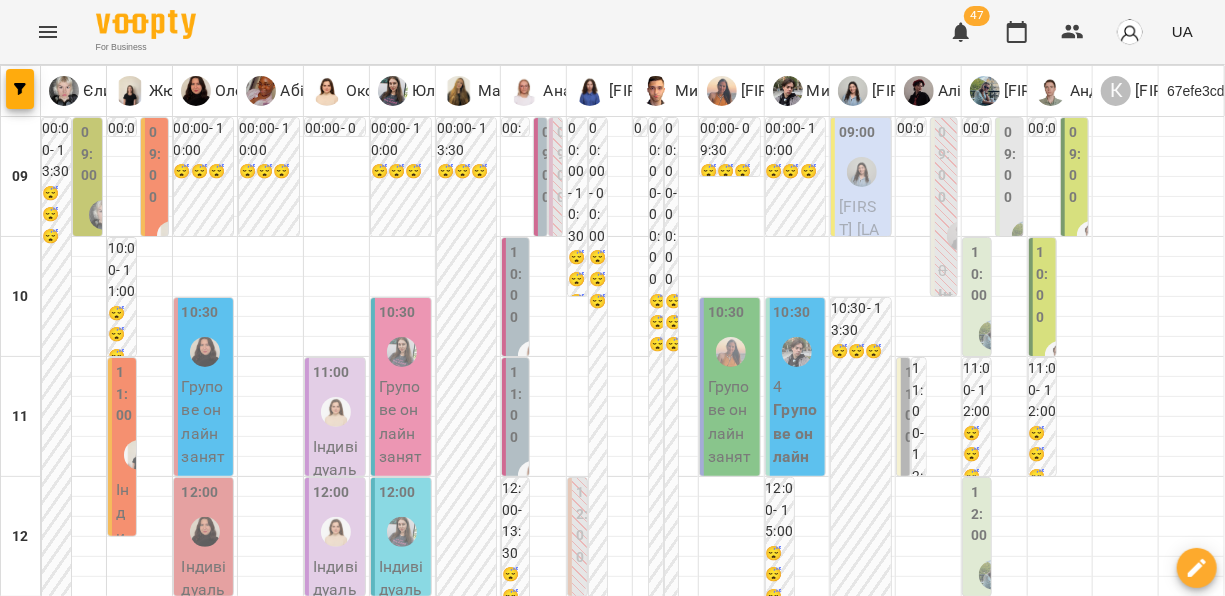 click on "09:00 Оксана Бенедико Пробне індивідульне заняття 50 хв" at bounding box center (1009, 603) 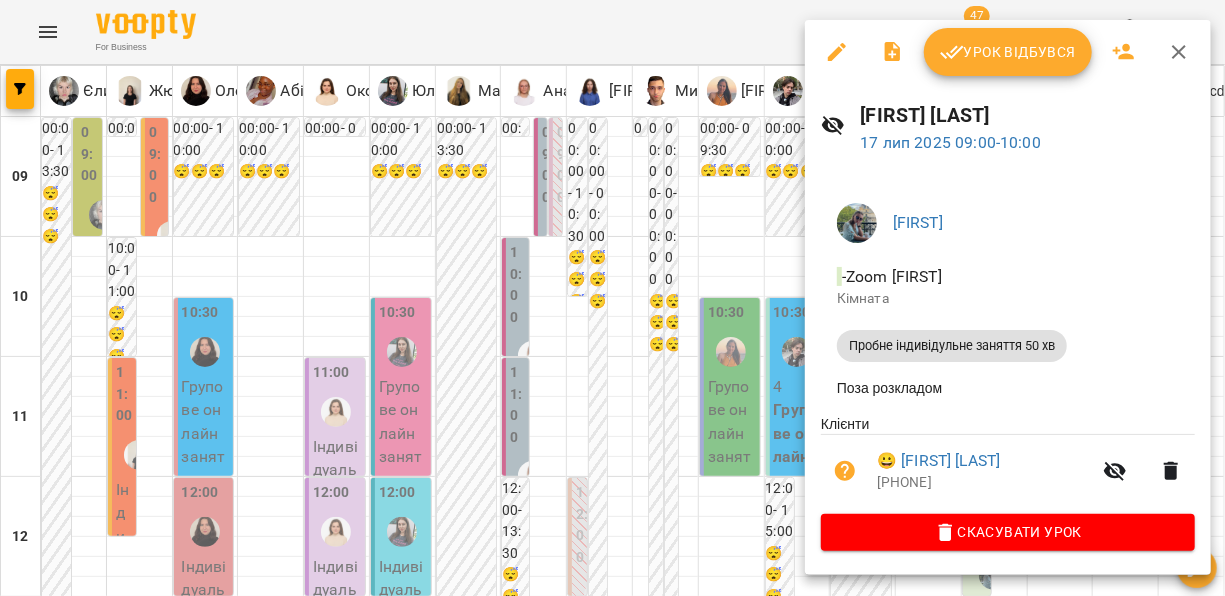 click at bounding box center [612, 298] 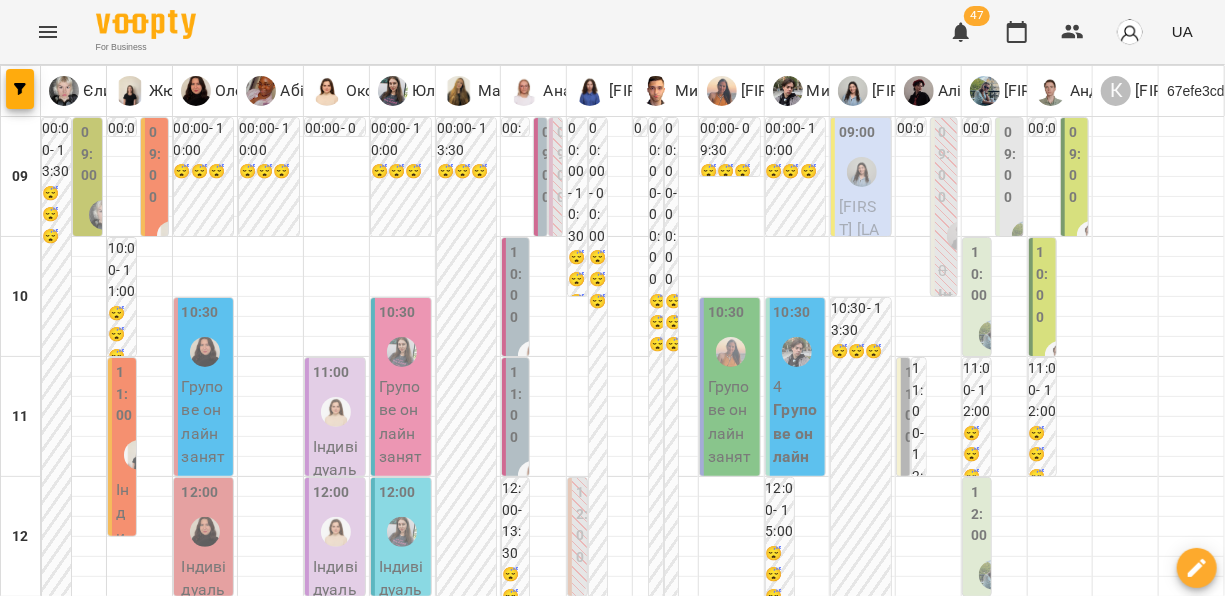click on "ср" at bounding box center (359, 1823) 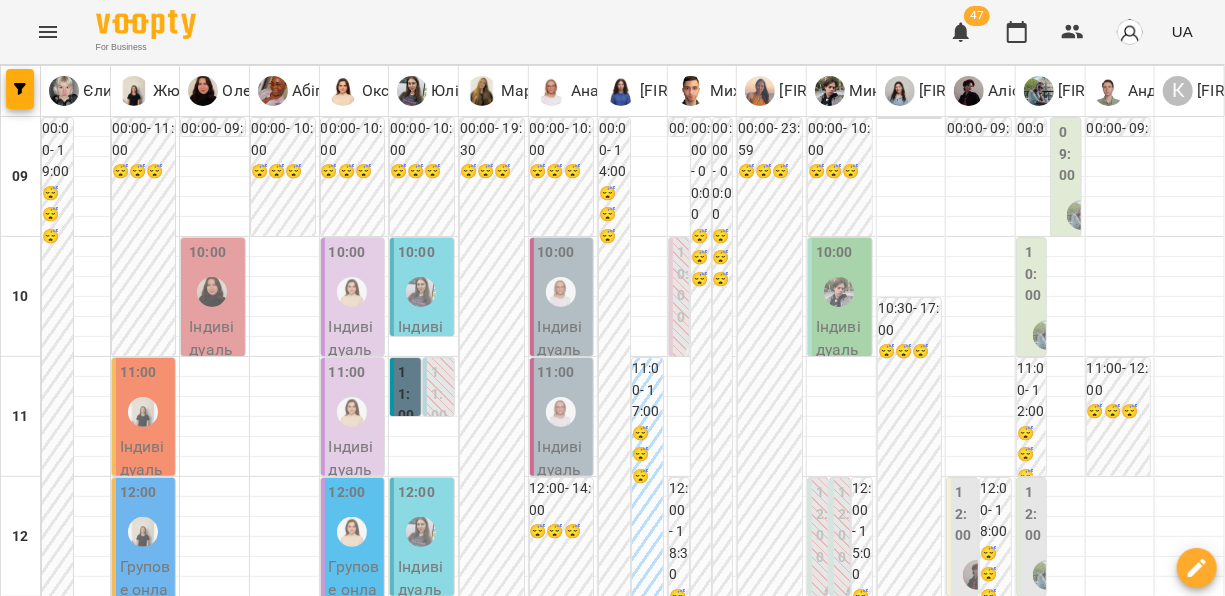 scroll, scrollTop: 370, scrollLeft: 0, axis: vertical 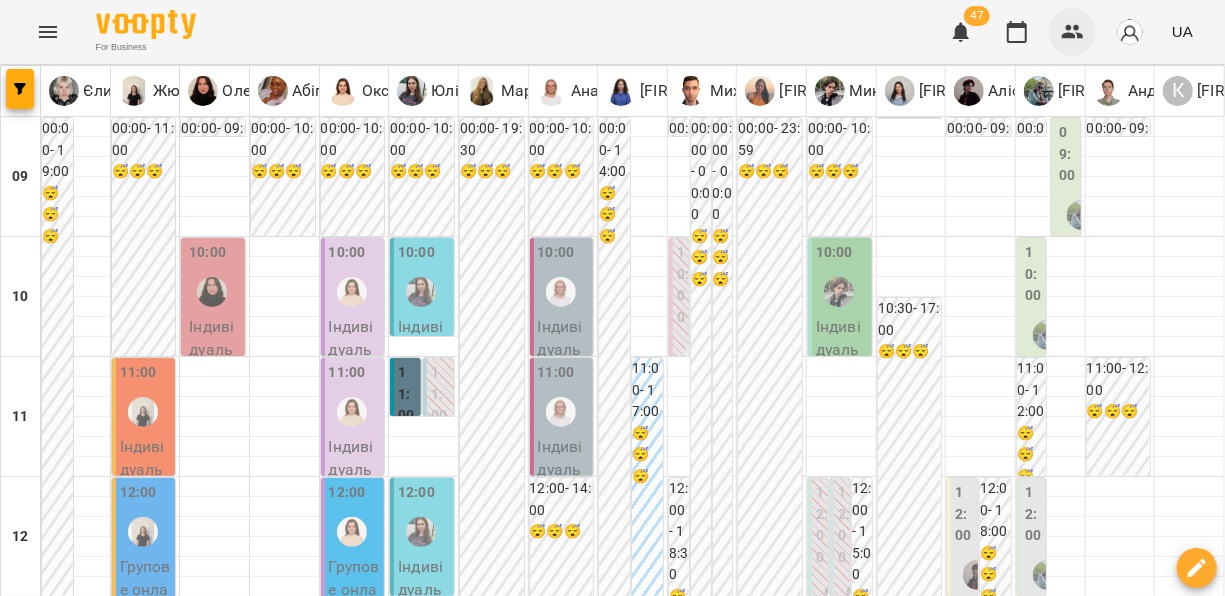 click 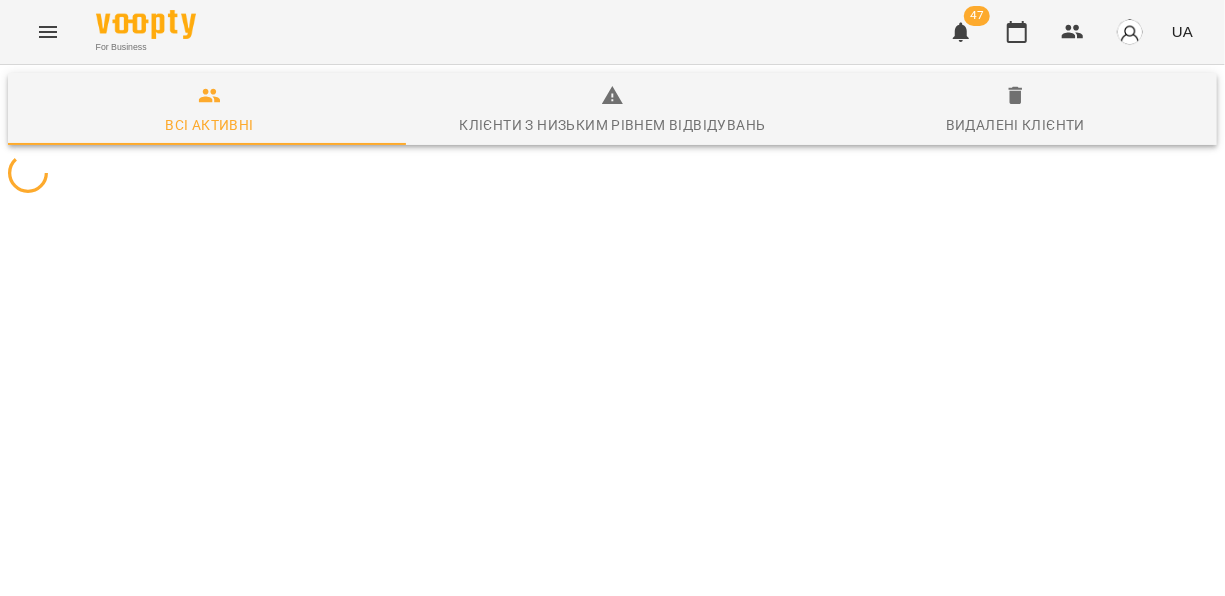 type 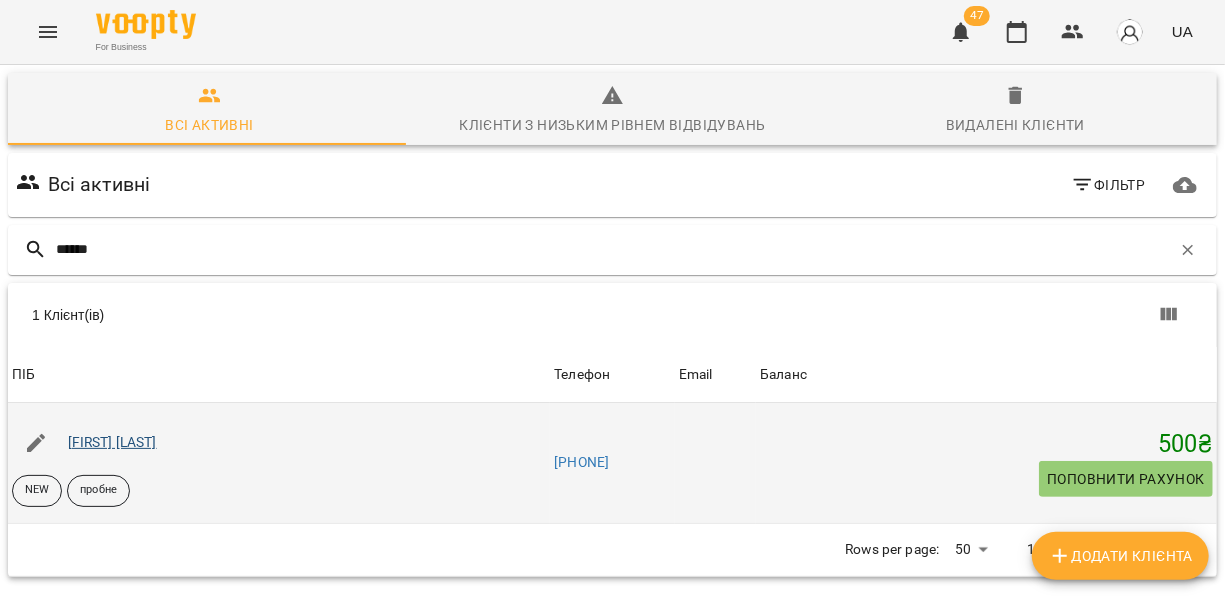 type on "******" 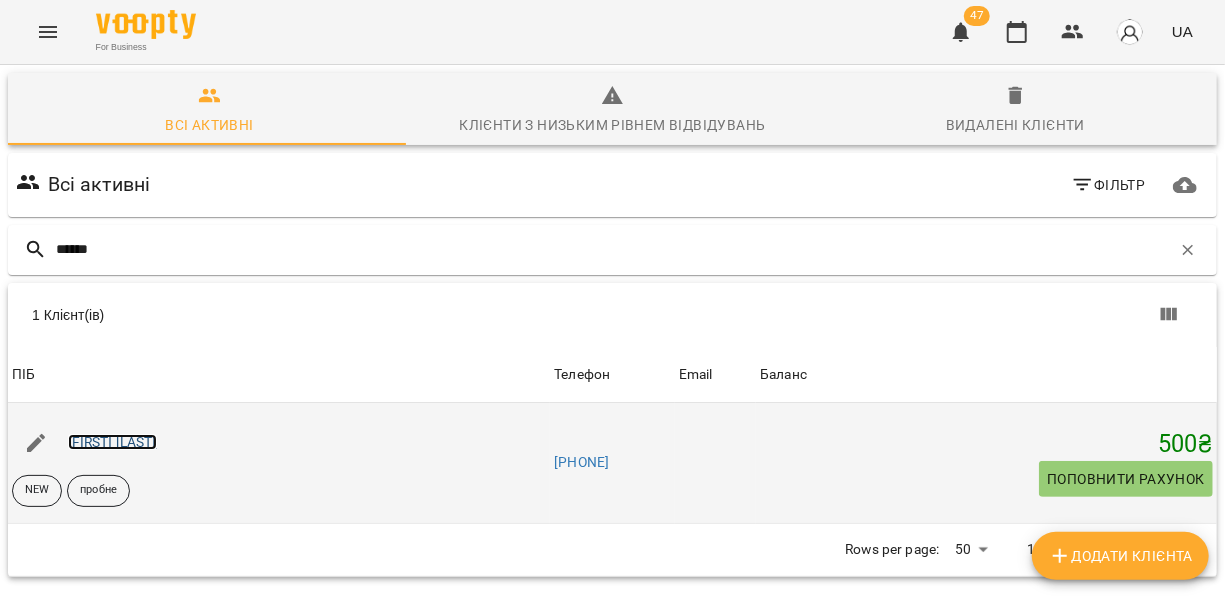 click on "[FIRST] [LAST]" at bounding box center (112, 442) 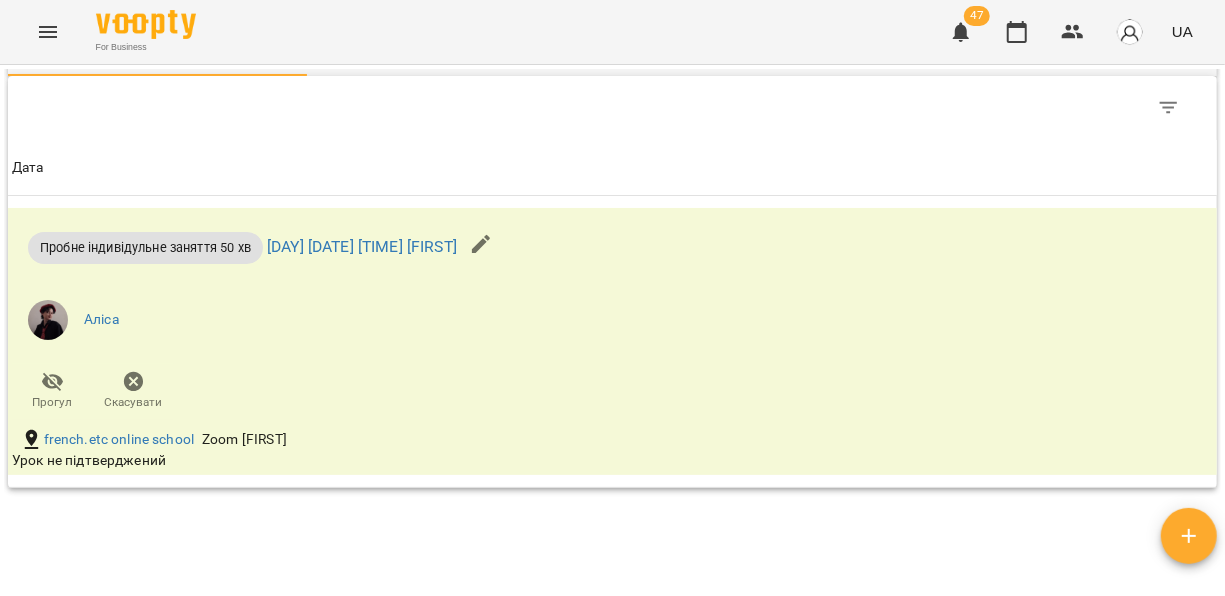 scroll, scrollTop: 1254, scrollLeft: 0, axis: vertical 